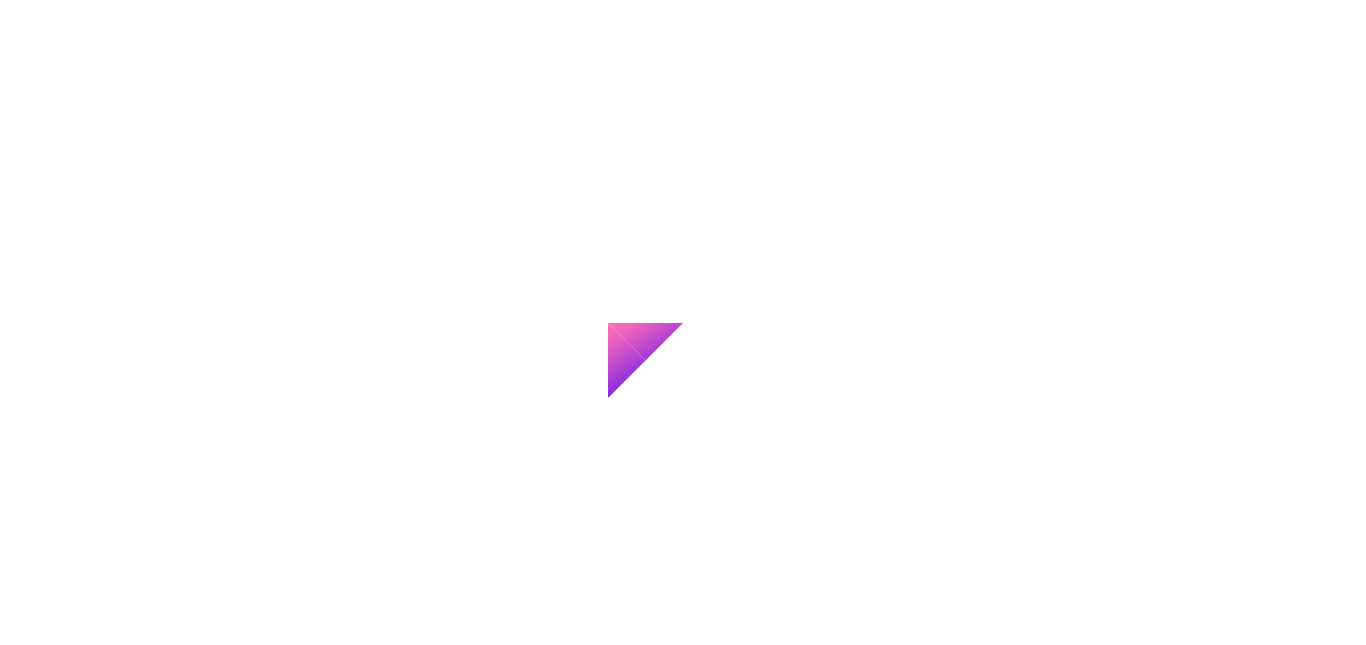 scroll, scrollTop: 0, scrollLeft: 0, axis: both 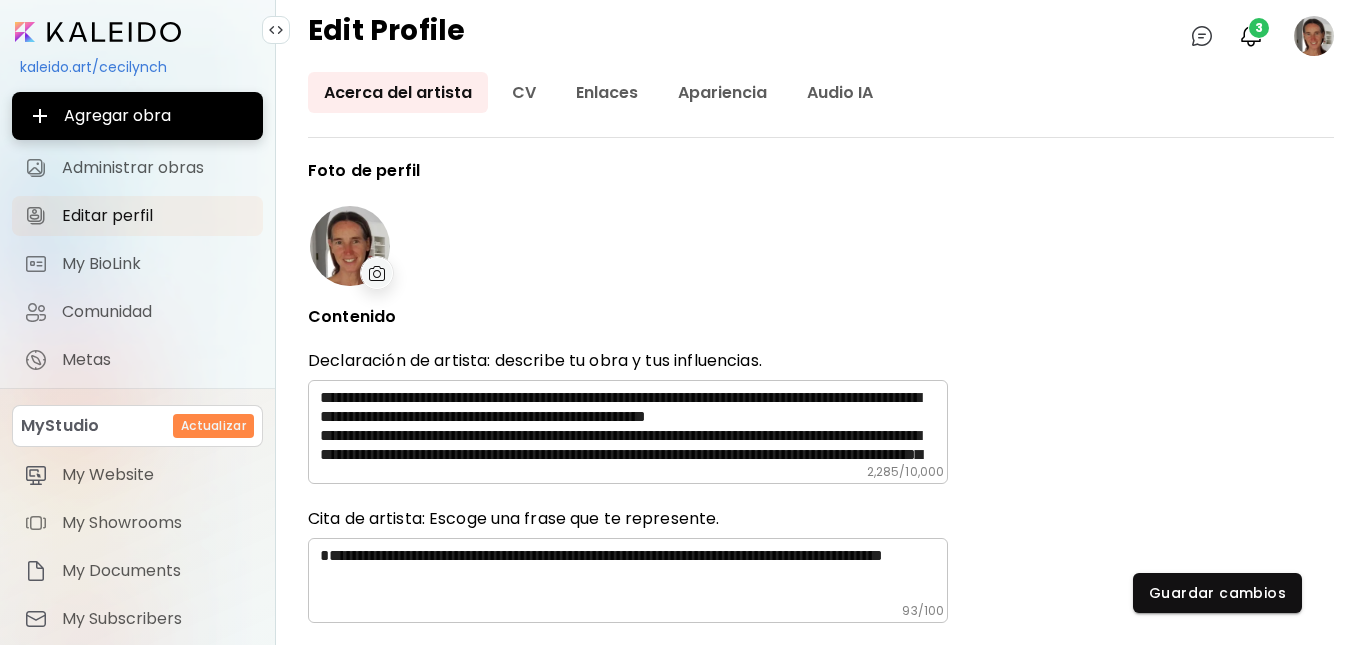 type on "*********" 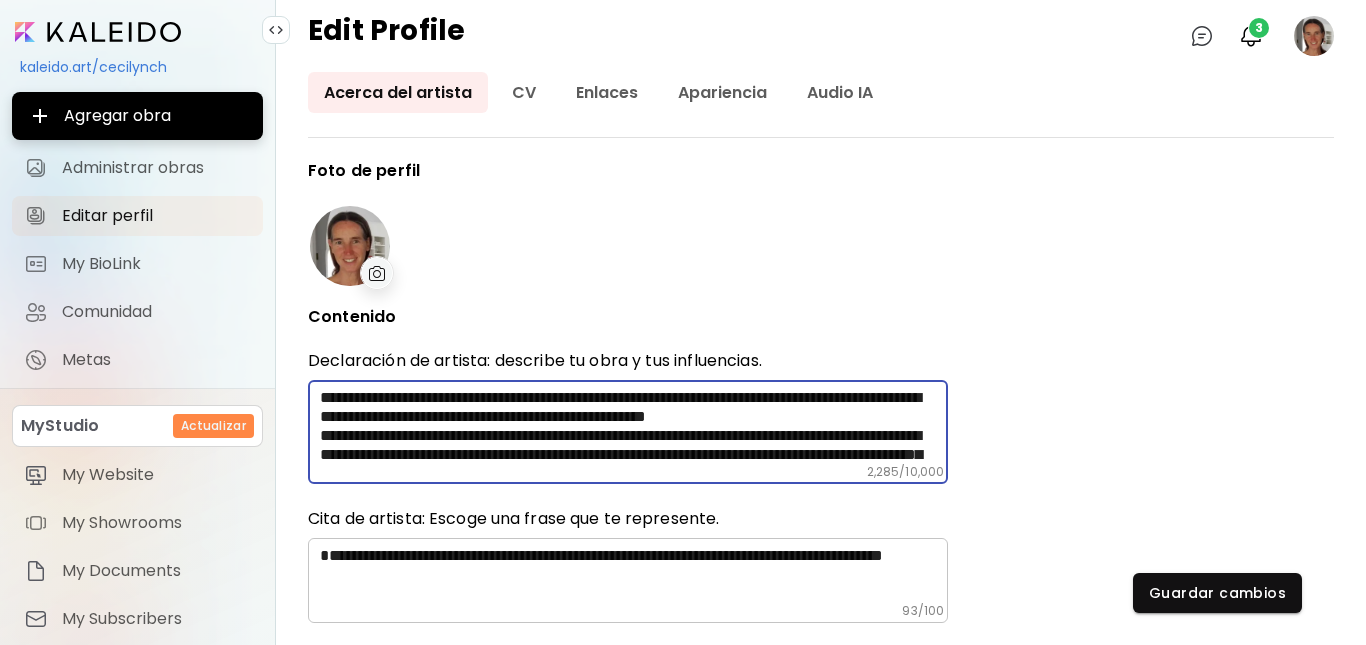 scroll, scrollTop: 40, scrollLeft: 0, axis: vertical 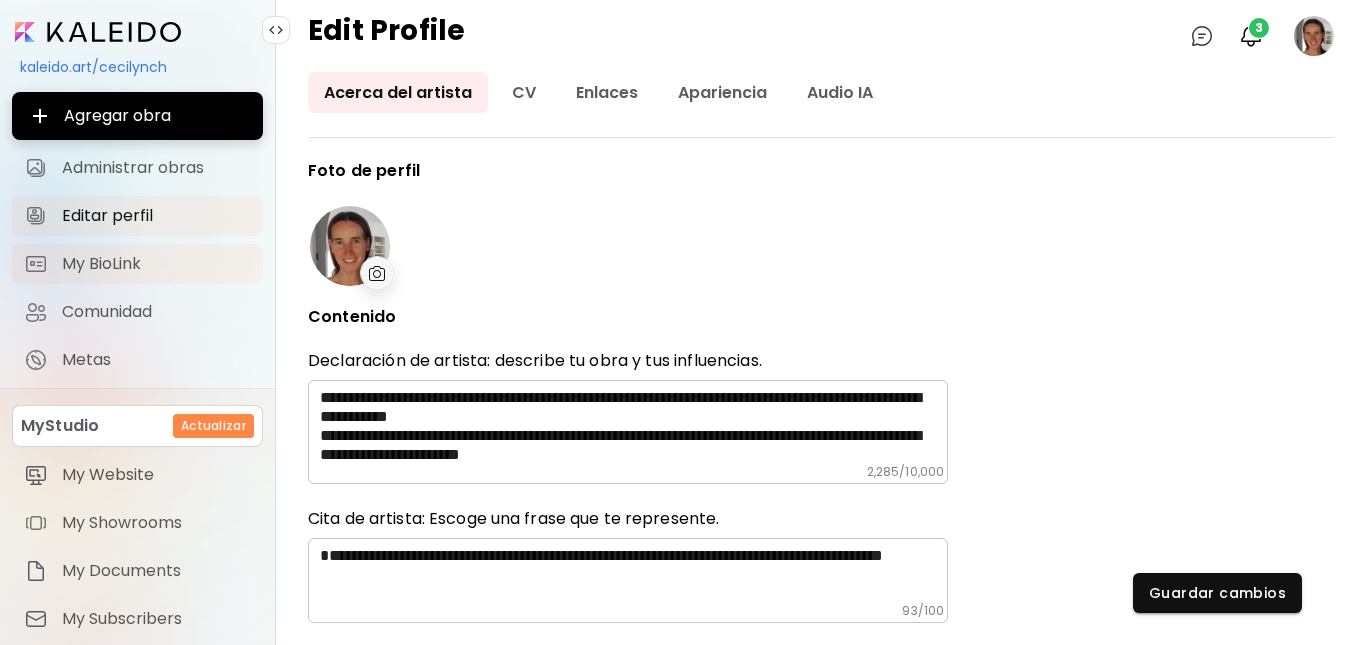 click on "My BioLink" at bounding box center [156, 264] 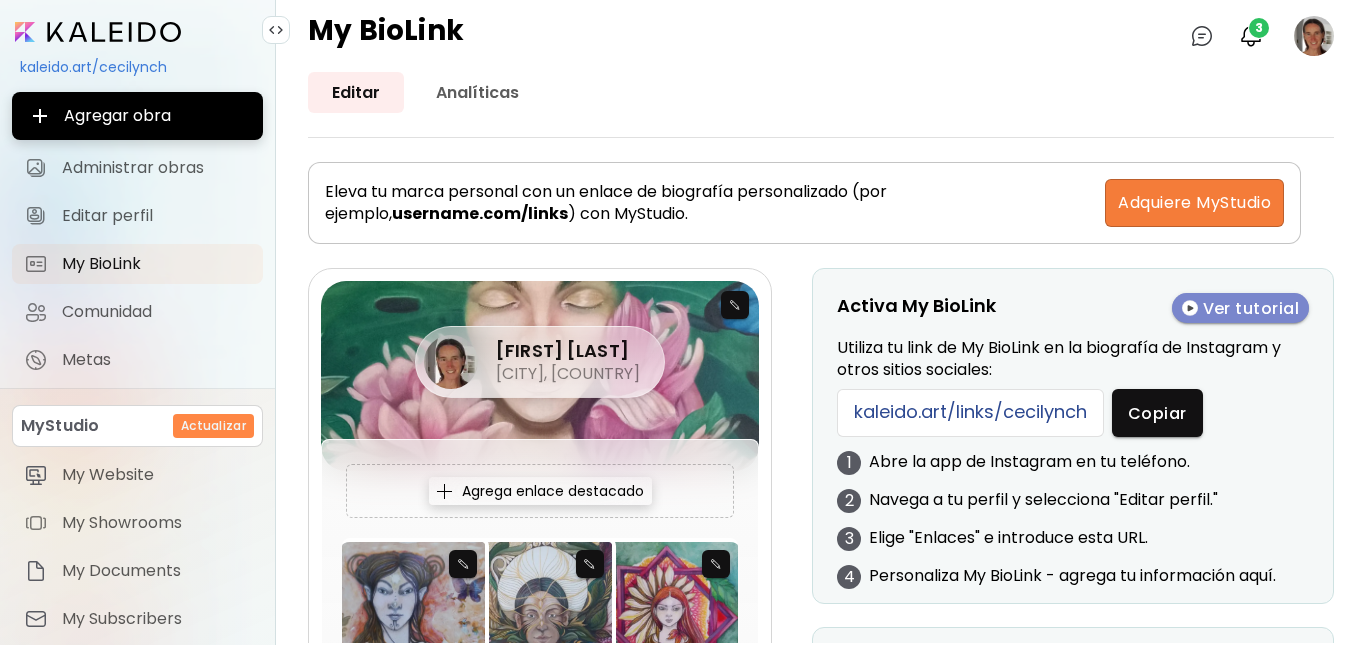 click on "Ver tutorial" at bounding box center (1241, 308) 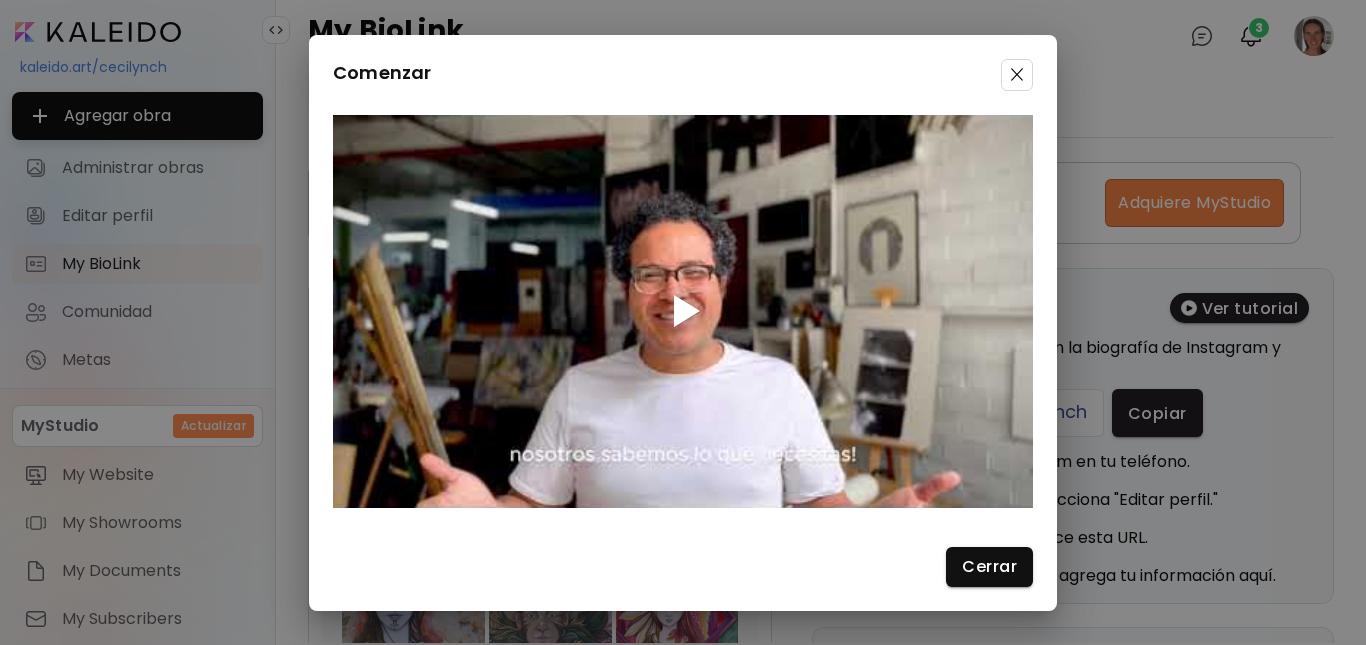 click at bounding box center (687, 311) 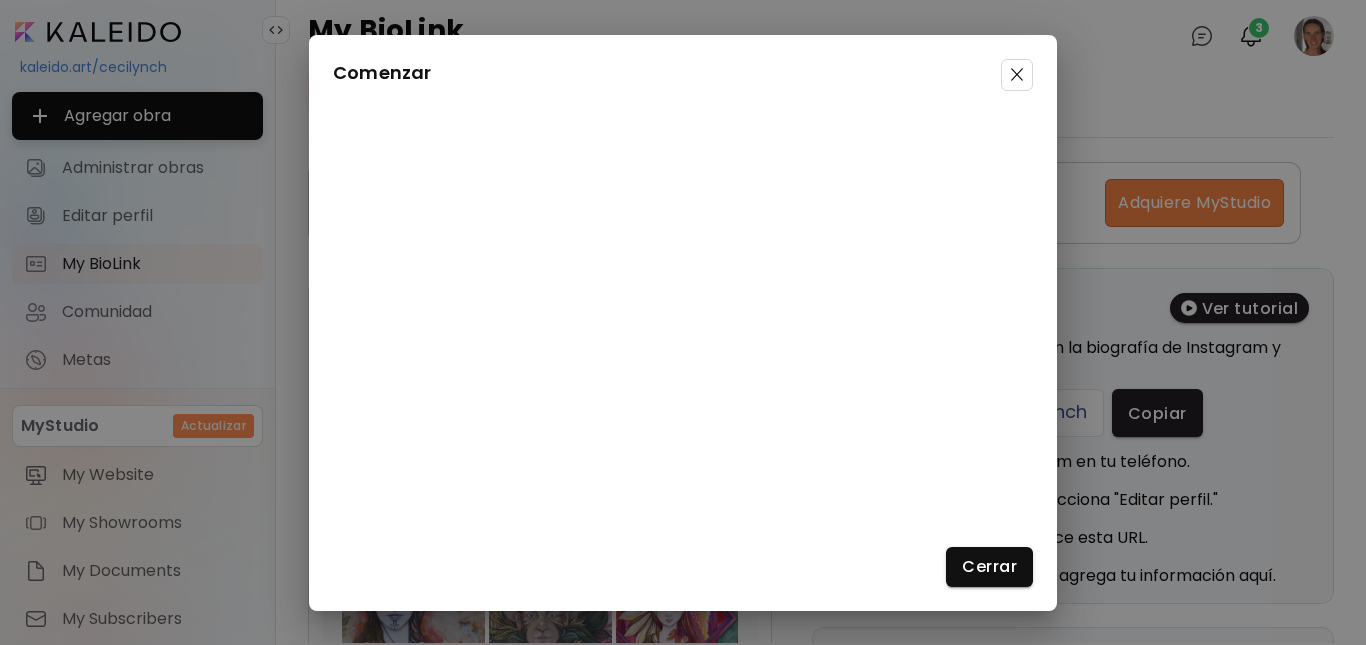 click on "Comenzar Cerrar" at bounding box center (683, 323) 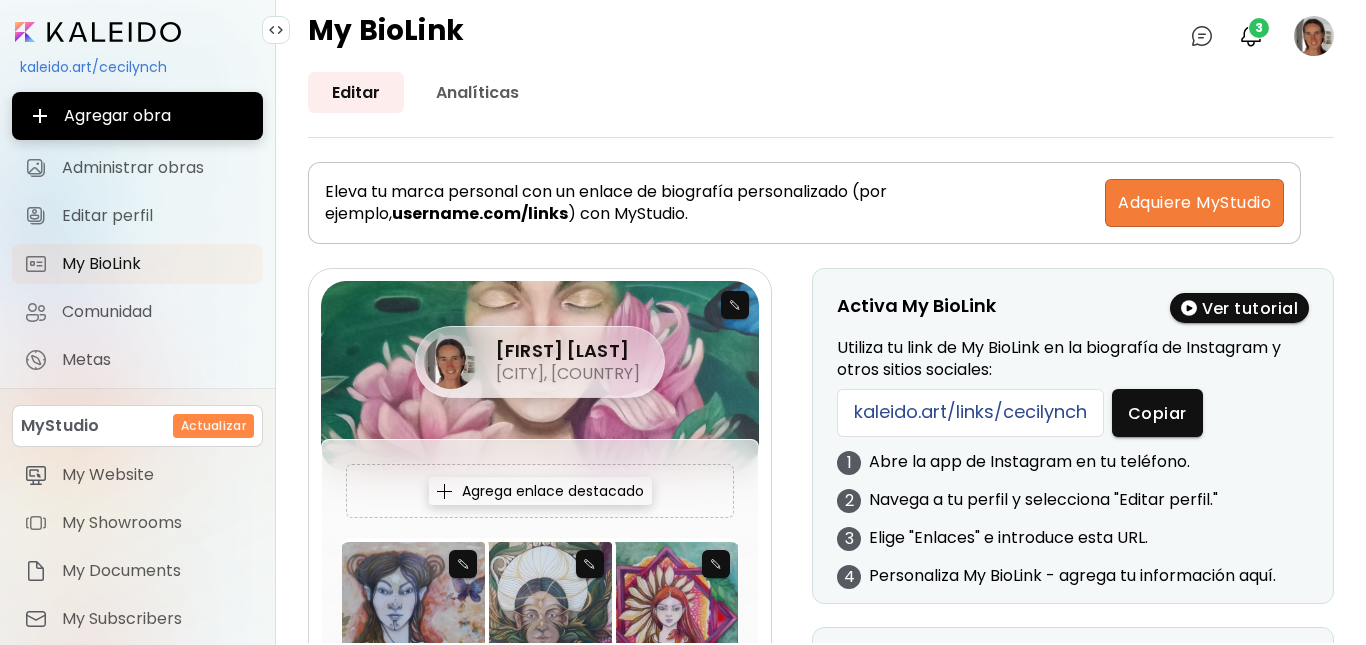 click on "4 Personaliza My BioLink - agrega tu información aquí." at bounding box center [1073, 584] 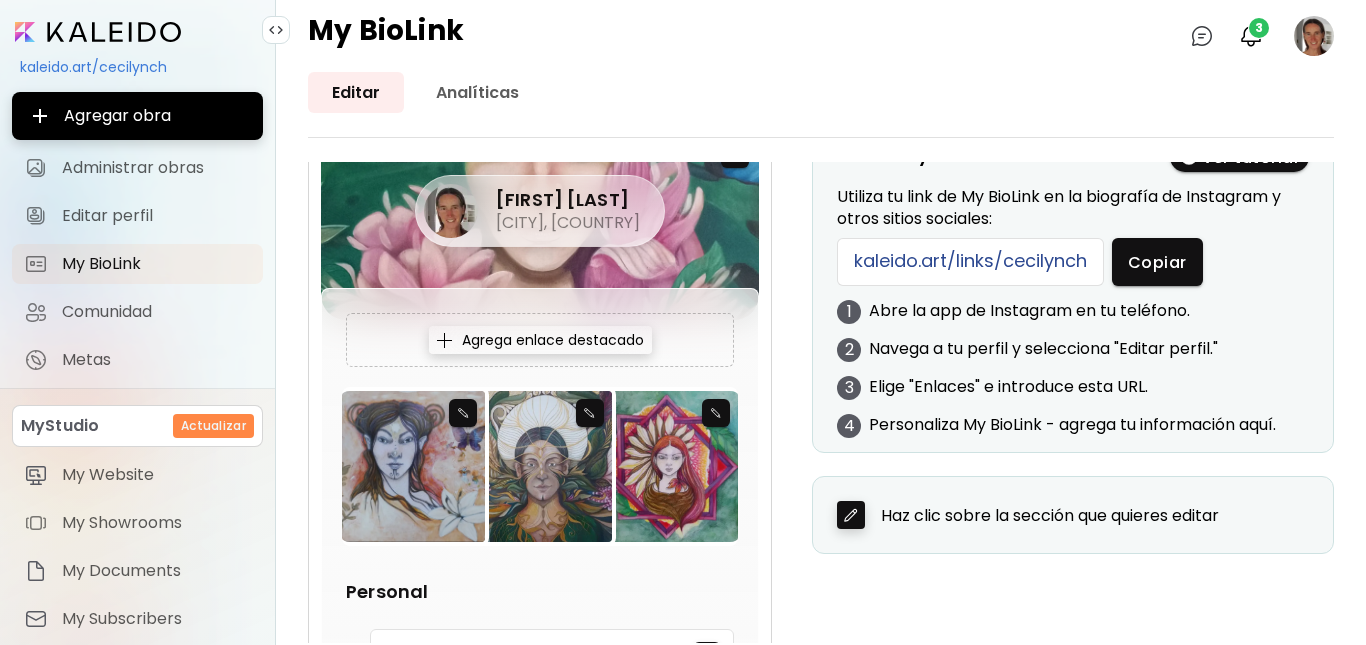 scroll, scrollTop: 255, scrollLeft: 0, axis: vertical 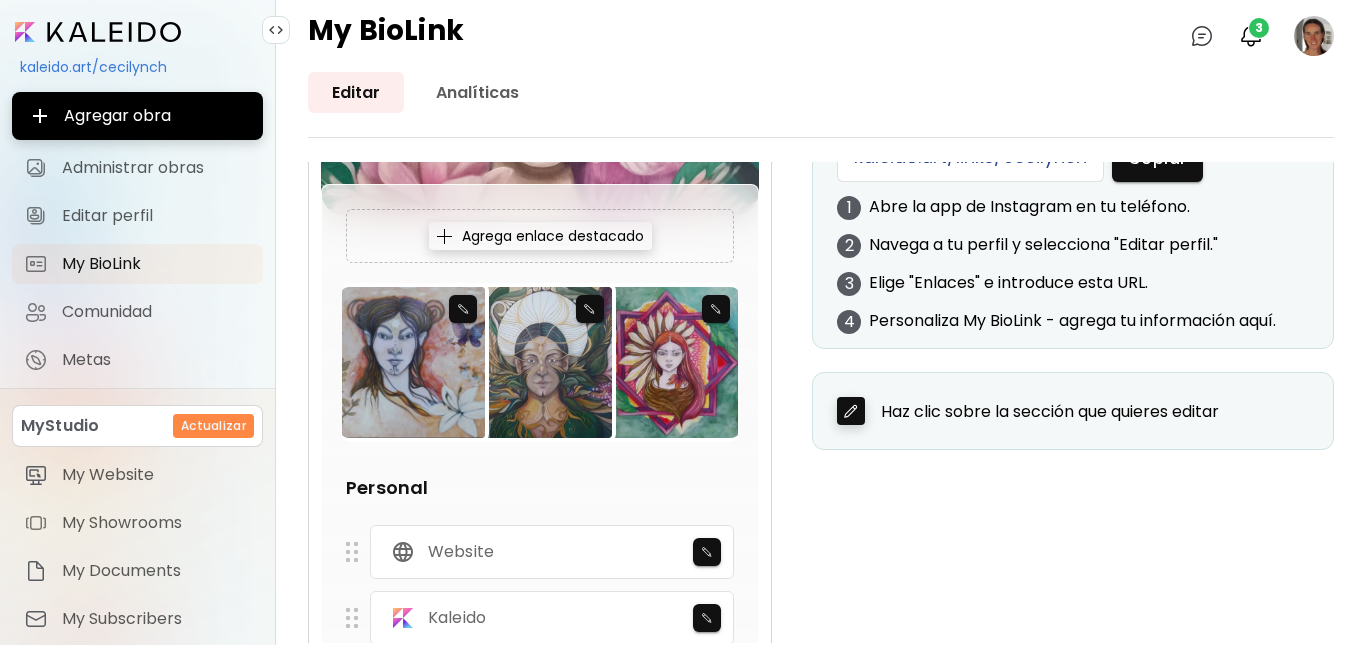 click on "4 Personaliza My BioLink - agrega tu información aquí." at bounding box center (1073, 329) 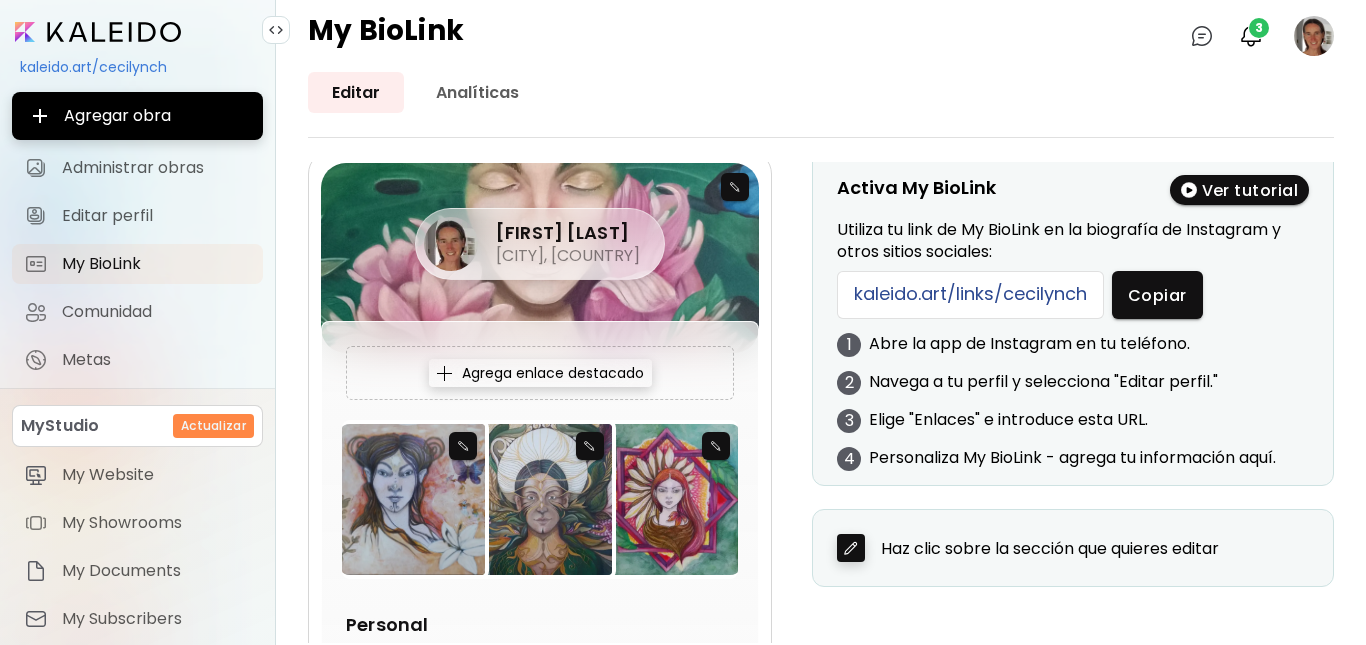 scroll, scrollTop: 113, scrollLeft: 0, axis: vertical 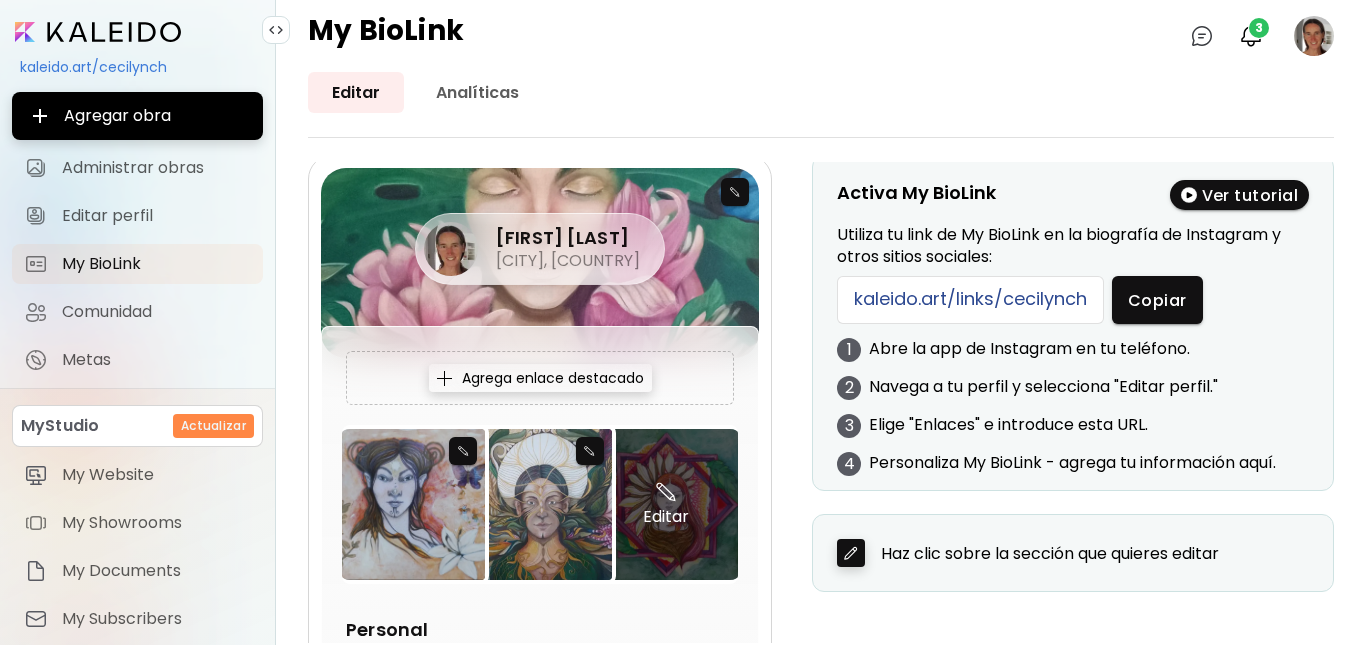 click at bounding box center (666, 492) 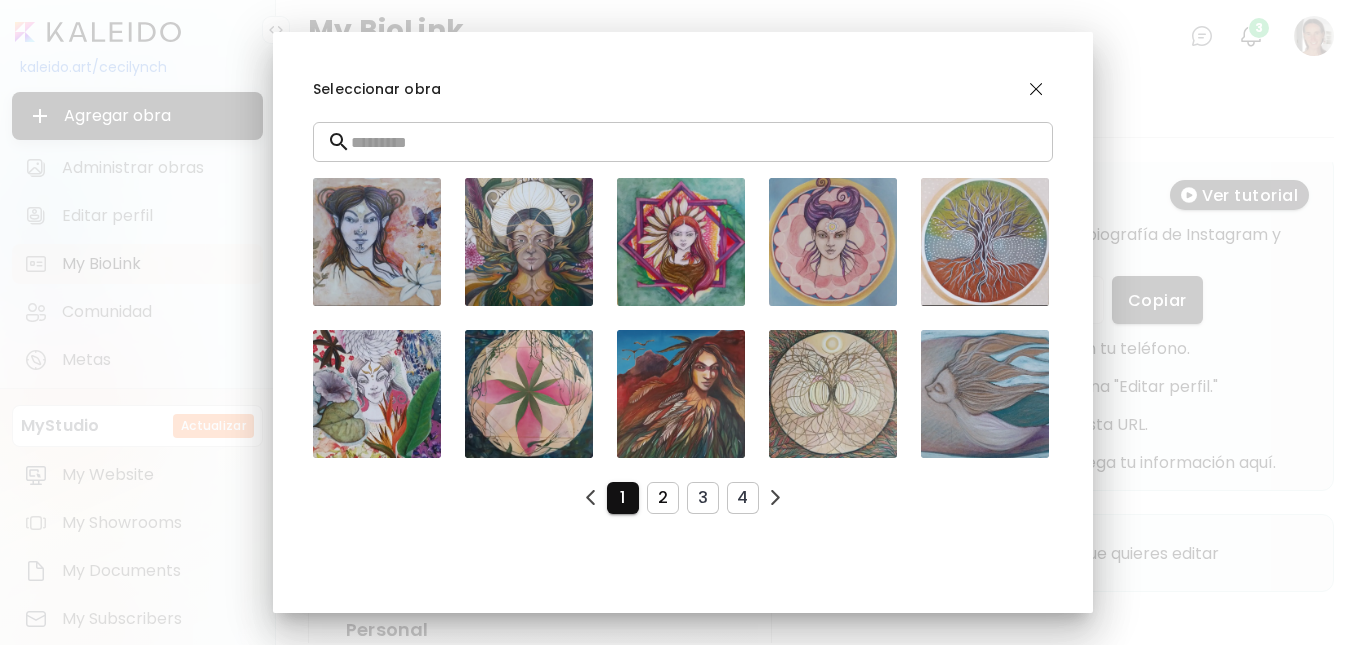 click on "2" at bounding box center [663, 497] 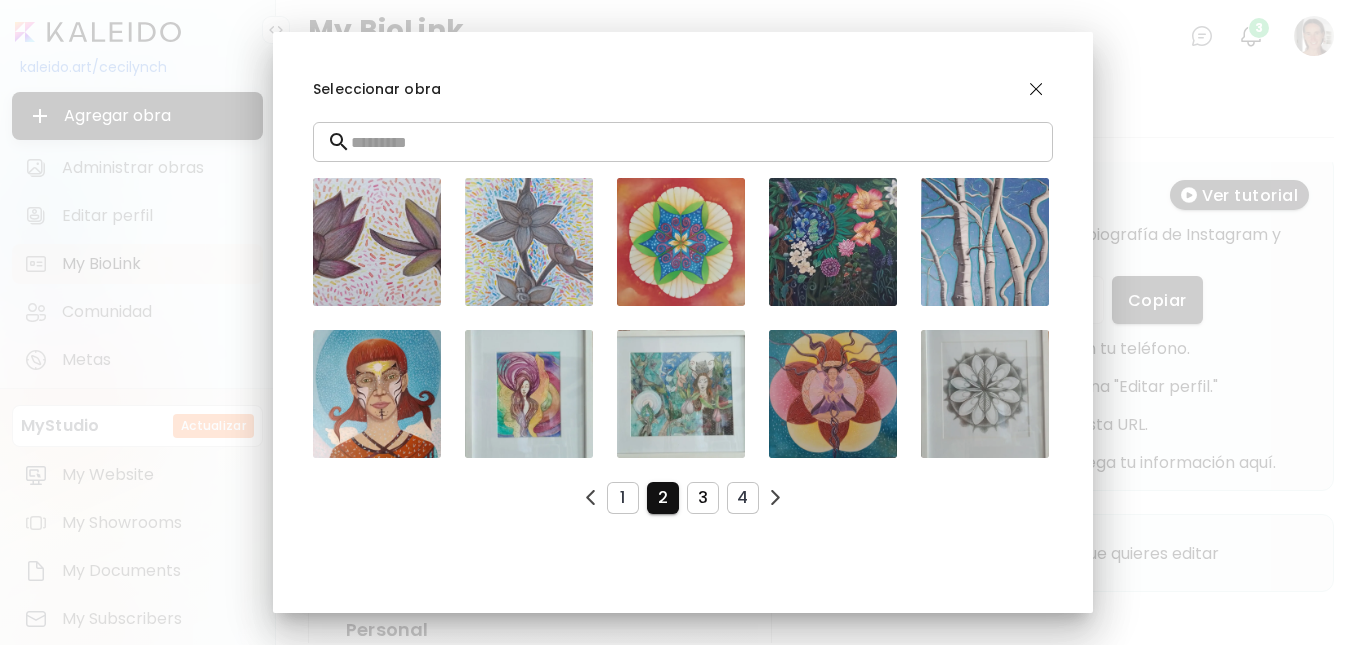 click on "3" at bounding box center (703, 497) 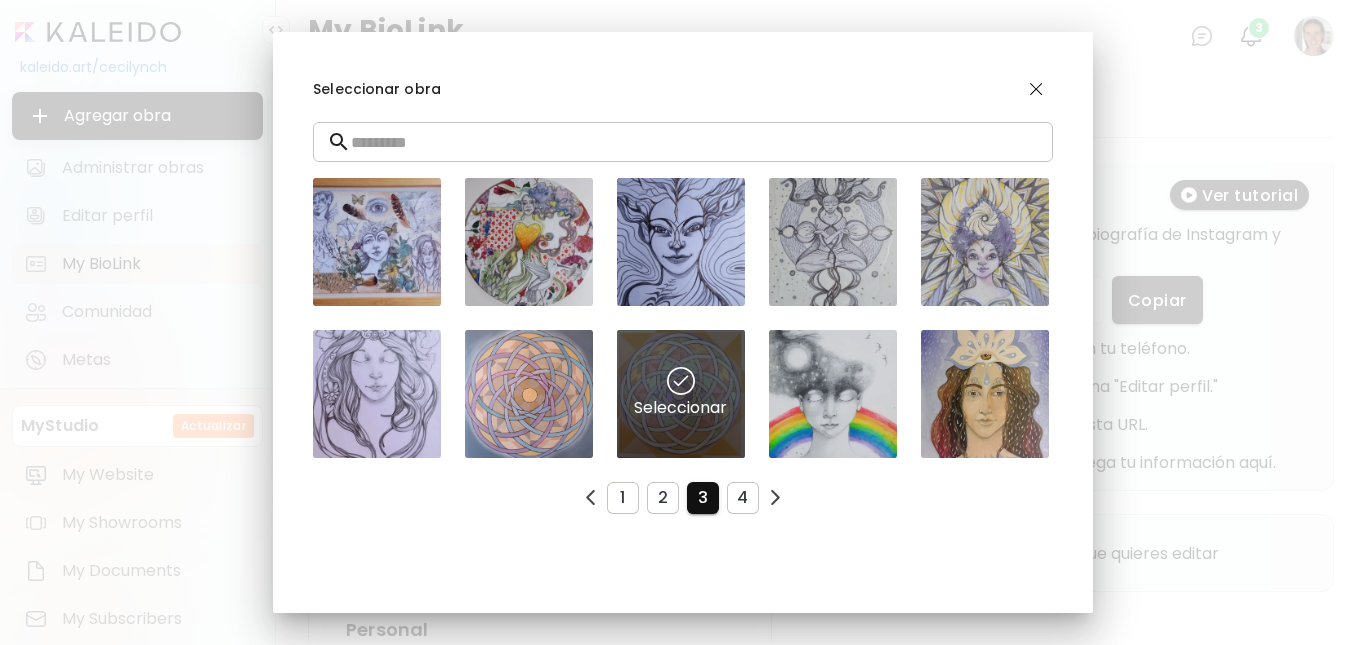 click on "Seleccionar" at bounding box center (681, 394) 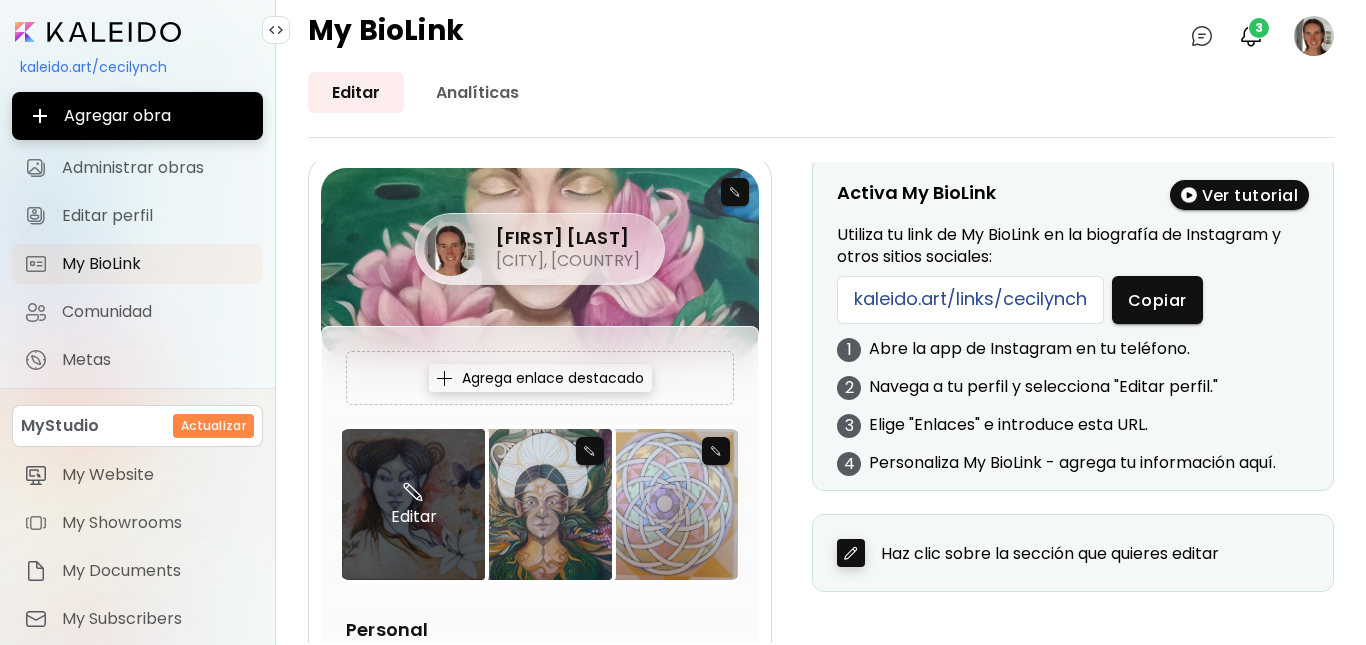 click on "Editar" at bounding box center (413, 504) 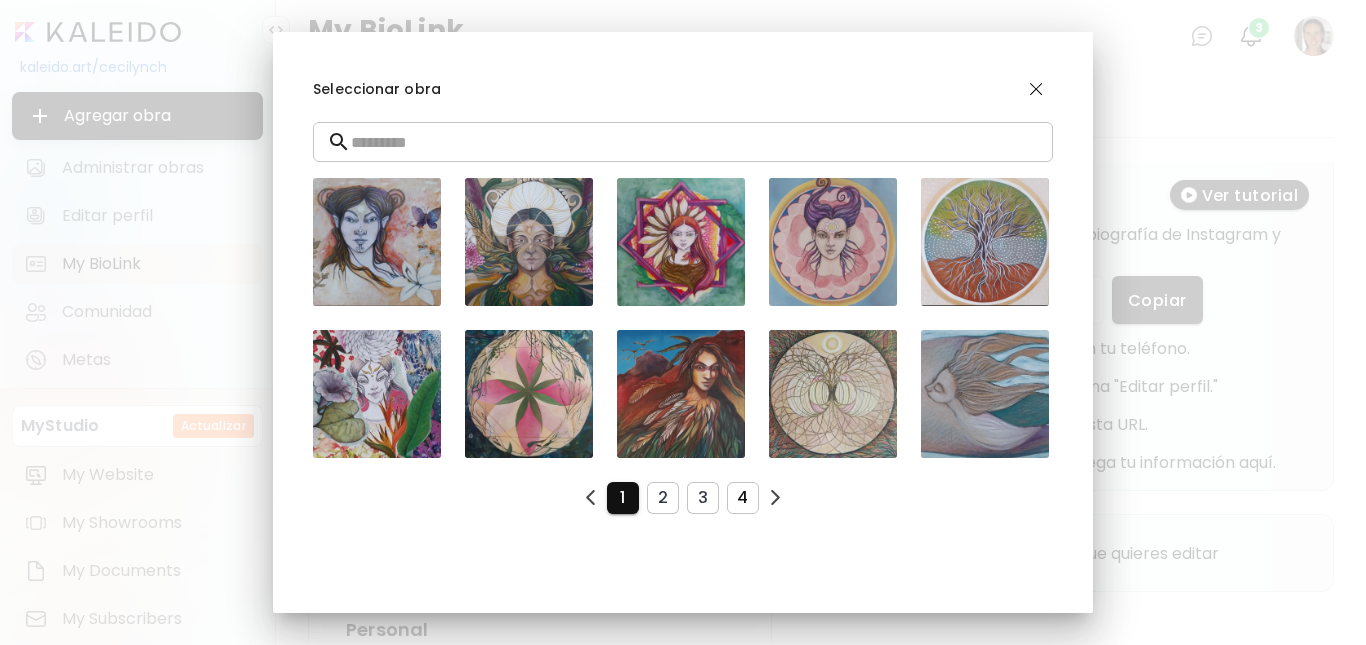click on "4" at bounding box center (743, 497) 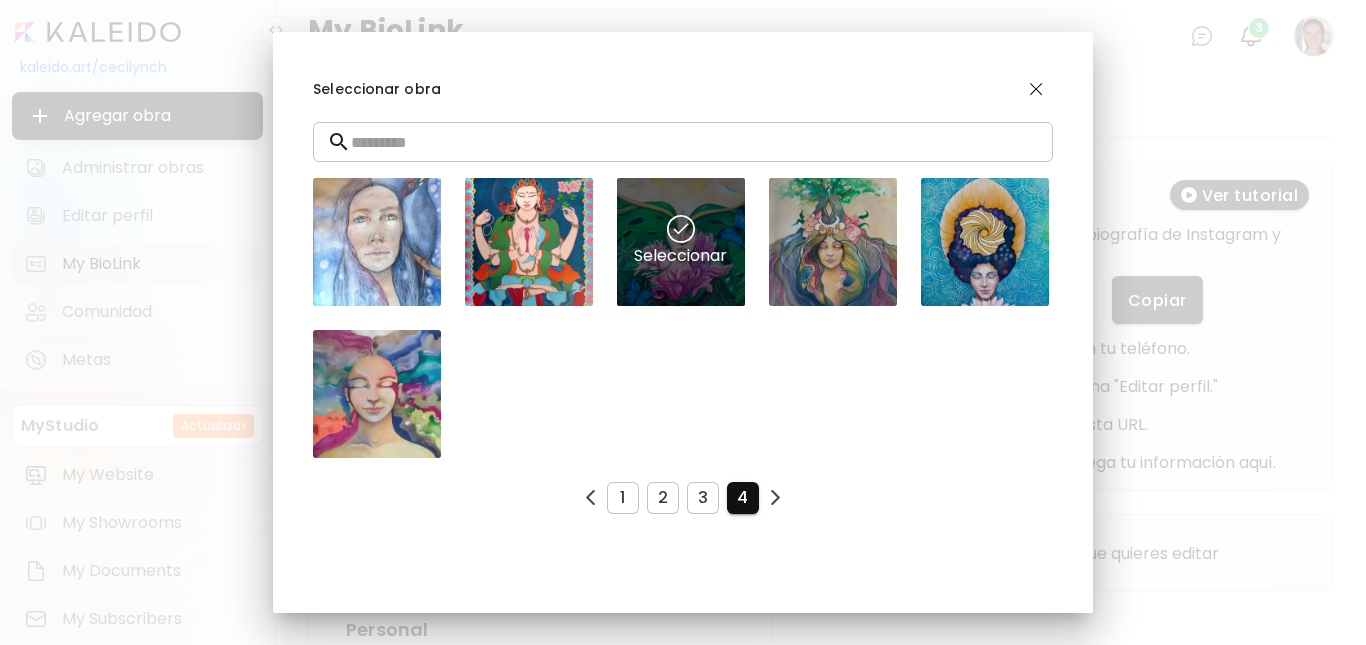 click on "Seleccionar" at bounding box center (681, 242) 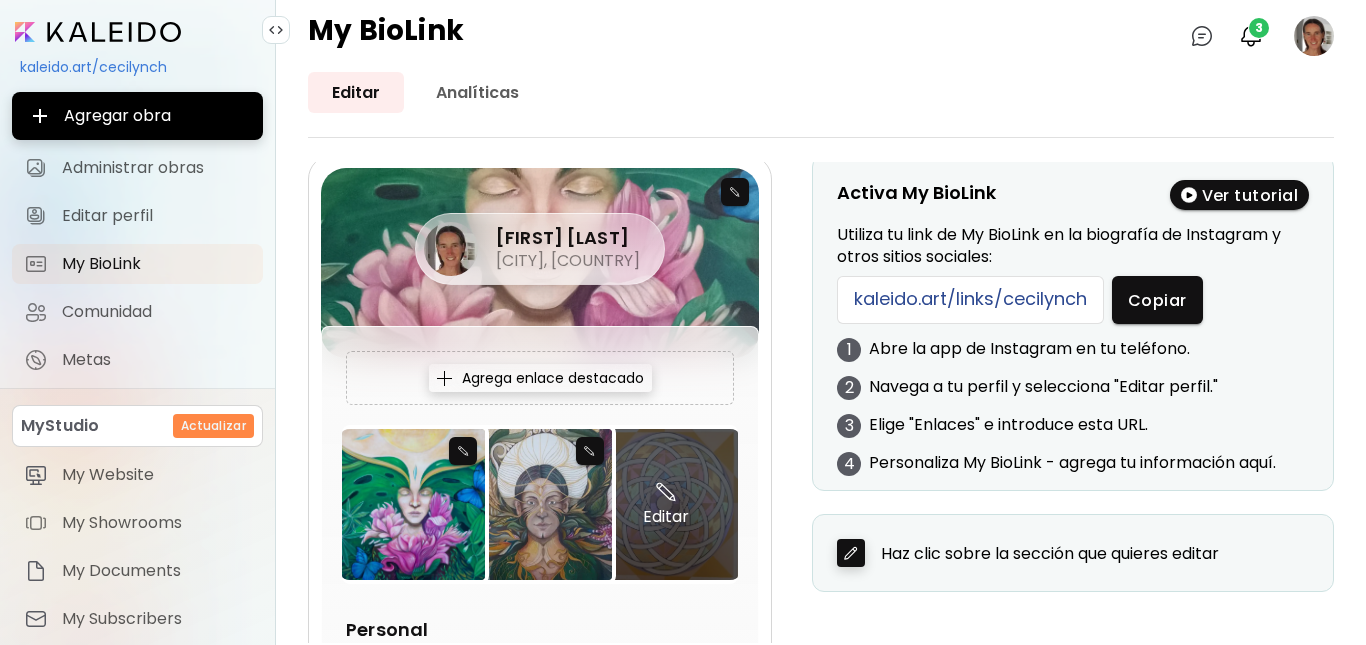 click on "Editar" at bounding box center [666, 504] 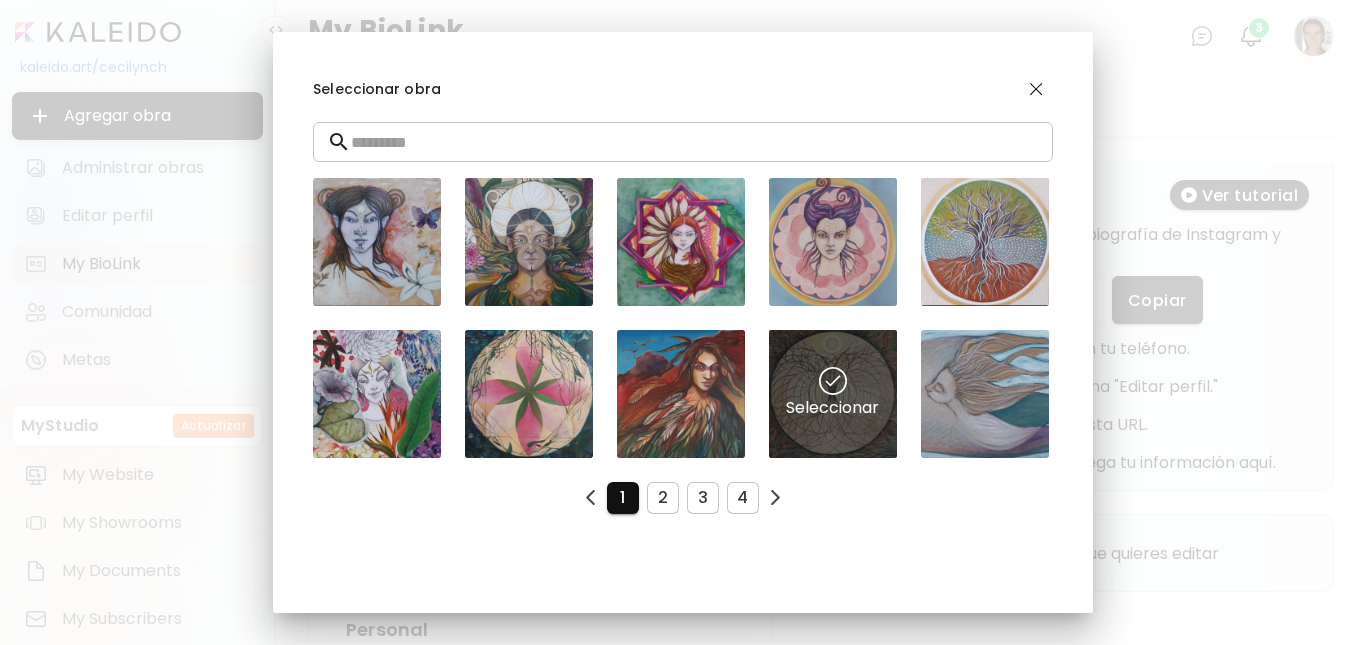 click on "Seleccionar" at bounding box center (833, 394) 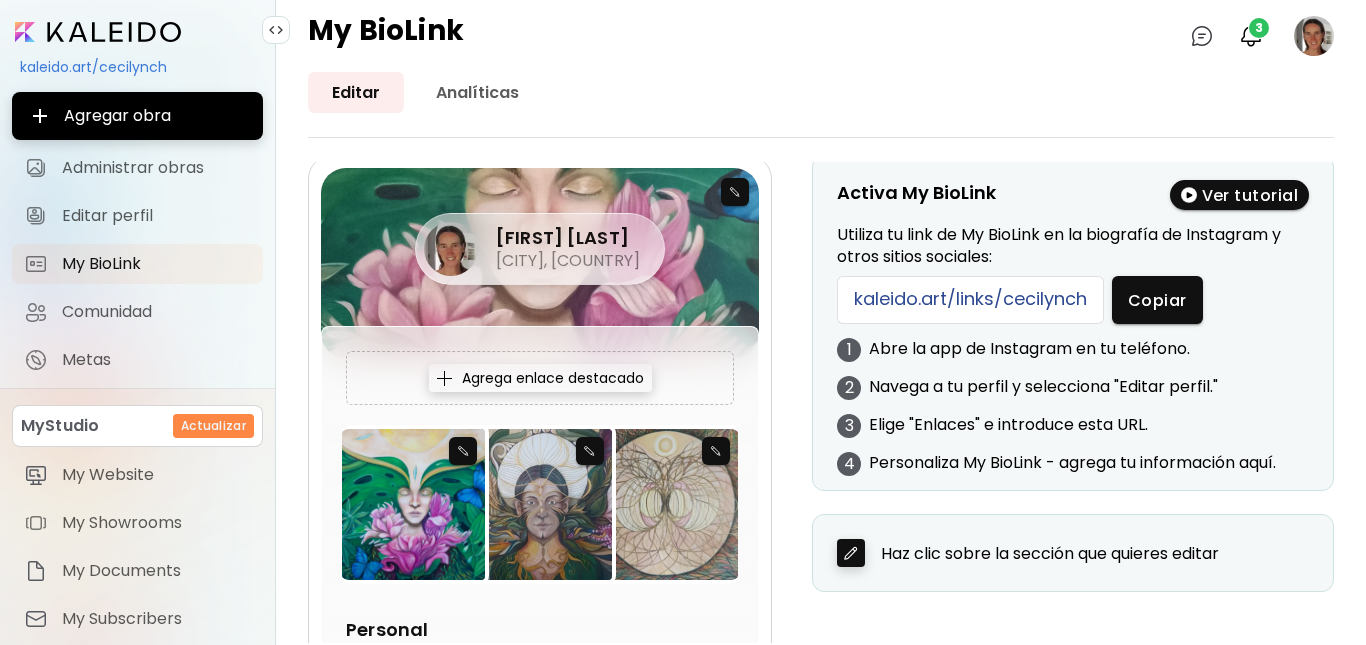 click on "[FIRST] [LAST] [CITY], [COUNTRY]" at bounding box center [540, 204] 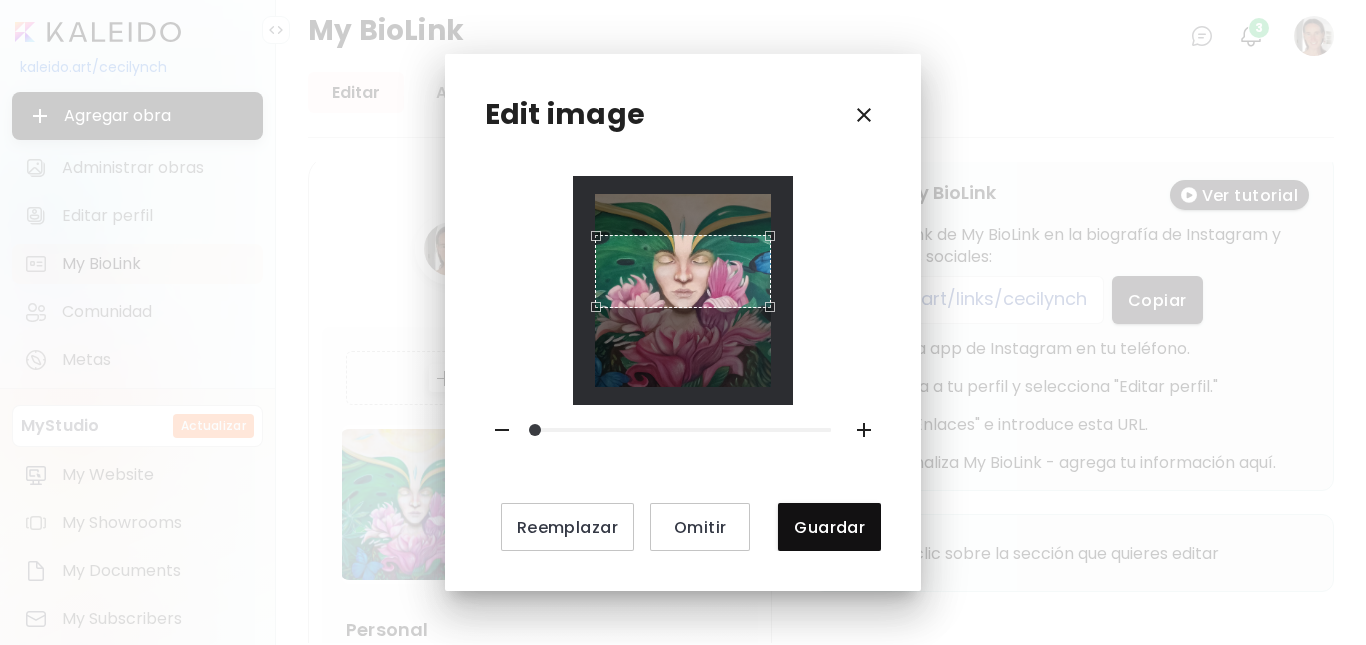 click at bounding box center (683, 271) 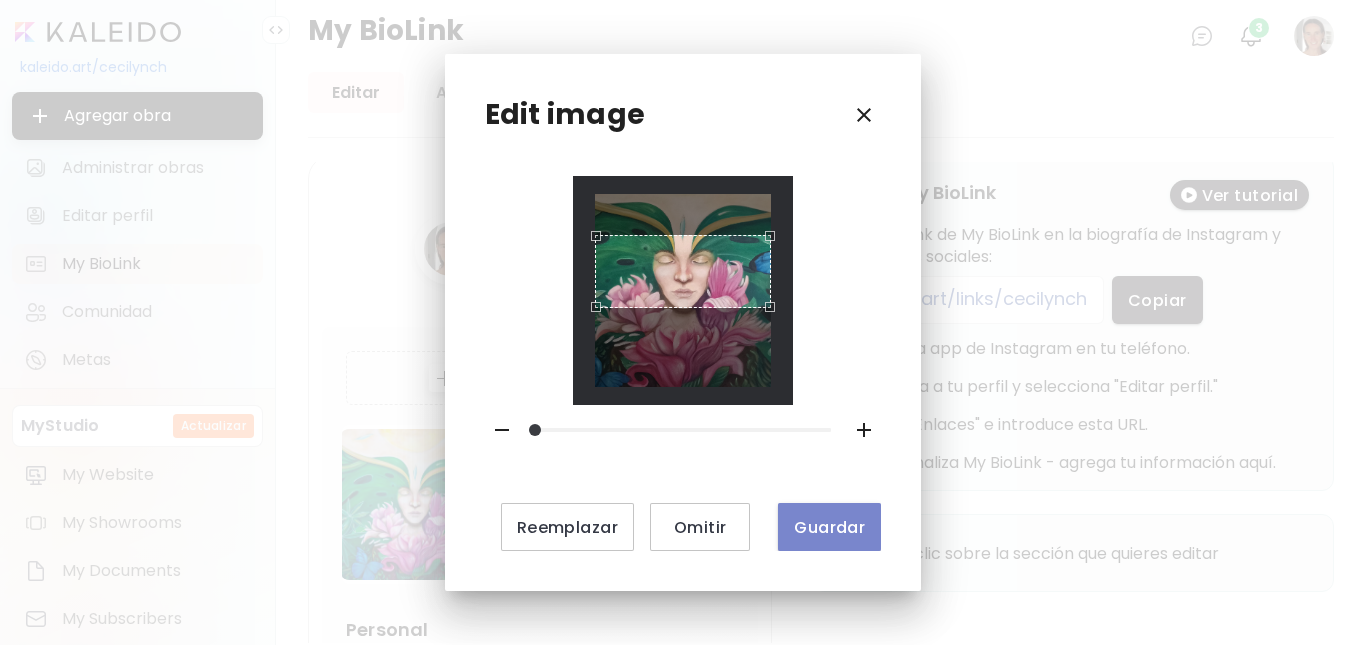 click on "Guardar" at bounding box center [829, 527] 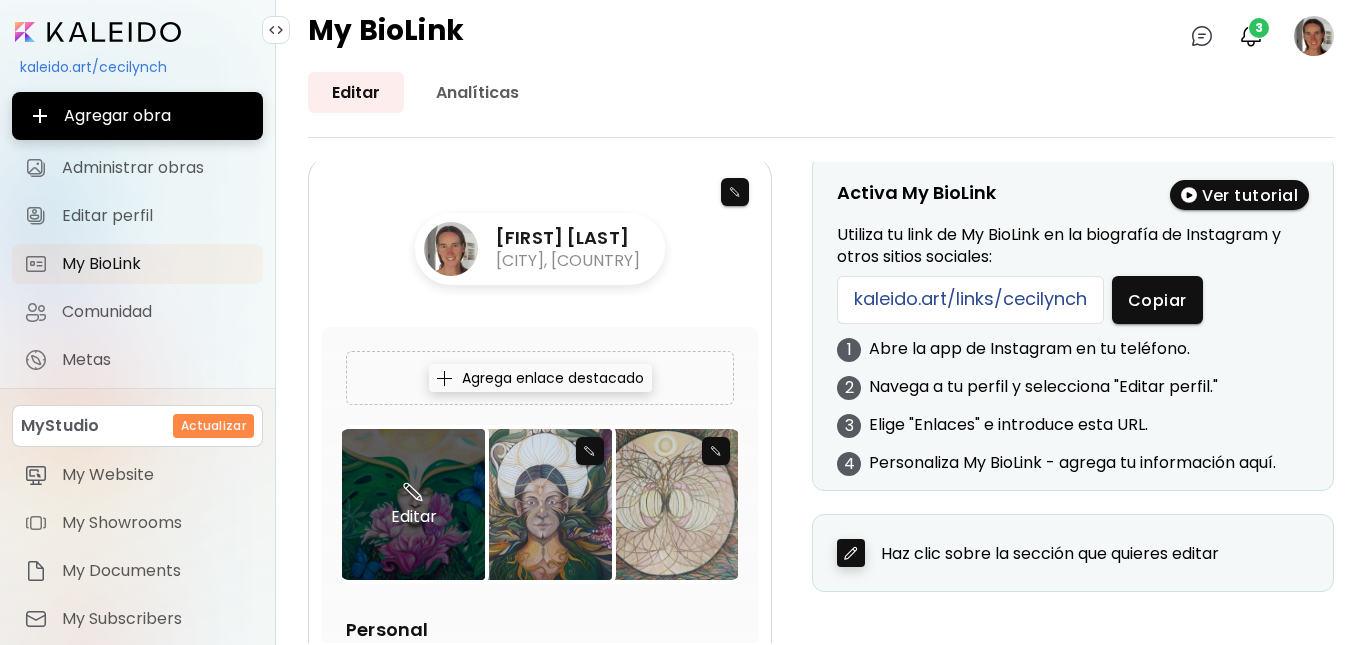 click on "Editar" at bounding box center [413, 504] 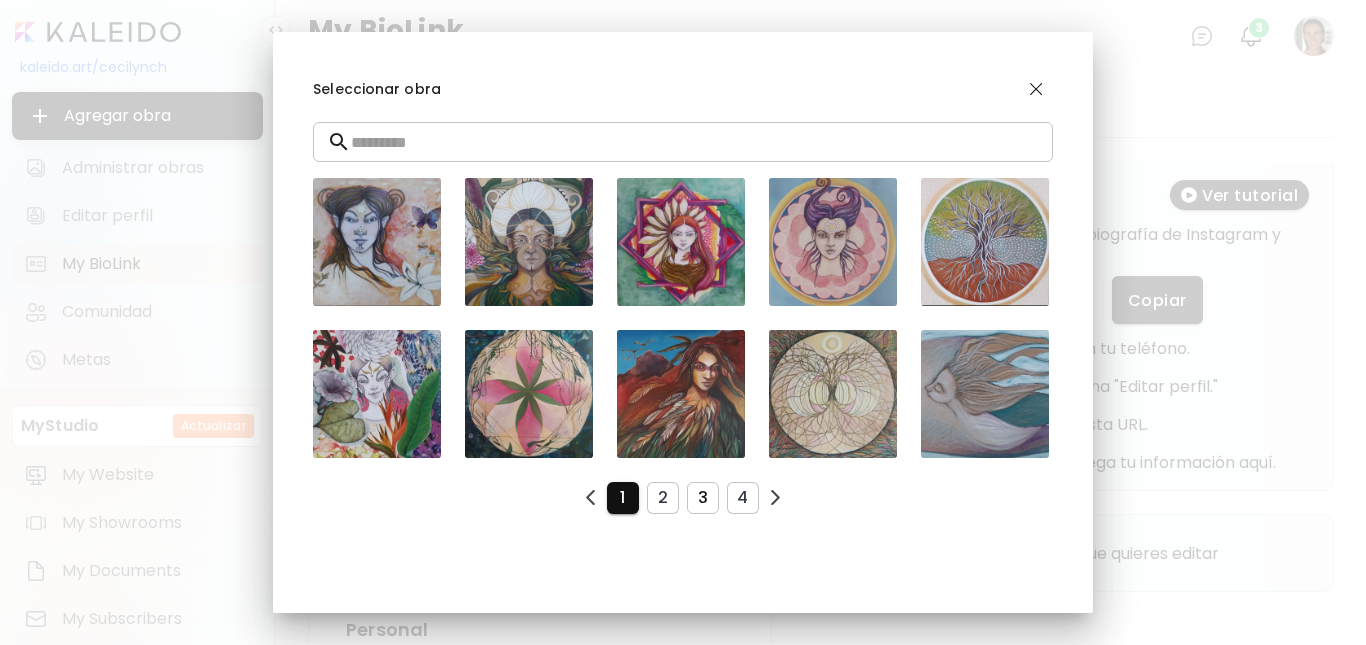 click on "3" at bounding box center [703, 497] 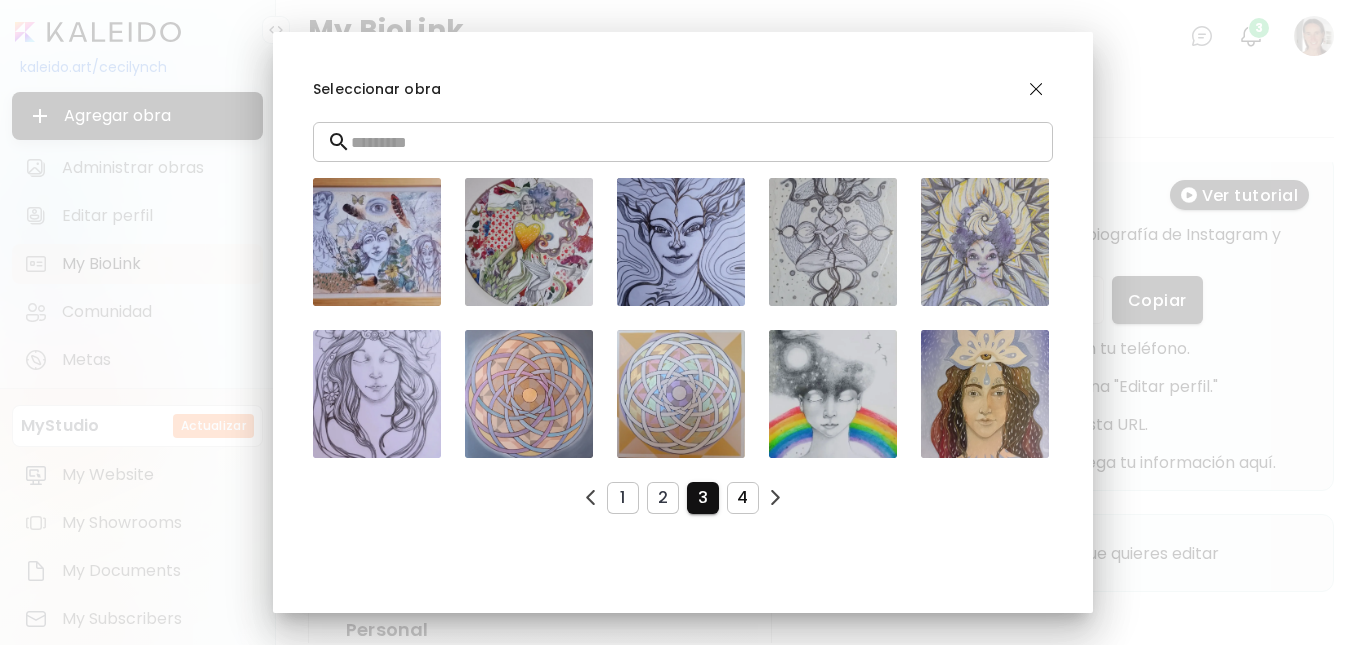 click on "4" at bounding box center (743, 497) 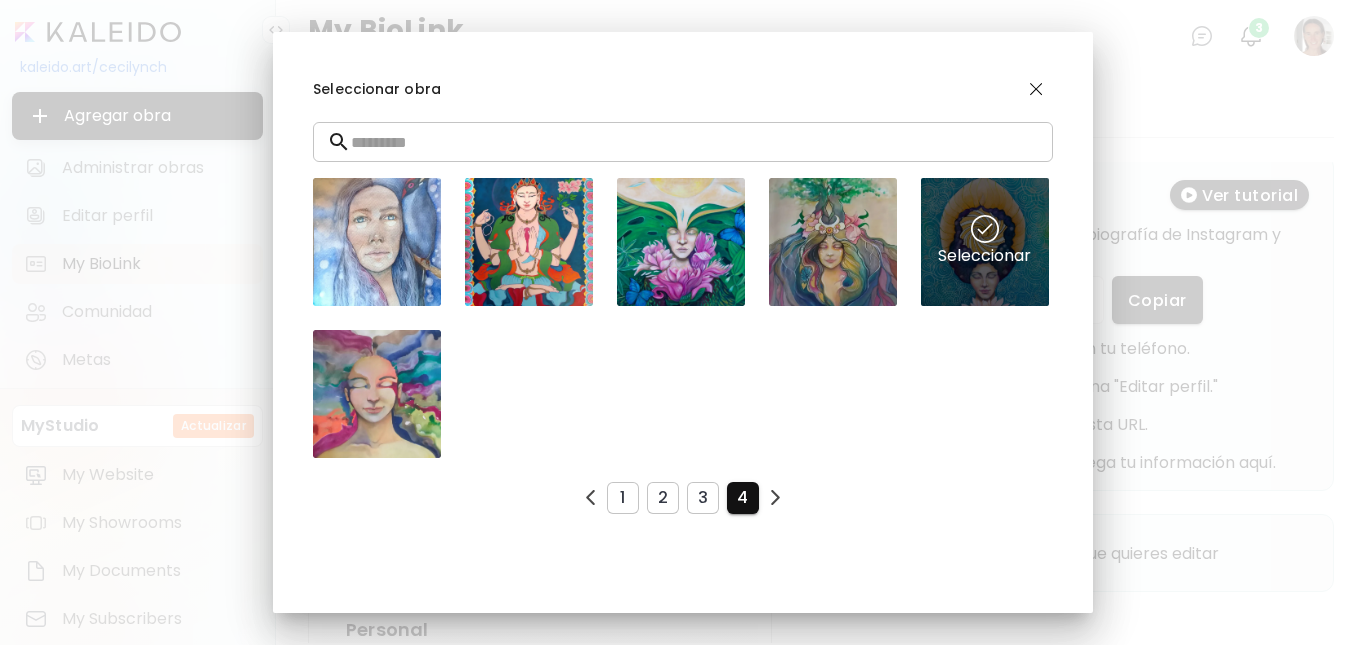 click on "Seleccionar" at bounding box center (985, 242) 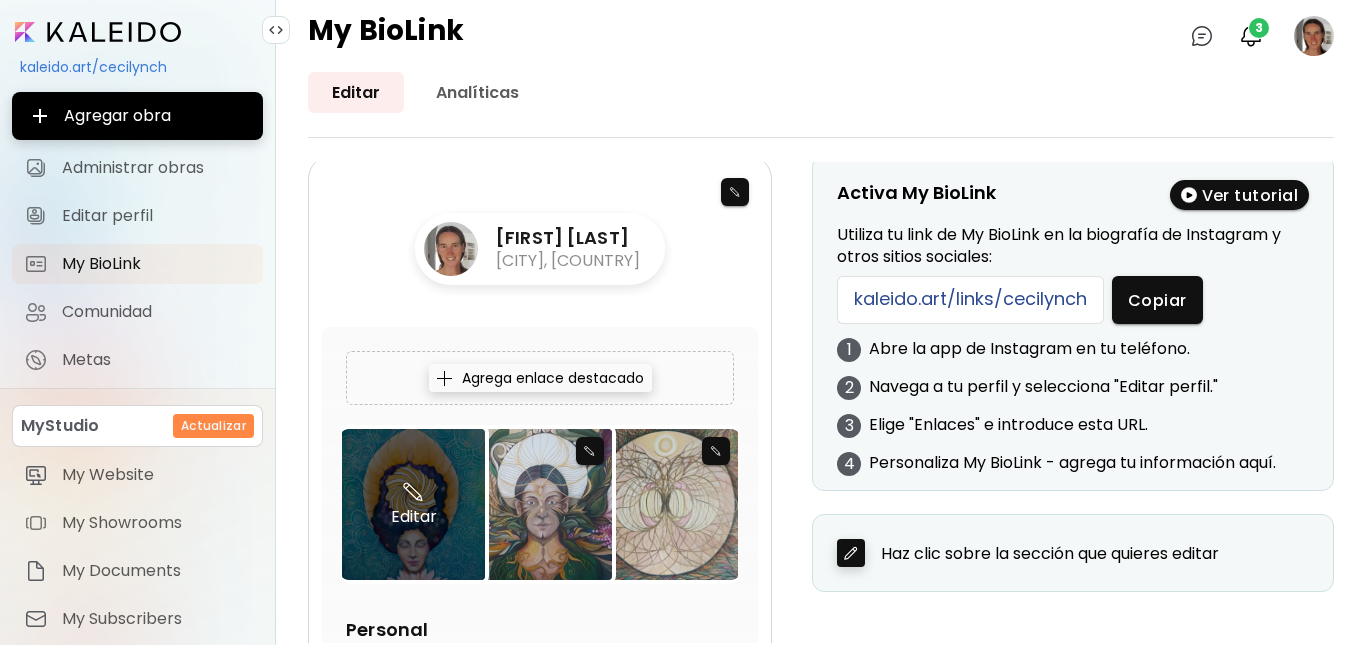 click on "Editar" at bounding box center (413, 504) 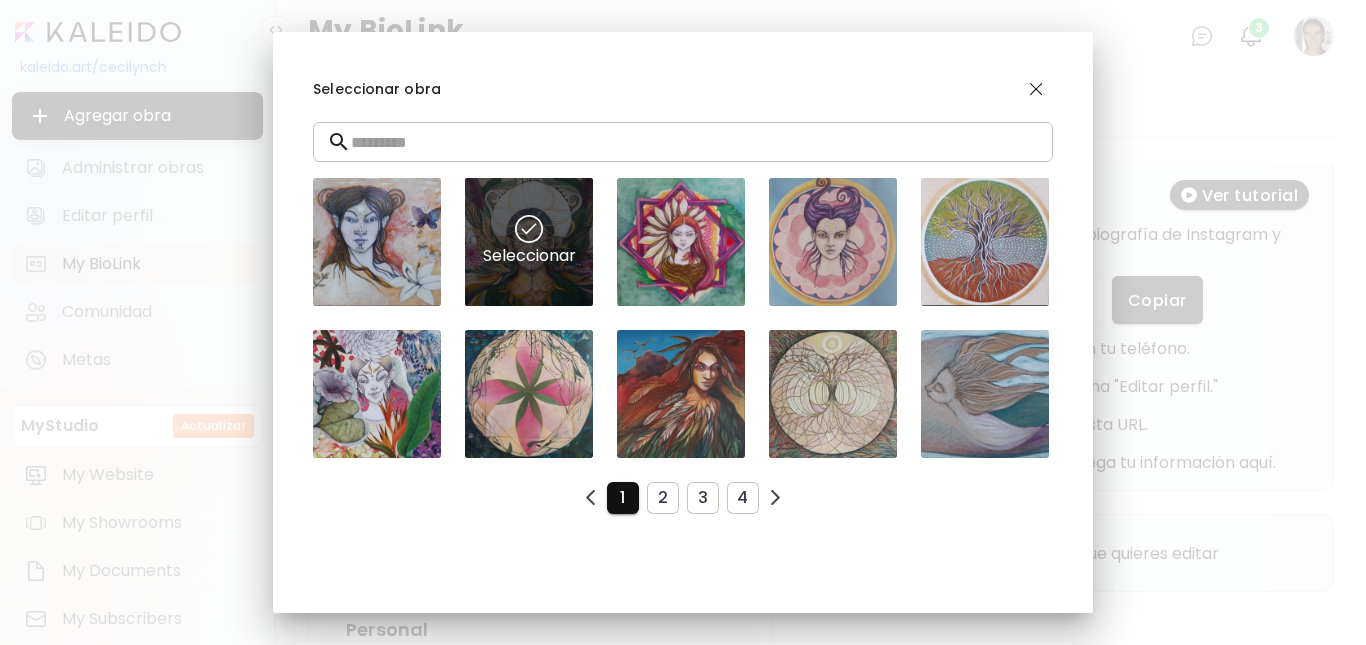 click on "Seleccionar" at bounding box center [529, 242] 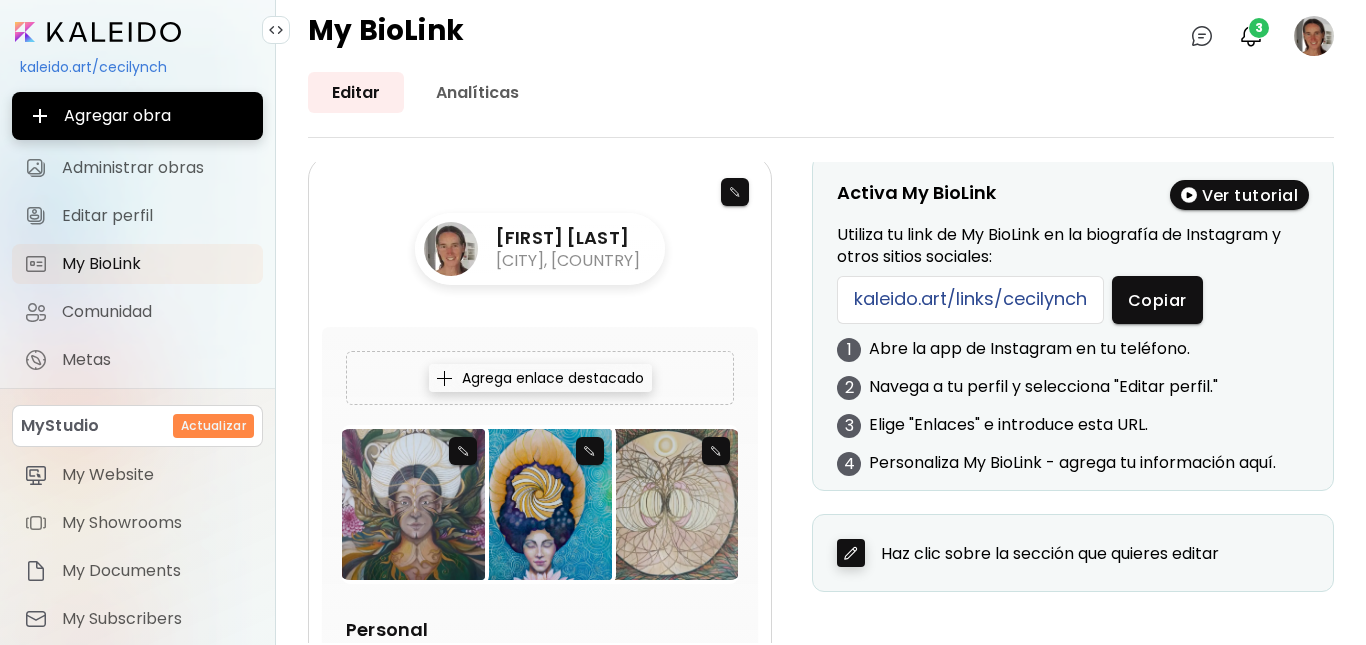 scroll, scrollTop: 533, scrollLeft: 0, axis: vertical 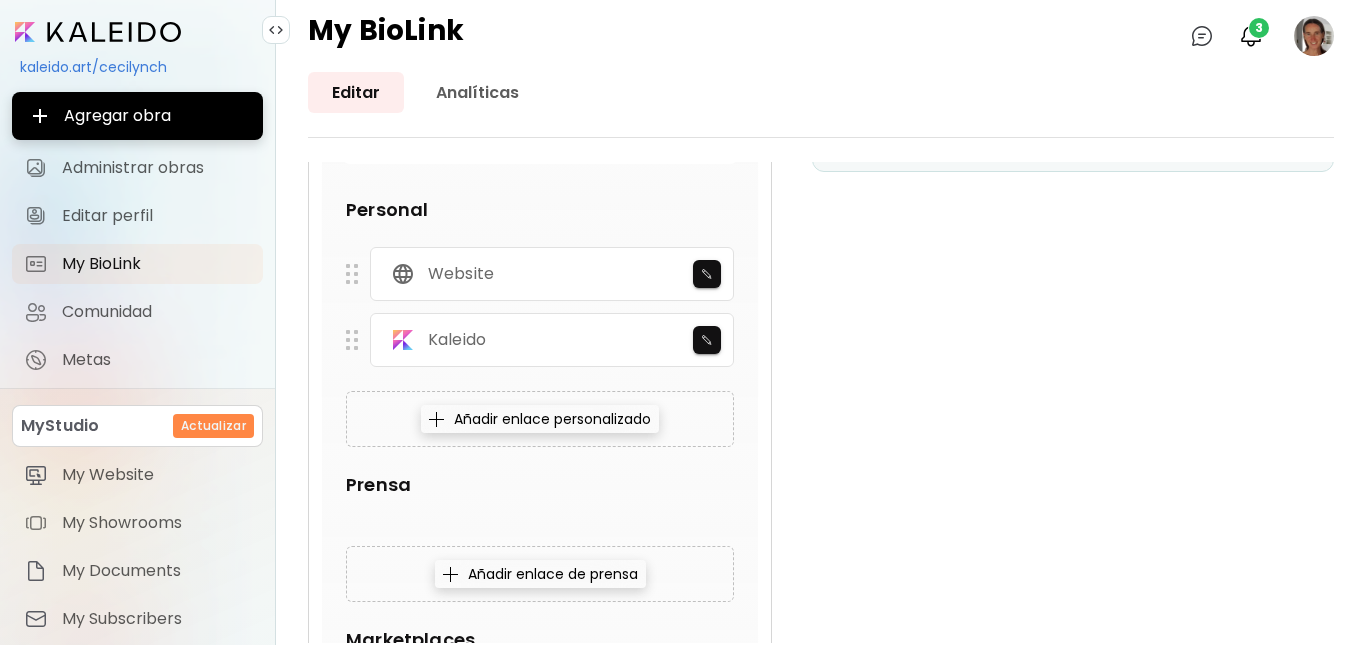 drag, startPoint x: 1333, startPoint y: 318, endPoint x: 1349, endPoint y: 332, distance: 21.260292 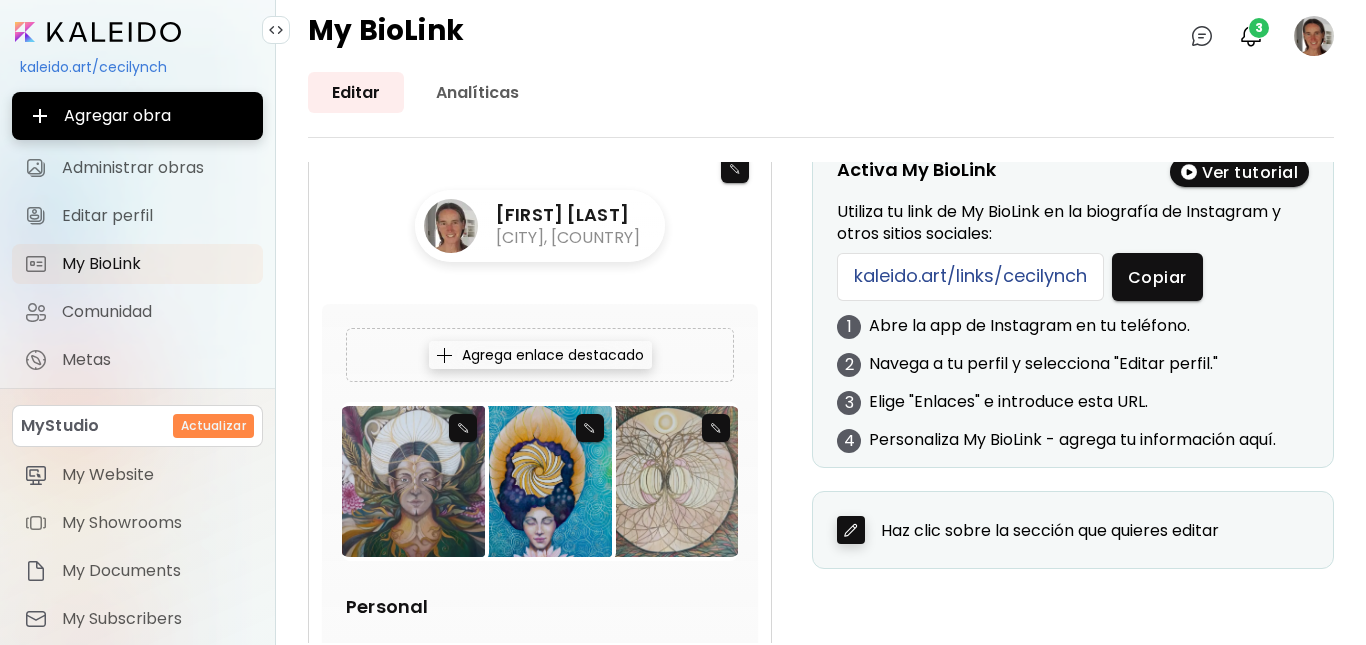 scroll, scrollTop: 114, scrollLeft: 0, axis: vertical 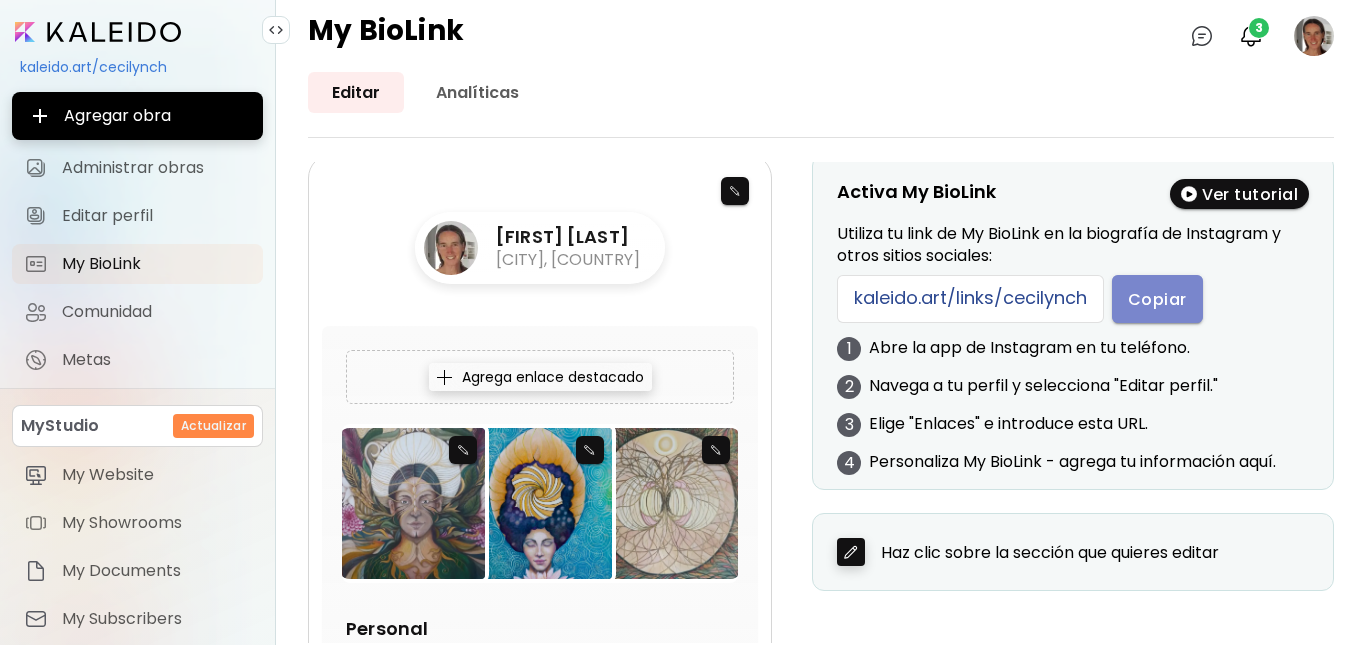 click on "Copiar" at bounding box center [1157, 299] 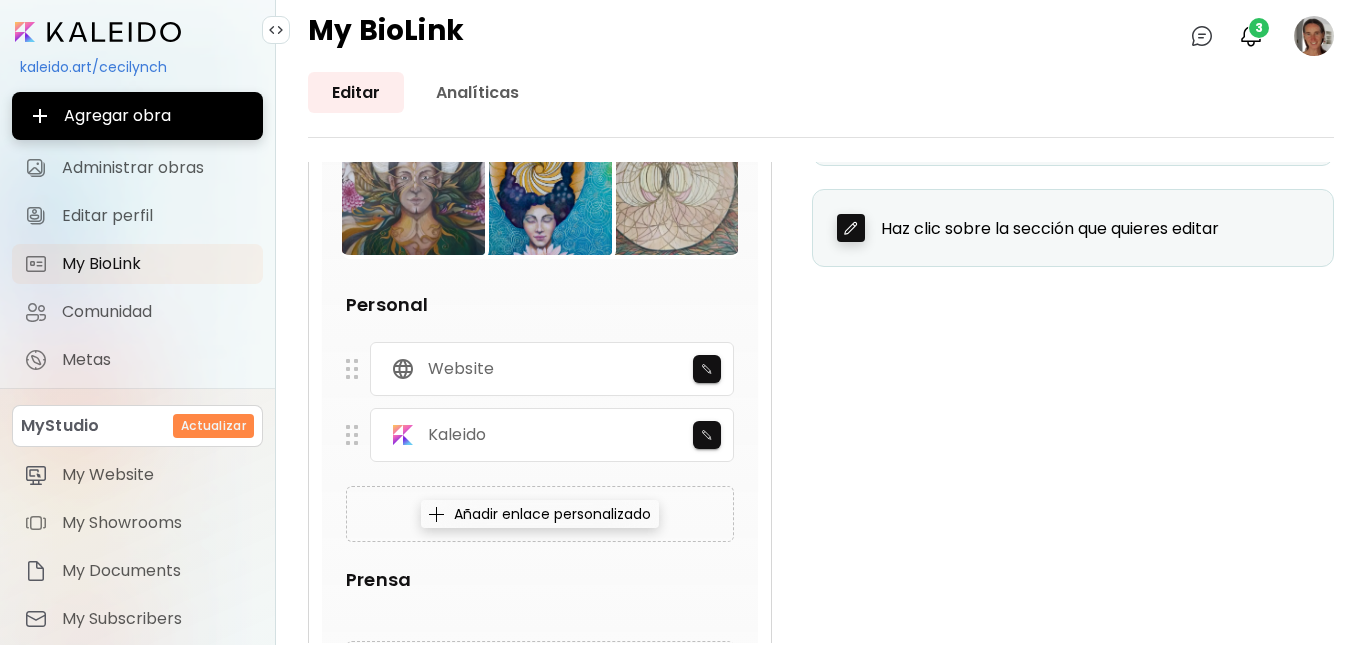 scroll, scrollTop: 516, scrollLeft: 0, axis: vertical 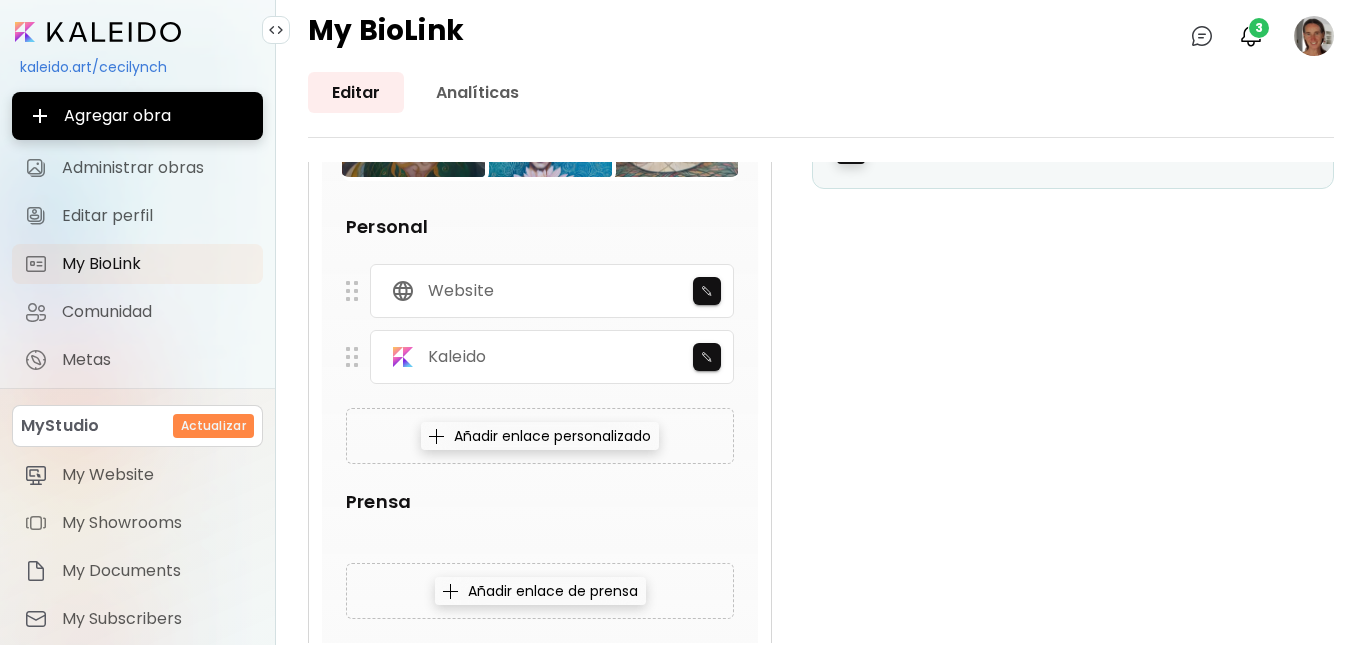 click on "Añadir enlace personalizado" at bounding box center [540, 436] 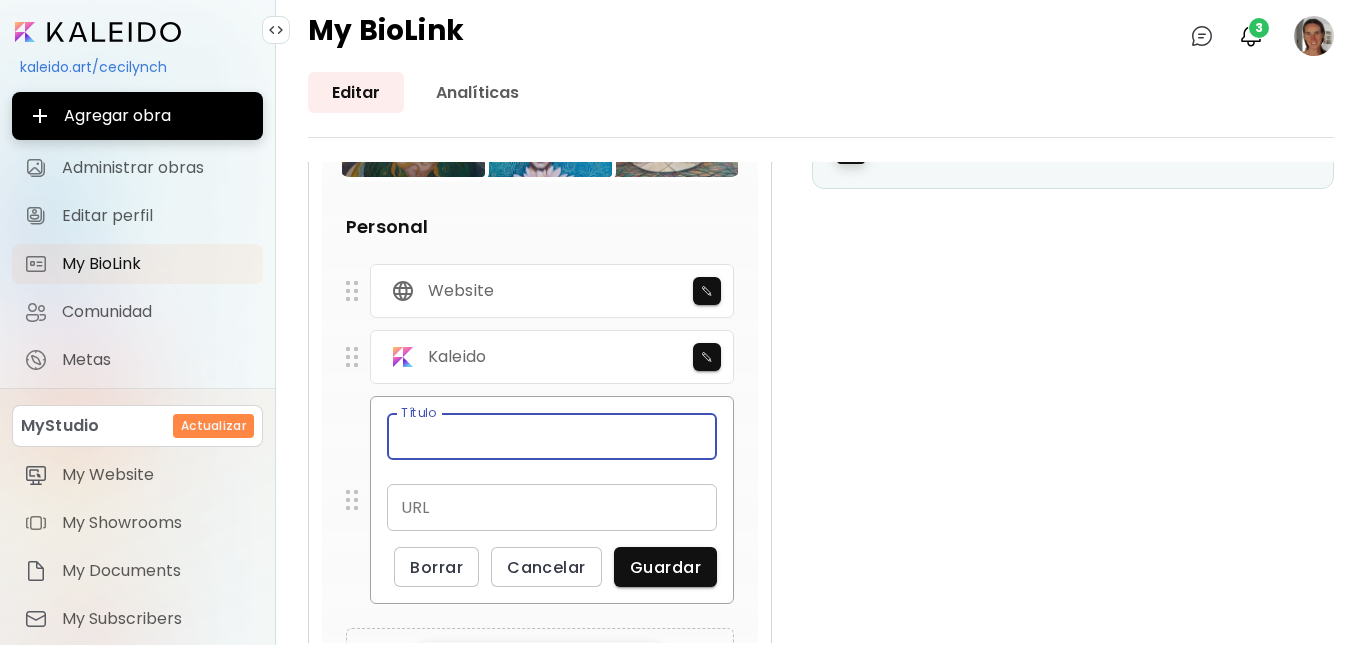 paste on "**********" 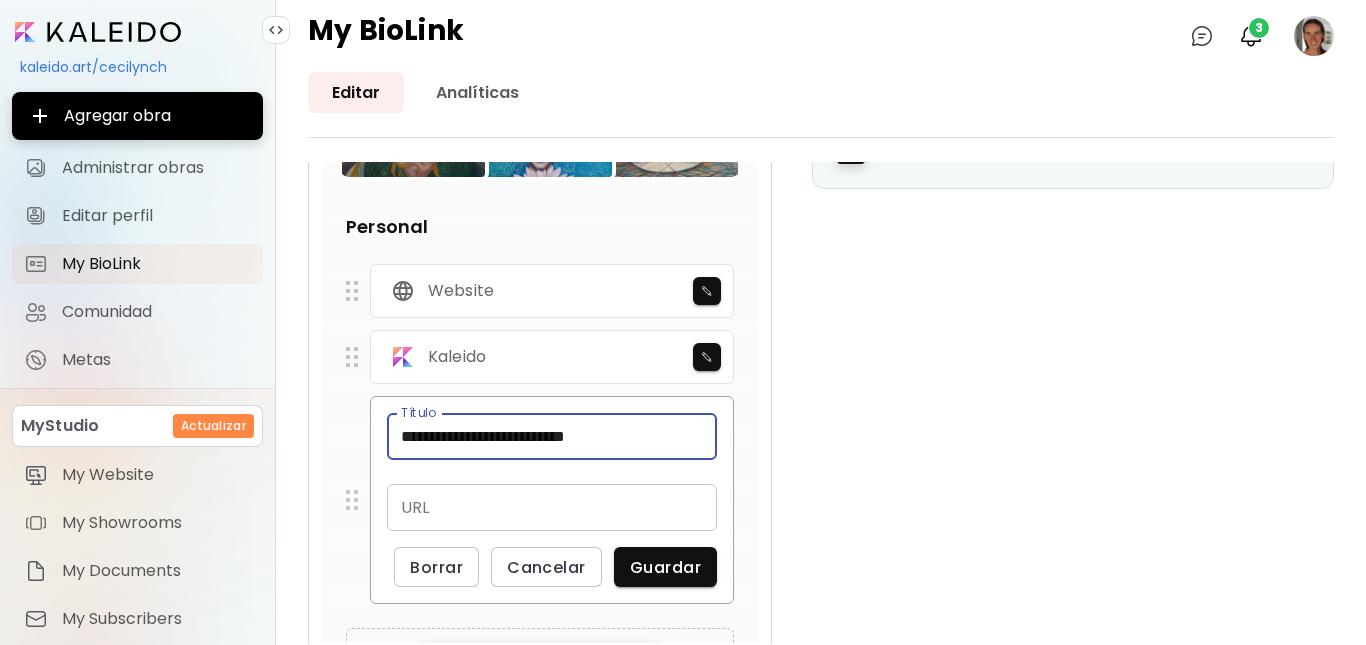 type on "**********" 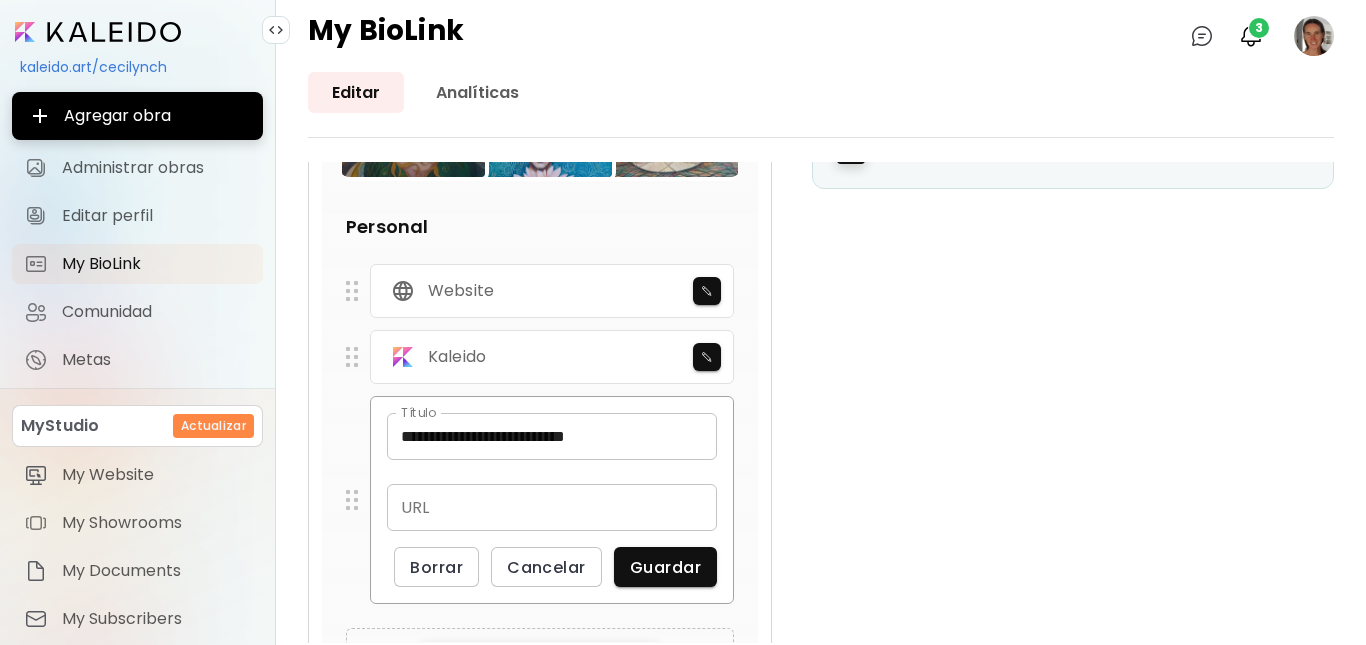 type 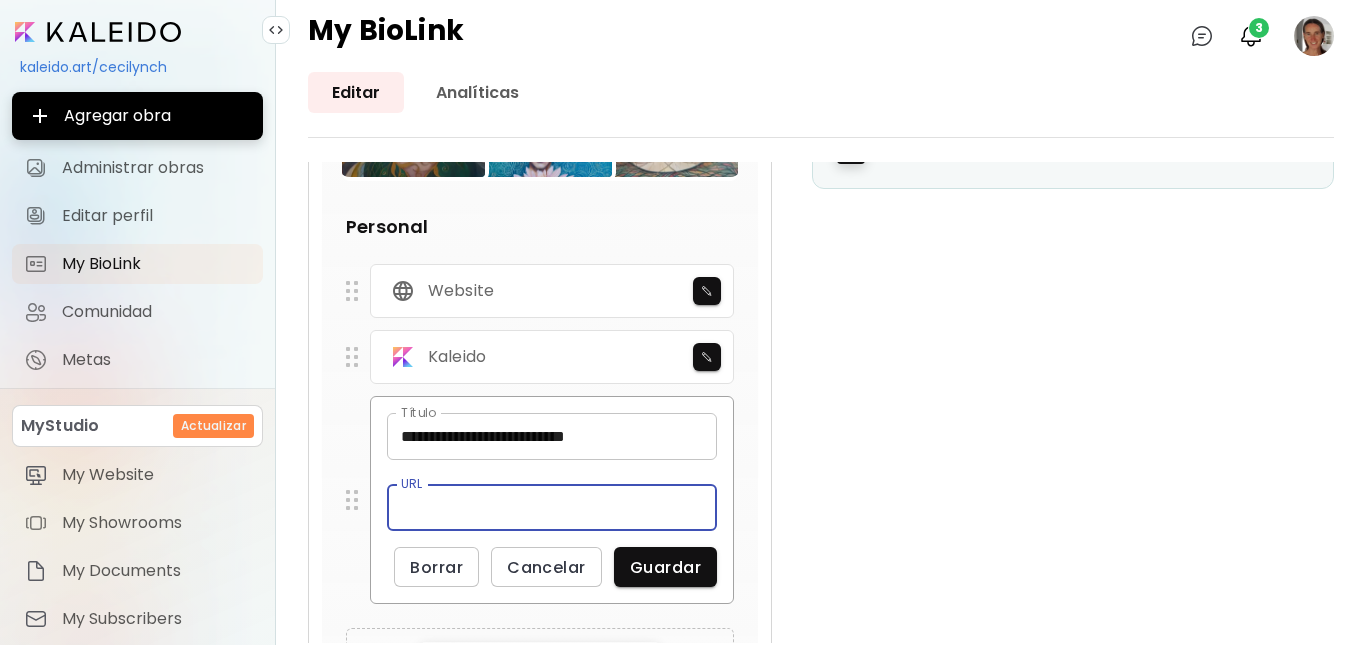 click at bounding box center (552, 507) 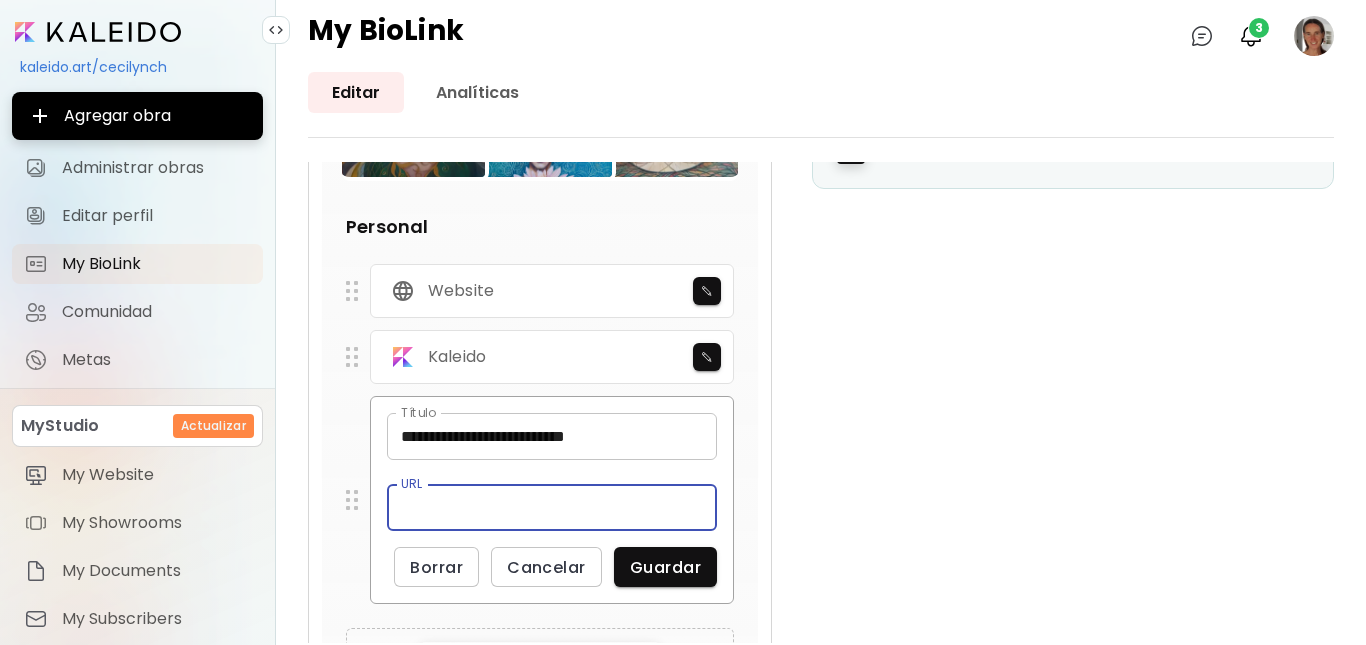 paste on "**********" 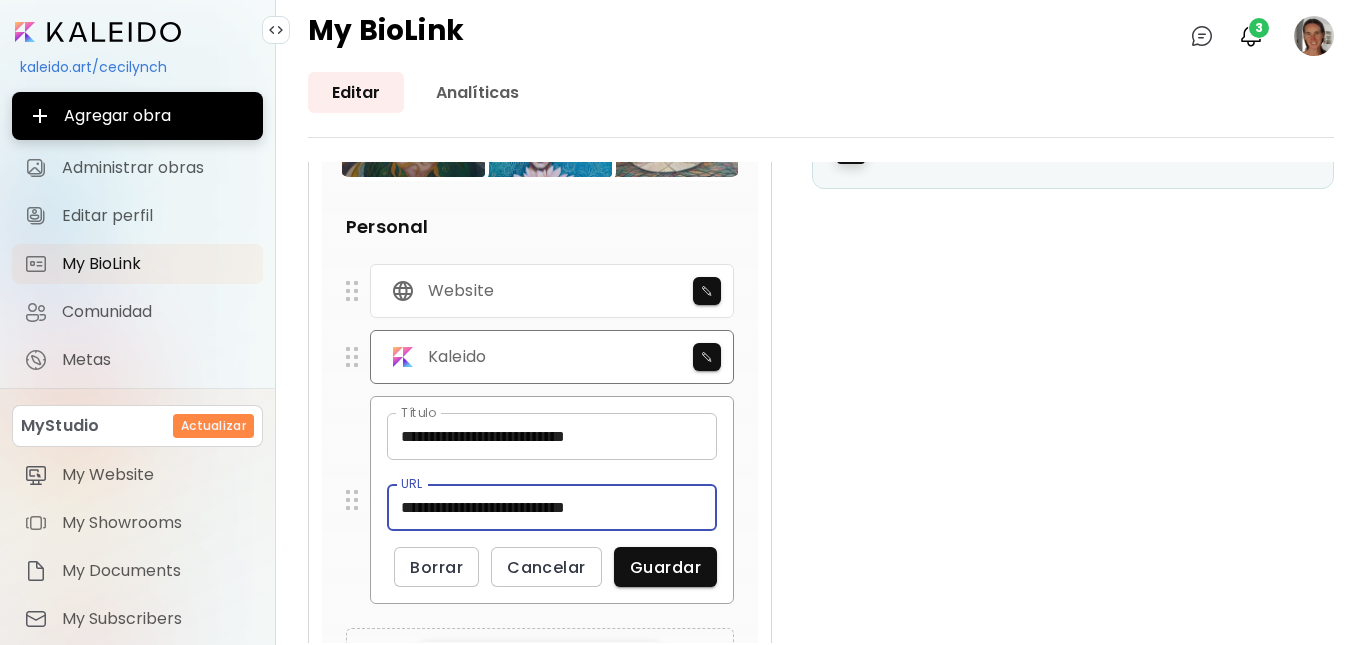 type on "**********" 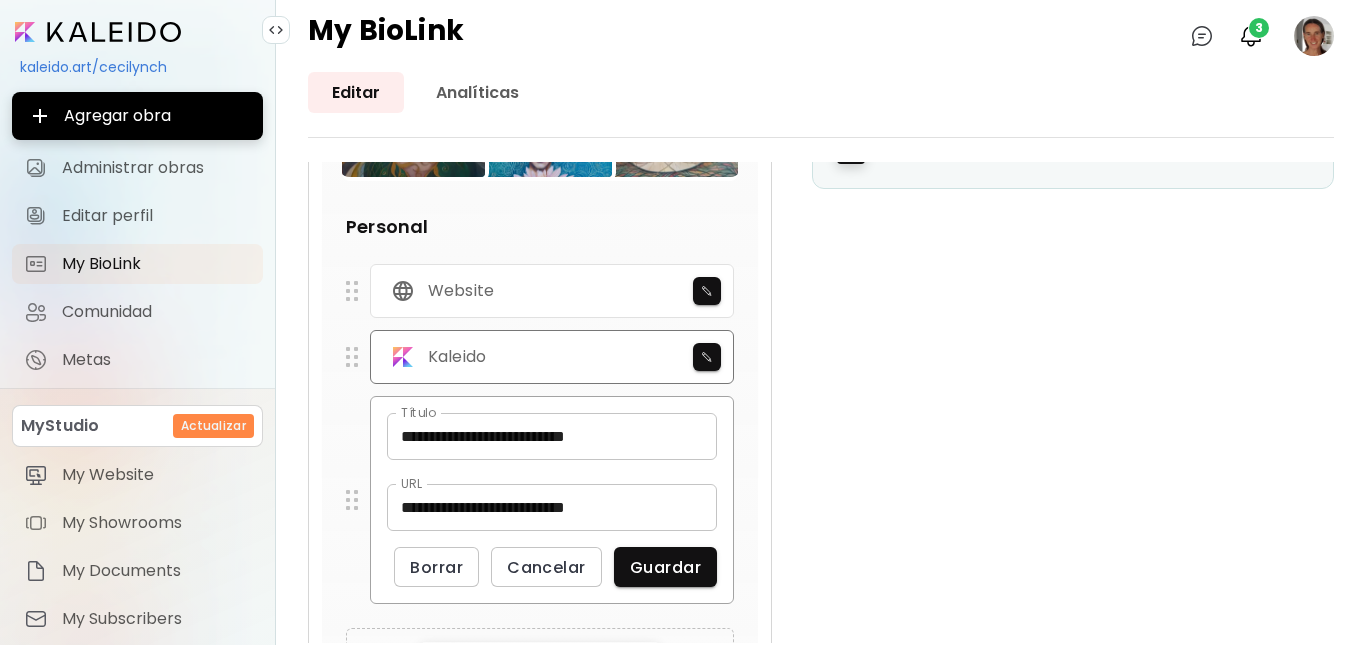 click on "Kaleido" at bounding box center (457, 357) 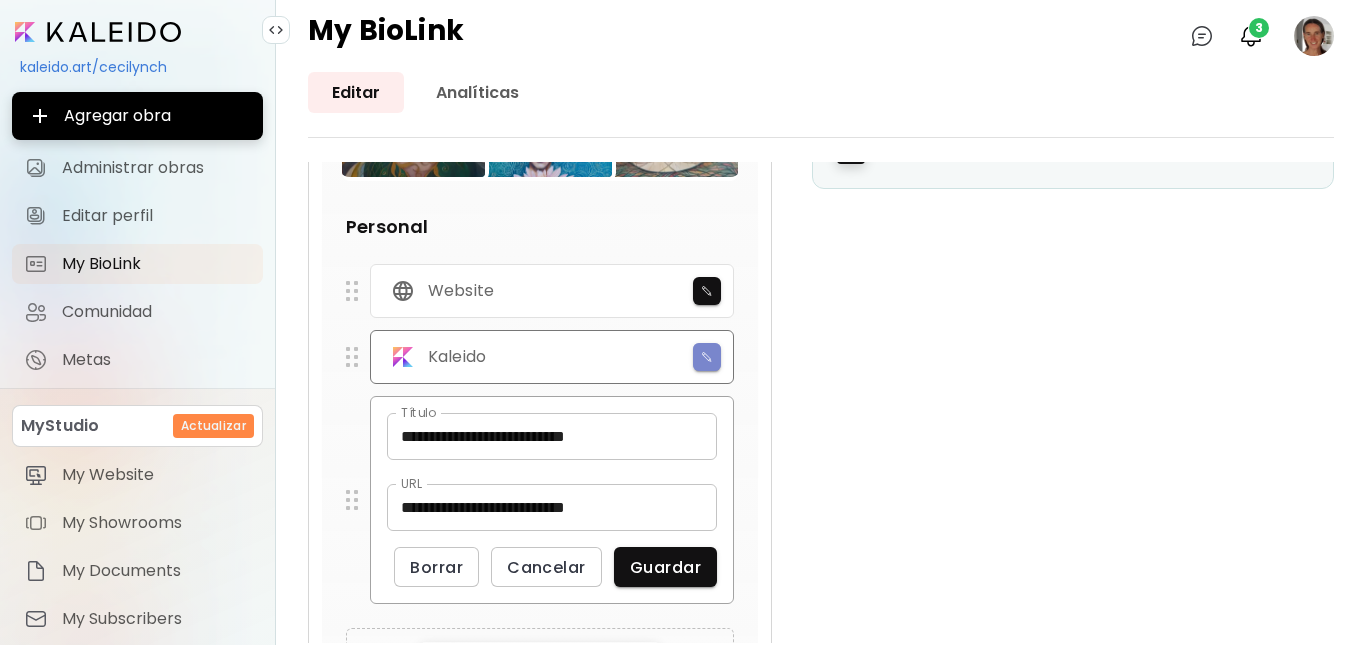 click at bounding box center (707, 357) 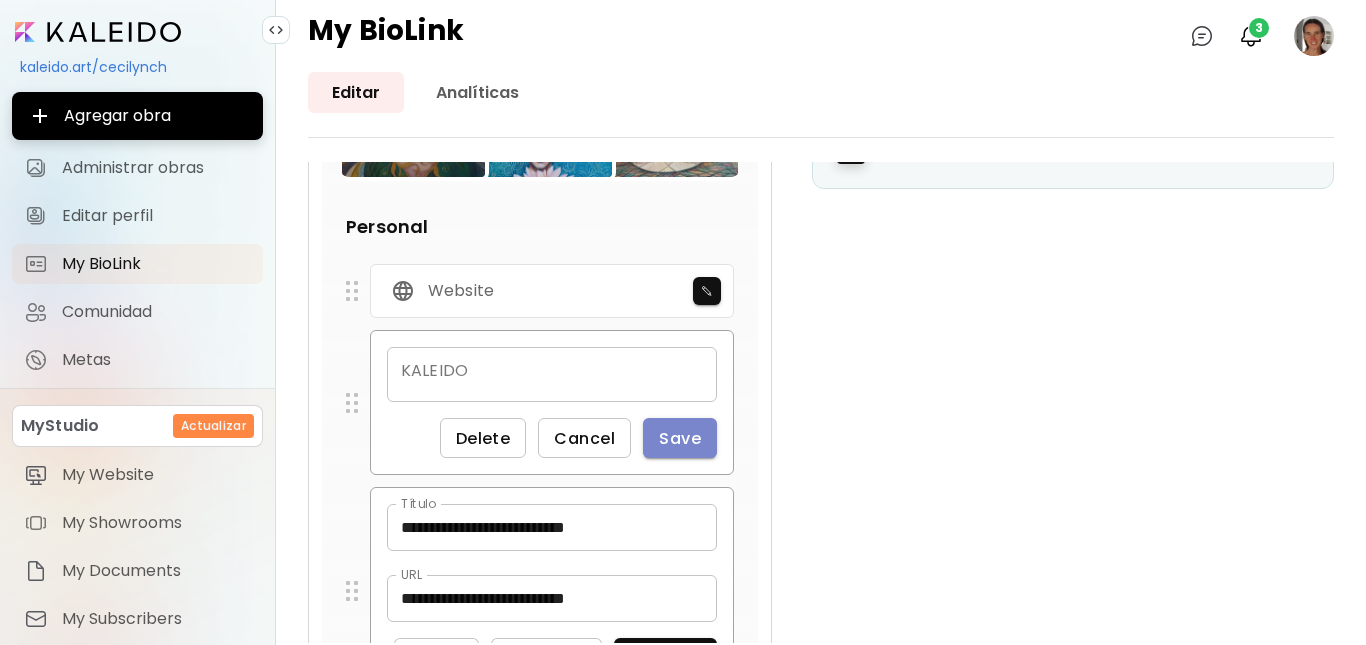 click on "Save" at bounding box center (680, 438) 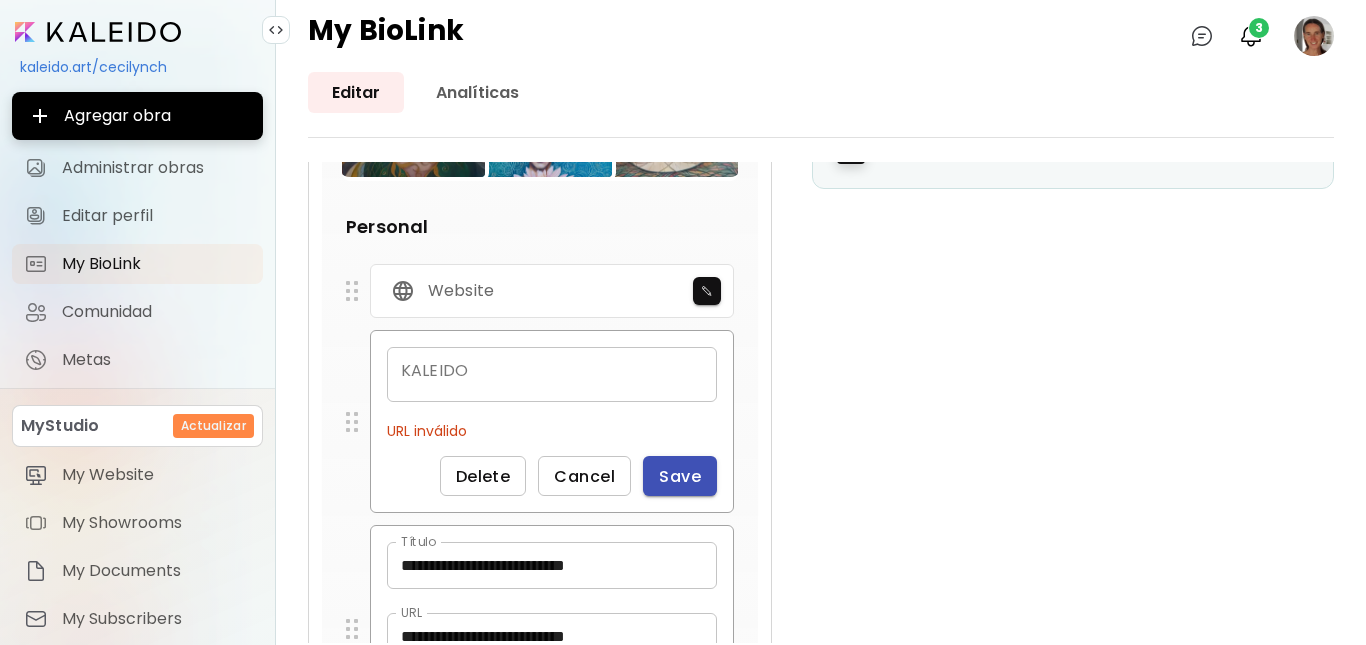 click on "Save" at bounding box center (680, 476) 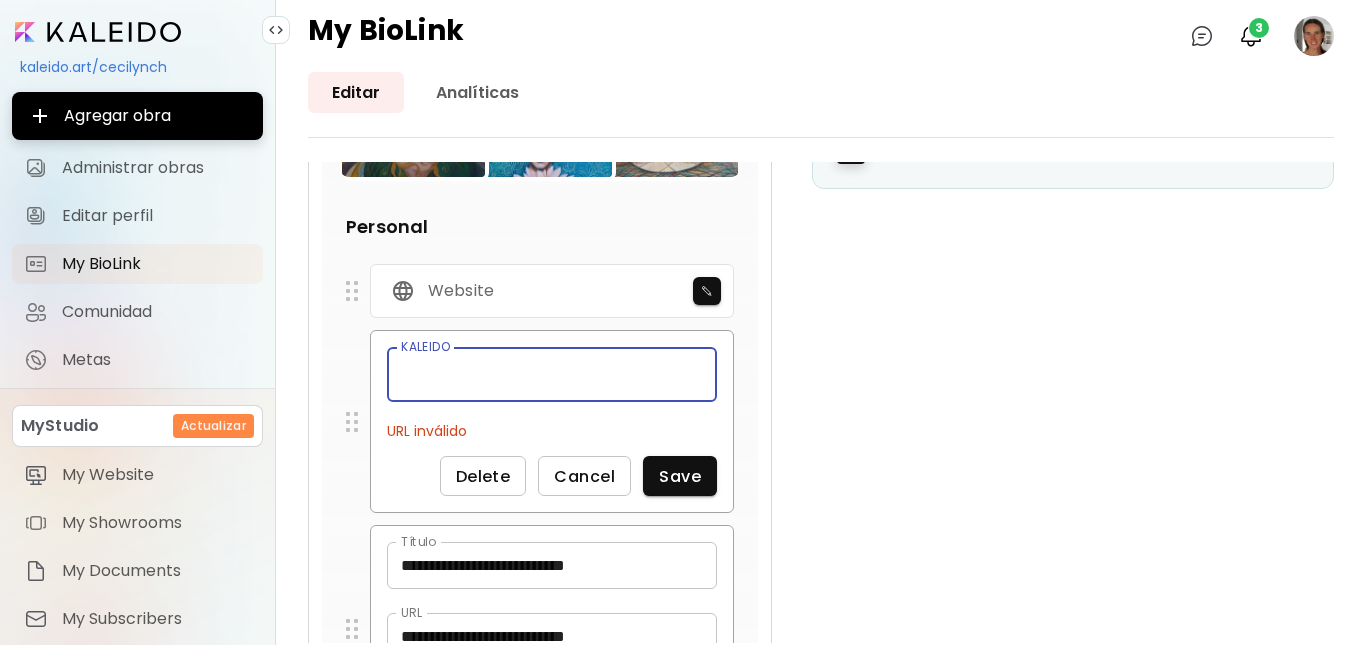 click at bounding box center (552, 374) 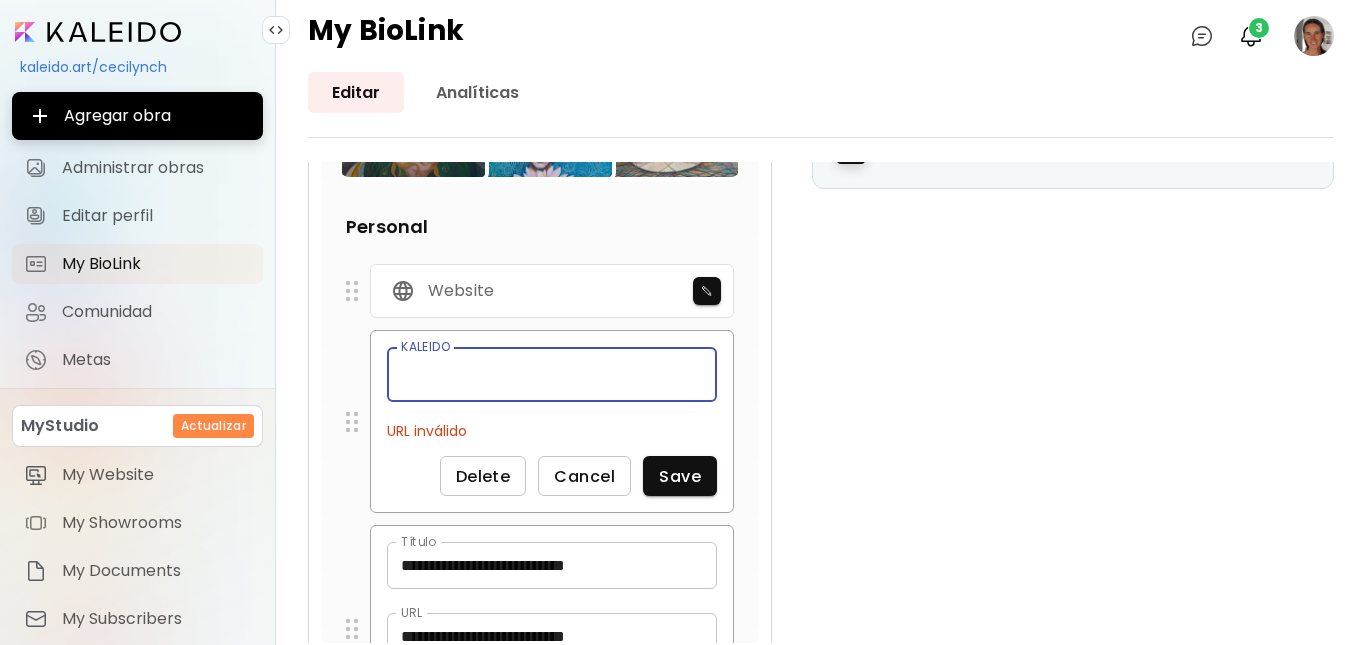 paste on "**********" 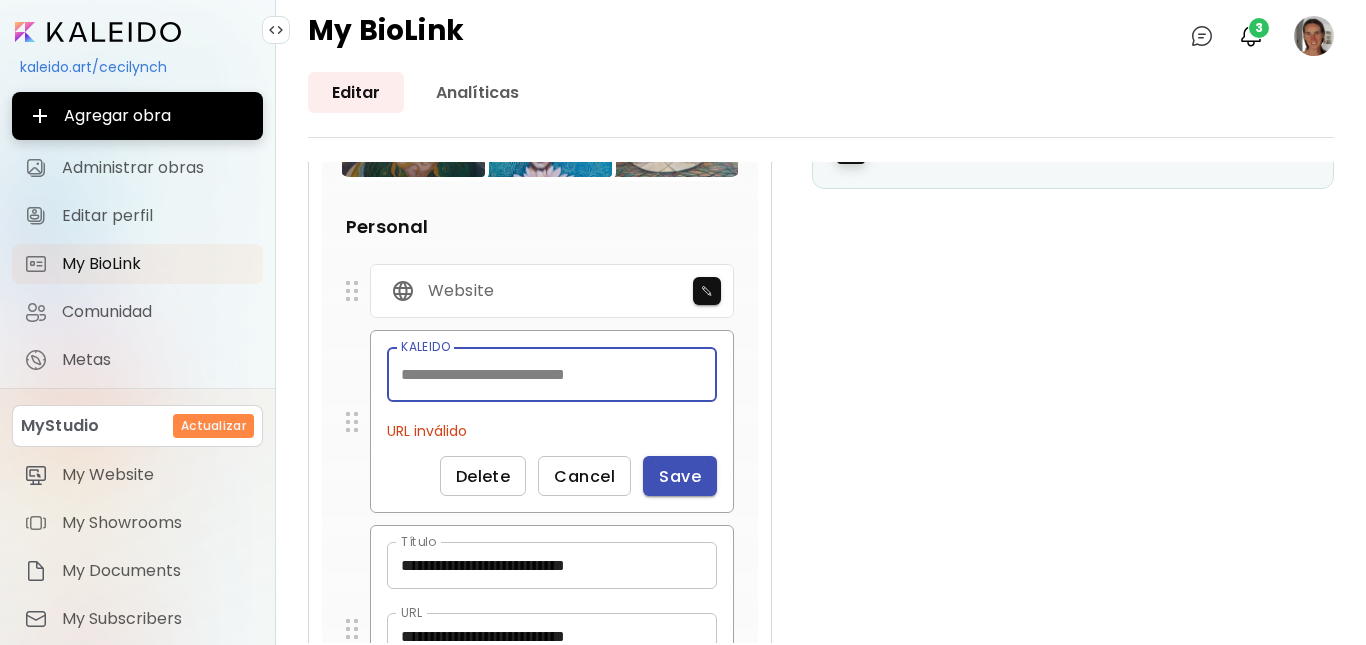 type on "**********" 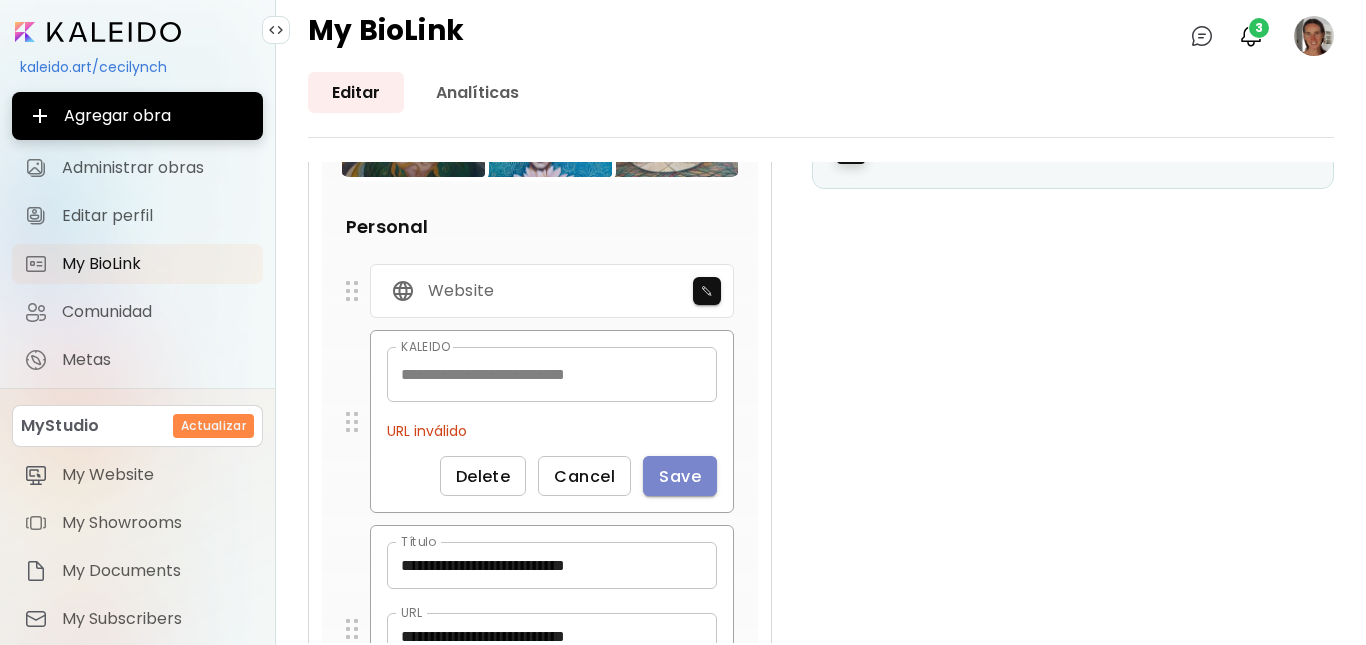 click on "Save" at bounding box center (680, 476) 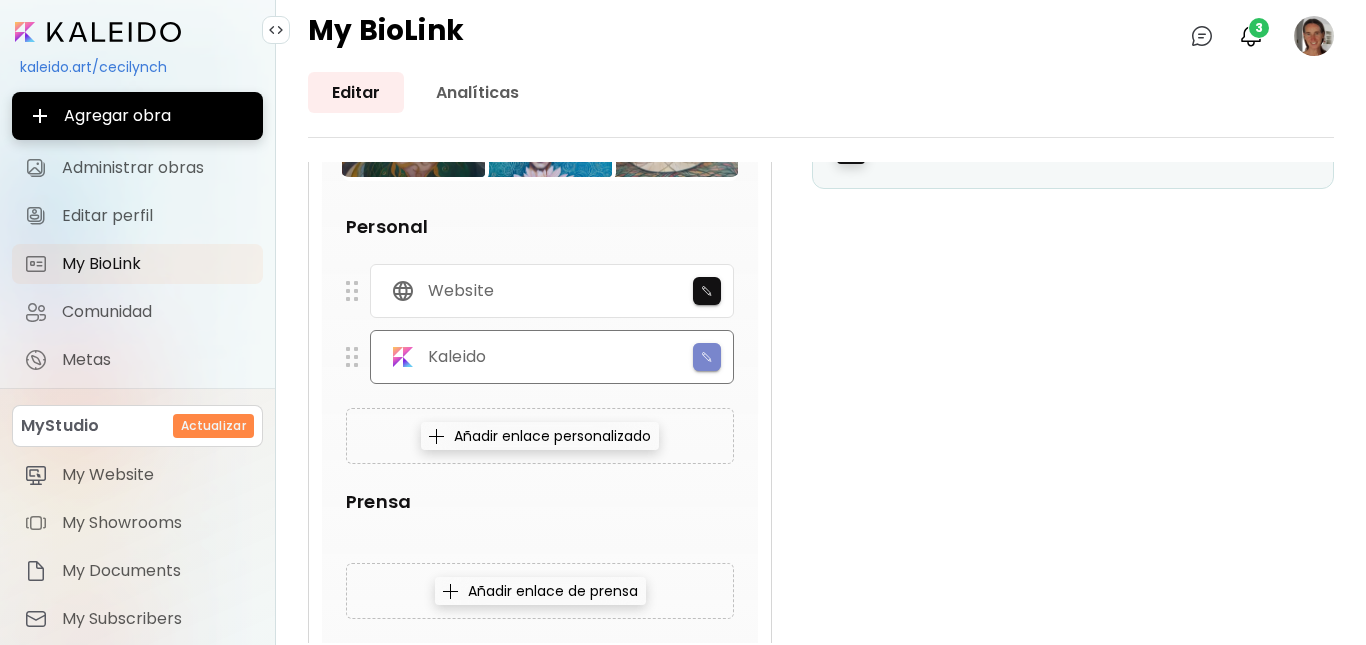click at bounding box center [707, 357] 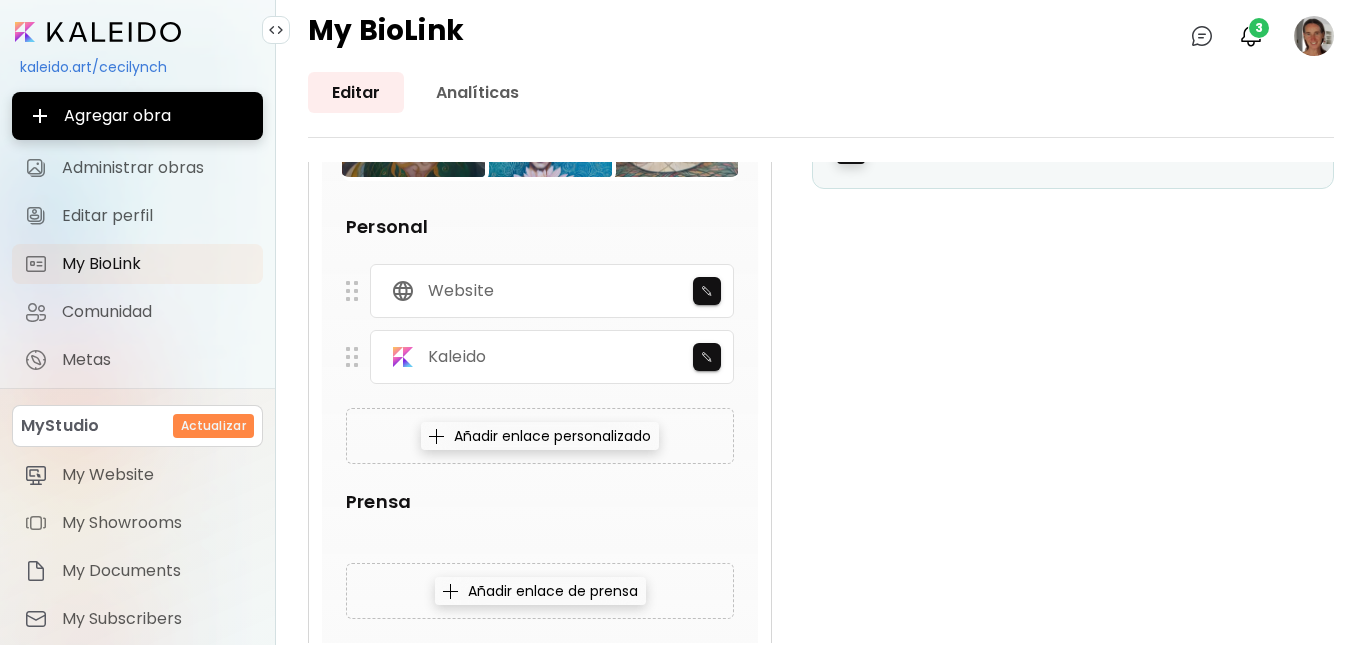 click on "Añadir enlace personalizado" at bounding box center (540, 436) 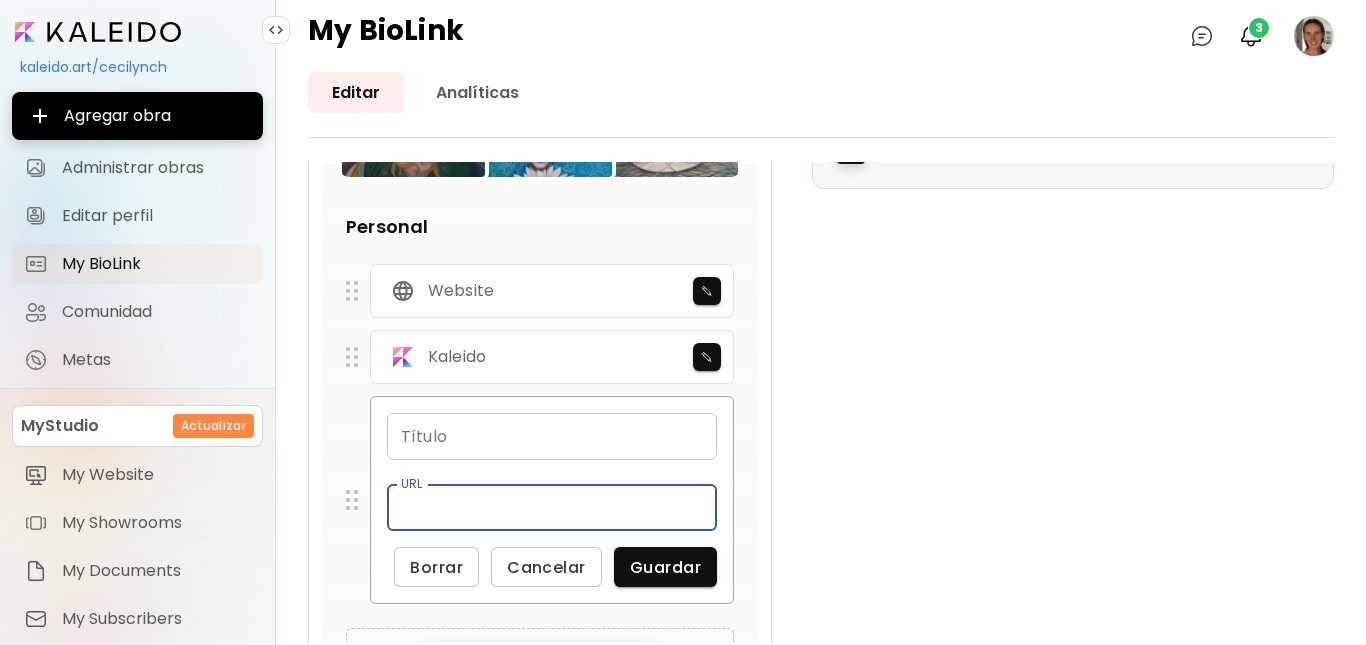 click at bounding box center [552, 507] 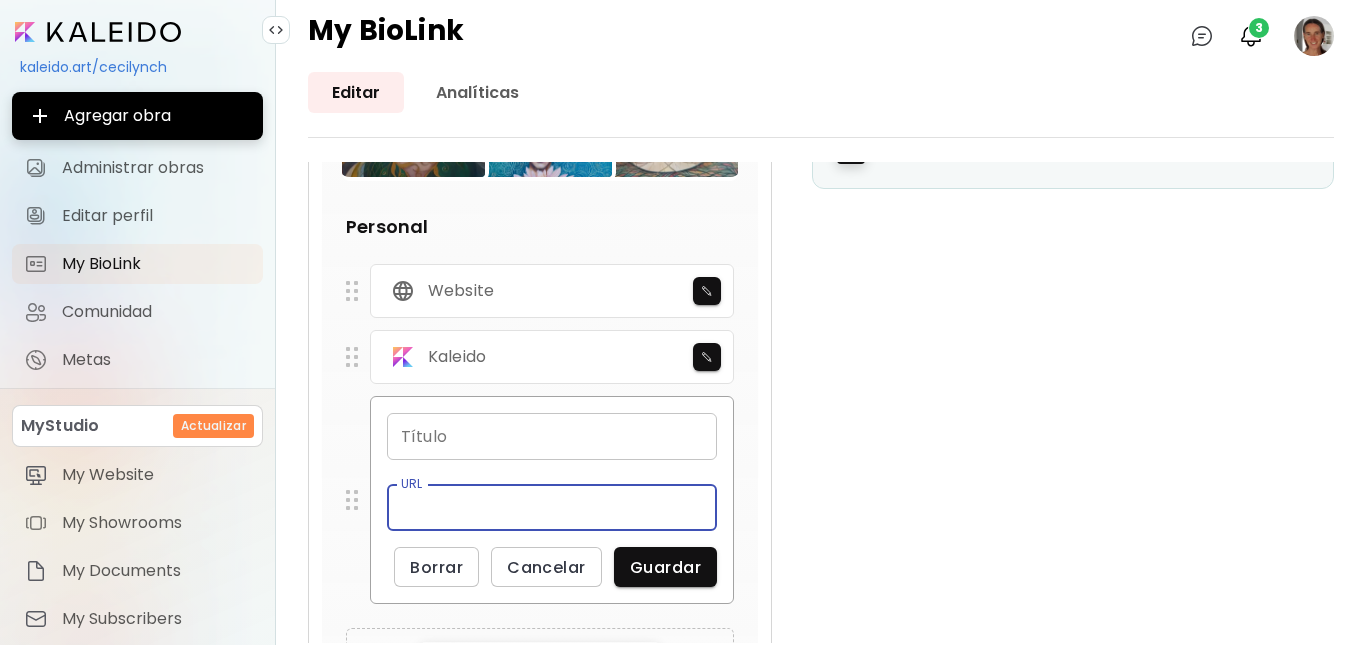 paste on "**********" 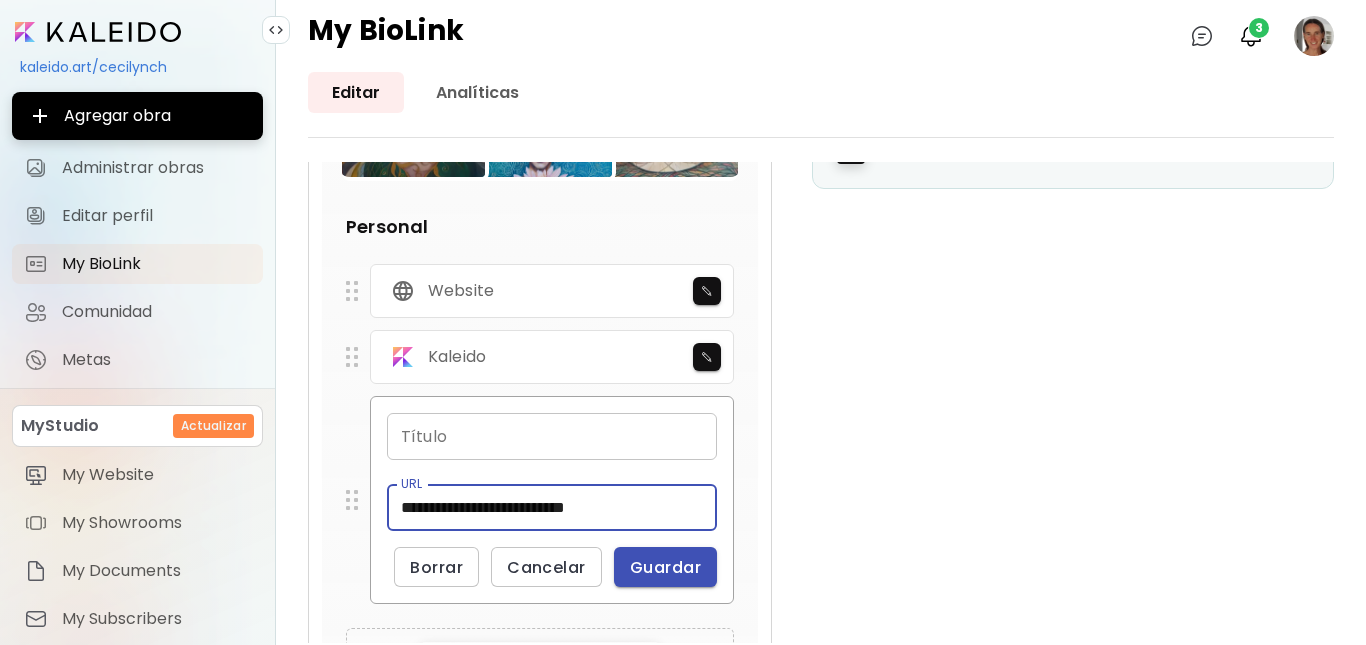 type on "**********" 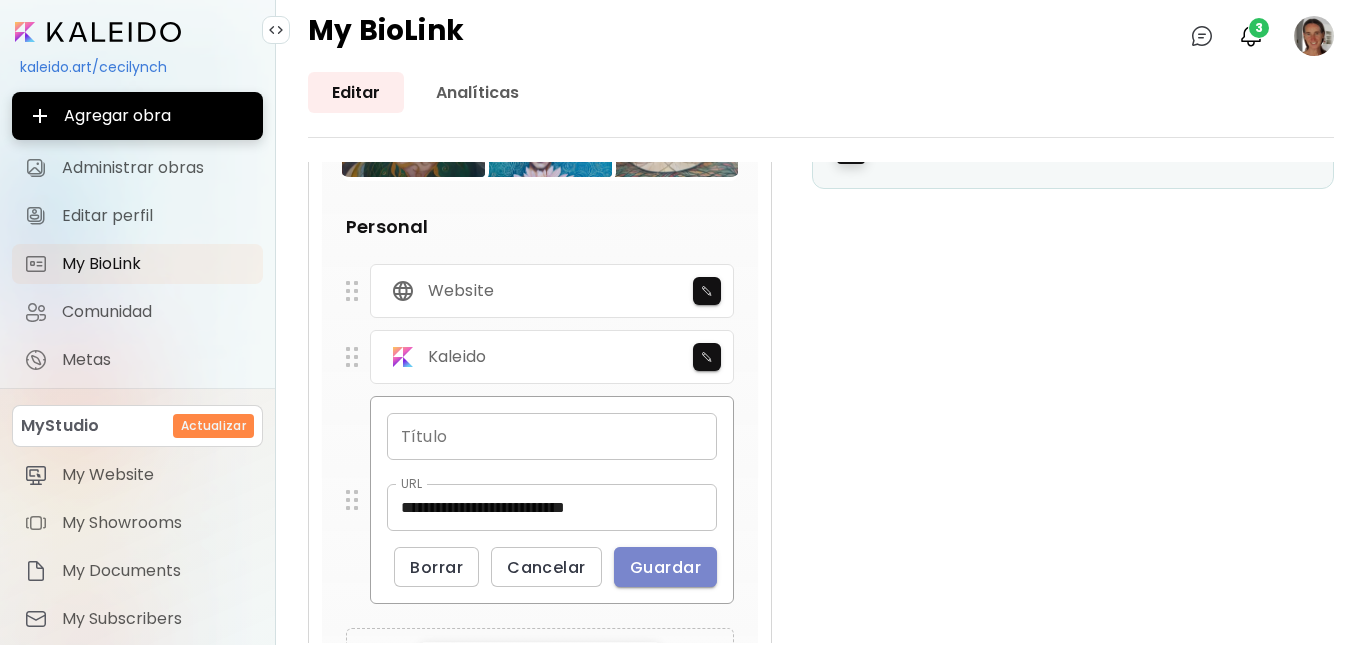 click on "Guardar" at bounding box center (665, 567) 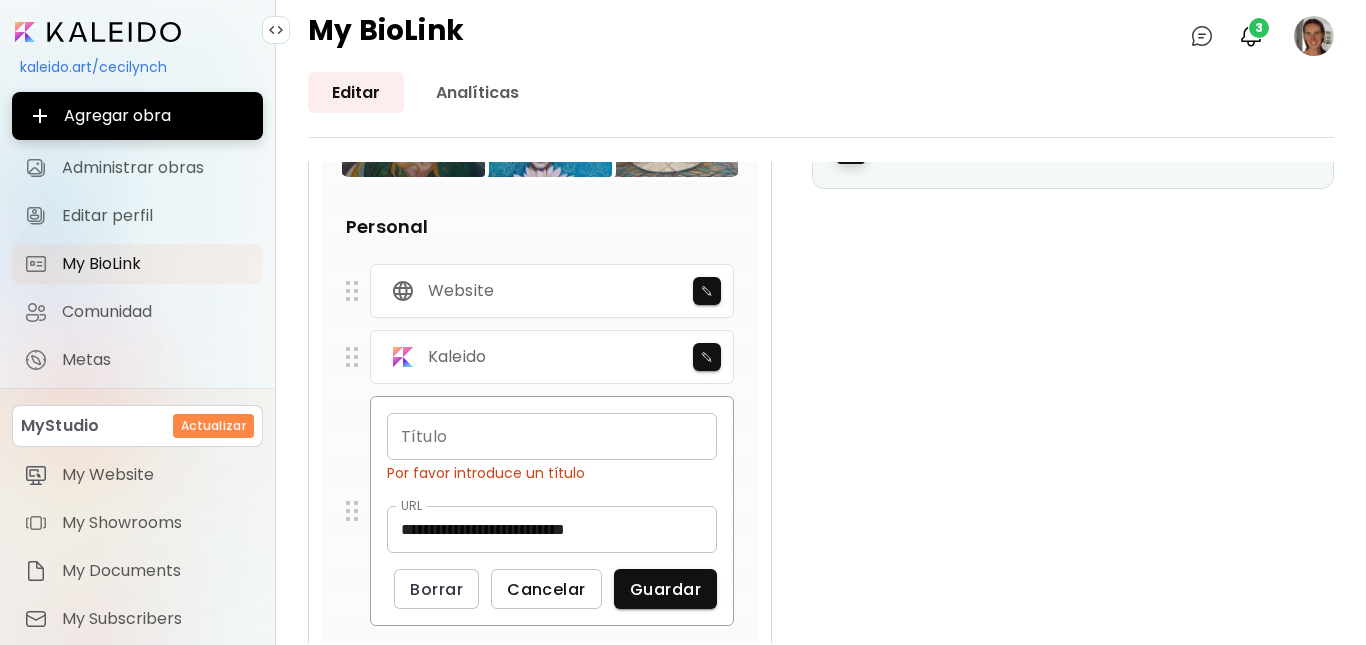click on "Cancelar" at bounding box center [546, 589] 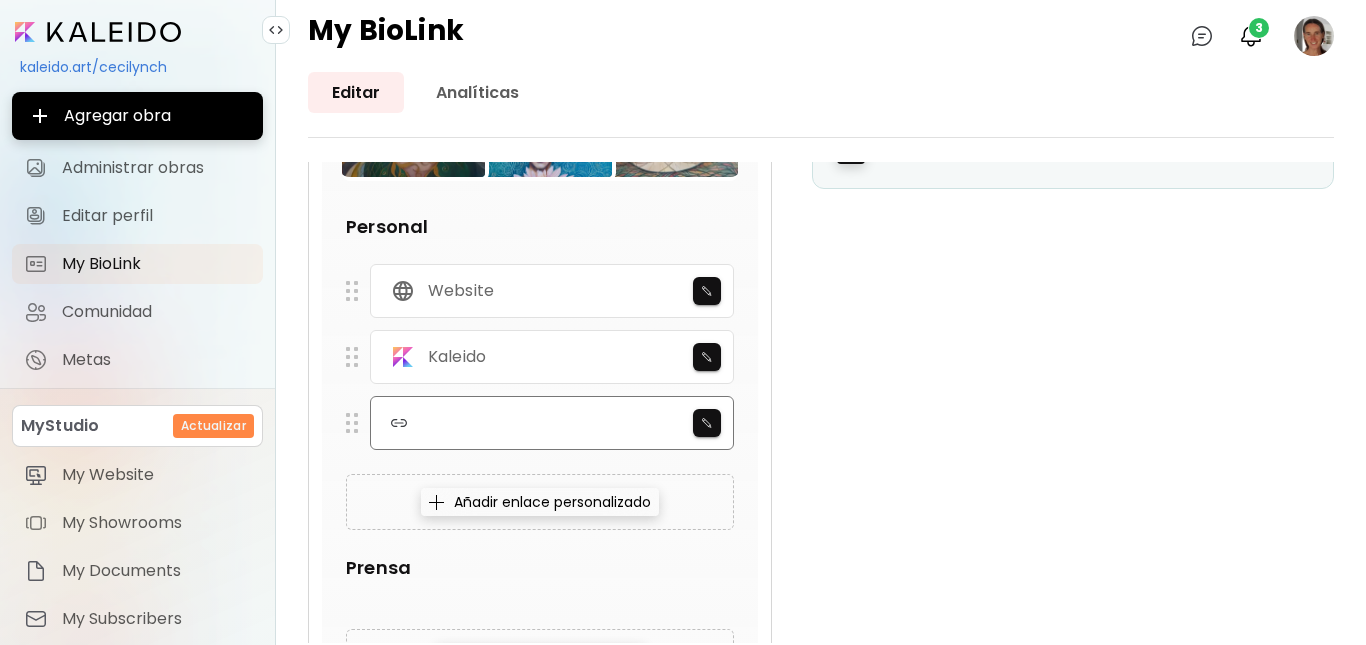 click at bounding box center (552, 423) 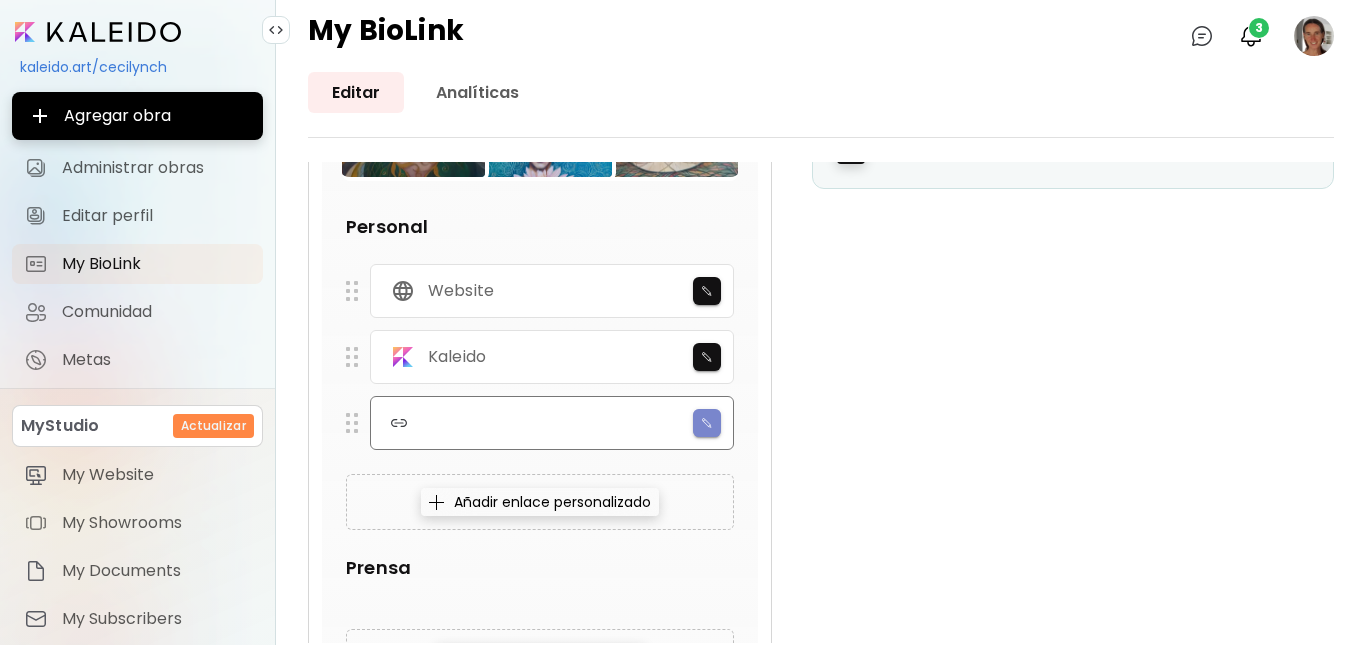 click at bounding box center [707, 423] 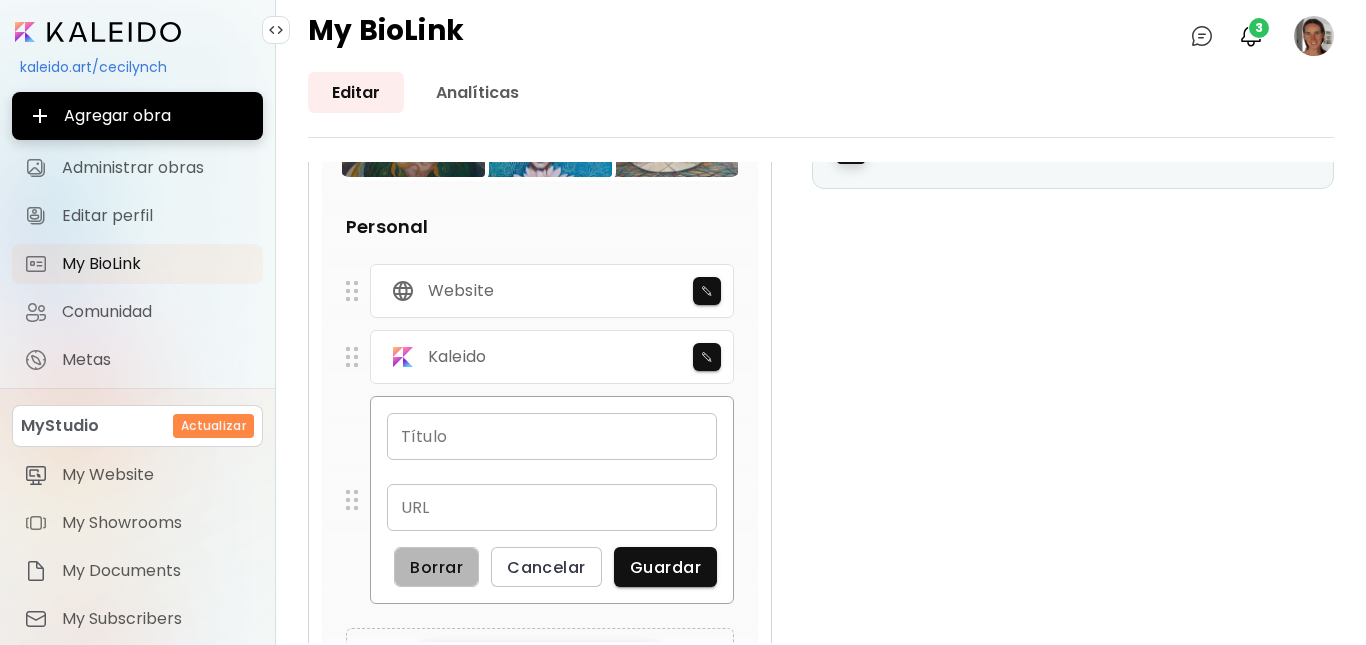 click on "Borrar" at bounding box center [436, 567] 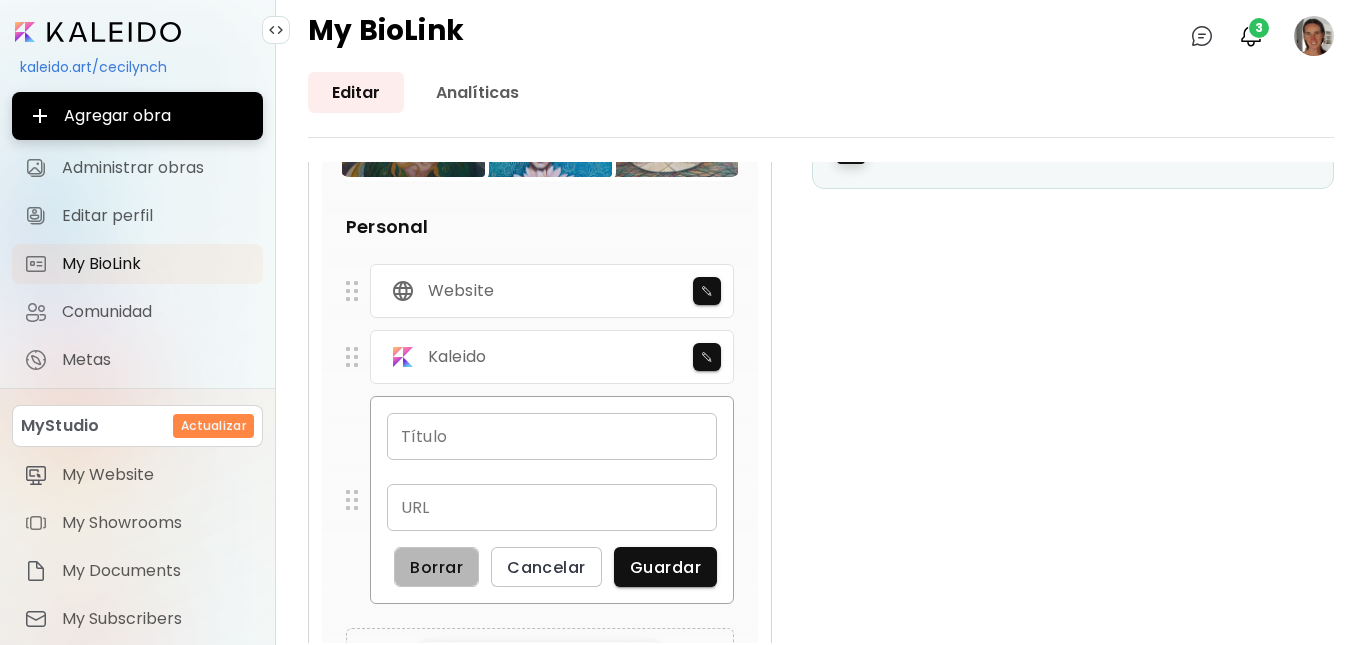 click on "Borrar" at bounding box center [436, 567] 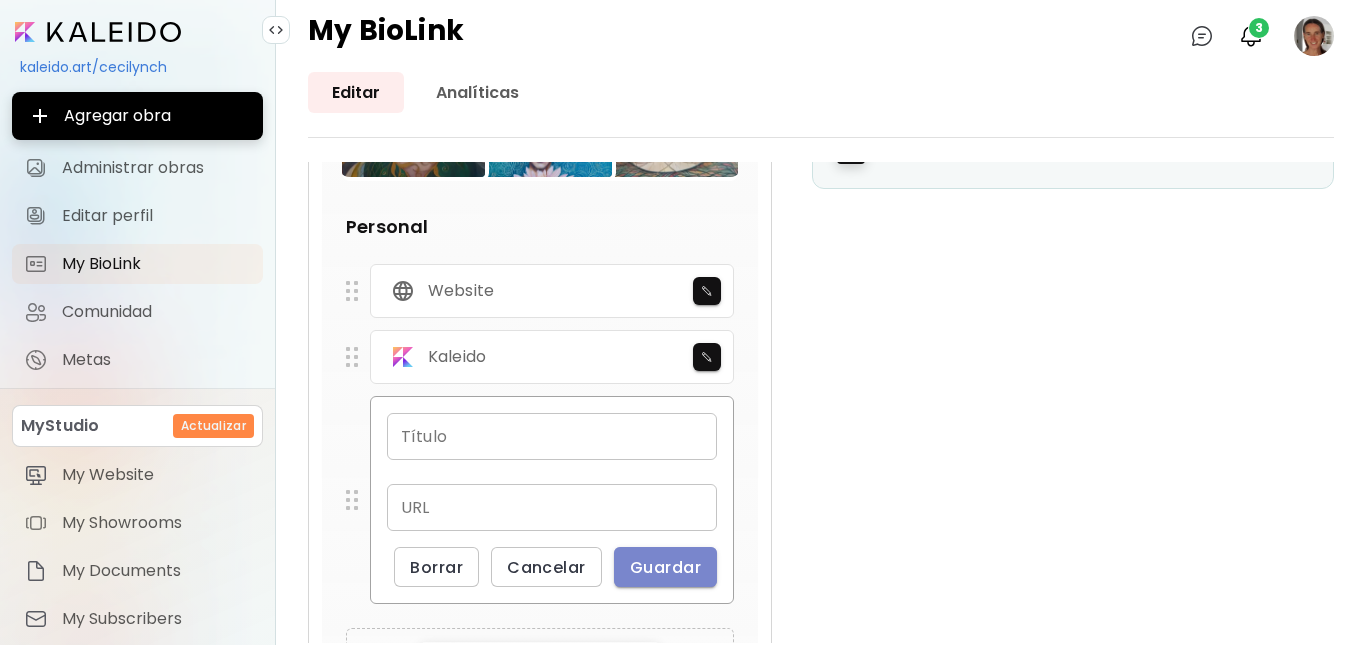 click on "Guardar" at bounding box center [665, 567] 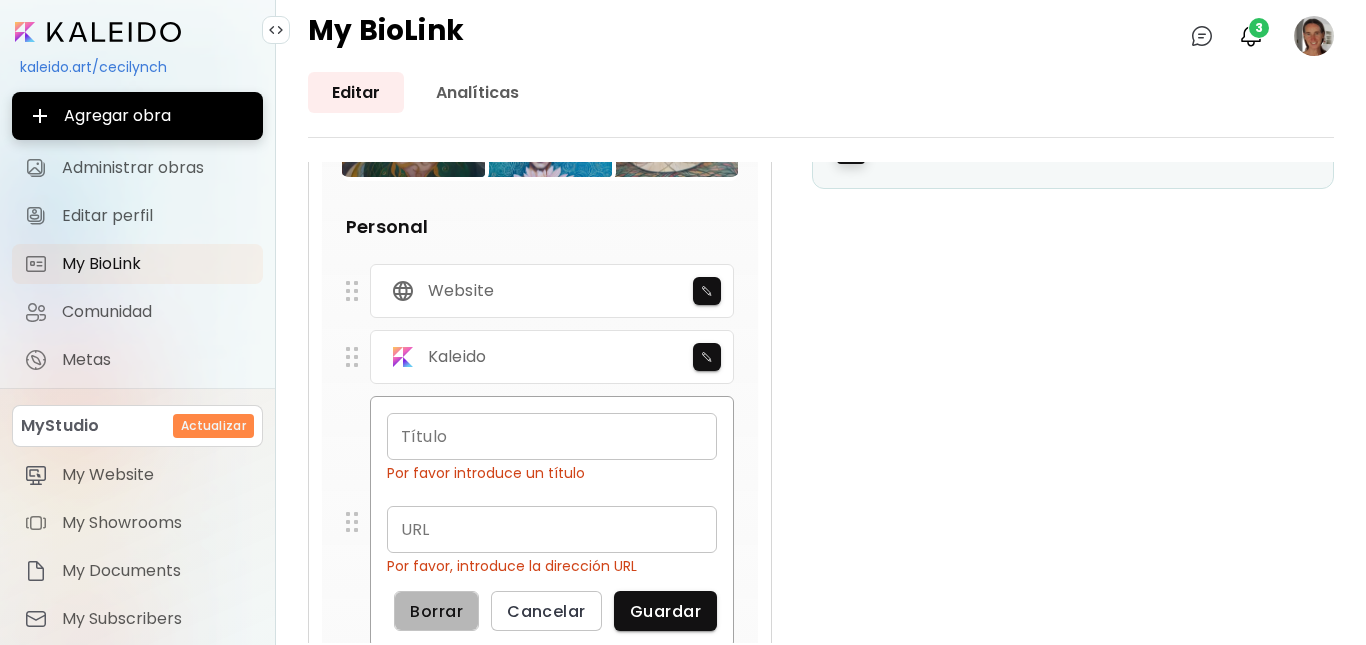 click on "Borrar" at bounding box center (436, 611) 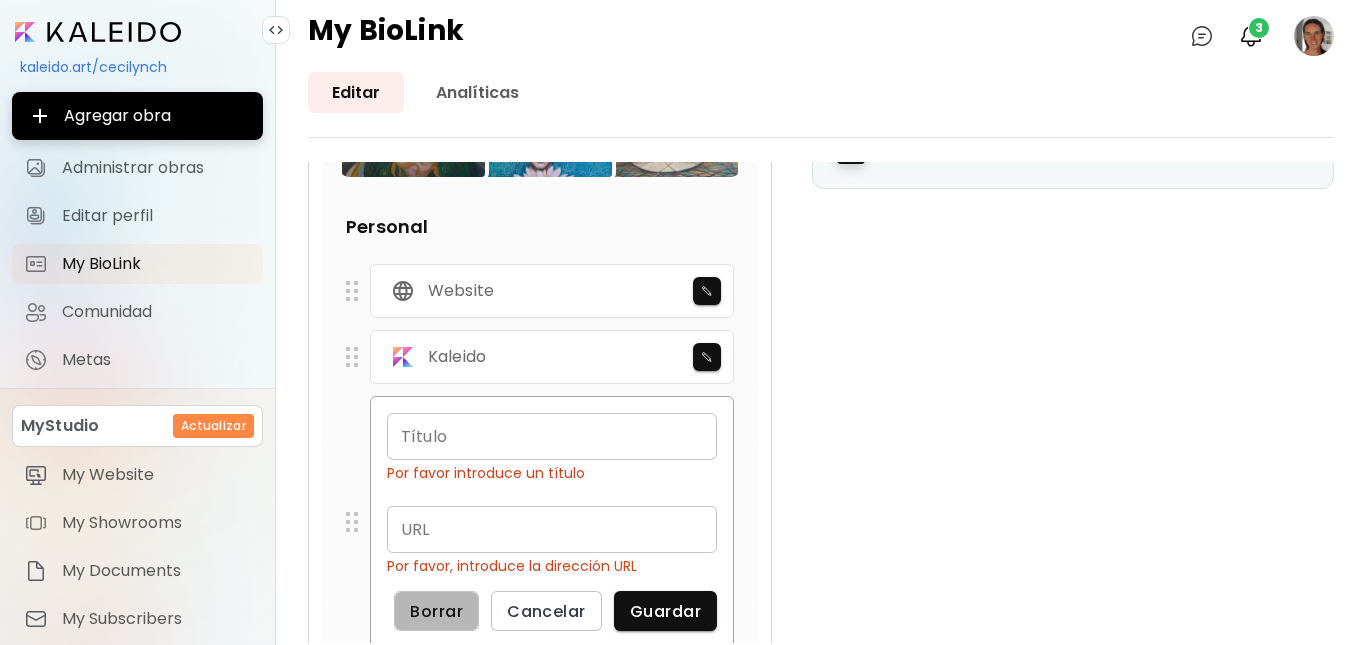 click on "Borrar" at bounding box center [436, 611] 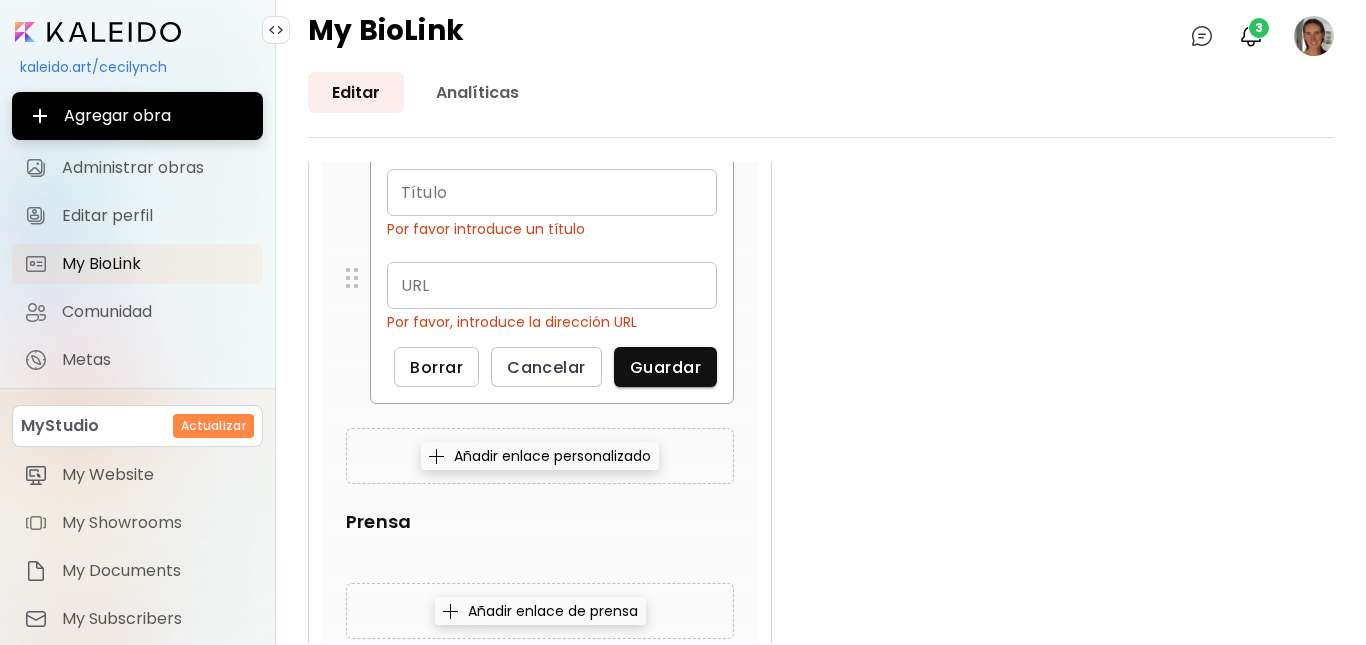 scroll, scrollTop: 809, scrollLeft: 0, axis: vertical 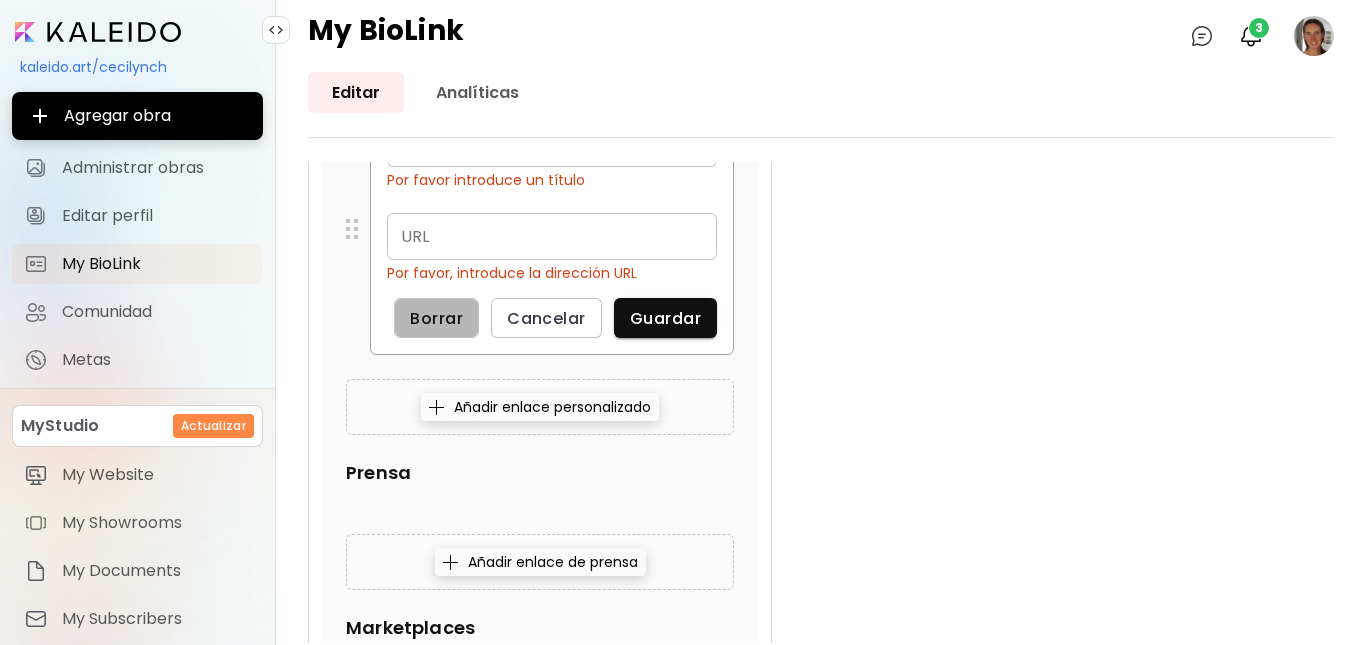 click on "Borrar" at bounding box center [436, 318] 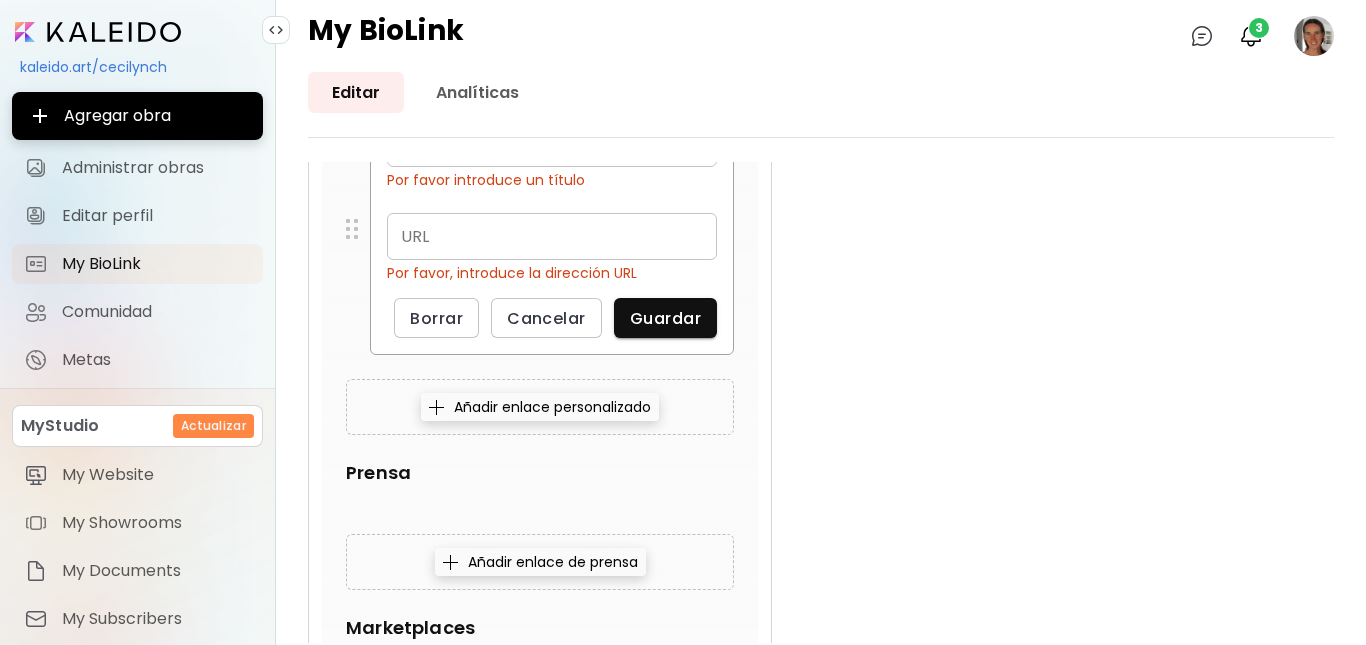 click on "Título Título Por favor introduce un título URL URL Por favor, introduce la dirección URL Borrar Cancelar Guardar" at bounding box center [540, 229] 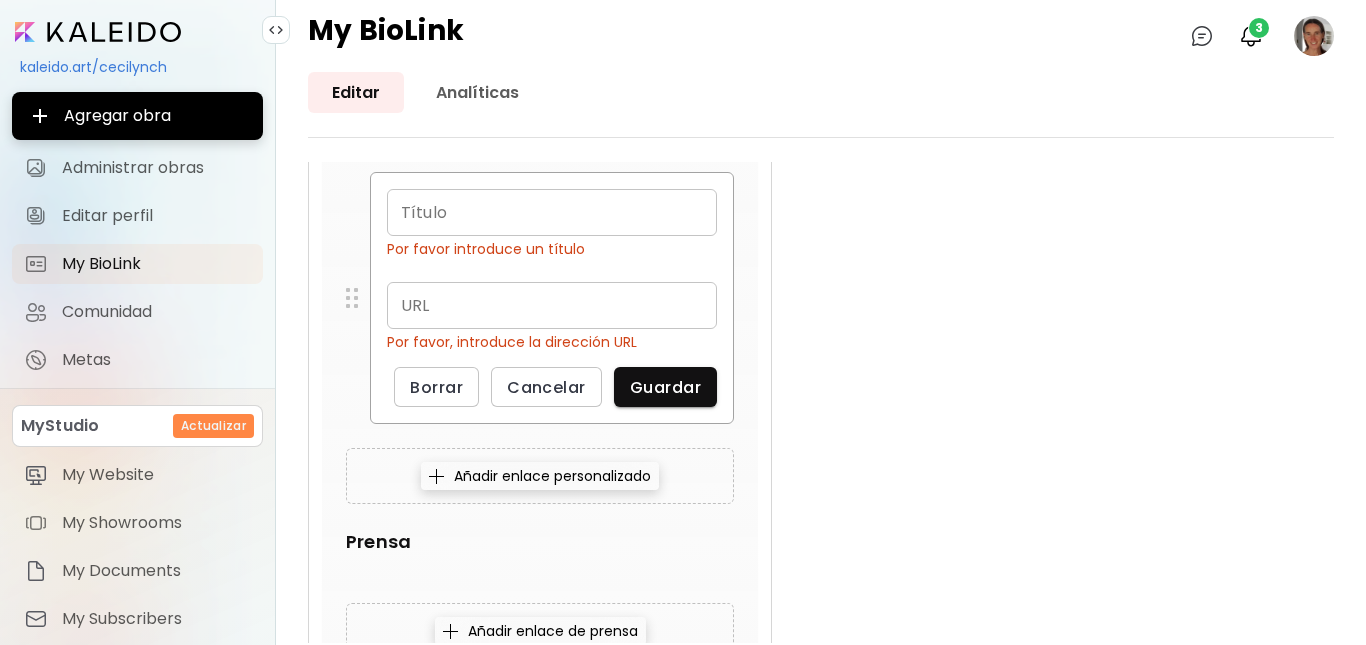 click at bounding box center [352, 298] 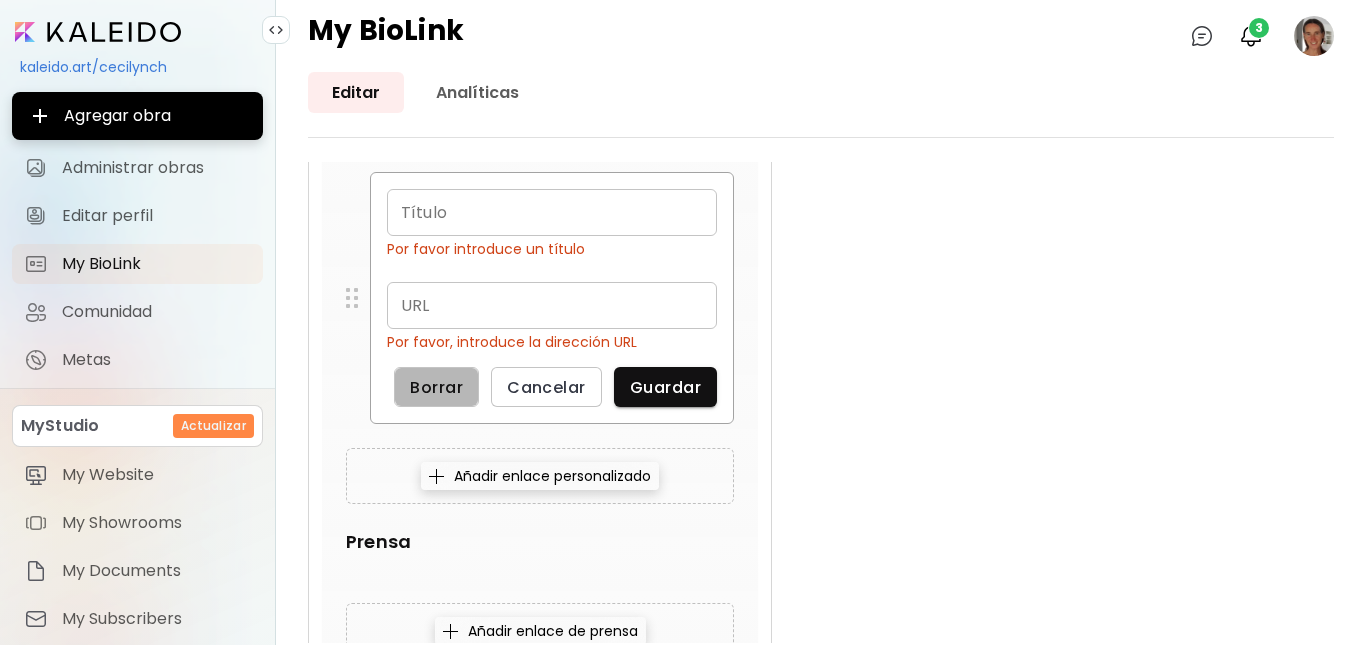click on "Borrar" at bounding box center (436, 387) 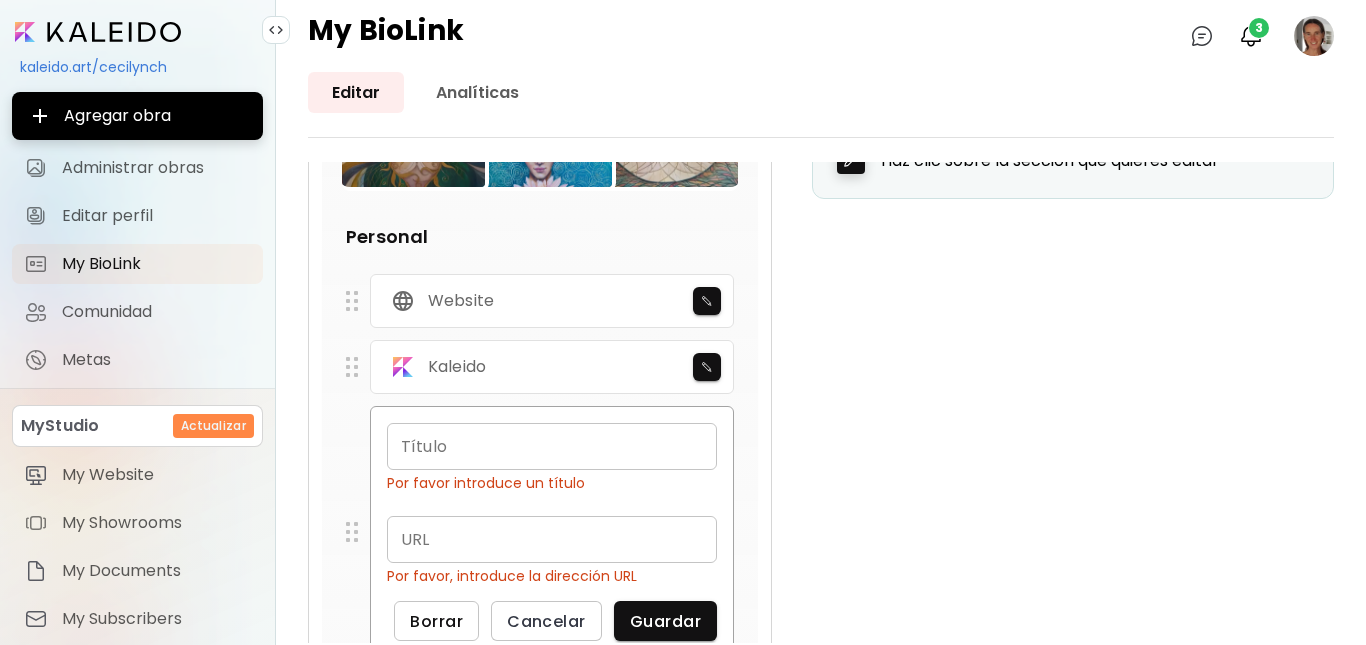 scroll, scrollTop: 467, scrollLeft: 0, axis: vertical 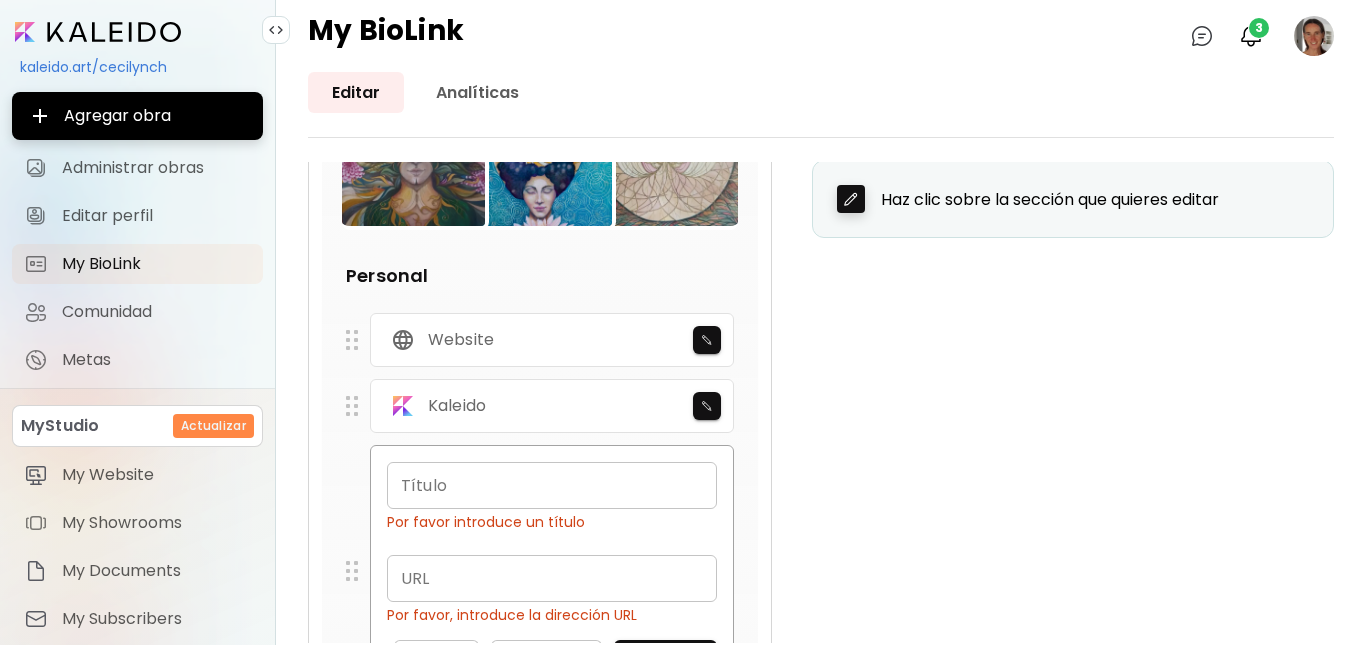 click on "Cecilia Lynch Capilla del Monte, Argentina Agrega enlace destacado Editar Editar Editar Personal Website Kaleido Título Título Por favor introduce un título URL URL Por favor, introduce la dirección URL Borrar Cancelar Guardar Añadir enlace personalizado Prensa Añadir enlace de prensa Marketplaces Agrega enlace a marketplace Social Kaleido Facebook Instagram X (Twitter) Pinterest Tiktok Youtube Añadir sitio social Genera tu BioLink de artista gratis Activa My BioLink Ver tutorial Utiliza tu link de My BioLink en la biografía de Instagram y otros sitios sociales: kaleido.art/links/cecilynch Copiar 1 Abre la app de Instagram en tu teléfono. 2 Navega a tu perfil y selecciona "Editar perfil." 3 Elige "Enlaces" e introduce esta URL. 4 Personaliza My BioLink - agrega tu información aquí. Haz clic sobre la sección que quieres editar" at bounding box center (821, 865) 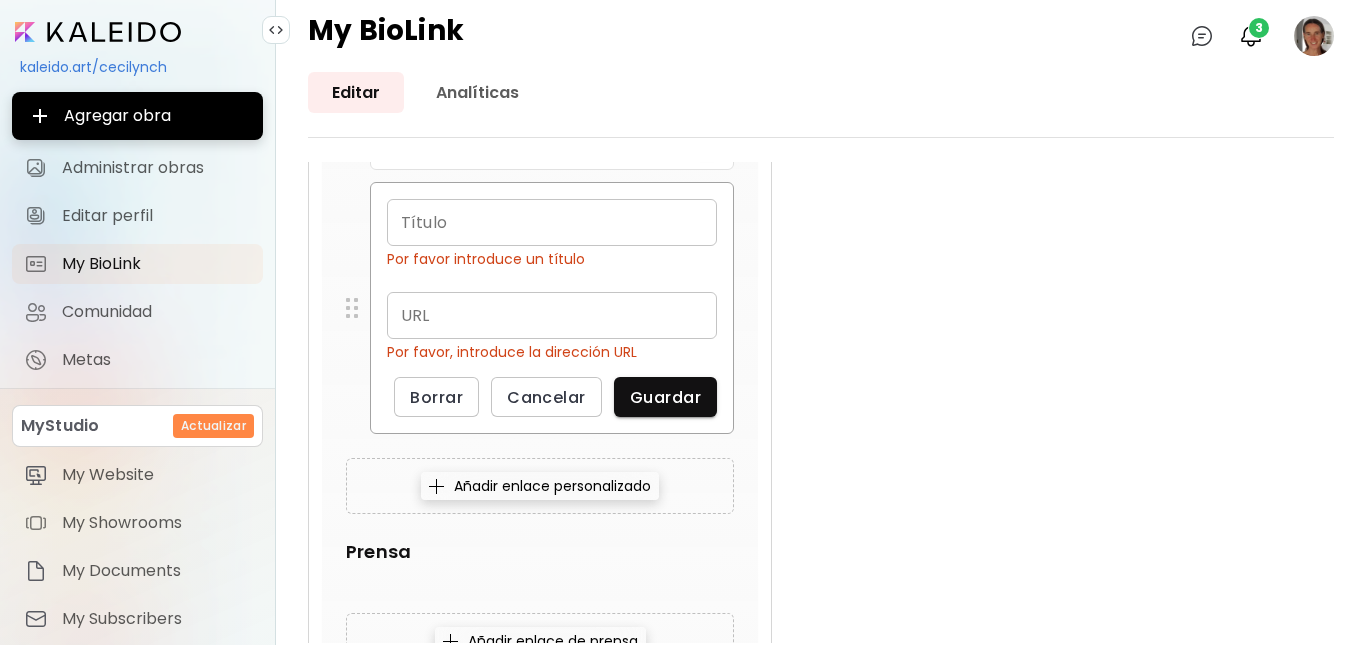 scroll, scrollTop: 740, scrollLeft: 0, axis: vertical 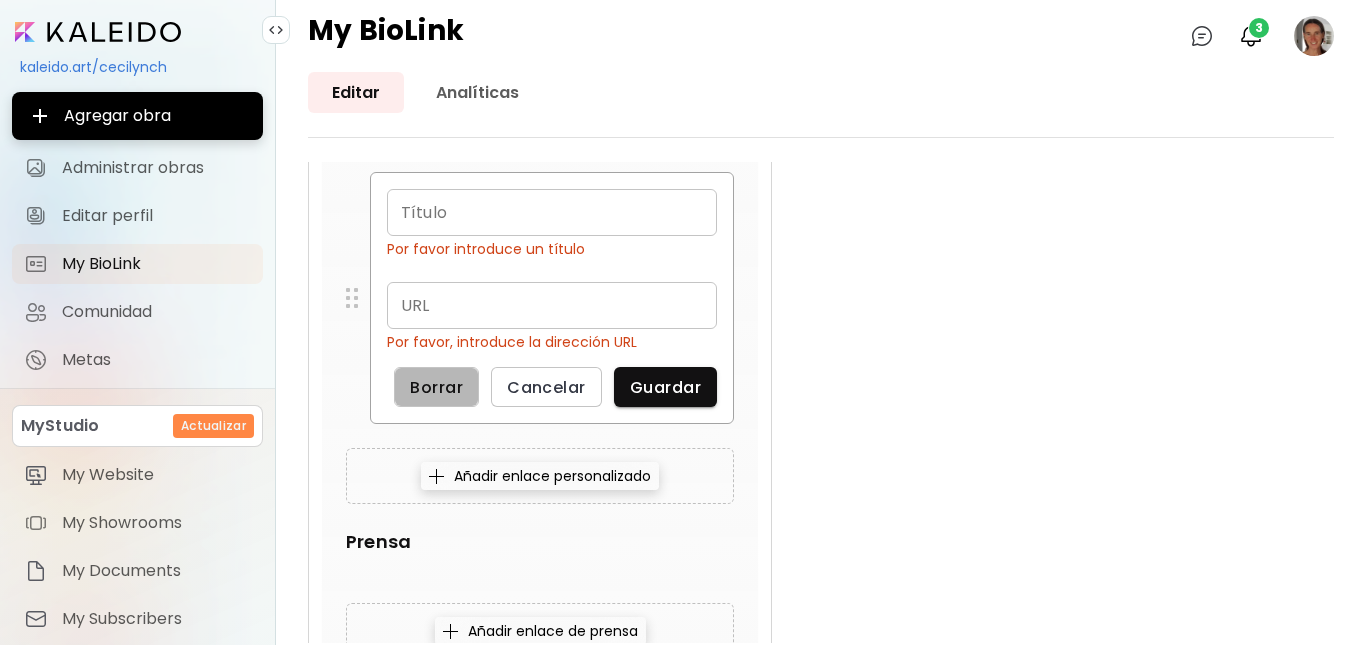click on "Borrar" at bounding box center [436, 387] 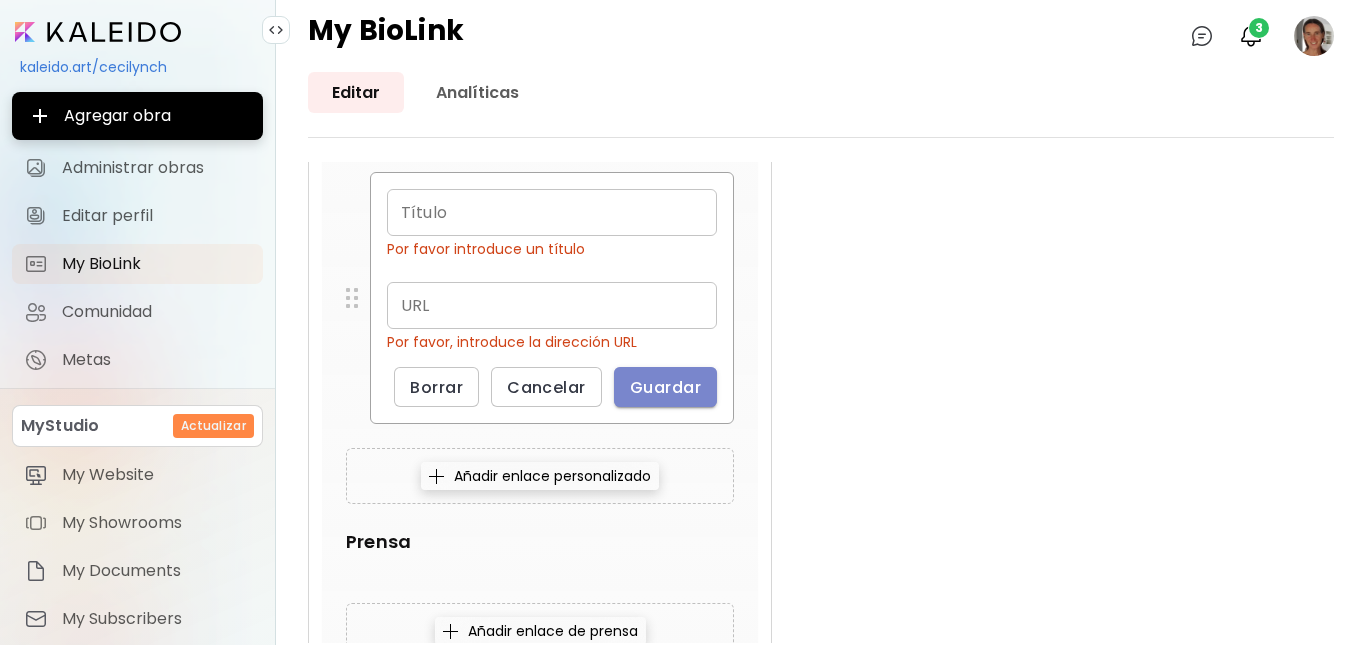 click on "Guardar" at bounding box center [665, 387] 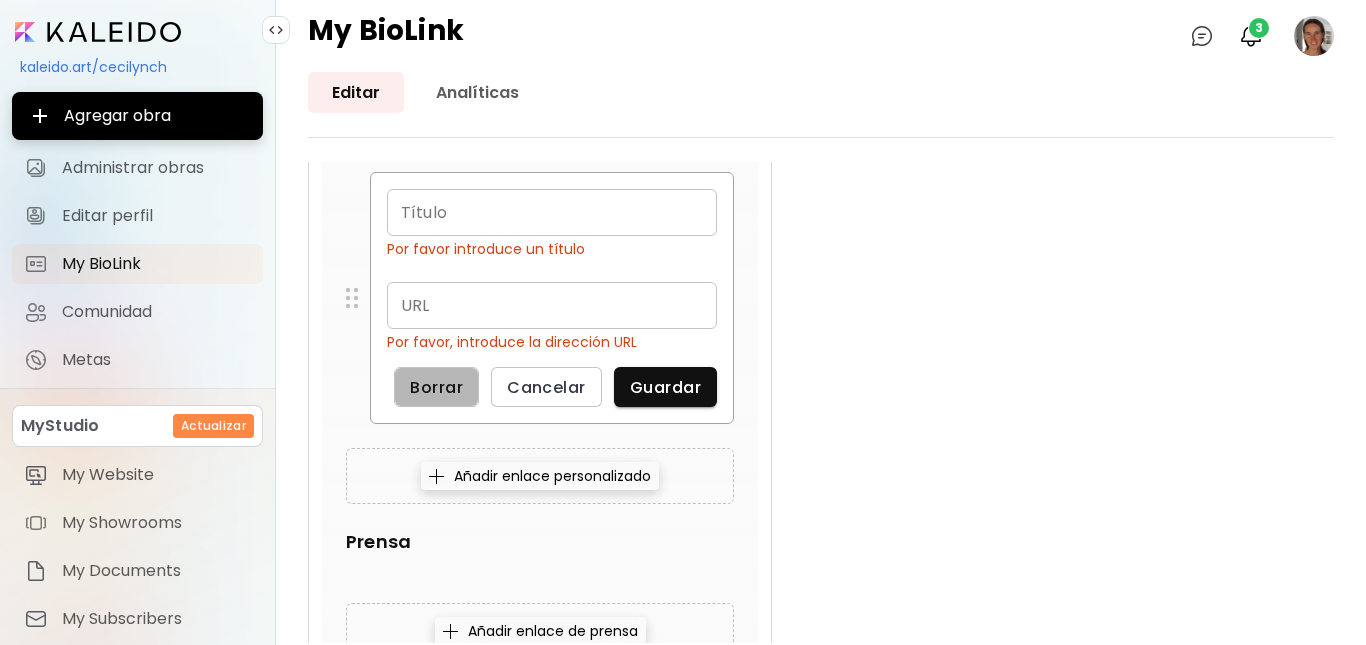 click on "Borrar" at bounding box center (436, 387) 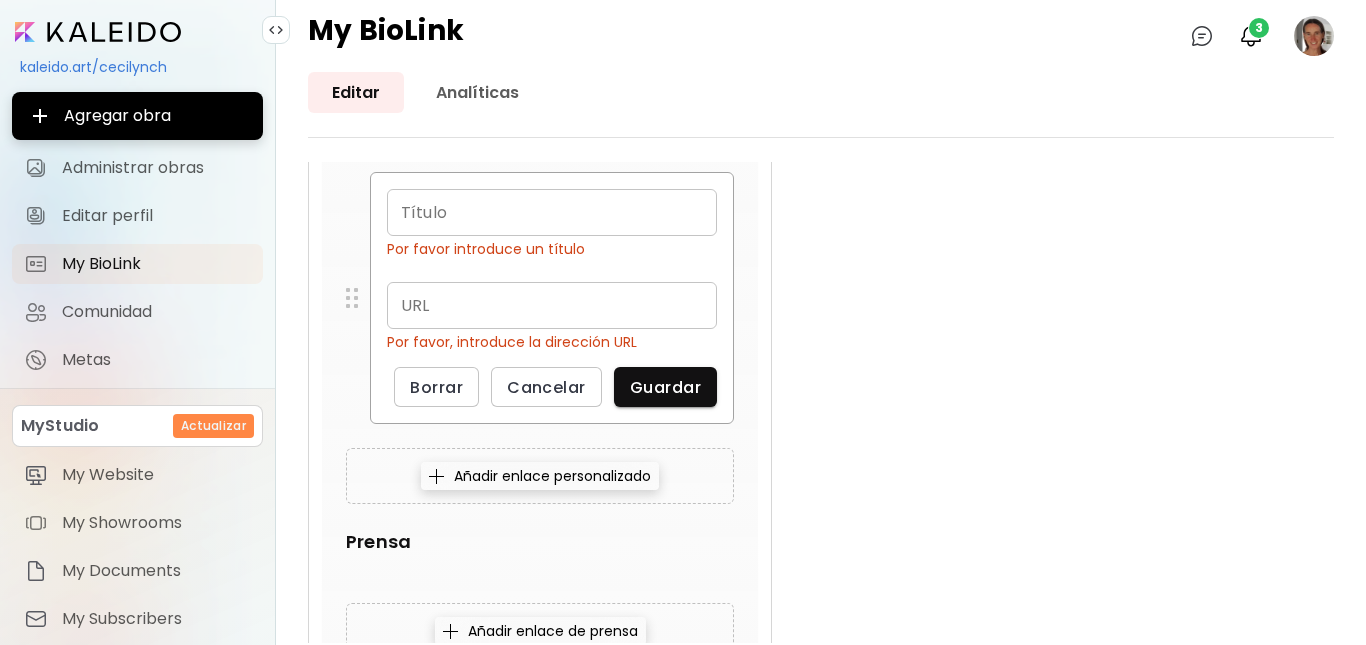 click on "Cecilia Lynch Capilla del Monte, Argentina Agrega enlace destacado Editar Editar Editar Personal Website Kaleido Título Título Por favor introduce un título URL URL Por favor, introduce la dirección URL Borrar Cancelar Guardar Añadir enlace personalizado Prensa Añadir enlace de prensa Marketplaces Agrega enlace a marketplace Social Kaleido Facebook Instagram X (Twitter) Pinterest Tiktok Youtube Añadir sitio social Genera tu BioLink de artista gratis Activa My BioLink Ver tutorial Utiliza tu link de My BioLink en la biografía de Instagram y otros sitios sociales: kaleido.art/links/cecilynch Copiar 1 Abre la app de Instagram en tu teléfono. 2 Navega a tu perfil y selecciona "Editar perfil." 3 Elige "Enlaces" e introduce esta URL. 4 Personaliza My BioLink - agrega tu información aquí. Haz clic sobre la sección que quieres editar" at bounding box center [821, 592] 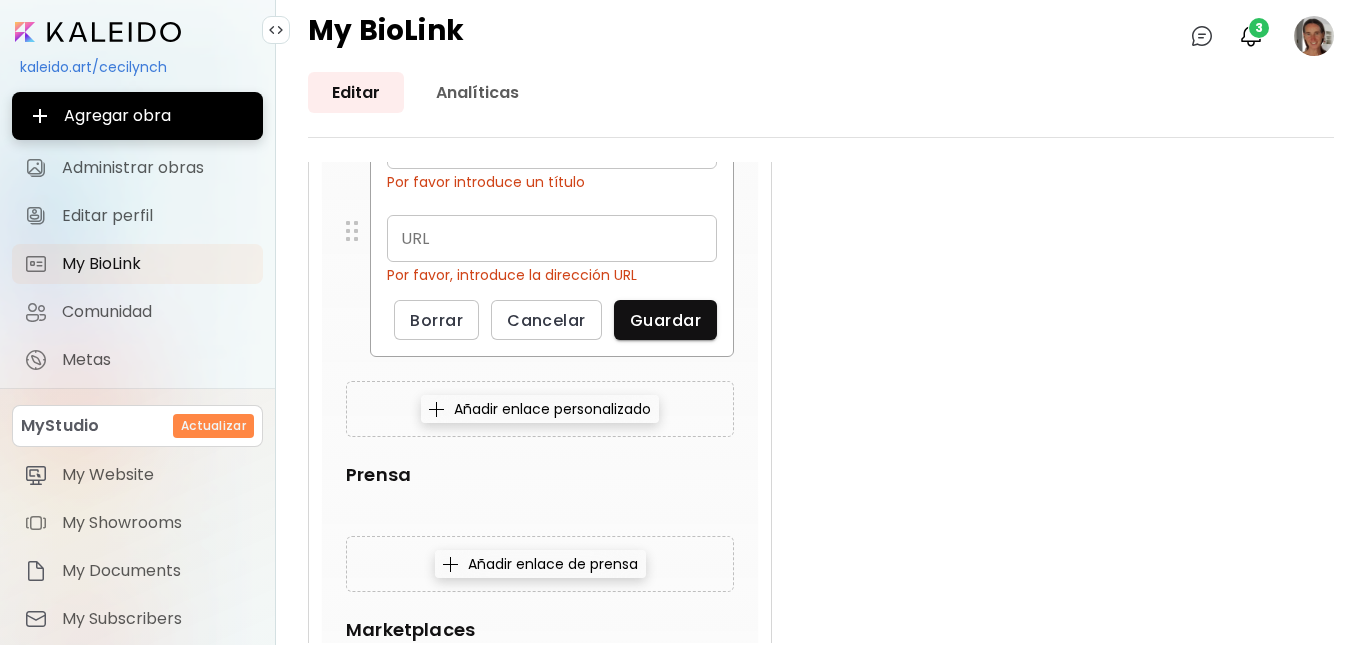 scroll, scrollTop: 896, scrollLeft: 0, axis: vertical 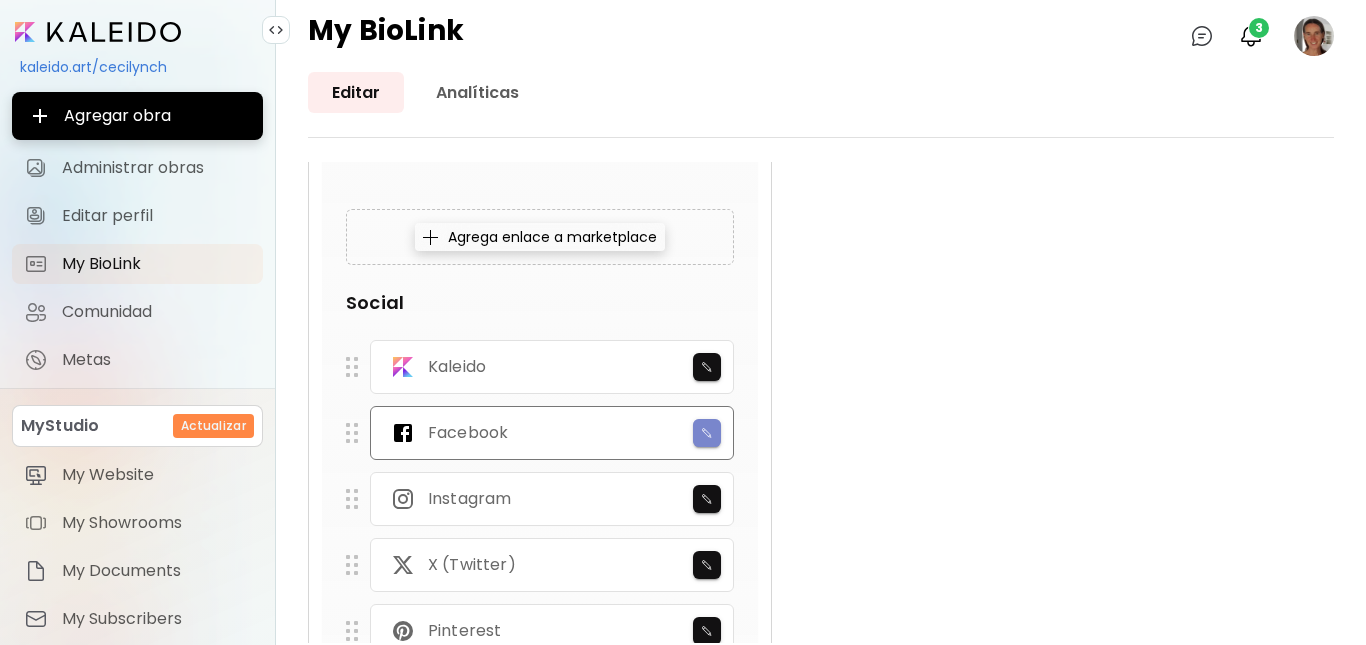 click at bounding box center (707, 433) 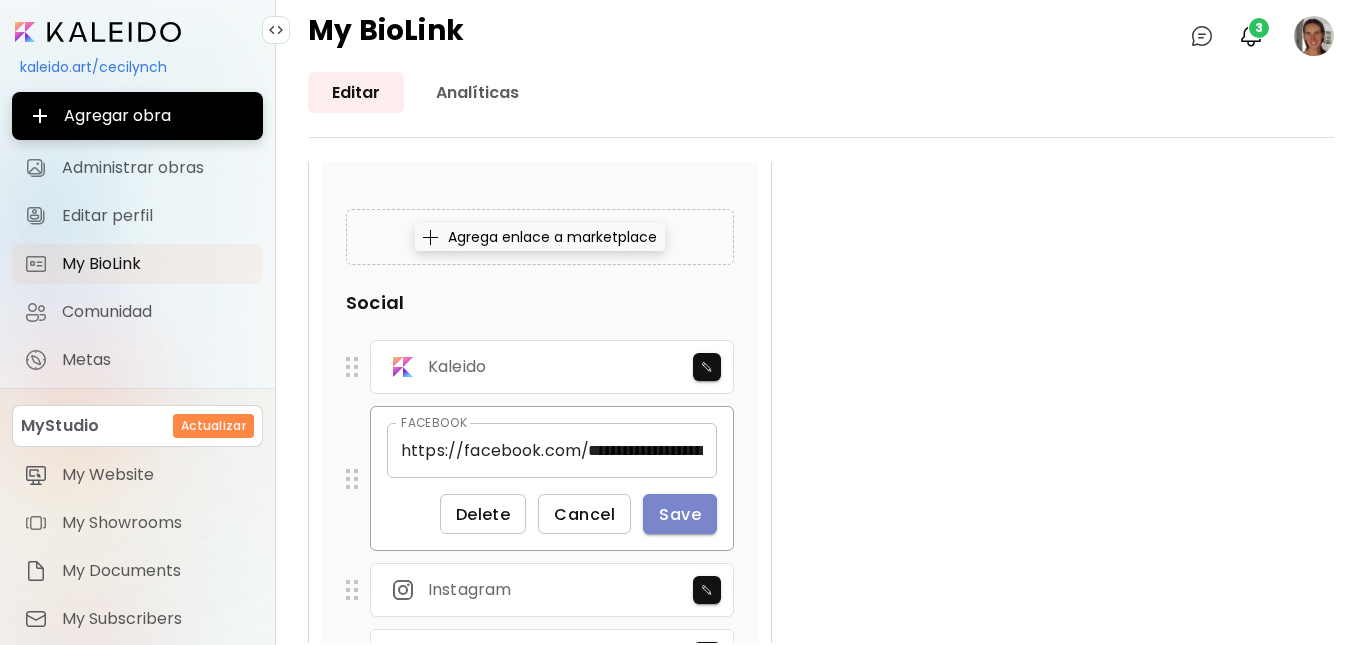 click on "Save" at bounding box center [680, 514] 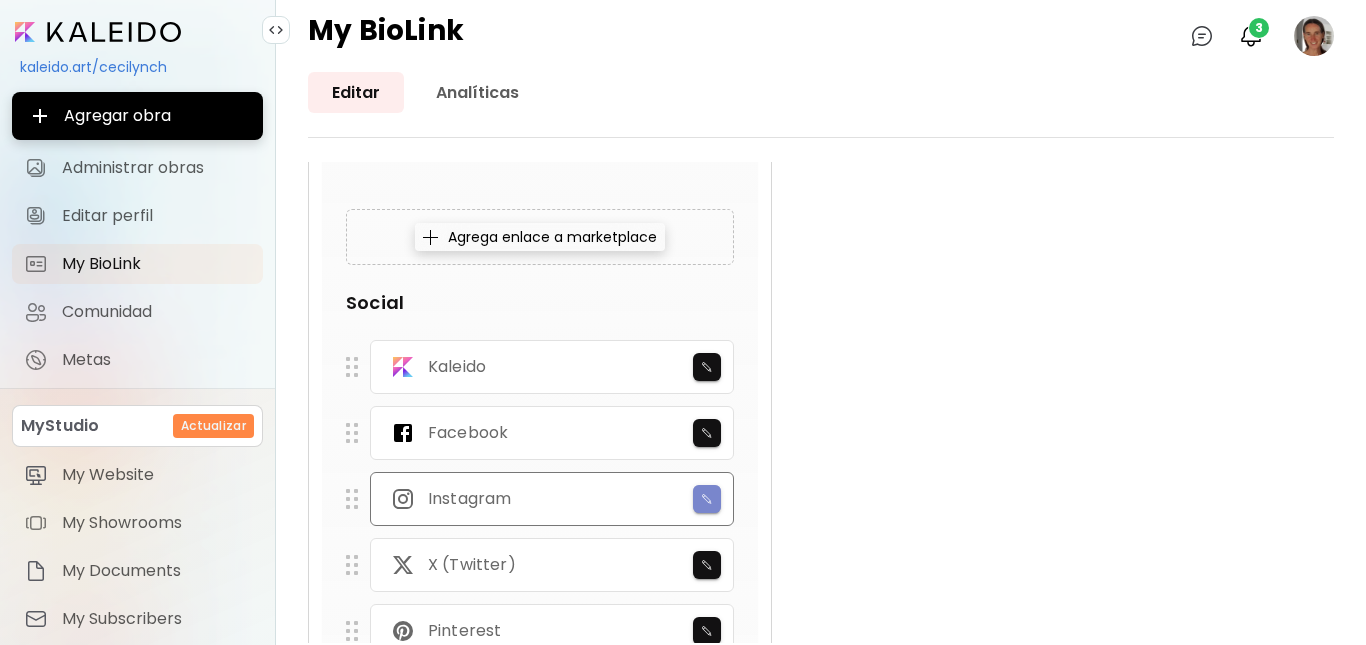 click at bounding box center [707, 499] 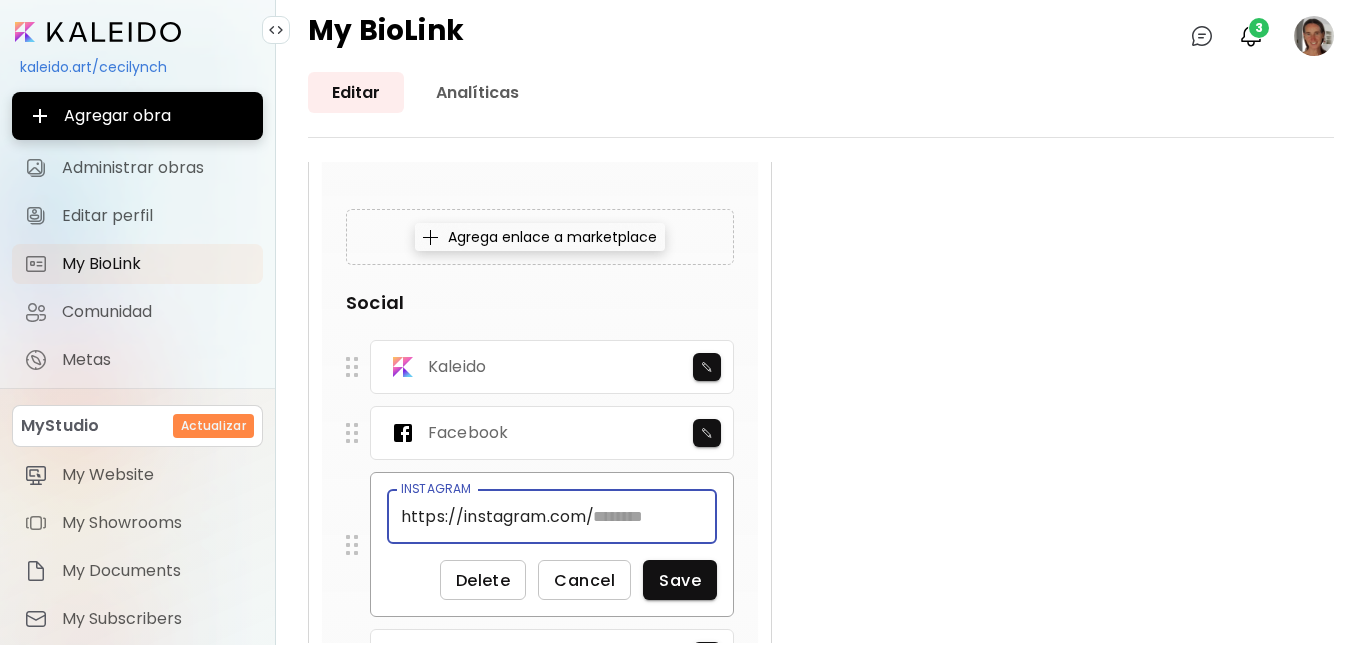 click on "https://instagram.com/ [SOCIAL_MEDIA]" at bounding box center (552, 516) 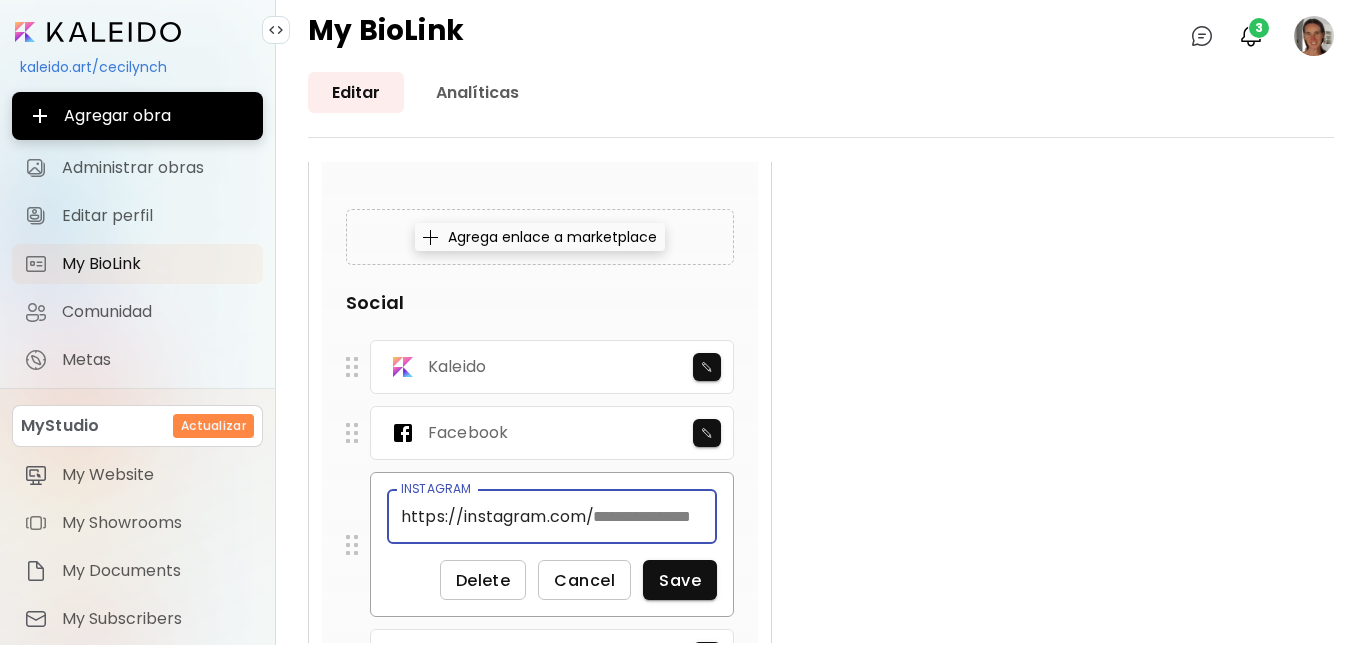 scroll, scrollTop: 0, scrollLeft: 14, axis: horizontal 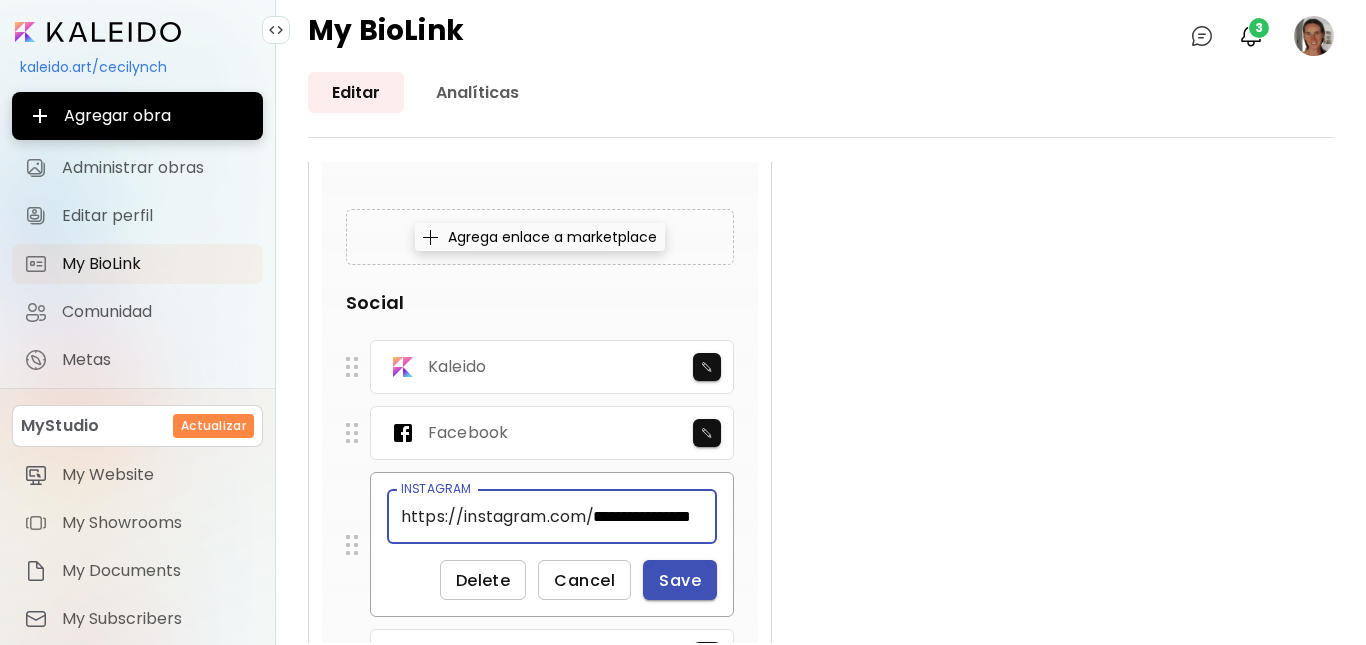 type on "**********" 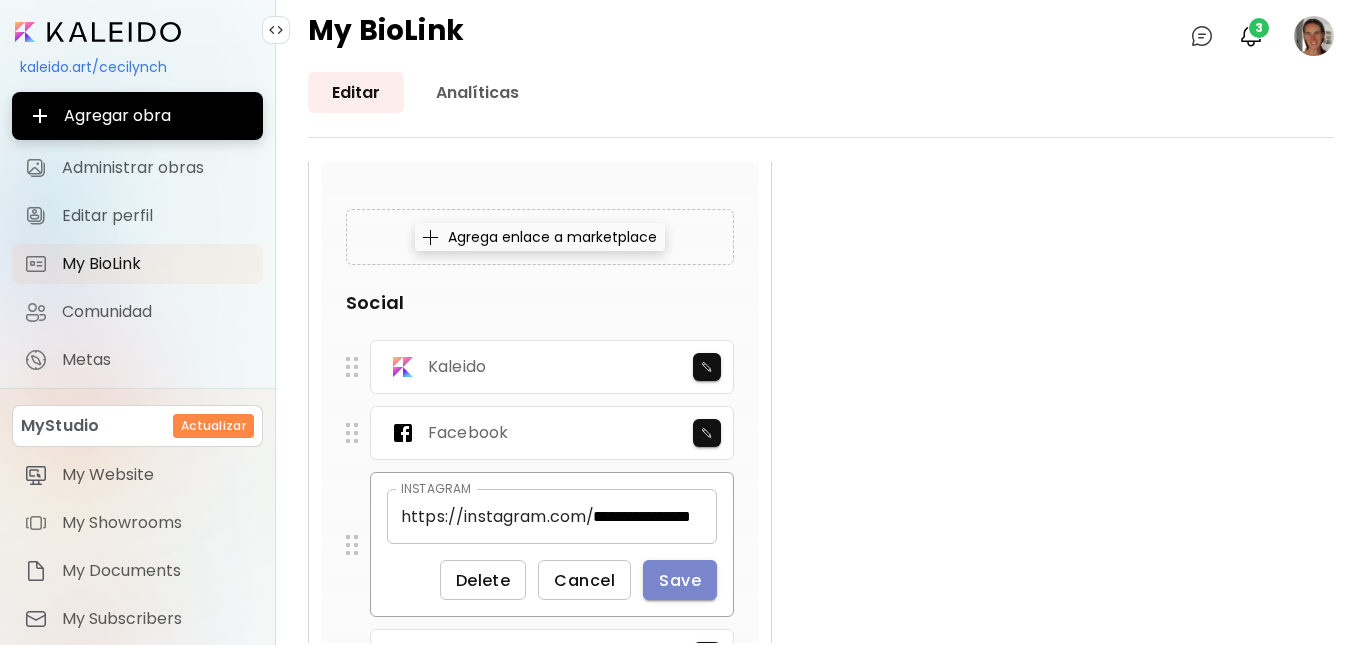 scroll, scrollTop: 0, scrollLeft: 0, axis: both 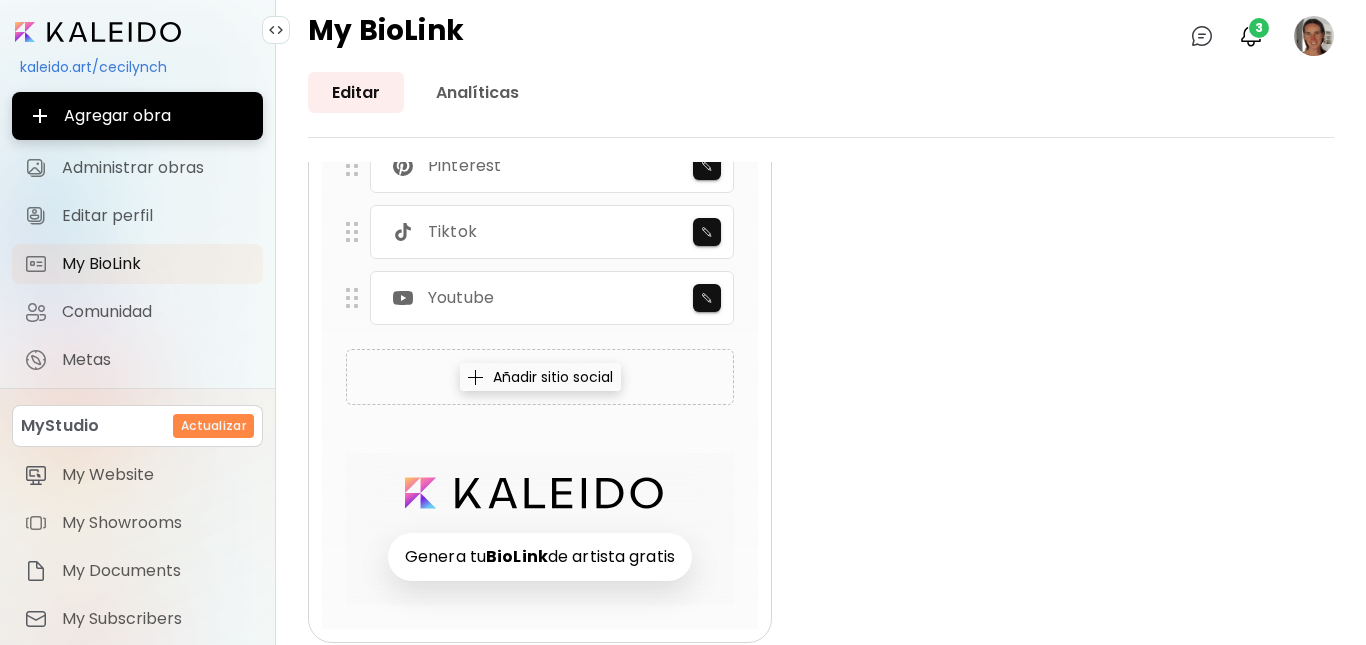click on "BioLink" at bounding box center (517, 556) 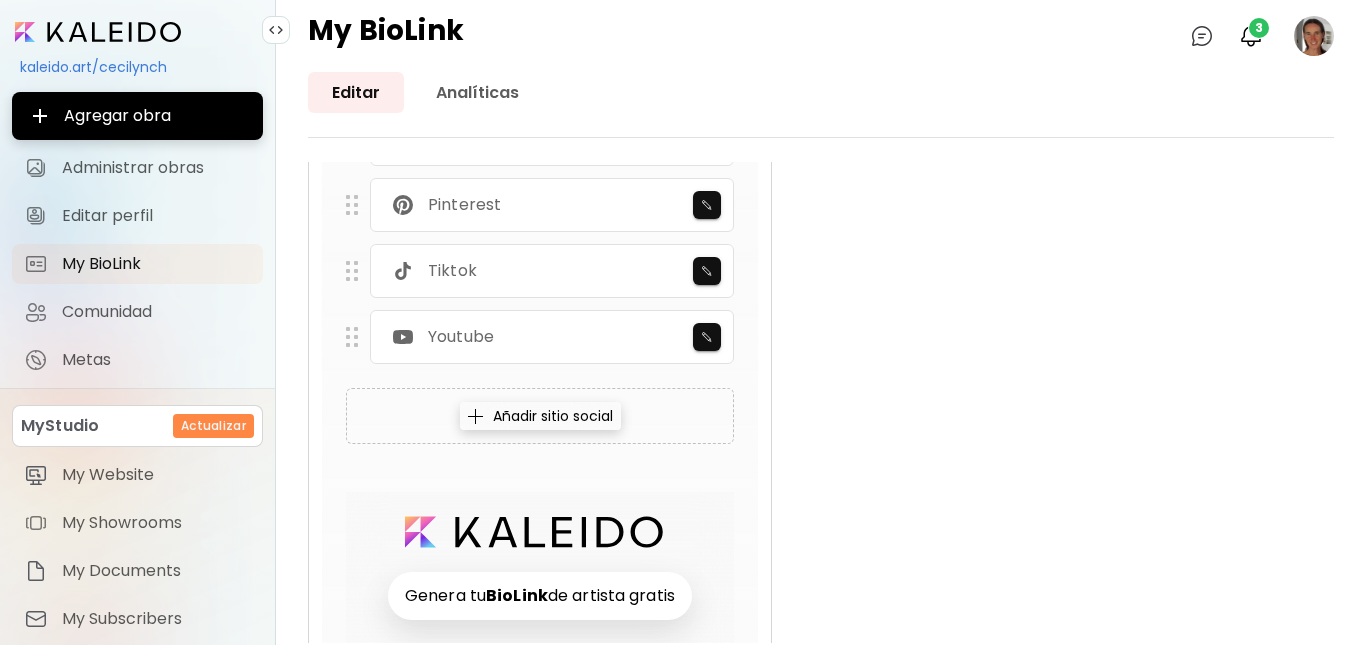 scroll, scrollTop: 1754, scrollLeft: 0, axis: vertical 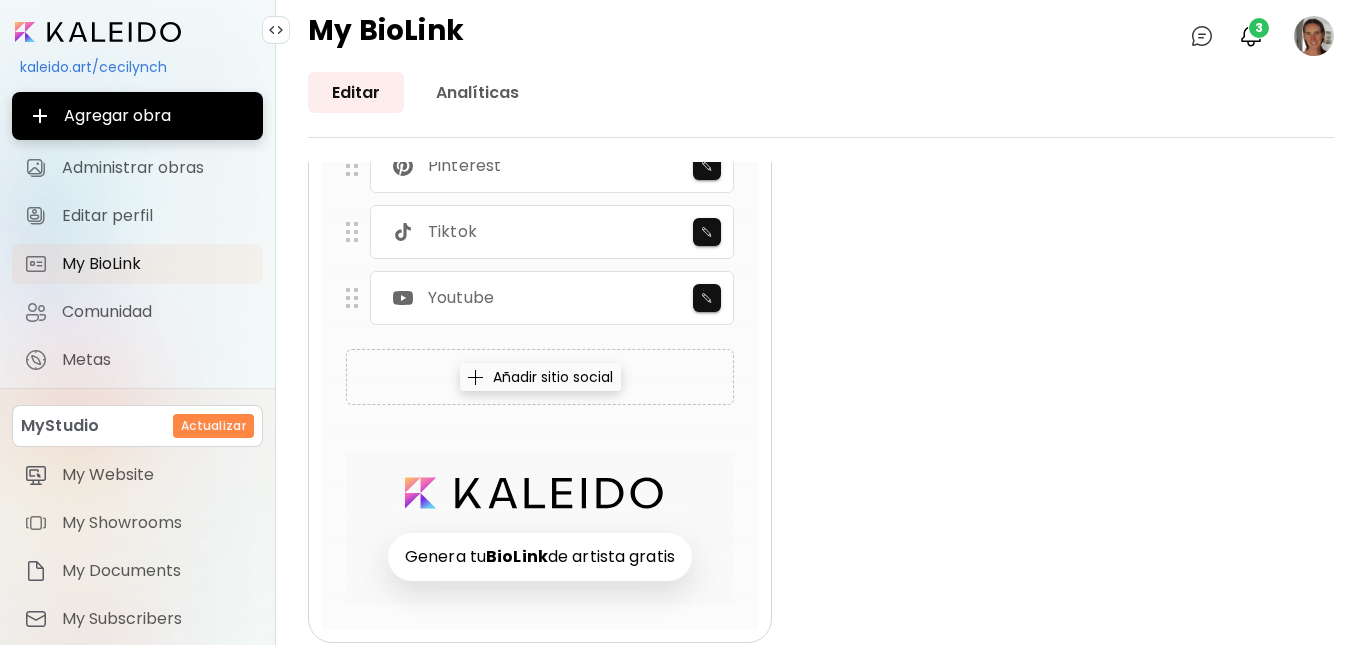 drag, startPoint x: 1335, startPoint y: 607, endPoint x: 1331, endPoint y: 391, distance: 216.03703 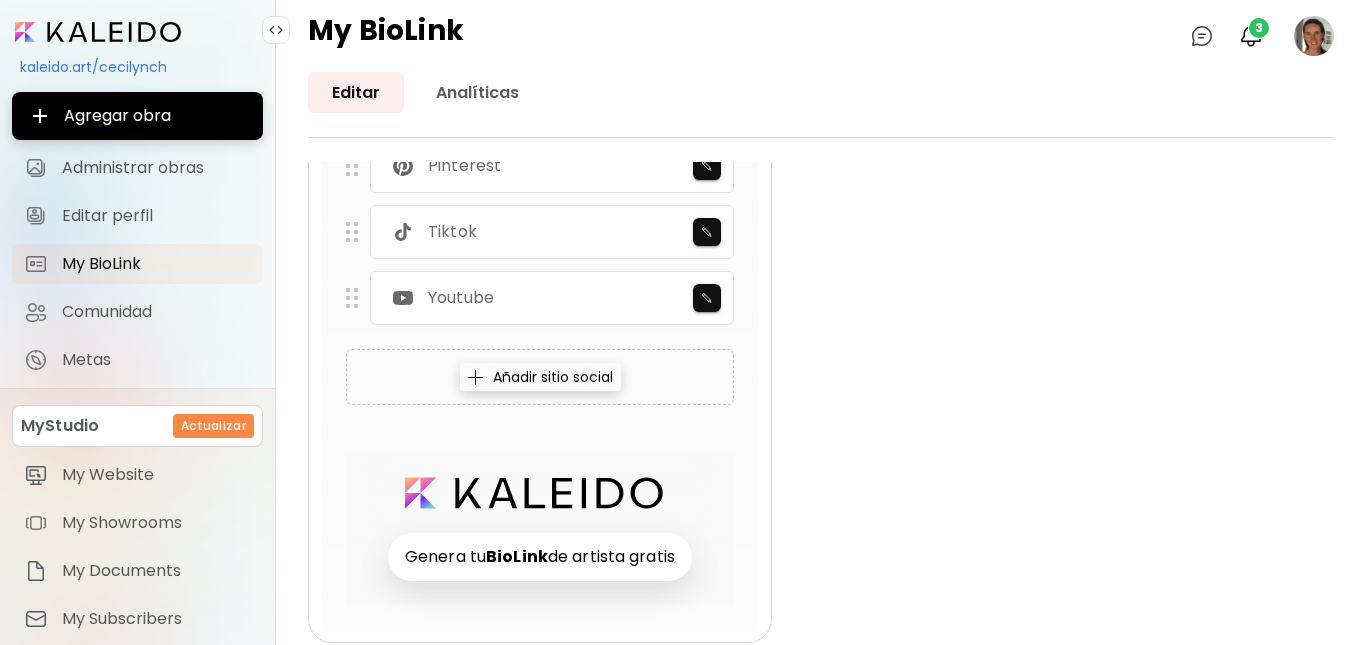 click on "Editar Analíticas Eleva tu marca personal con un enlace de biografía personalizado (por ejemplo,  username.com/links ) con MyStudio. Adquiere MyStudio Cecilia Lynch [CITY], [COUNTRY] Agrega enlace destacado Editar Editar Editar Personal Website Kaleido Título Título Por favor introduce un título URL URL Por favor, introduce la dirección URL Borrar Cancelar Guardar Añadir enlace personalizado Prensa Añadir enlace de prensa Marketplaces Agrega enlace a marketplace Social Kaleido Facebook Instagram X (Twitter) Pinterest Tiktok Youtube Añadir sitio social Genera tu  BioLink  de artista gratis Activa My BioLink Ver tutorial Utiliza tu link de My BioLink en la biografía de Instagram y otros sitios sociales: kaleido.art/links/cecilynch Copiar 1 Abre la app de Instagram en tu teléfono. 2 Navega a tu perfil y selecciona "Editar perfil." 3 Elige "Enlaces" e introduce esta URL. 4 Personaliza My BioLink - agrega tu información aquí. Haz clic sobre la sección que quieres editar" at bounding box center [821, 358] 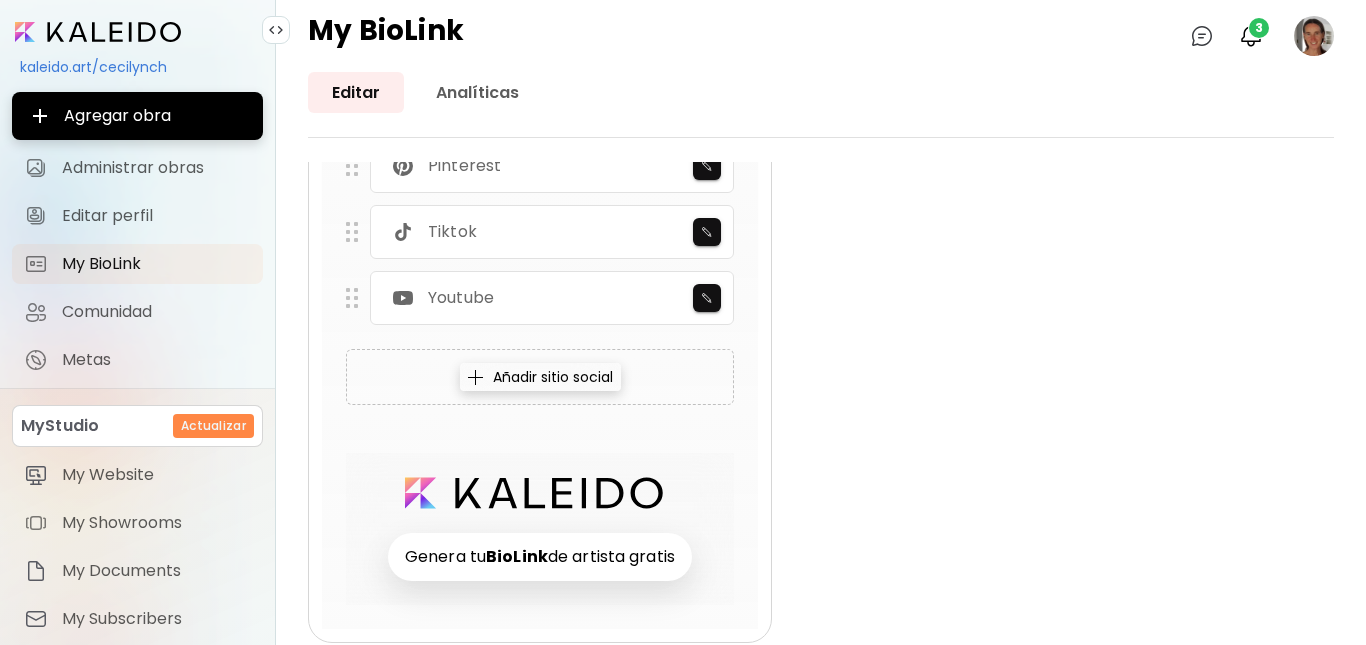 click on "Cecilia Lynch Capilla del Monte, Argentina Agrega enlace destacado Editar Editar Editar Personal Website Kaleido Título Título Por favor introduce un título URL URL Por favor, introduce la dirección URL Borrar Cancelar Guardar Añadir enlace personalizado Prensa Añadir enlace de prensa Marketplaces Agrega enlace a marketplace Social Kaleido Facebook Instagram X (Twitter) Pinterest Tiktok Youtube Añadir sitio social Genera tu BioLink de artista gratis Activa My BioLink Ver tutorial Utiliza tu link de My BioLink en la biografía de Instagram y otros sitios sociales: kaleido.art/links/cecilynch Copiar 1 Abre la app de Instagram en tu teléfono. 2 Navega a tu perfil y selecciona "Editar perfil." 3 Elige "Enlaces" e introduce esta URL. 4 Personaliza My BioLink - agrega tu información aquí. Haz clic sobre la sección que quieres editar" at bounding box center (821, -422) 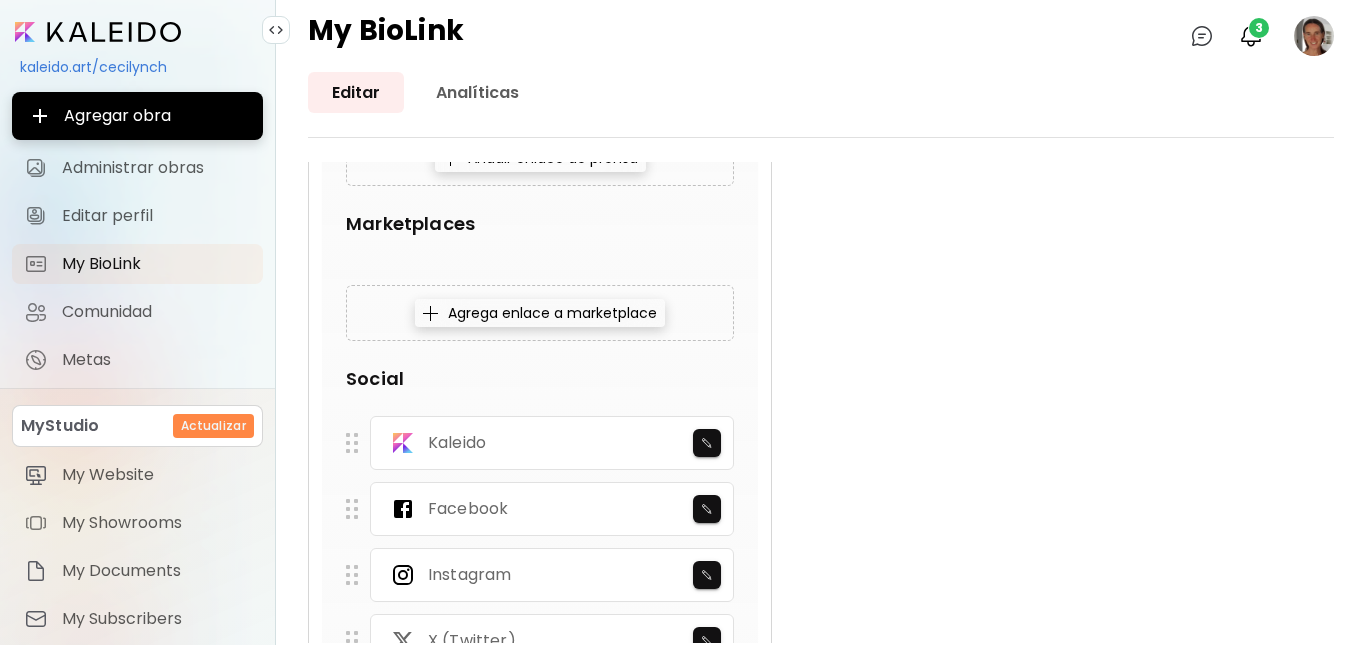click on "Cecilia Lynch Capilla del Monte, Argentina Agrega enlace destacado Editar Editar Editar Personal Website Kaleido Título Título Por favor introduce un título URL URL Por favor, introduce la dirección URL Borrar Cancelar Guardar Añadir enlace personalizado Prensa Añadir enlace de prensa Marketplaces Agrega enlace a marketplace Social Kaleido Facebook Instagram X (Twitter) Pinterest Tiktok Youtube Añadir sitio social Genera tu BioLink de artista gratis Activa My BioLink Ver tutorial Utiliza tu link de My BioLink en la biografía de Instagram y otros sitios sociales: kaleido.art/links/cecilynch Copiar 1 Abre la app de Instagram en tu teléfono. 2 Navega a tu perfil y selecciona "Editar perfil." 3 Elige "Enlaces" e introduce esta URL. 4 Personaliza My BioLink - agrega tu información aquí. Haz clic sobre la sección que quieres editar" at bounding box center [821, 119] 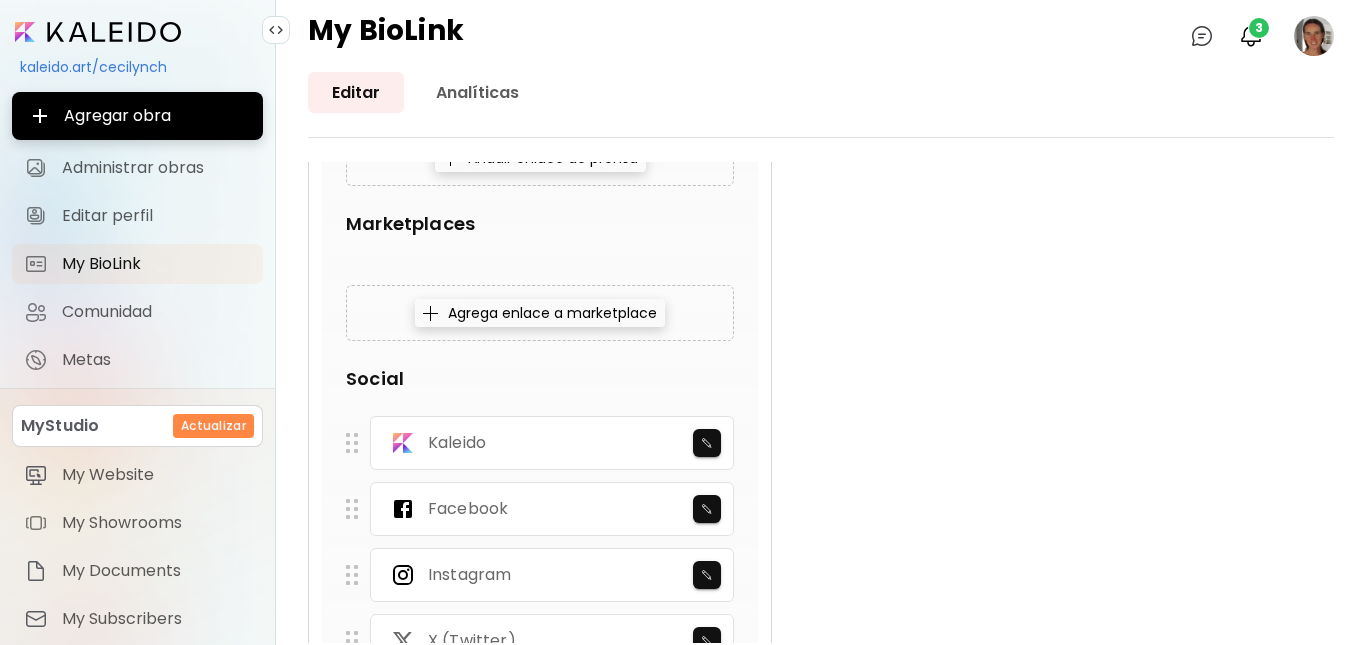 scroll, scrollTop: 1194, scrollLeft: 0, axis: vertical 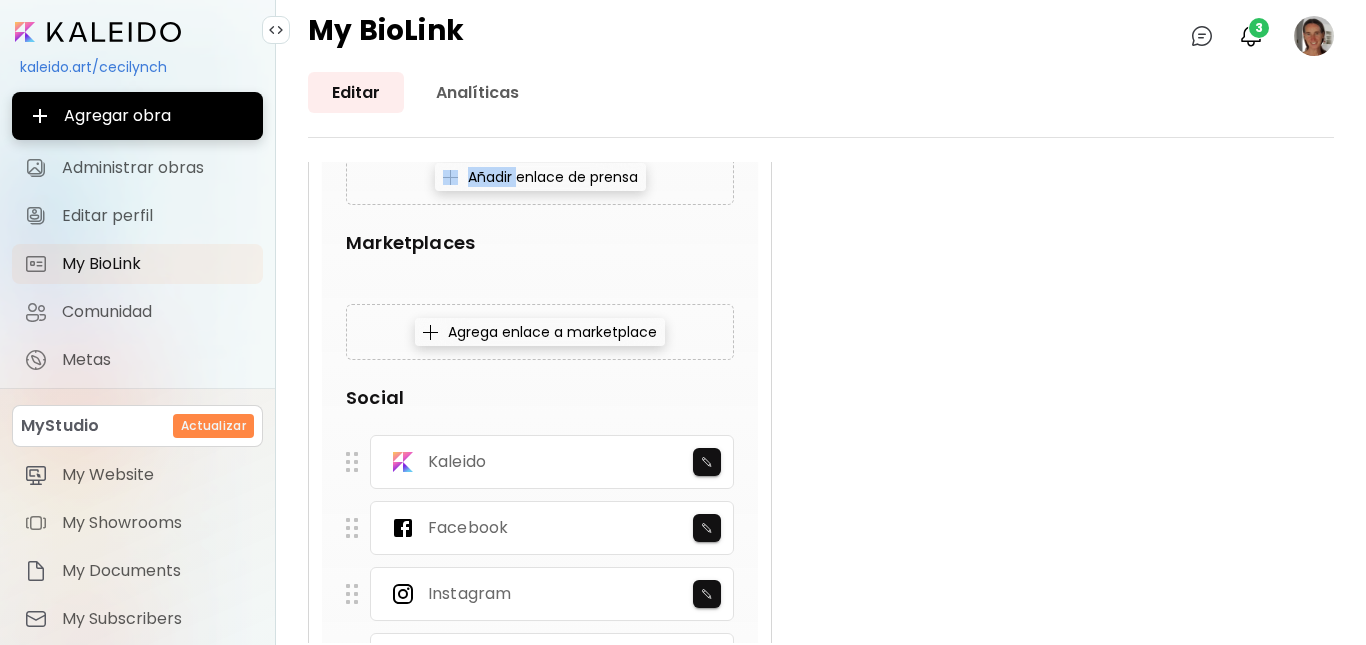 click on "Cecilia Lynch Capilla del Monte, Argentina Agrega enlace destacado Editar Editar Editar Personal Website Kaleido Título Título Por favor introduce un título URL URL Por favor, introduce la dirección URL Borrar Cancelar Guardar Añadir enlace personalizado Prensa Añadir enlace de prensa Marketplaces Agrega enlace a marketplace Social Kaleido Facebook Instagram X (Twitter) Pinterest Tiktok Youtube Añadir sitio social Genera tu BioLink de artista gratis Activa My BioLink Ver tutorial Utiliza tu link de My BioLink en la biografía de Instagram y otros sitios sociales: kaleido.art/links/cecilynch Copiar 1 Abre la app de Instagram en tu teléfono. 2 Navega a tu perfil y selecciona "Editar perfil." 3 Elige "Enlaces" e introduce esta URL. 4 Personaliza My BioLink - agrega tu información aquí. Haz clic sobre la sección que quieres editar" at bounding box center [821, 138] 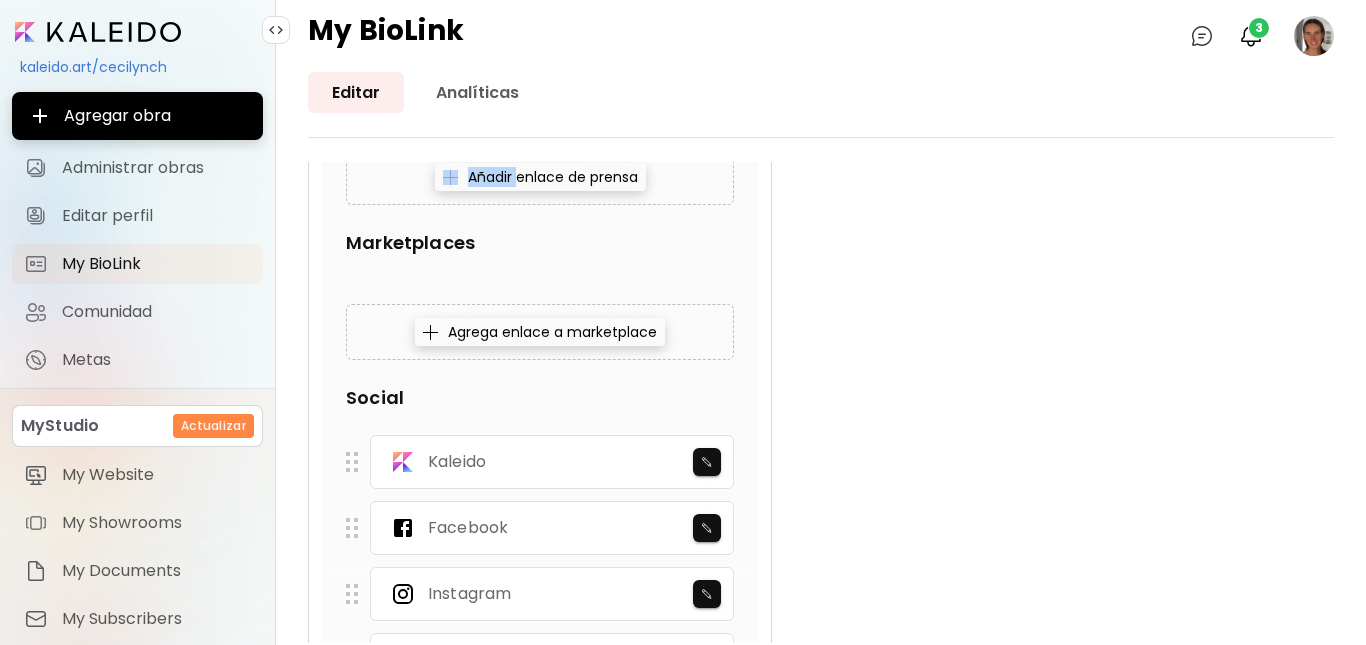 click on "Cecilia Lynch Capilla del Monte, Argentina Agrega enlace destacado Editar Editar Editar Personal Website Kaleido Título Título Por favor introduce un título URL URL Por favor, introduce la dirección URL Borrar Cancelar Guardar Añadir enlace personalizado Prensa Añadir enlace de prensa Marketplaces Agrega enlace a marketplace Social Kaleido Facebook Instagram X (Twitter) Pinterest Tiktok Youtube Añadir sitio social Genera tu BioLink de artista gratis Activa My BioLink Ver tutorial Utiliza tu link de My BioLink en la biografía de Instagram y otros sitios sociales: kaleido.art/links/cecilynch Copiar 1 Abre la app de Instagram en tu teléfono. 2 Navega a tu perfil y selecciona "Editar perfil." 3 Elige "Enlaces" e introduce esta URL. 4 Personaliza My BioLink - agrega tu información aquí. Haz clic sobre la sección que quieres editar" at bounding box center [821, 138] 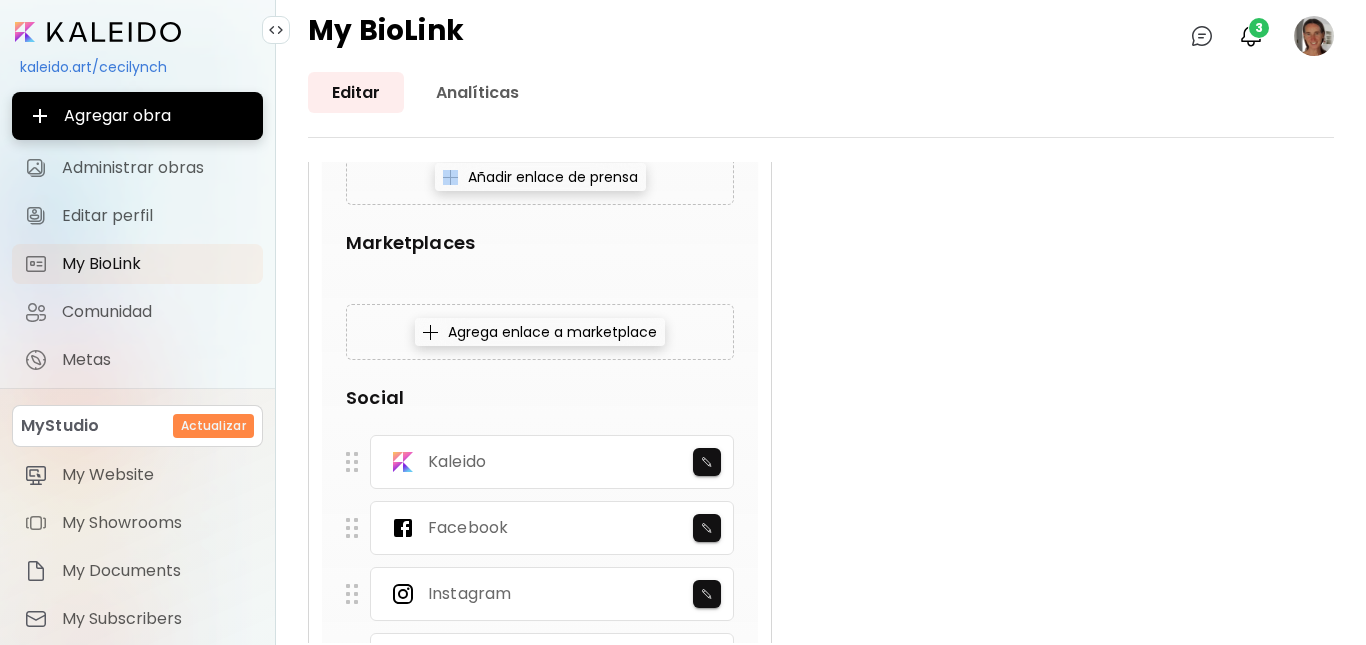 click on "Cecilia Lynch Capilla del Monte, Argentina Agrega enlace destacado Editar Editar Editar Personal Website Kaleido Título Título Por favor introduce un título URL URL Por favor, introduce la dirección URL Borrar Cancelar Guardar Añadir enlace personalizado Prensa Añadir enlace de prensa Marketplaces Agrega enlace a marketplace Social Kaleido Facebook Instagram X (Twitter) Pinterest Tiktok Youtube Añadir sitio social Genera tu BioLink de artista gratis Activa My BioLink Ver tutorial Utiliza tu link de My BioLink en la biografía de Instagram y otros sitios sociales: kaleido.art/links/cecilynch Copiar 1 Abre la app de Instagram en tu teléfono. 2 Navega a tu perfil y selecciona "Editar perfil." 3 Elige "Enlaces" e introduce esta URL. 4 Personaliza My BioLink - agrega tu información aquí. Haz clic sobre la sección que quieres editar" at bounding box center [821, 138] 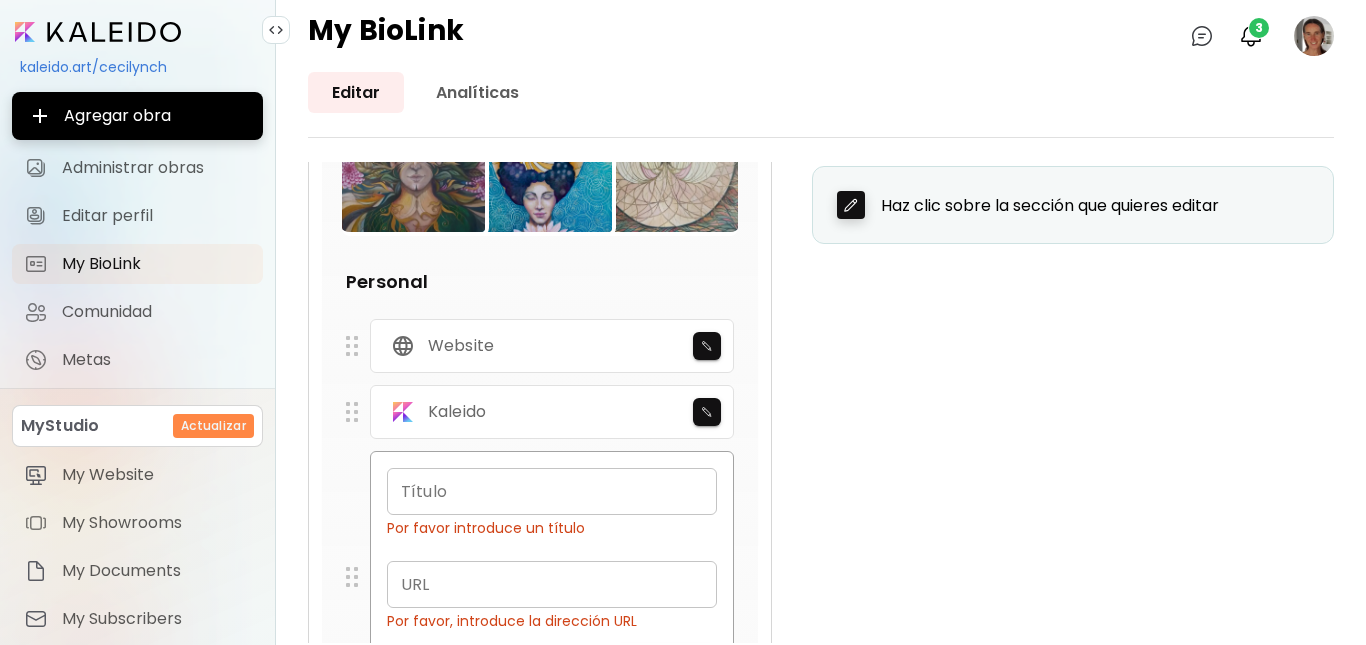 scroll, scrollTop: 0, scrollLeft: 0, axis: both 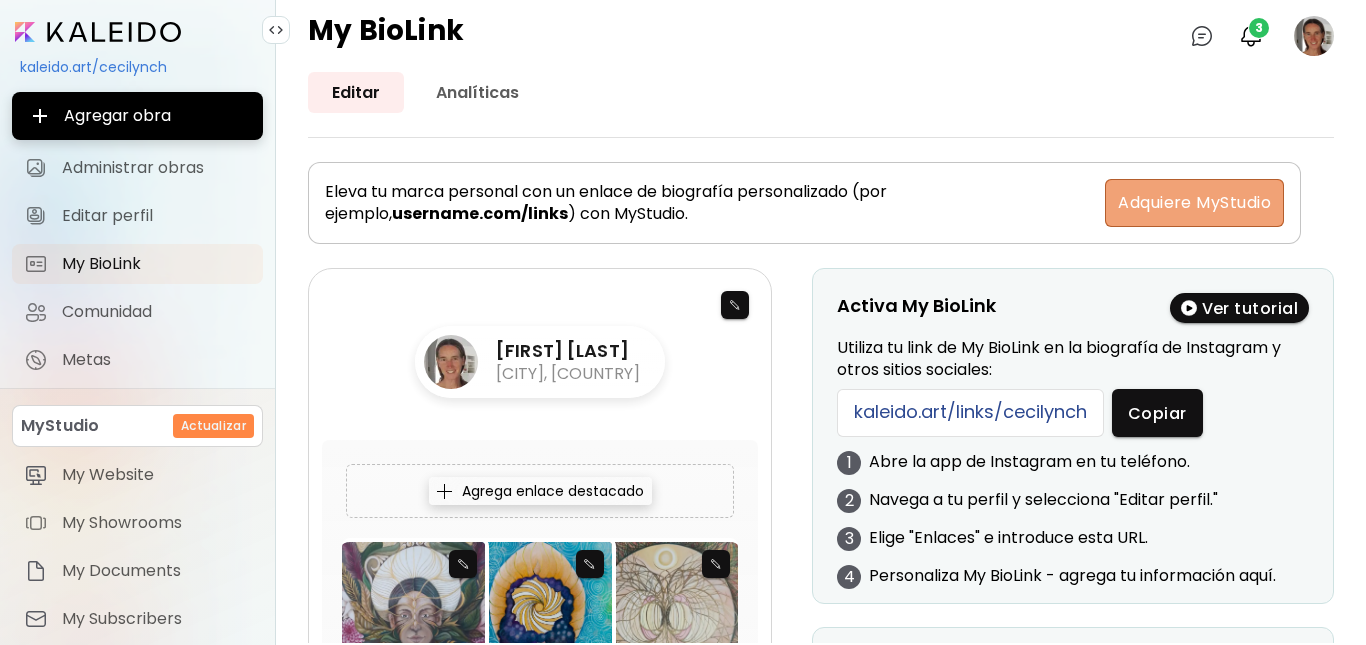 click on "Adquiere MyStudio" at bounding box center [1194, 203] 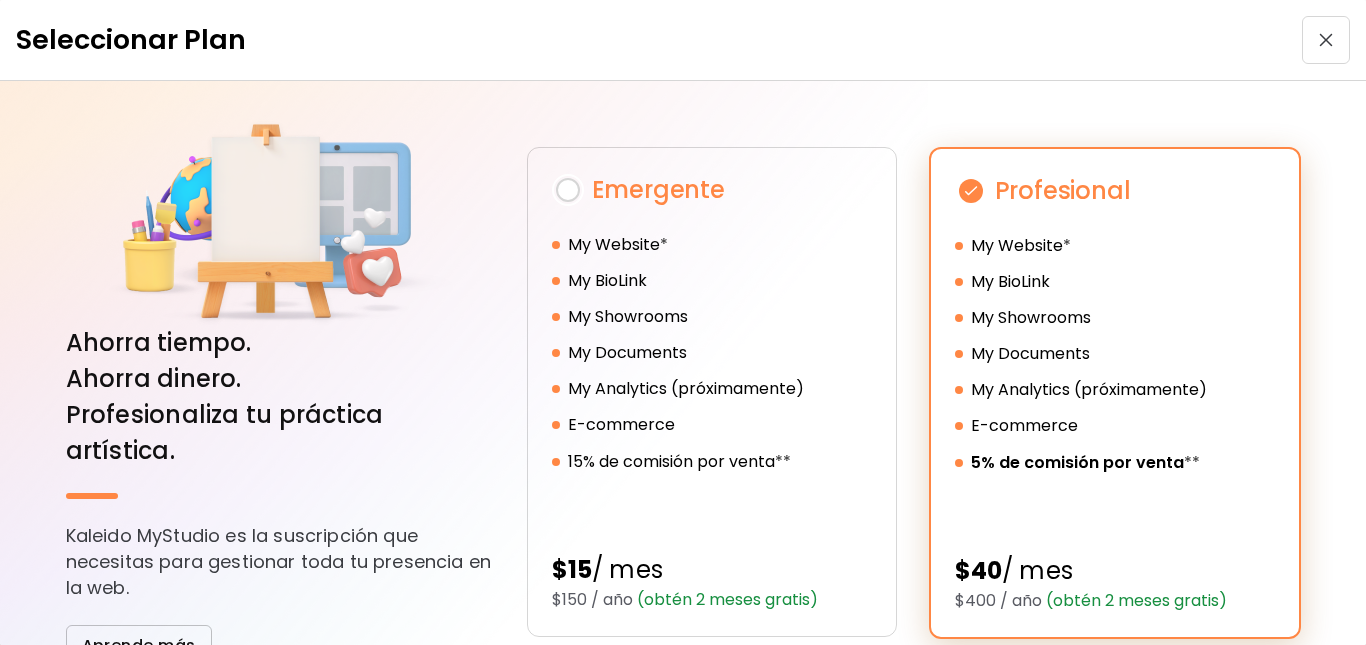 click at bounding box center [1326, 40] 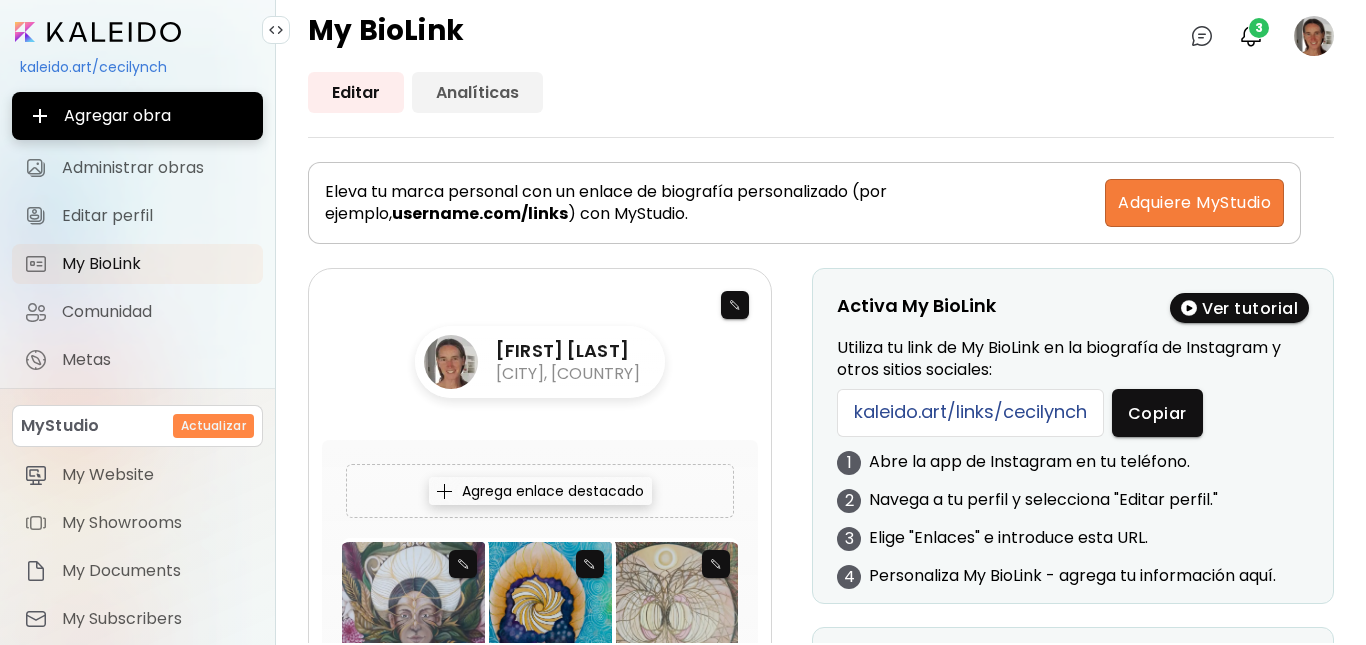 click on "Analíticas" at bounding box center [477, 92] 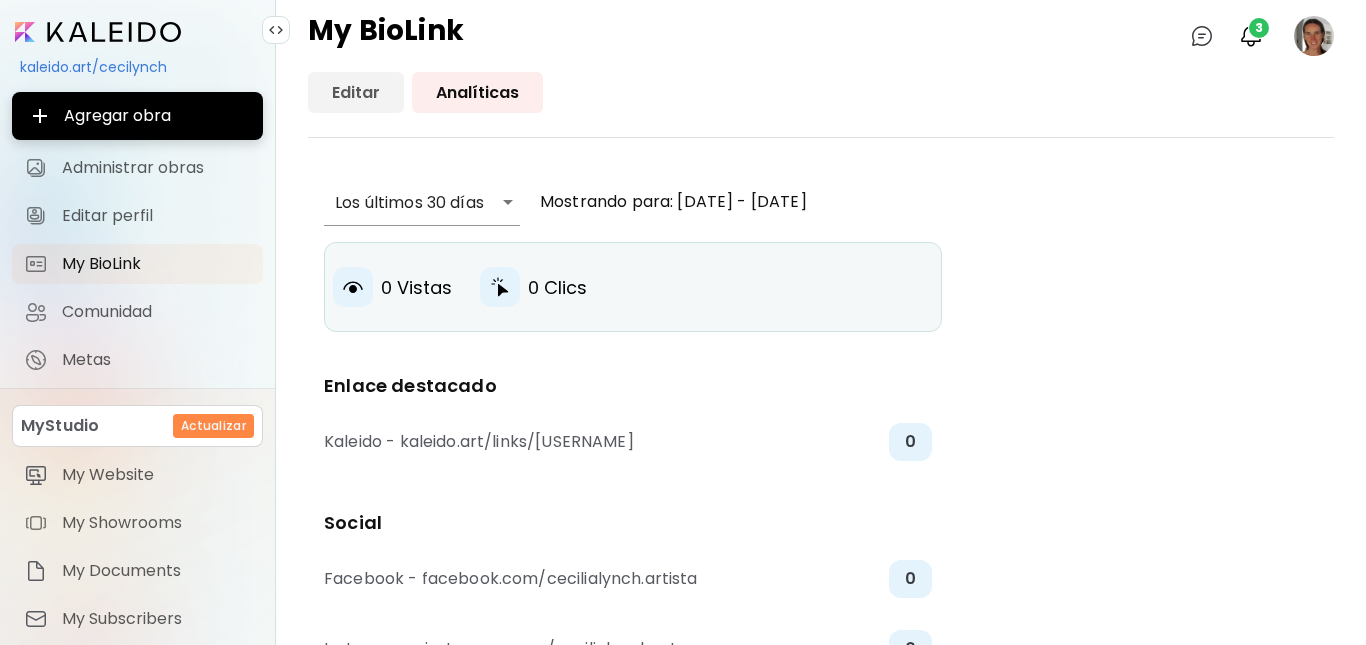 click on "Editar" at bounding box center [356, 92] 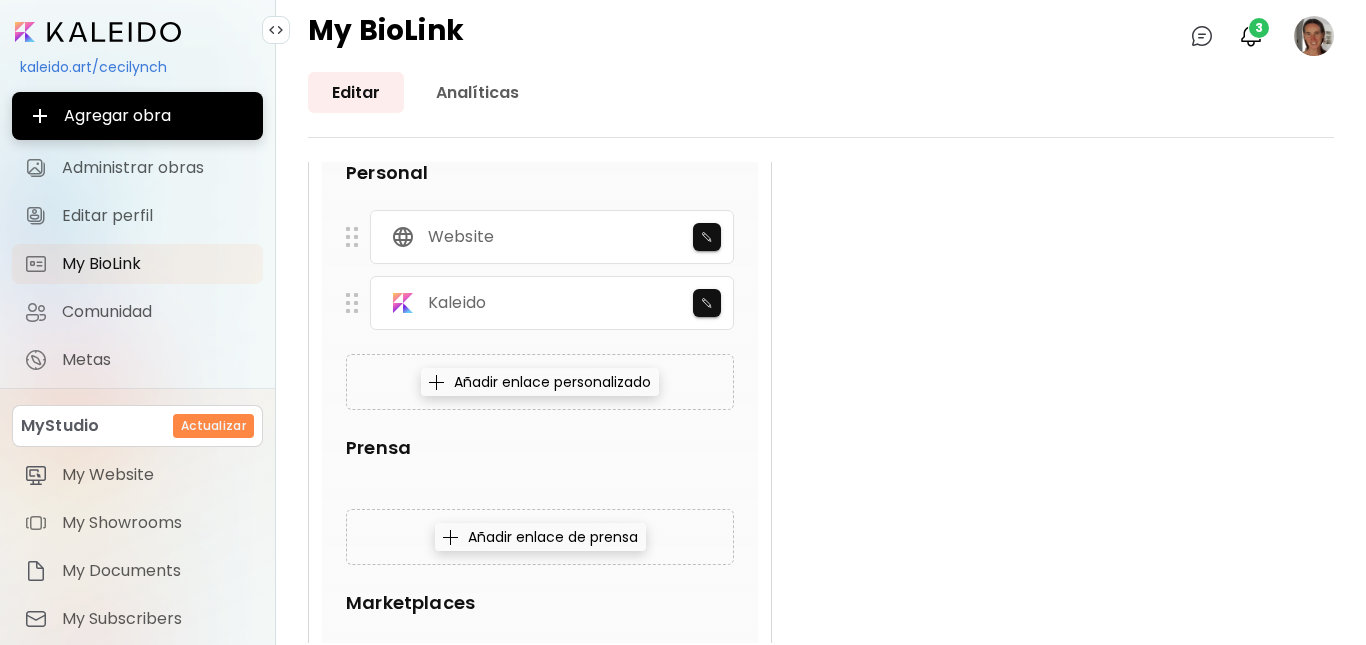 scroll, scrollTop: 0, scrollLeft: 0, axis: both 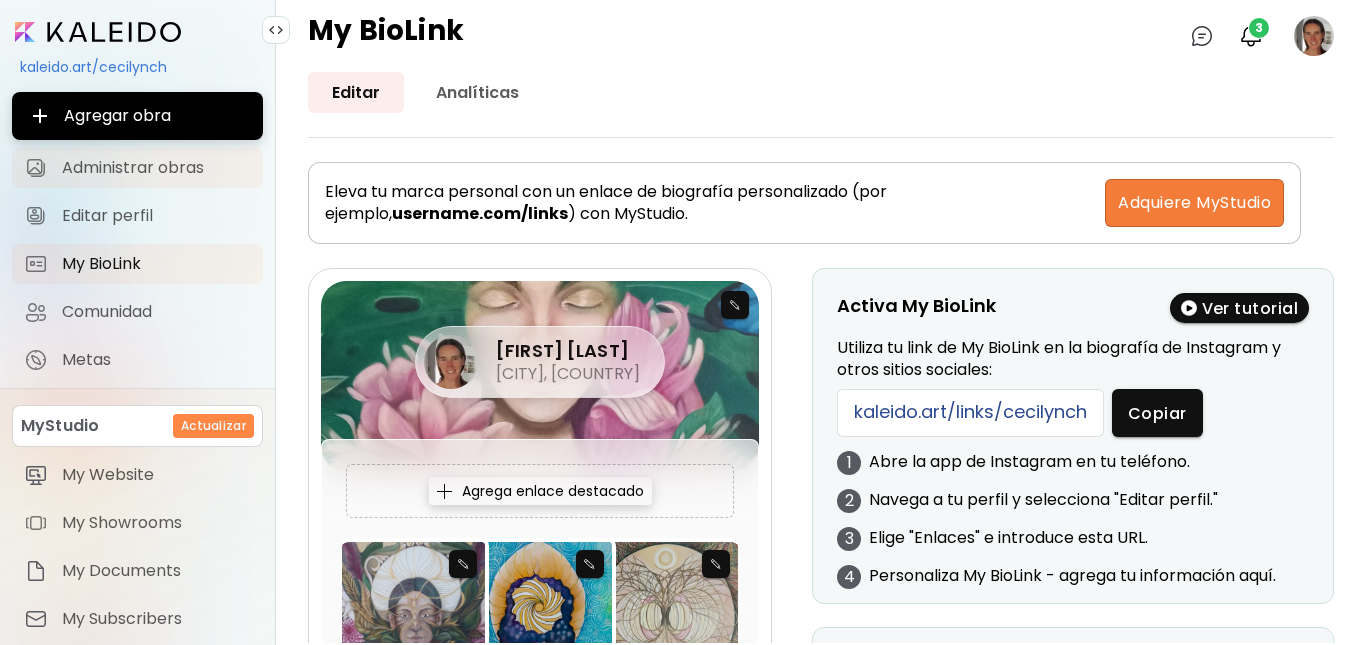 click on "Administrar obras" at bounding box center [156, 168] 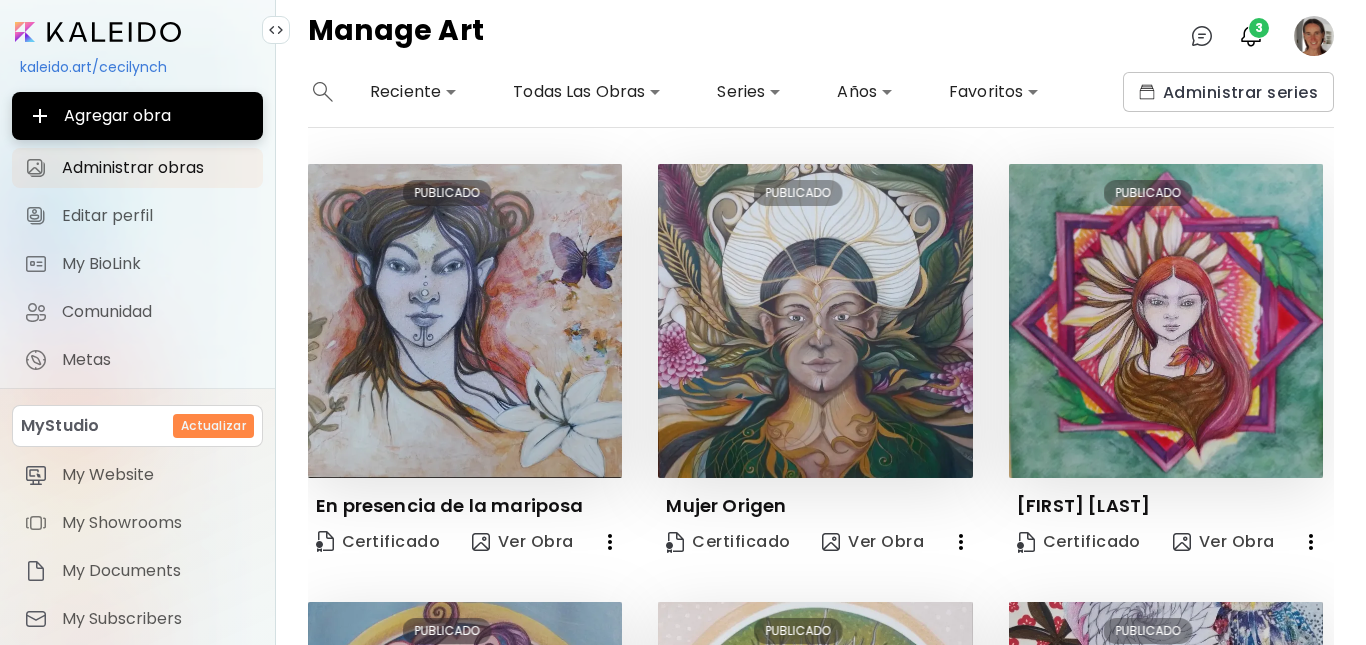 scroll, scrollTop: 452, scrollLeft: 0, axis: vertical 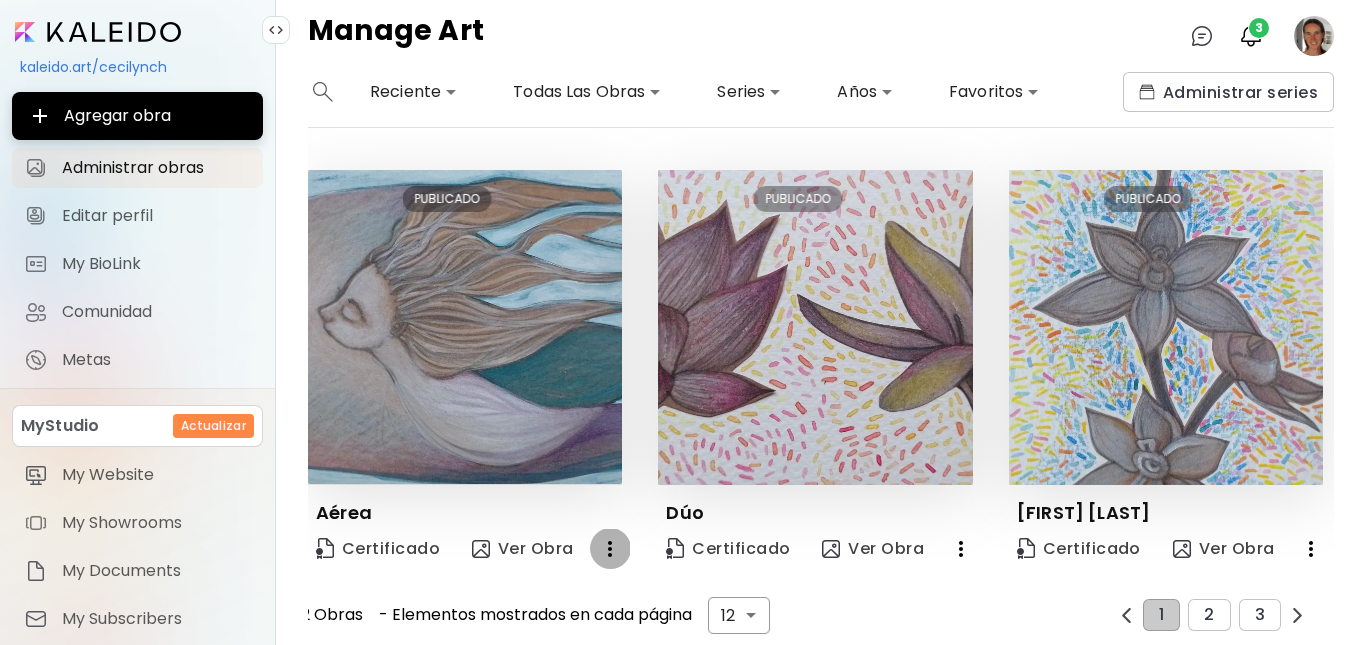 click 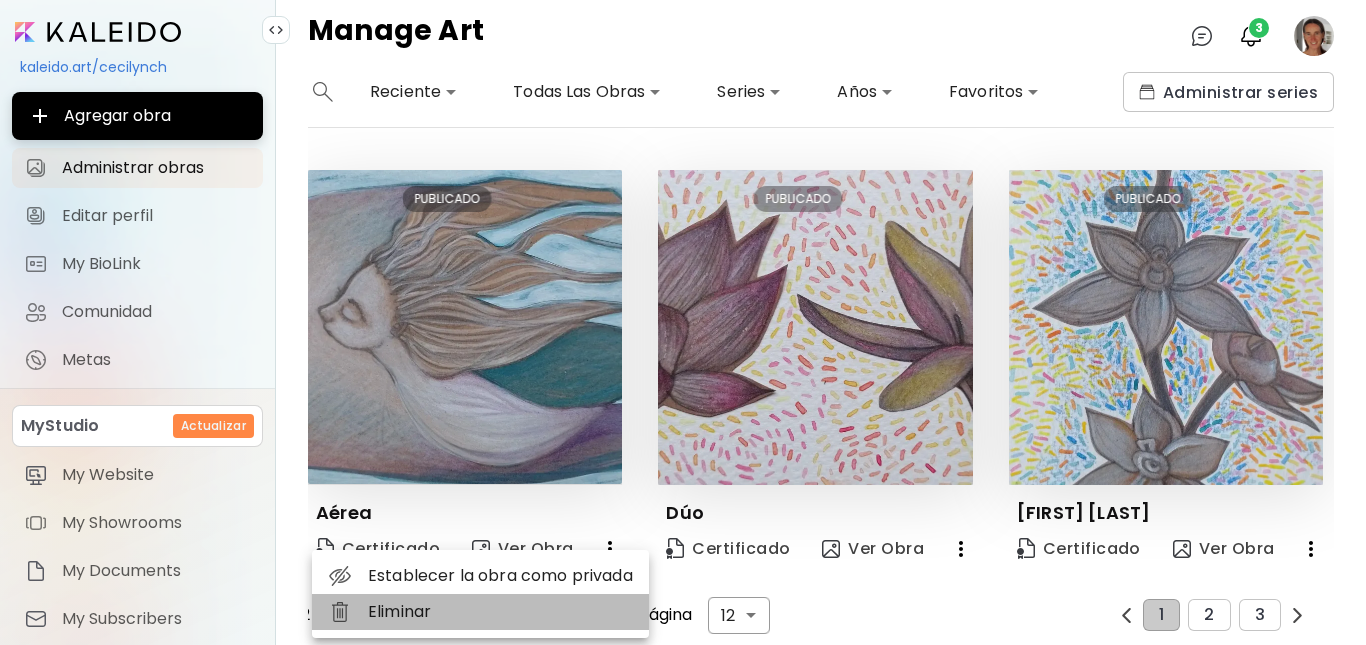 click on "Eliminar" at bounding box center (480, 612) 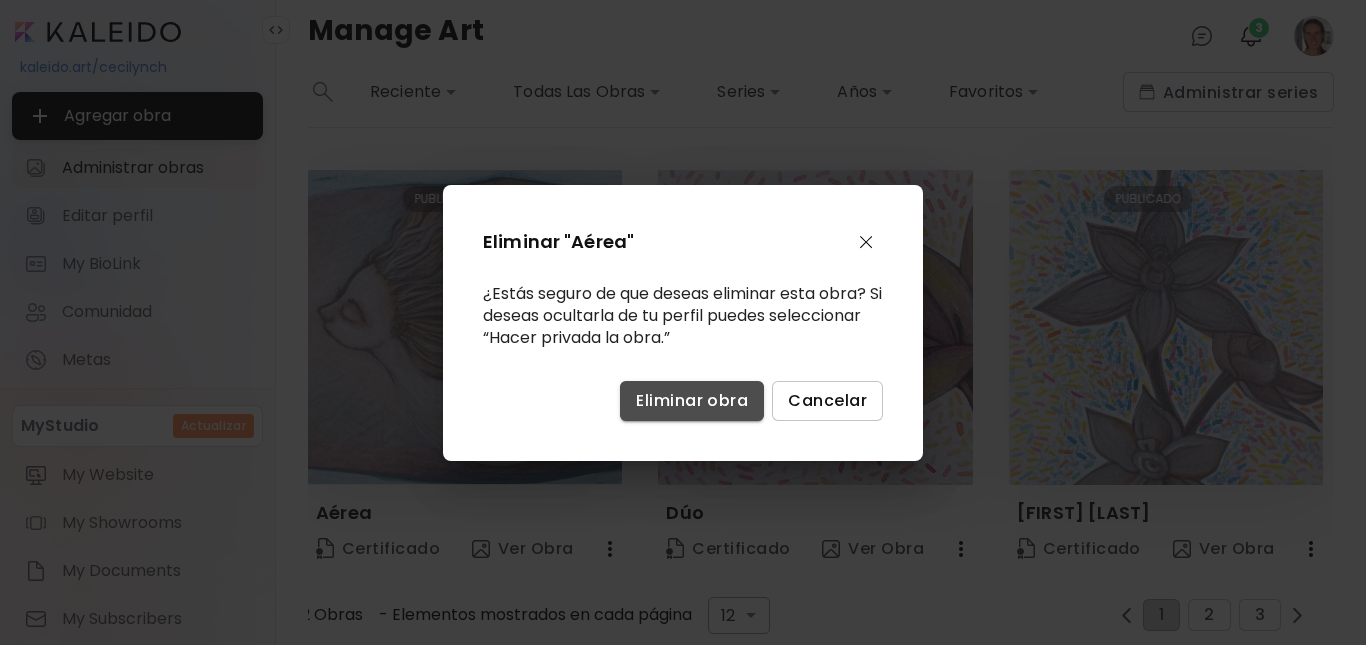 click on "Eliminar obra" at bounding box center (692, 400) 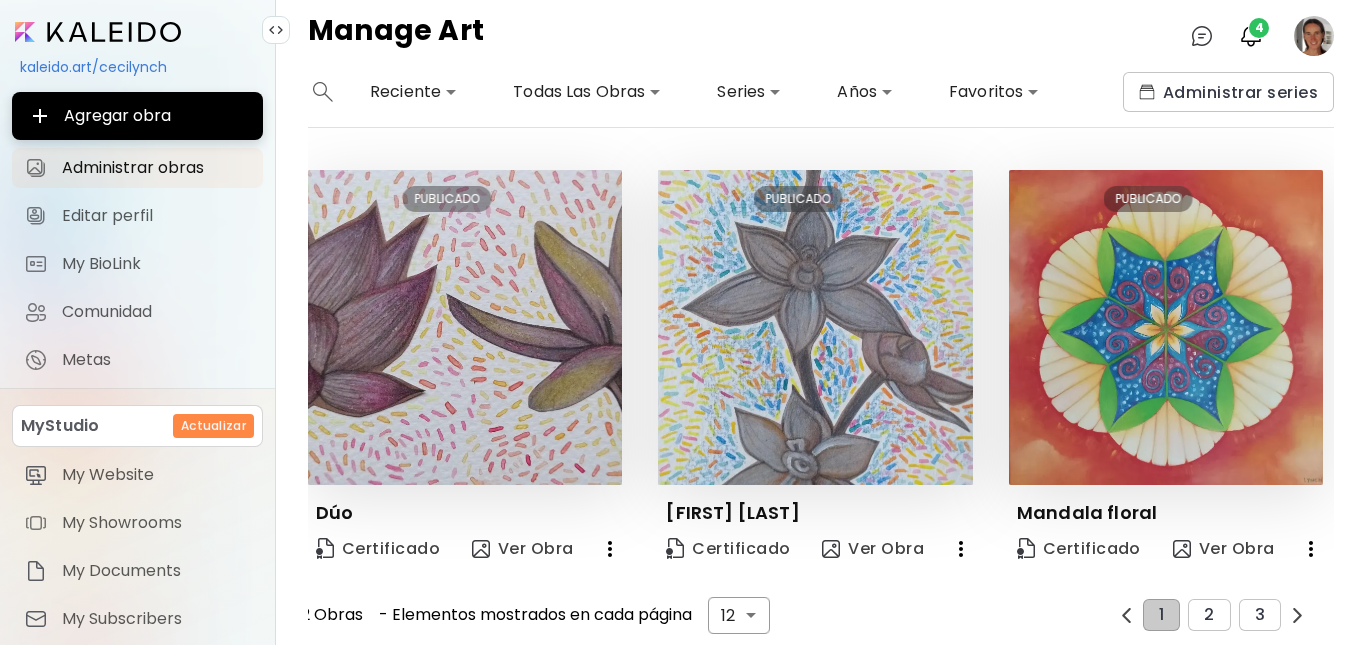 click 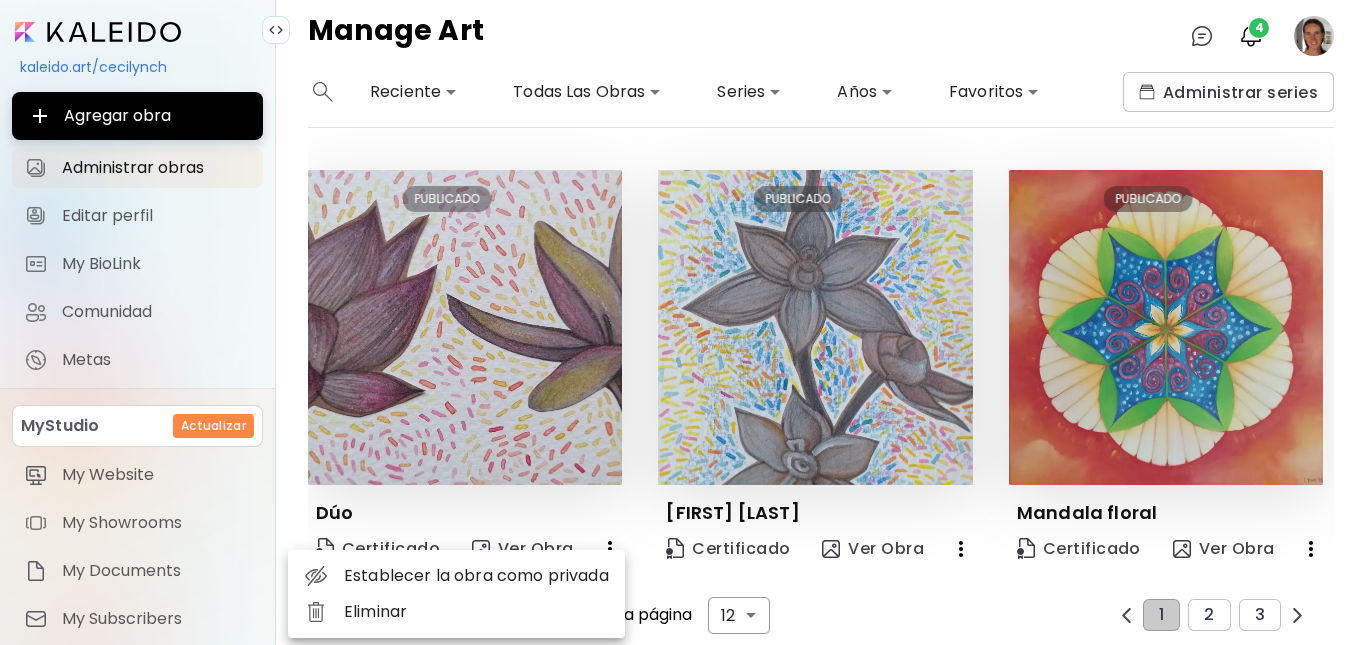 click on "Eliminar" at bounding box center [456, 612] 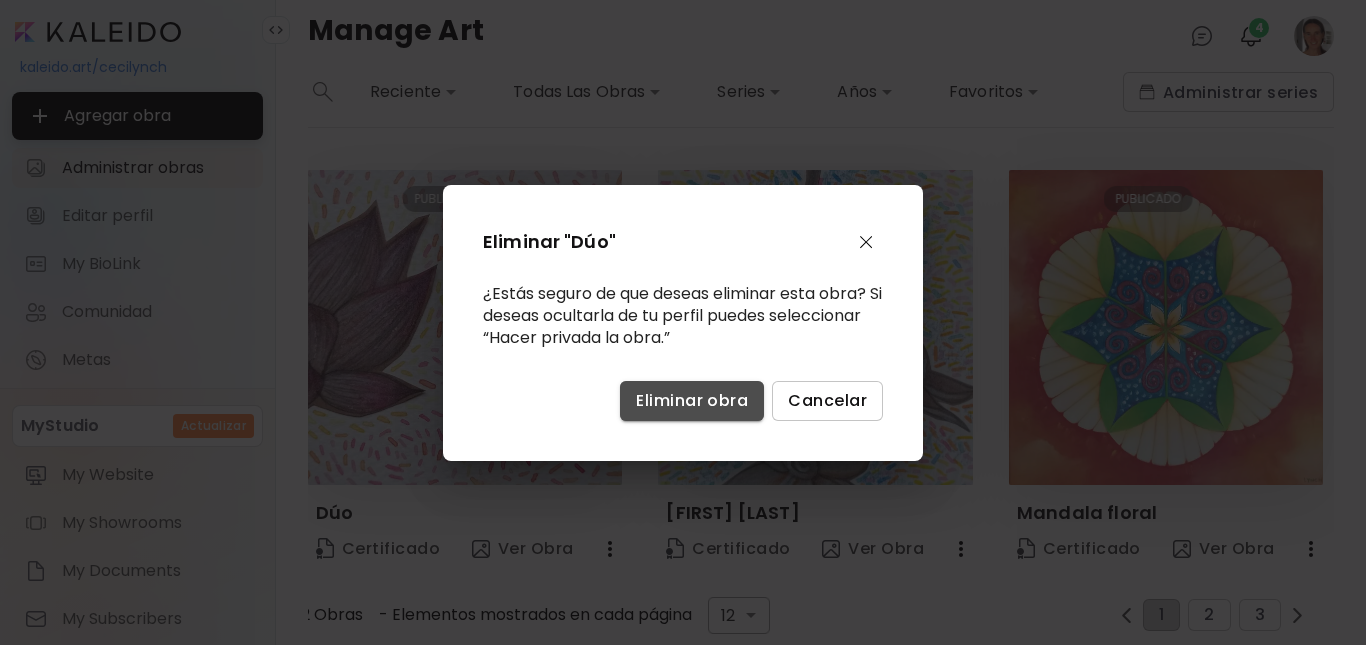click on "Eliminar obra" at bounding box center (692, 400) 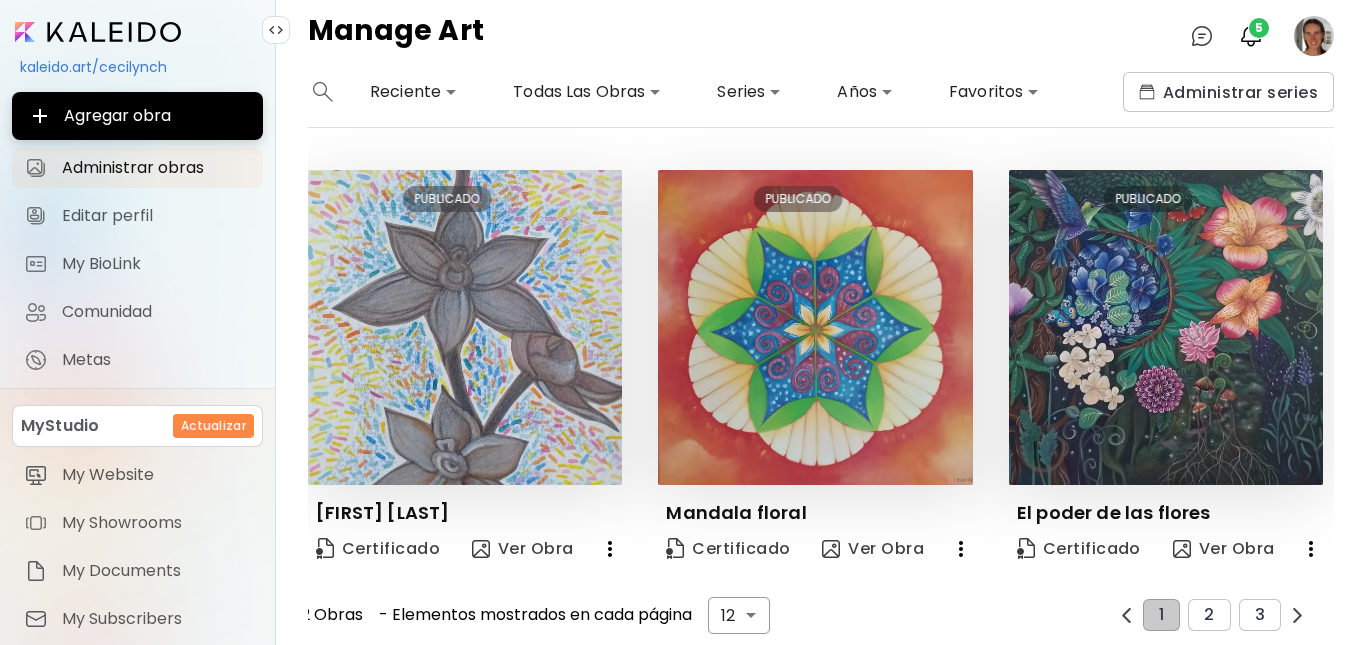 click 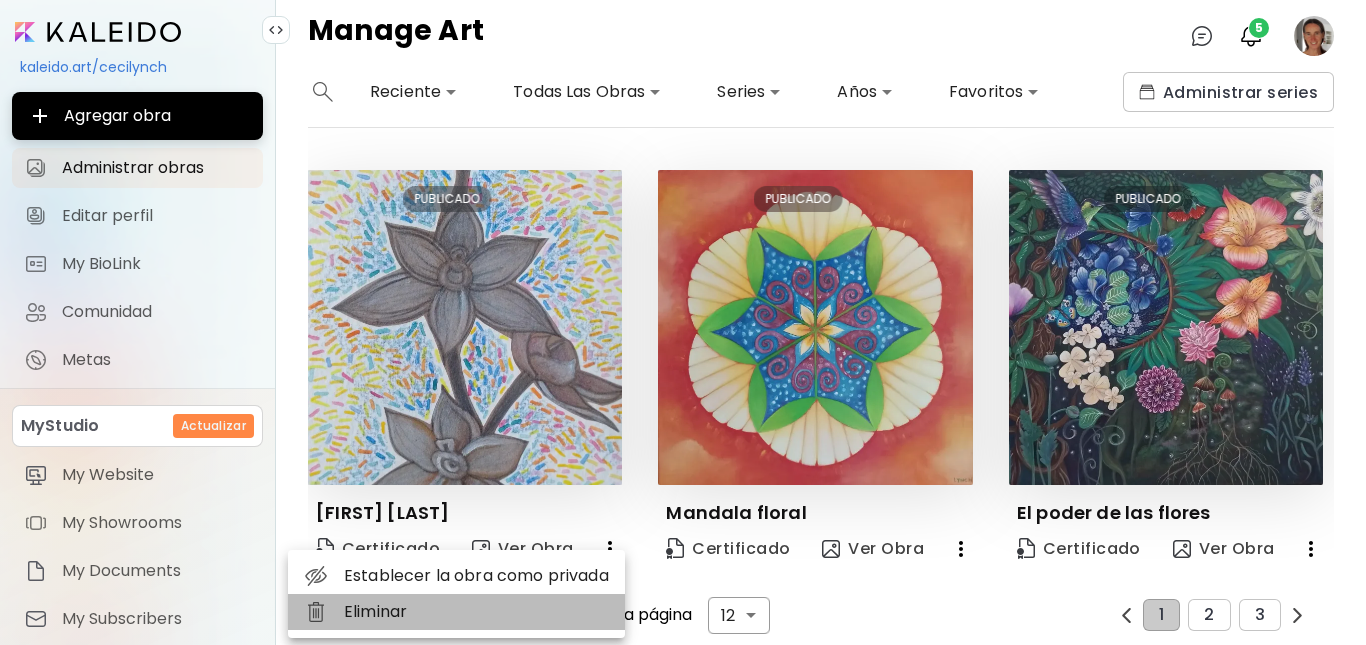 click on "Eliminar" at bounding box center [456, 612] 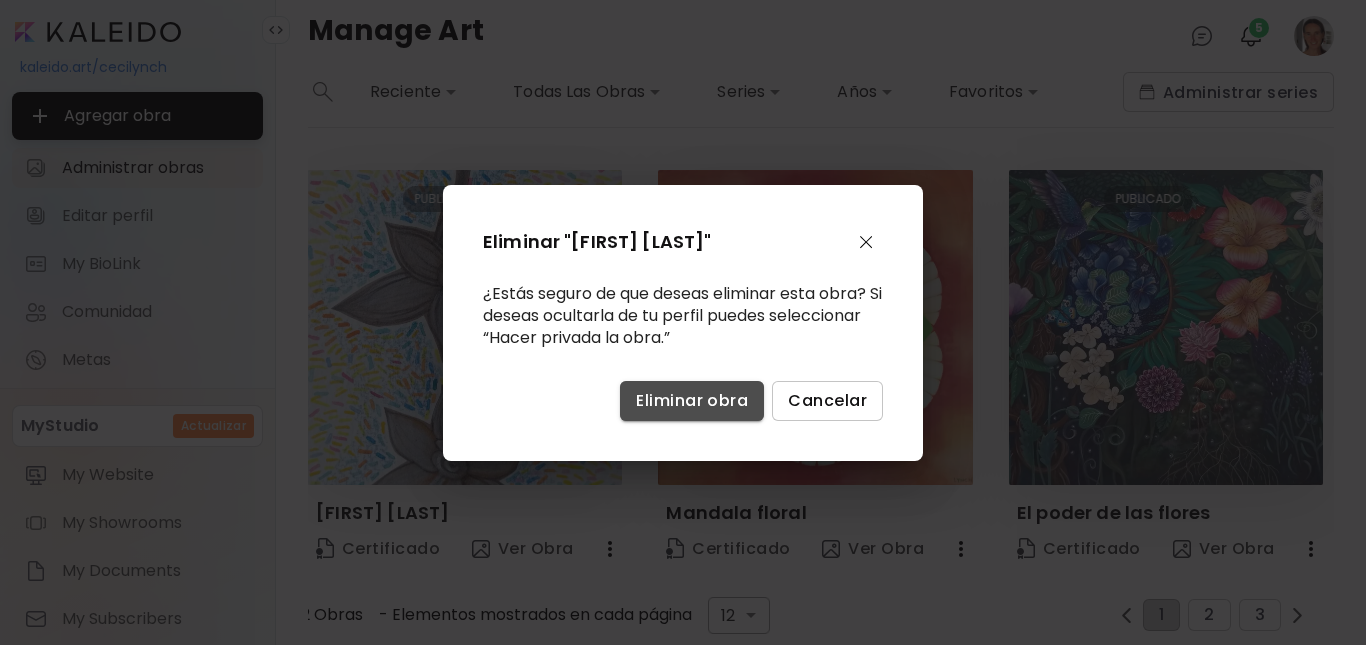 click on "Eliminar obra" at bounding box center [692, 401] 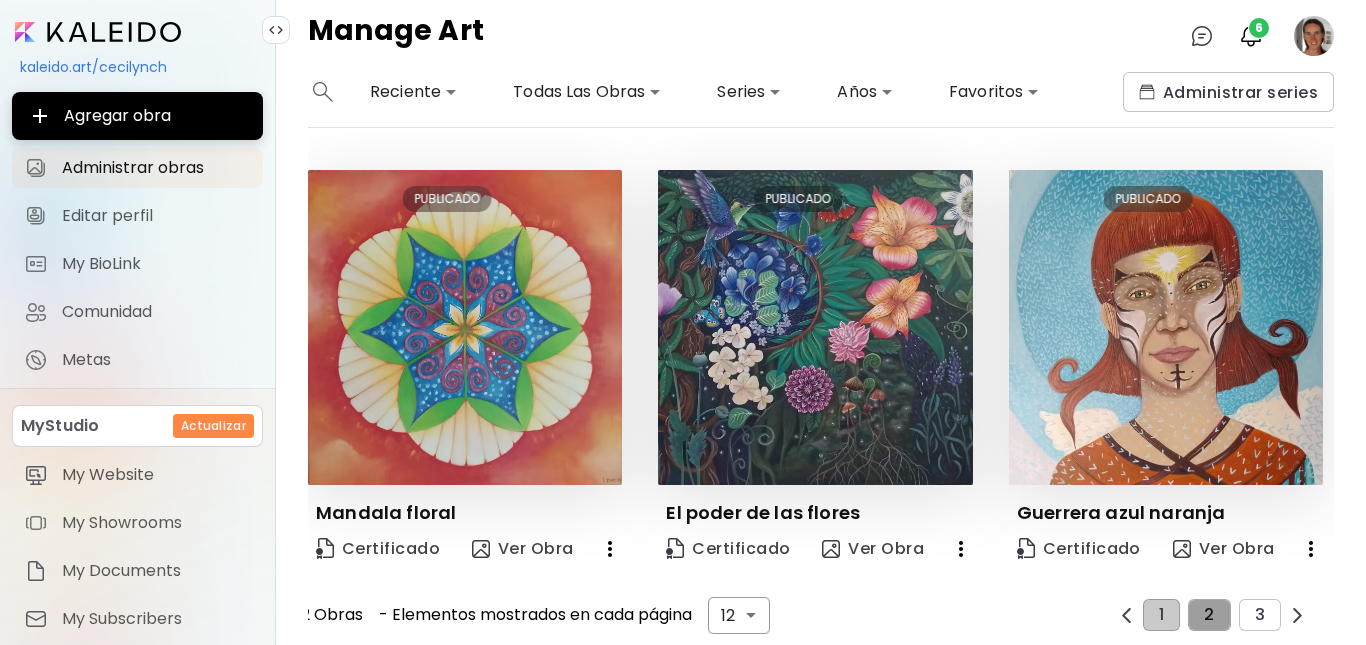 click on "2" at bounding box center (1209, 615) 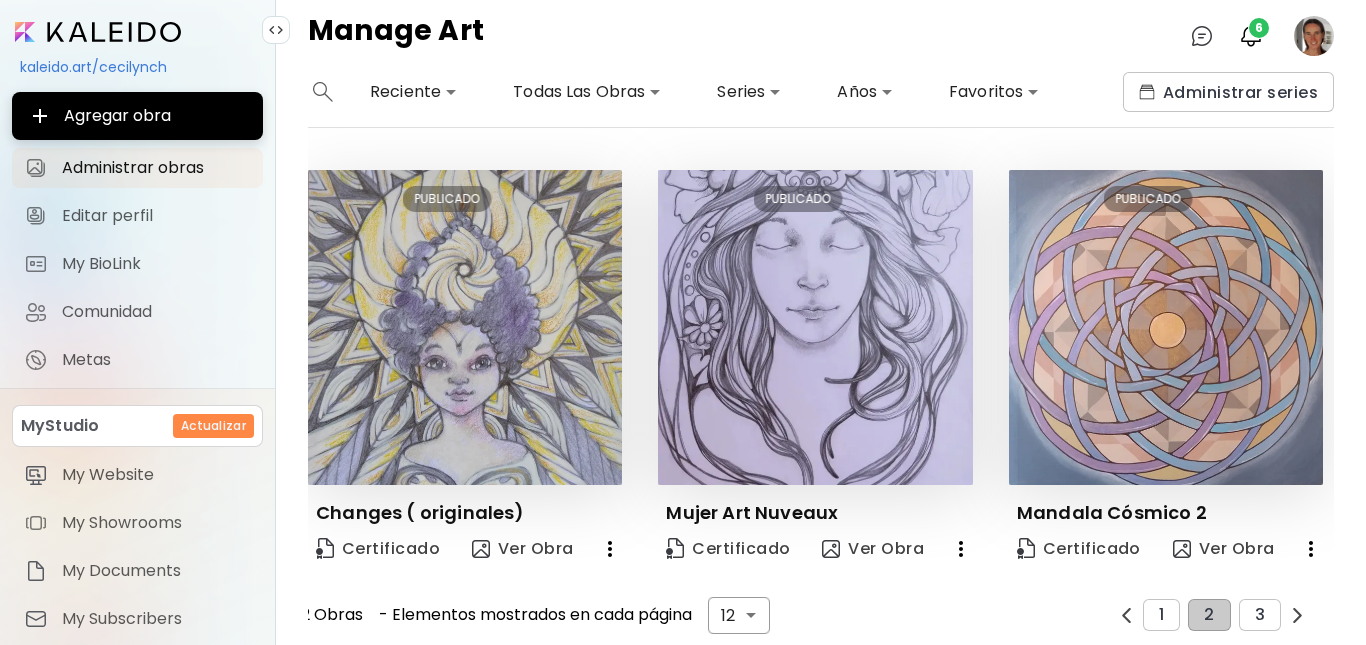 scroll, scrollTop: 857, scrollLeft: 0, axis: vertical 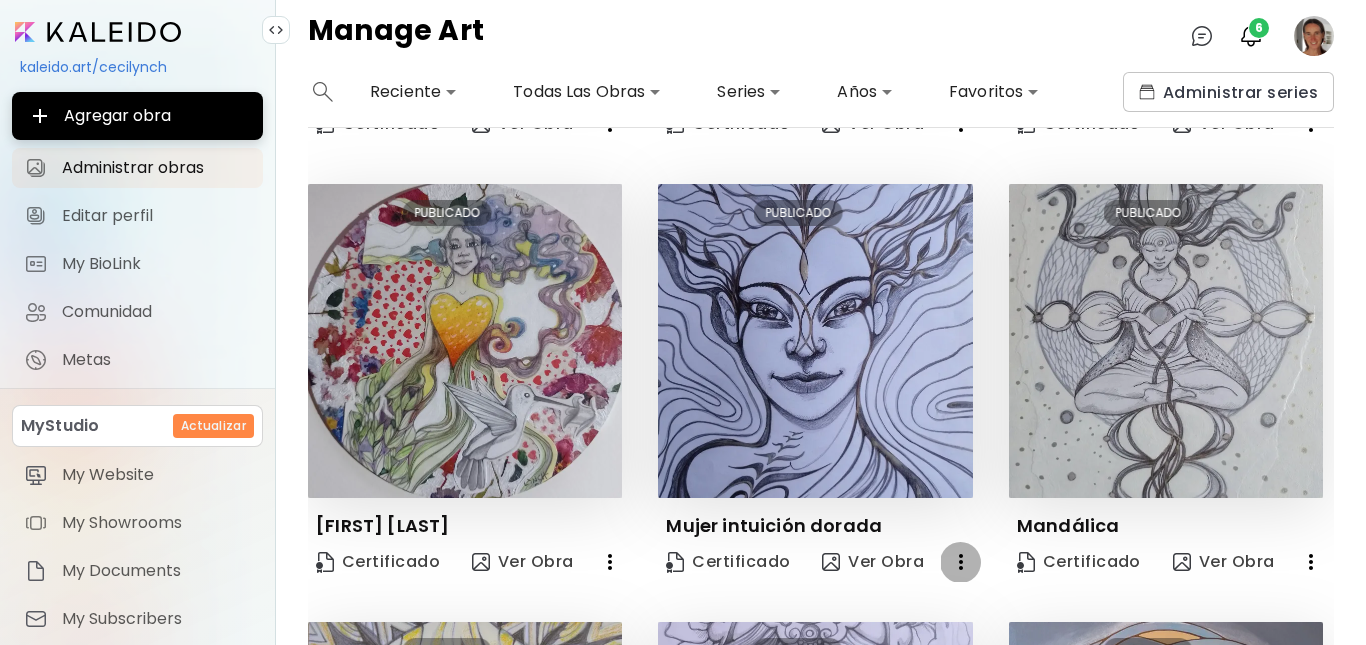 click 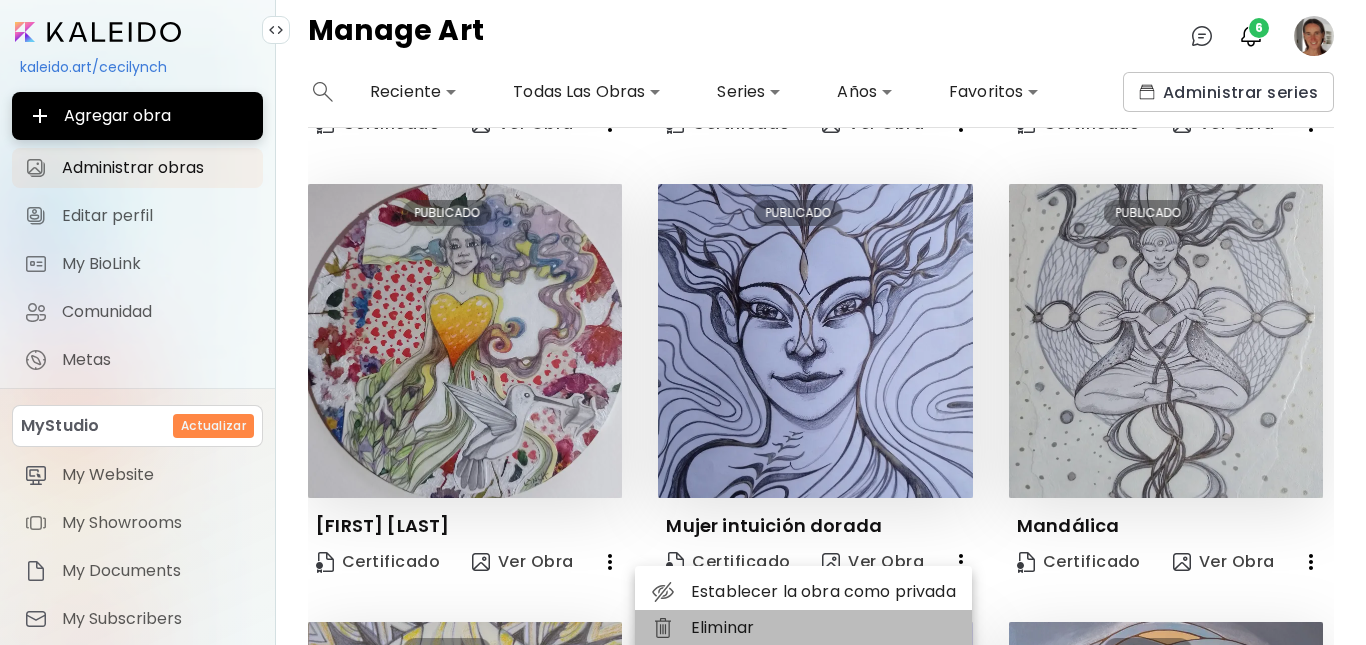 click on "Eliminar" at bounding box center [803, 628] 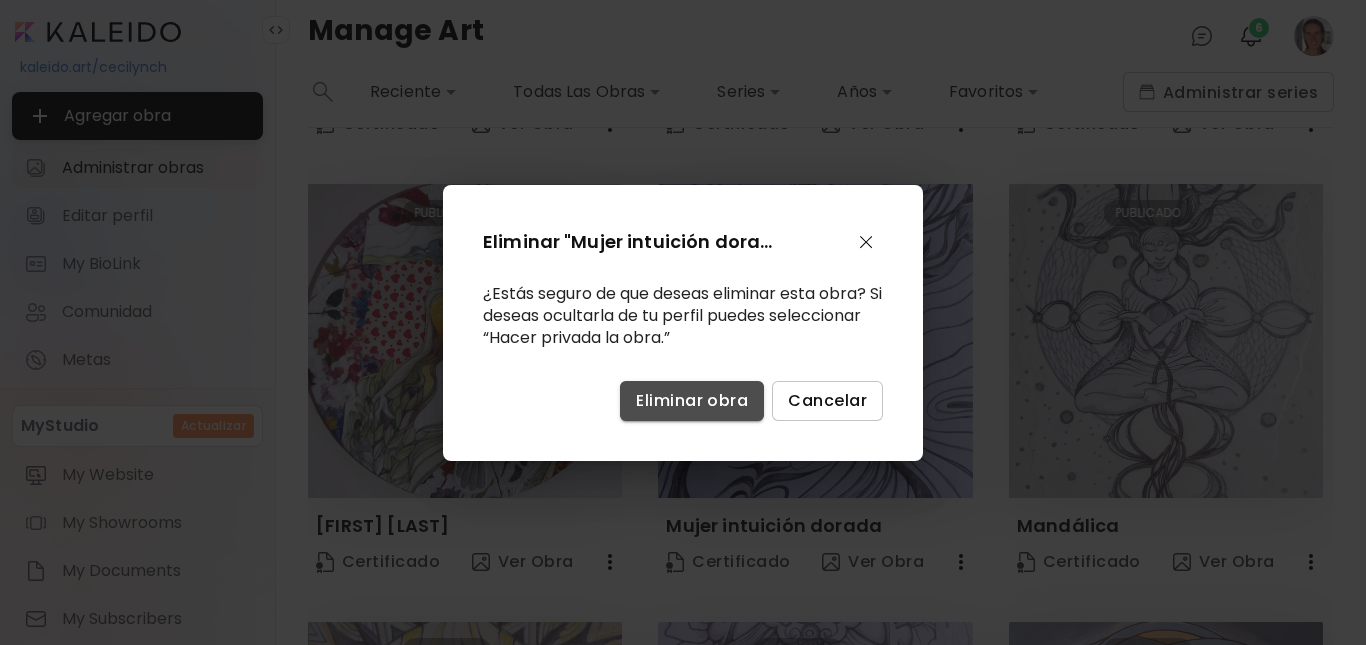 click on "Eliminar obra" at bounding box center (692, 400) 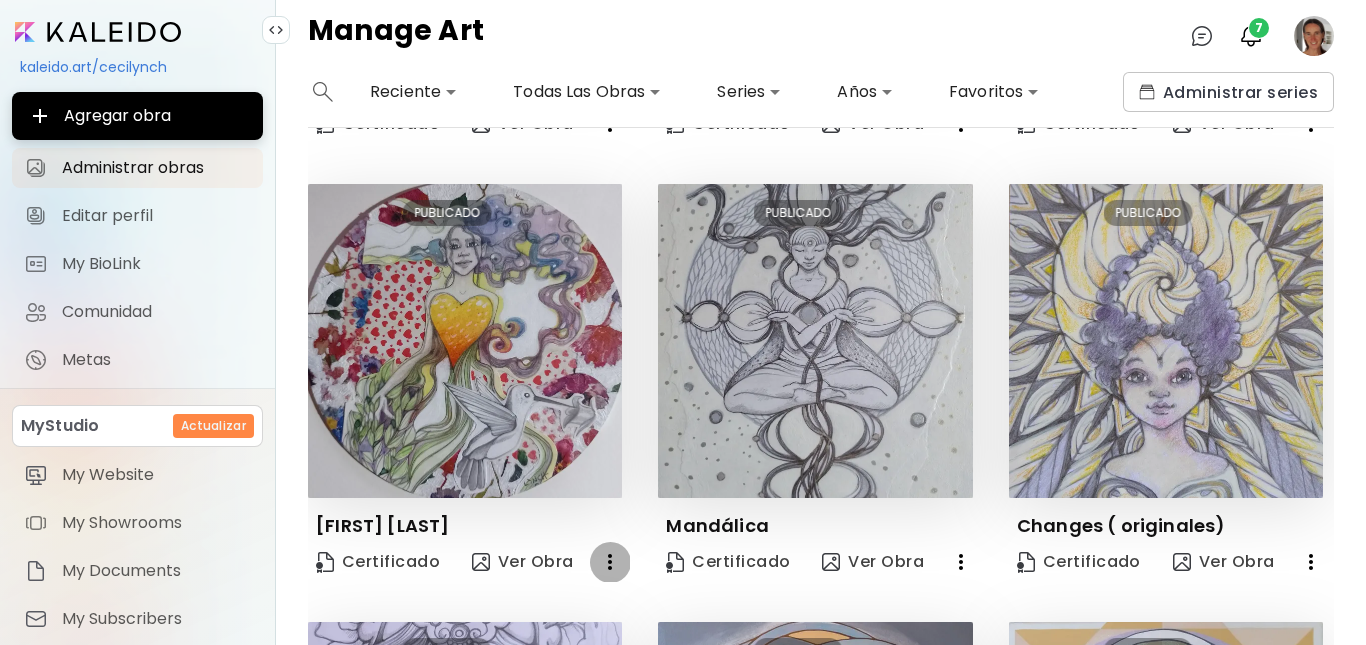 click 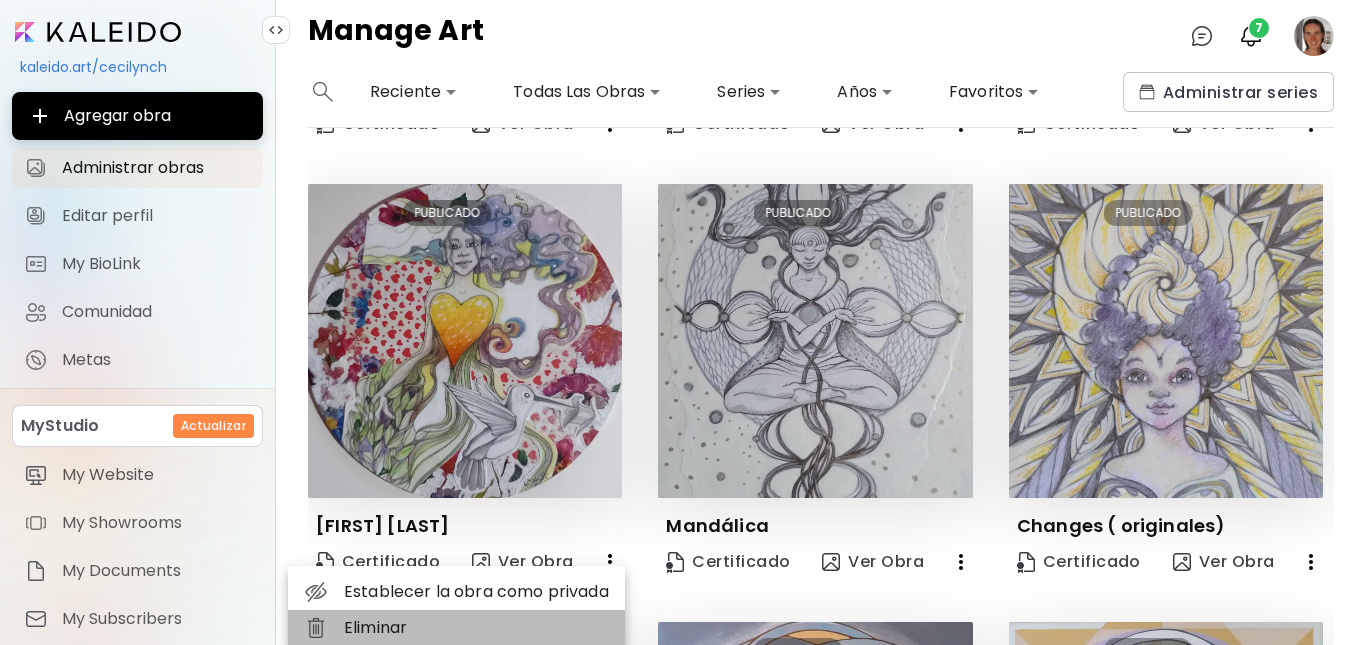 click on "Eliminar" at bounding box center (456, 628) 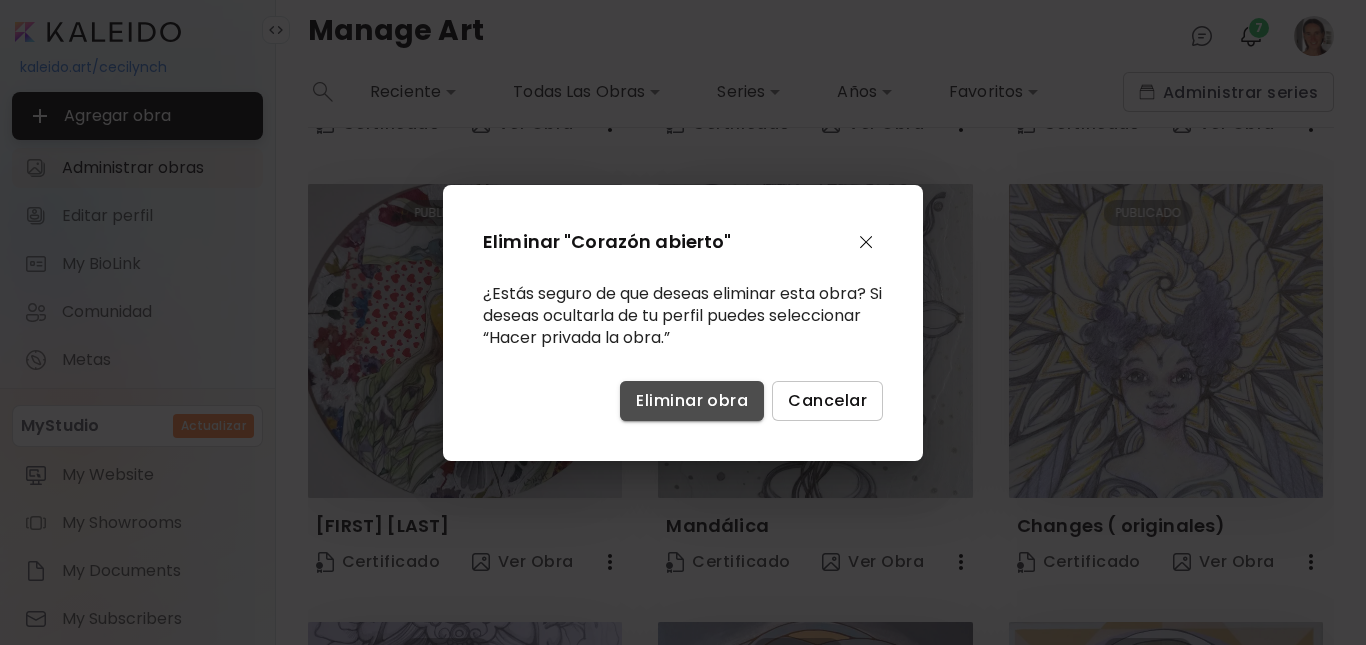 click on "Eliminar obra" at bounding box center (692, 400) 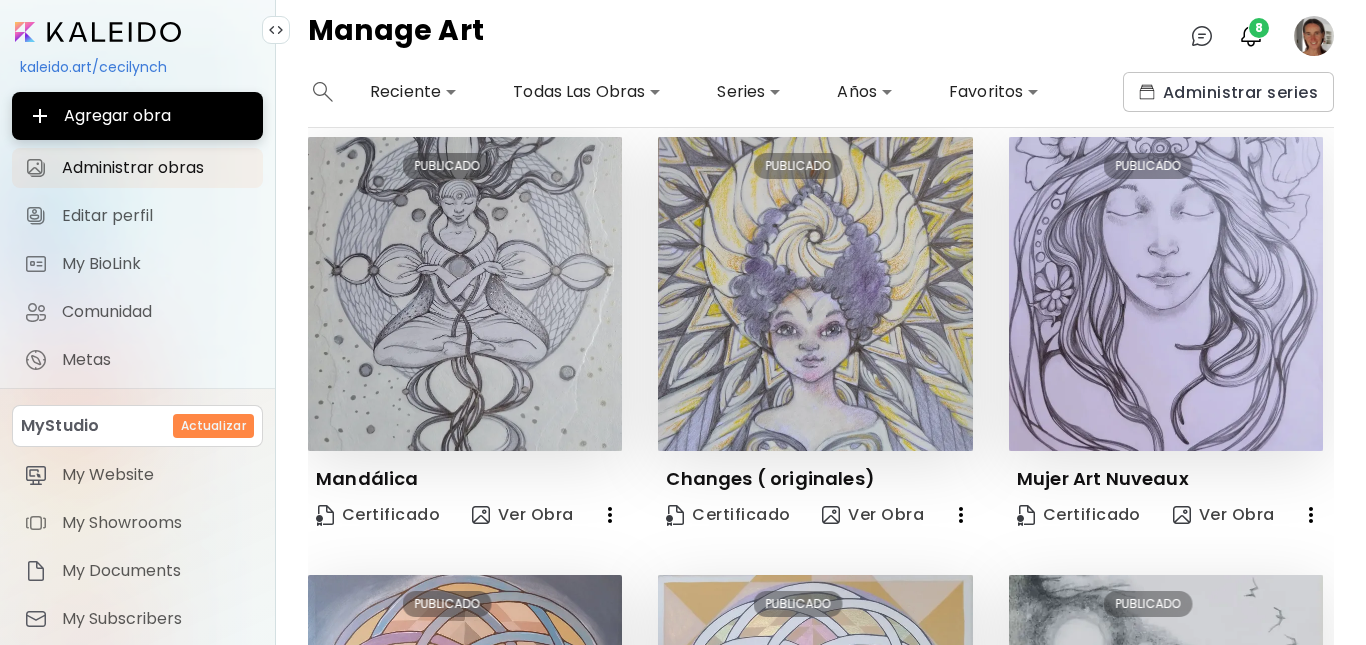 scroll, scrollTop: 1309, scrollLeft: 0, axis: vertical 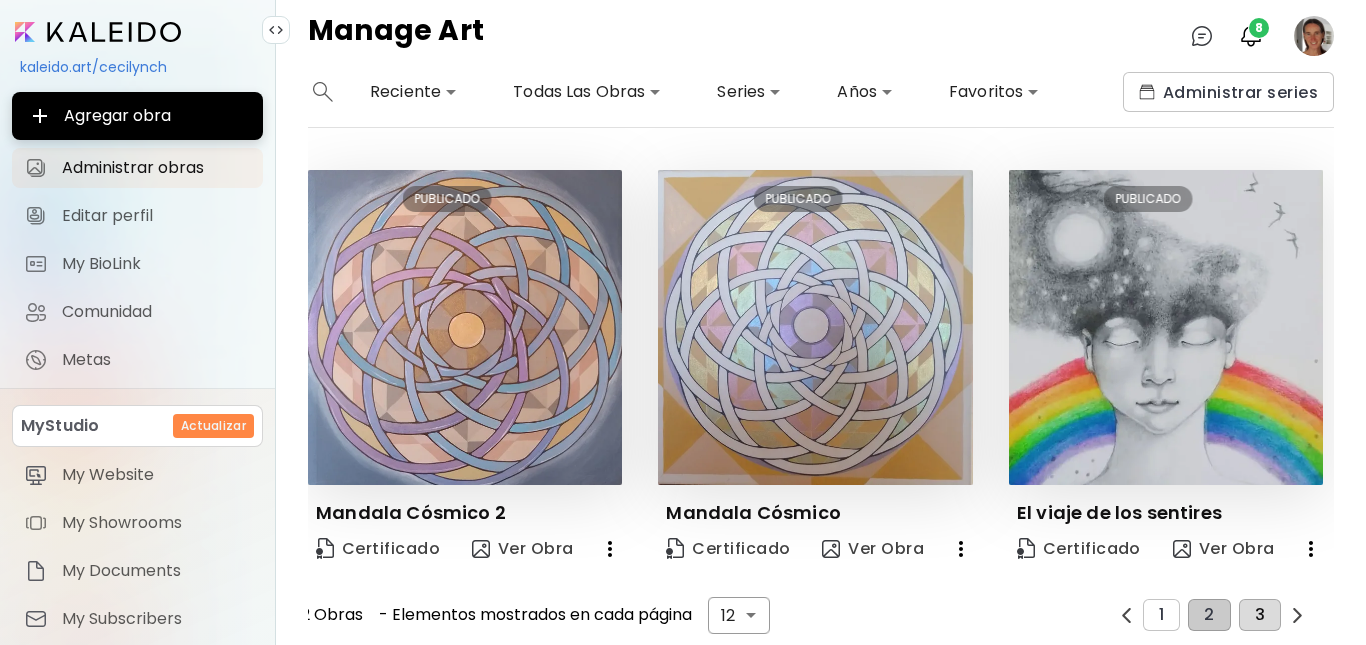 click on "3" at bounding box center [1260, 615] 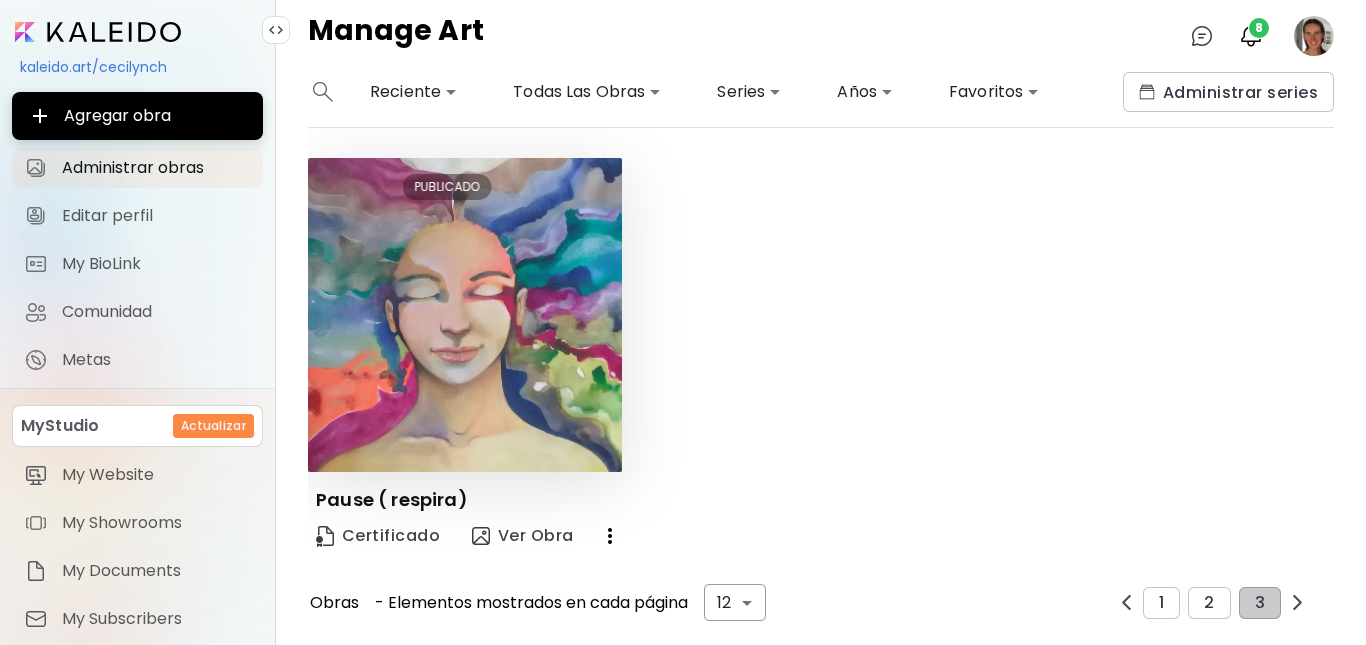 scroll, scrollTop: 886, scrollLeft: 0, axis: vertical 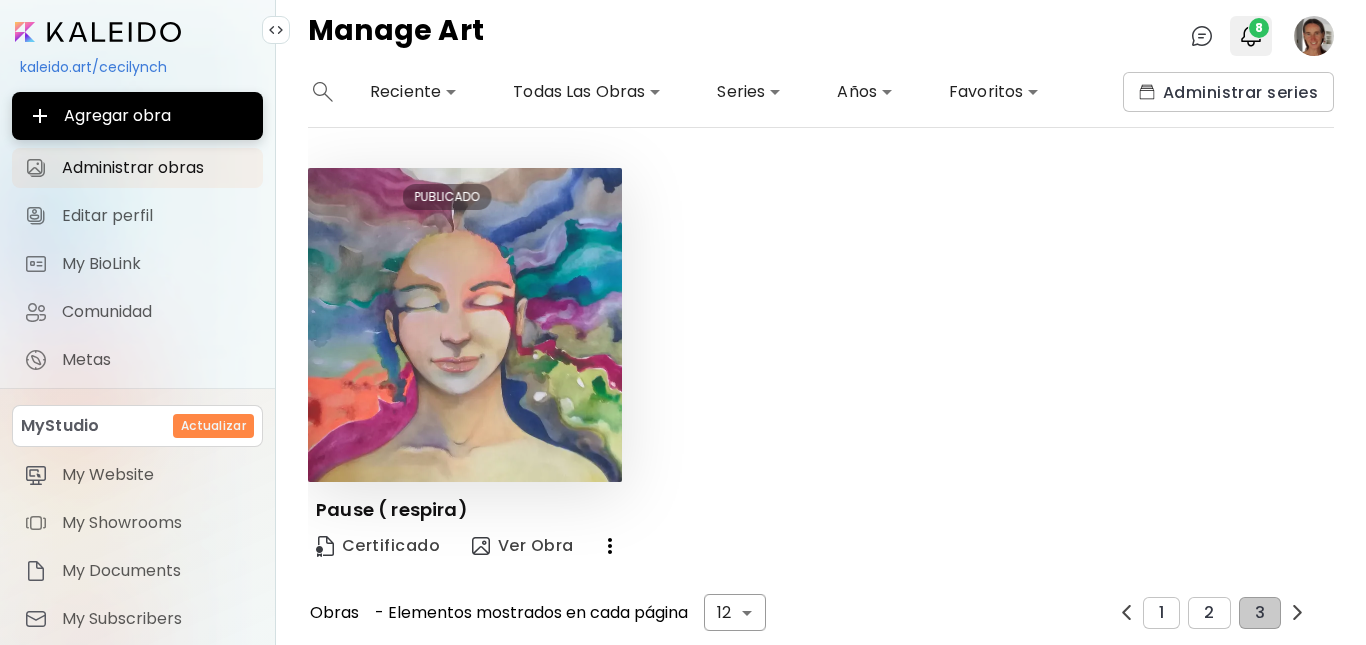 click at bounding box center (1251, 36) 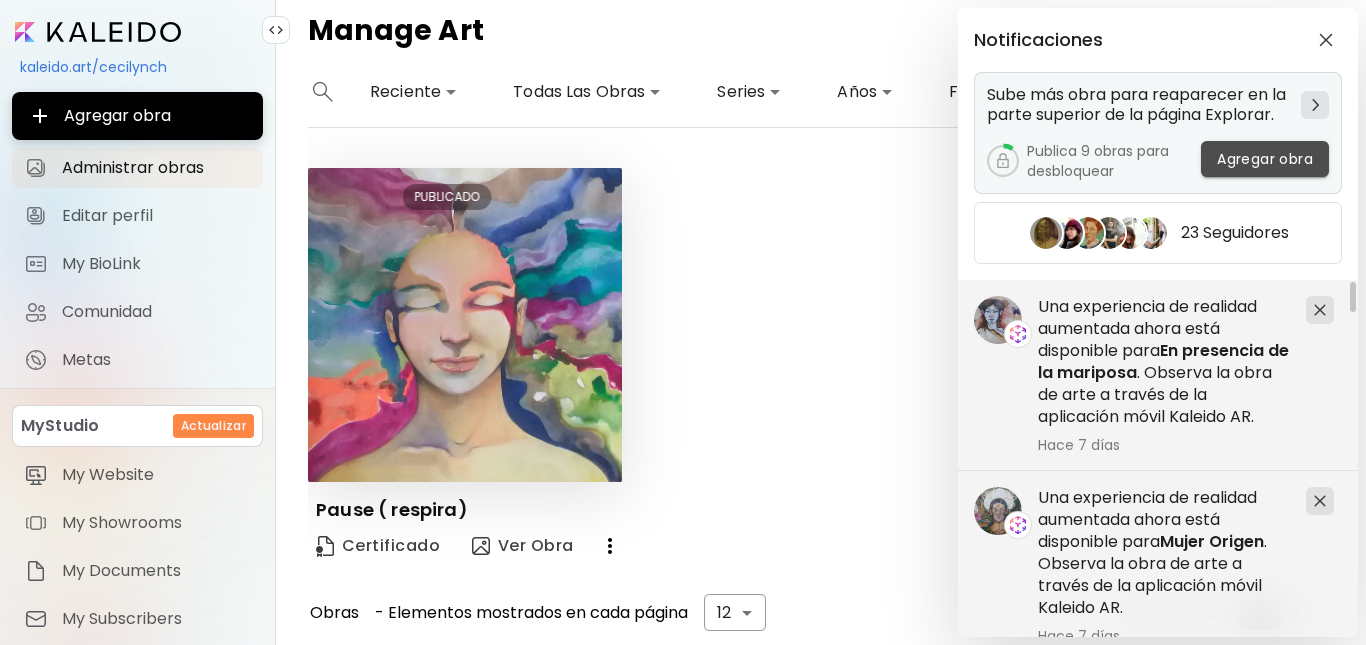 click on "Agregar obra" at bounding box center (1265, 159) 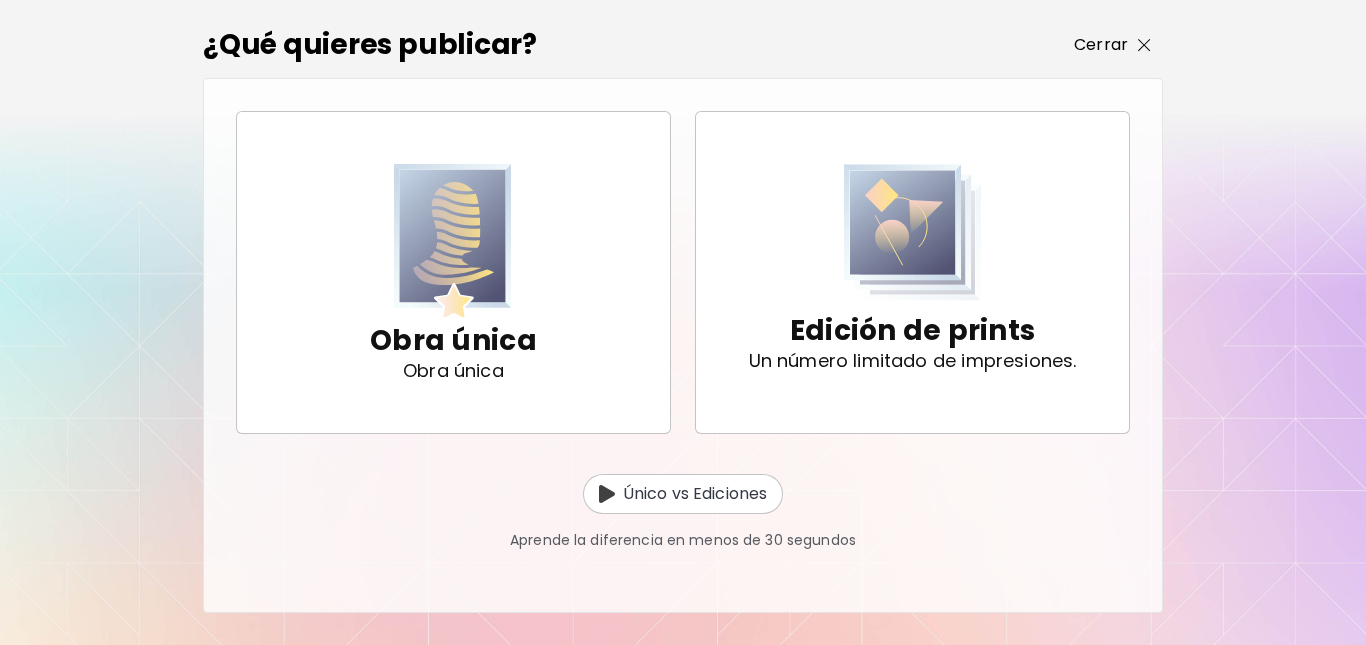 click at bounding box center (1144, 45) 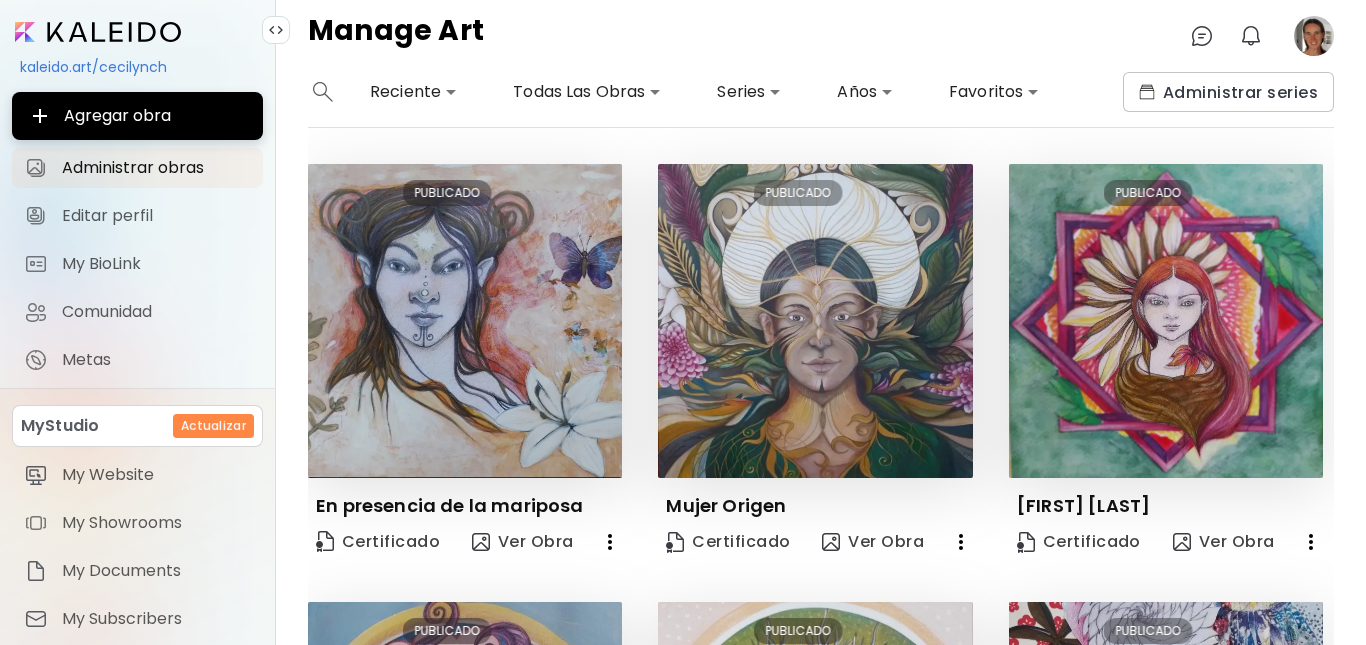 scroll, scrollTop: 452, scrollLeft: 0, axis: vertical 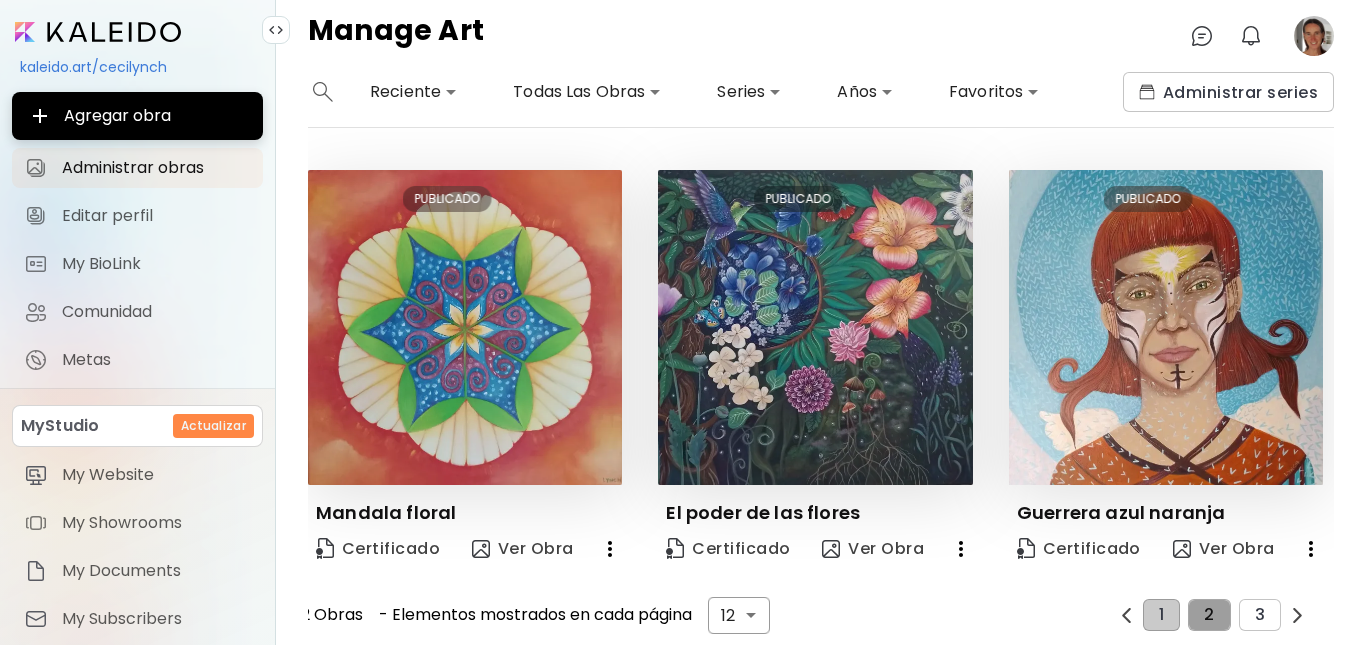 click on "2" at bounding box center [1209, 615] 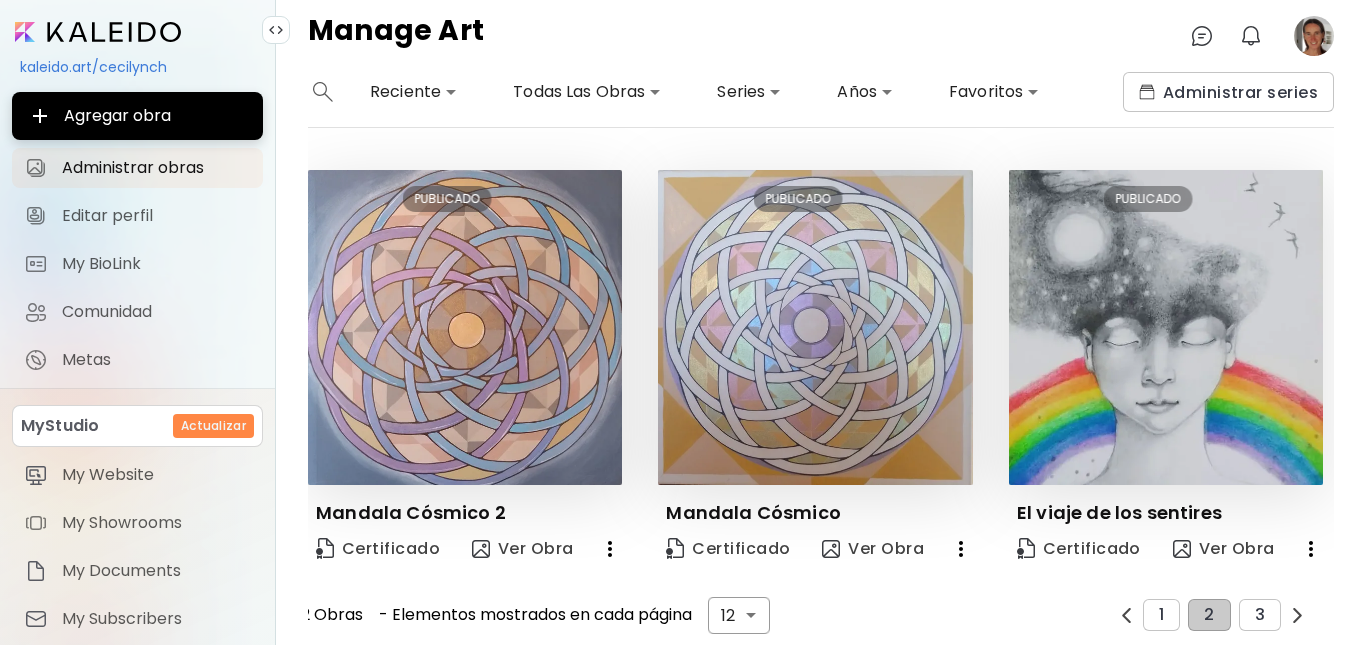 scroll, scrollTop: 857, scrollLeft: 0, axis: vertical 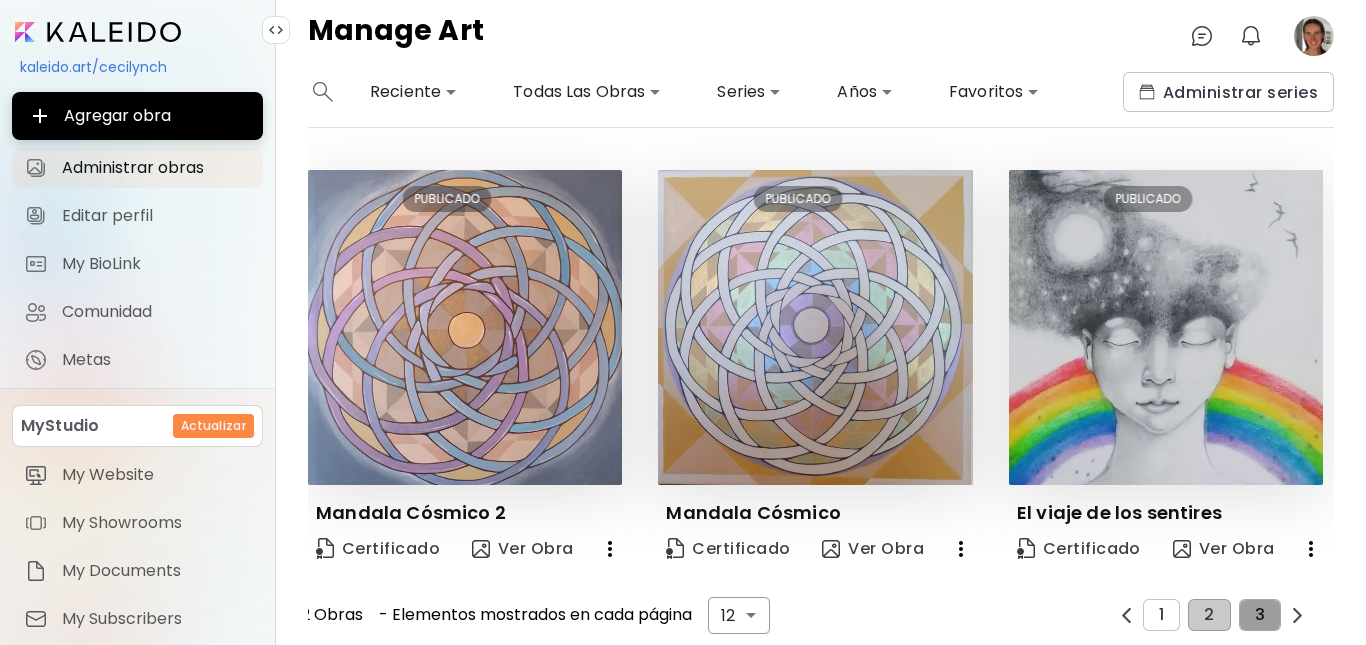 click on "3" at bounding box center [1260, 615] 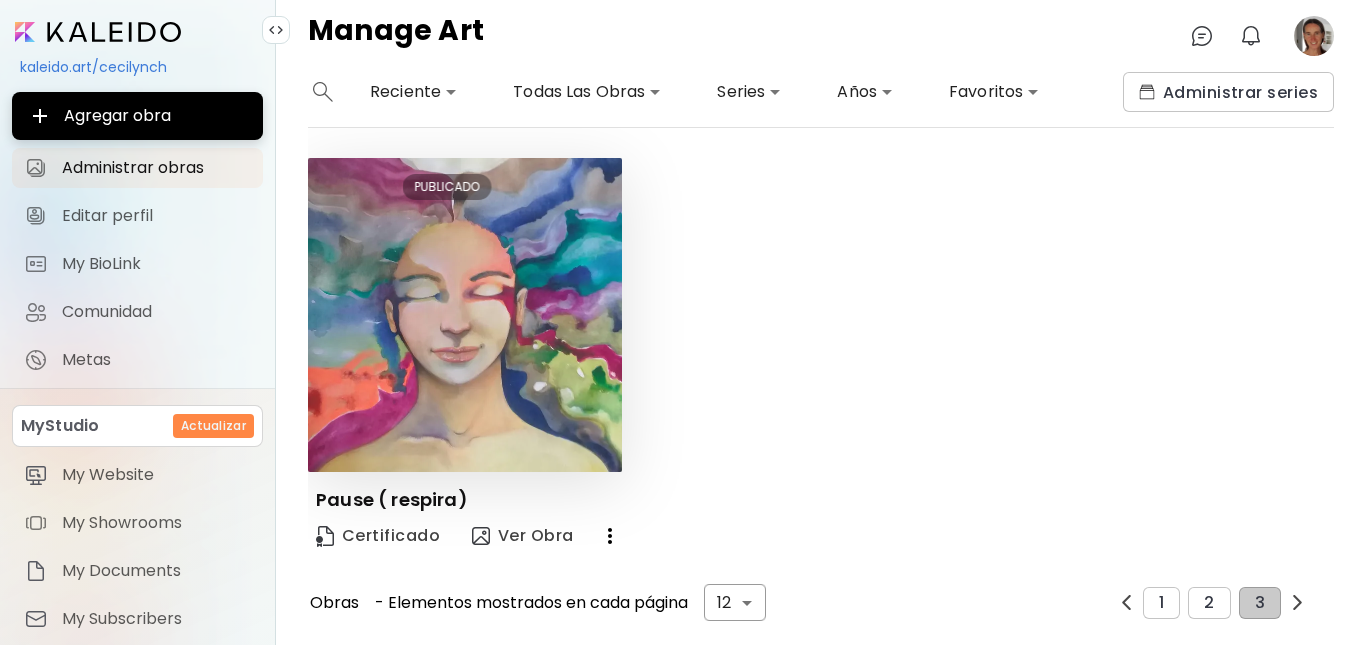scroll, scrollTop: 886, scrollLeft: 0, axis: vertical 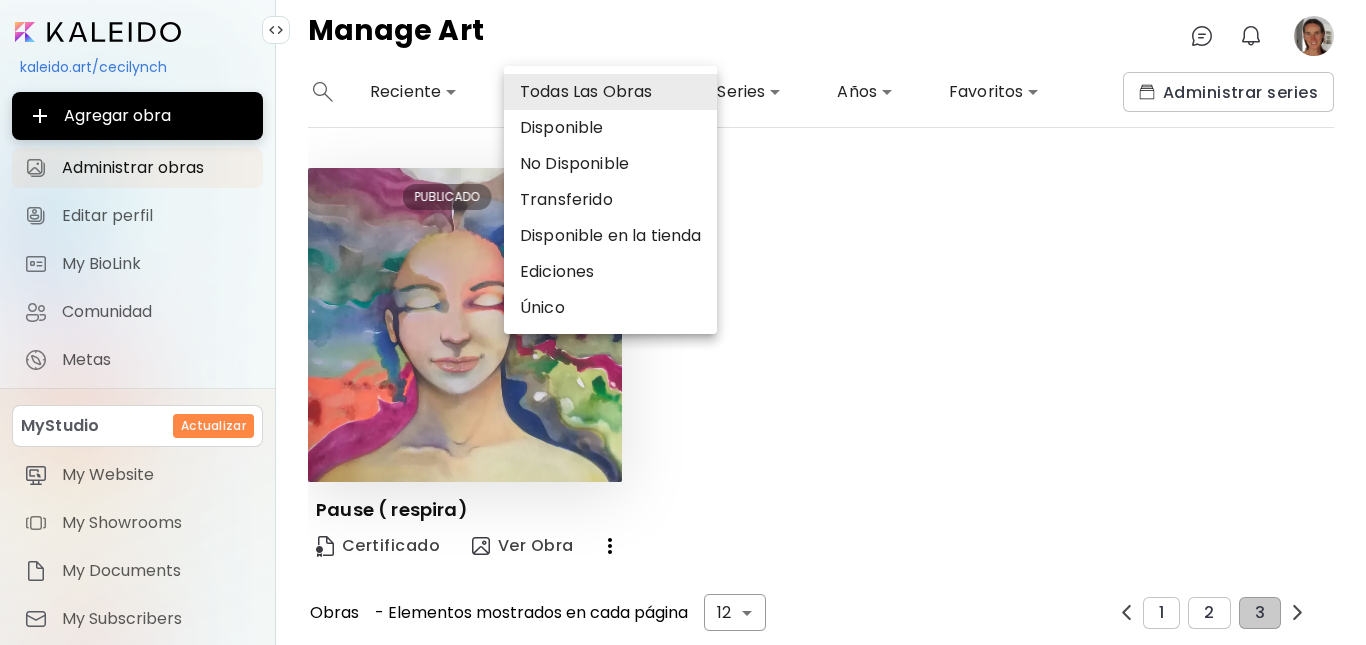 click on "1774 1726 1380 1734 1402 Instalación Ocultar el precio es una función premium disponible con el plan MyStudio Professional. 1637 387 / 5,000 393 / 5,000 Dibujo 0 / 5,000 Generando un Certificado de Autenticidad Mandala en blanco y negro 1958 1333 175 / 5,000 234 / 5,000 327 / 5,000 No channels or playlists, just the video link Aprende más 1740 360 / 5,000 404 / 5,000 1664 1621 1480 399 / 5,000 Seleccionar obra Facebook - facebook.com/cecilialynch.artista - Elementos mostrados en cada página Guerrera azul naranja 1641 1619 1551 1414 1998 1737 1646 1389 380 / 5,000" at bounding box center [683, 322] 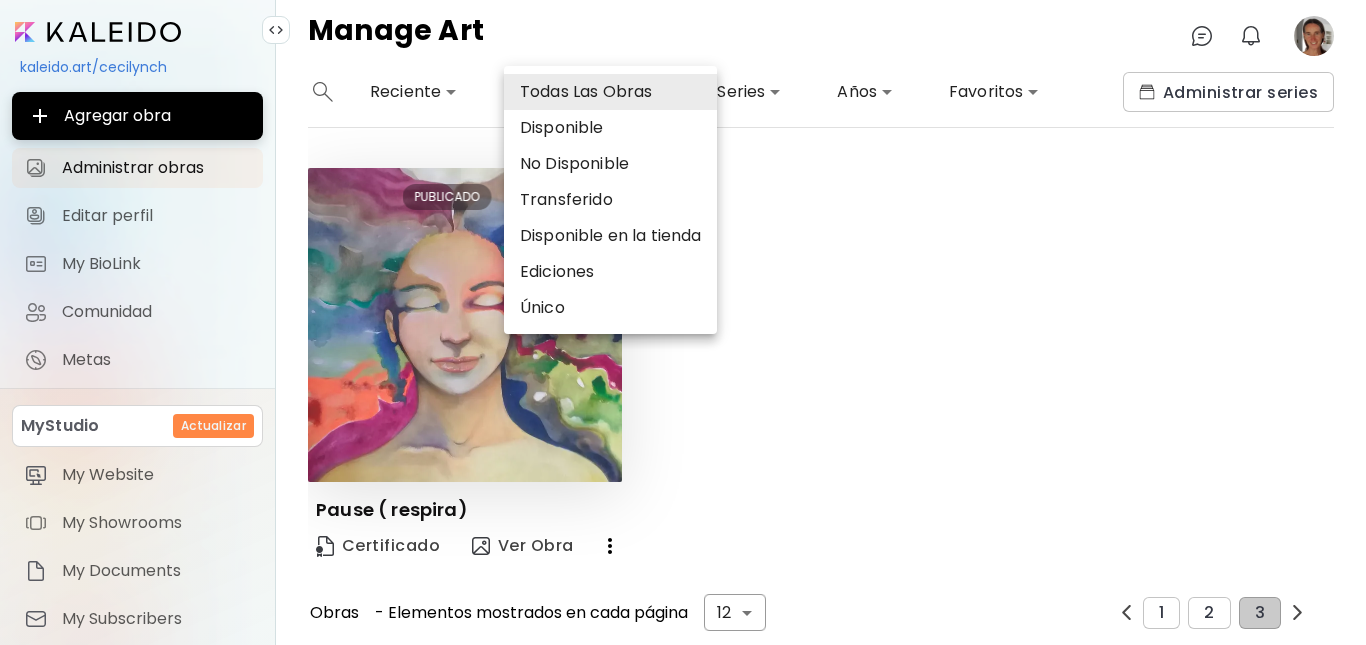 click on "Todas Las Obras" at bounding box center (610, 92) 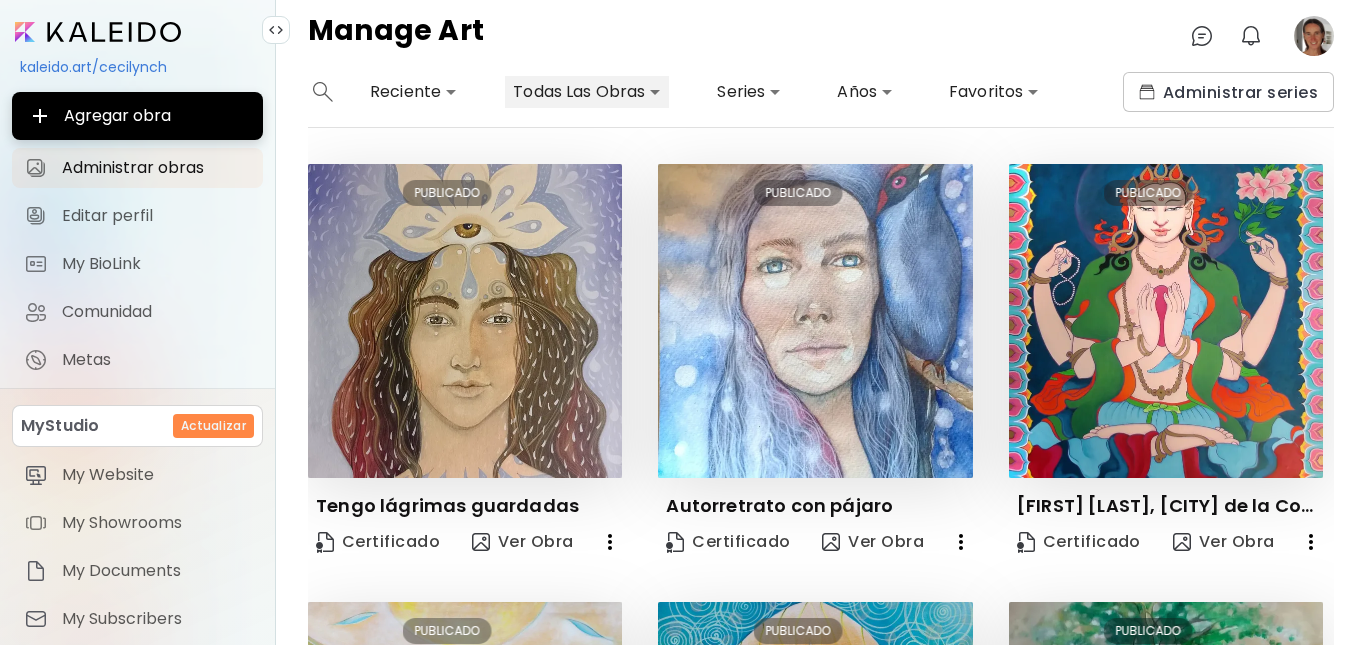 scroll, scrollTop: 452, scrollLeft: 0, axis: vertical 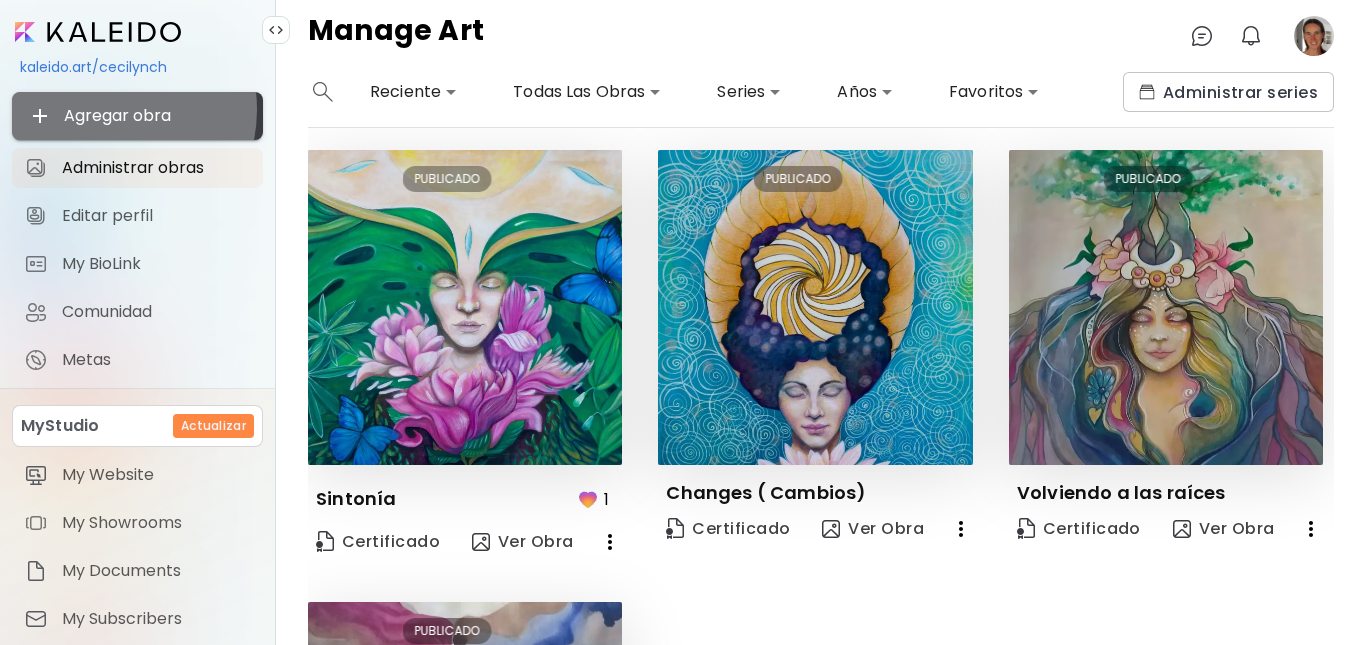click on "Agregar obra" at bounding box center [137, 116] 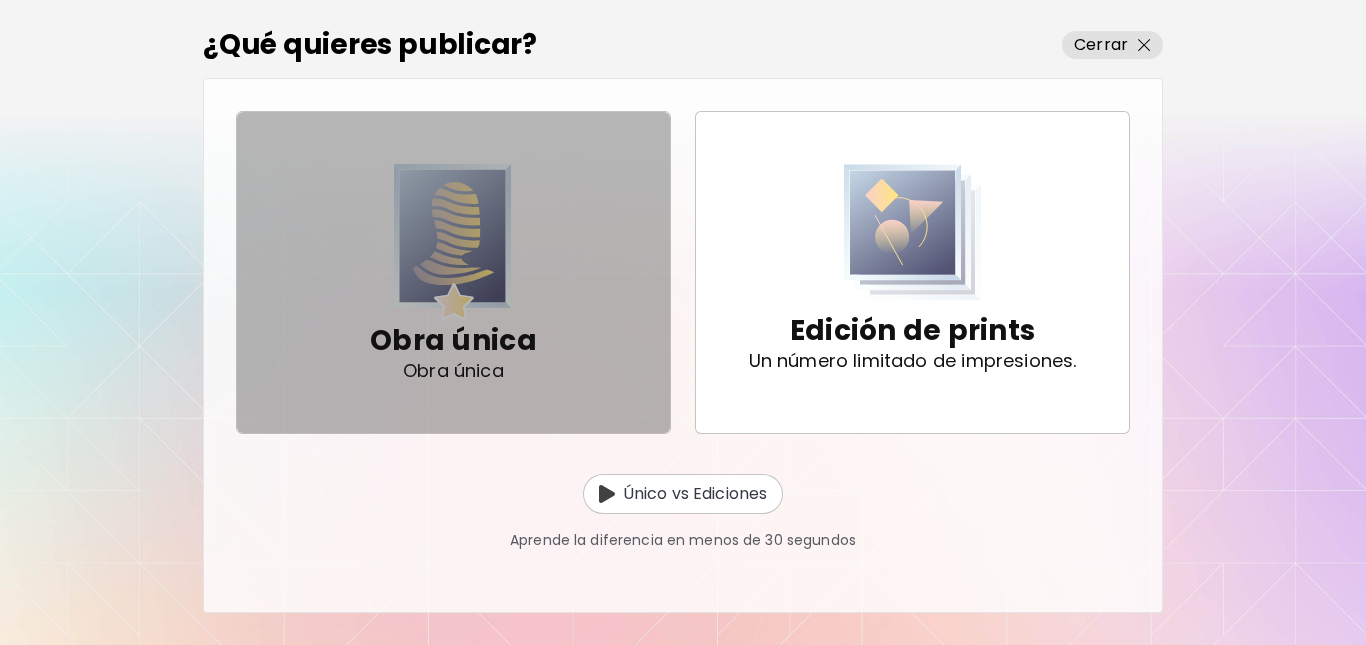 click at bounding box center [453, 242] 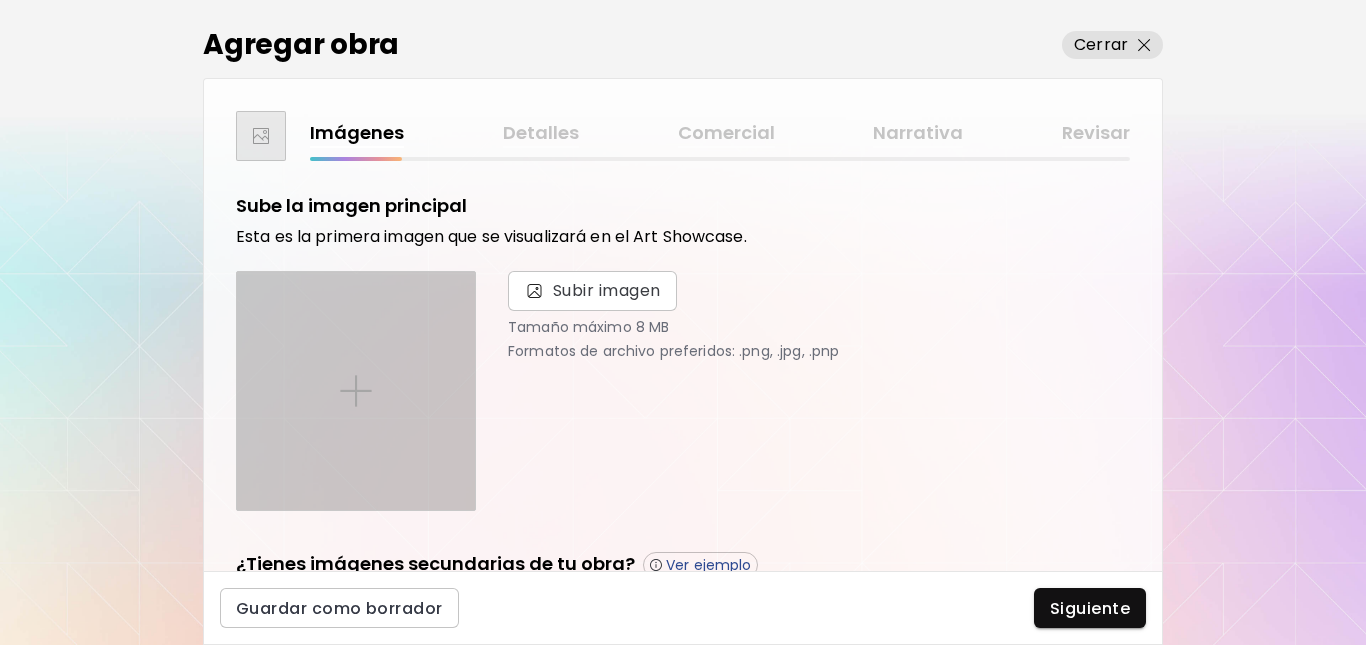 click at bounding box center [356, 391] 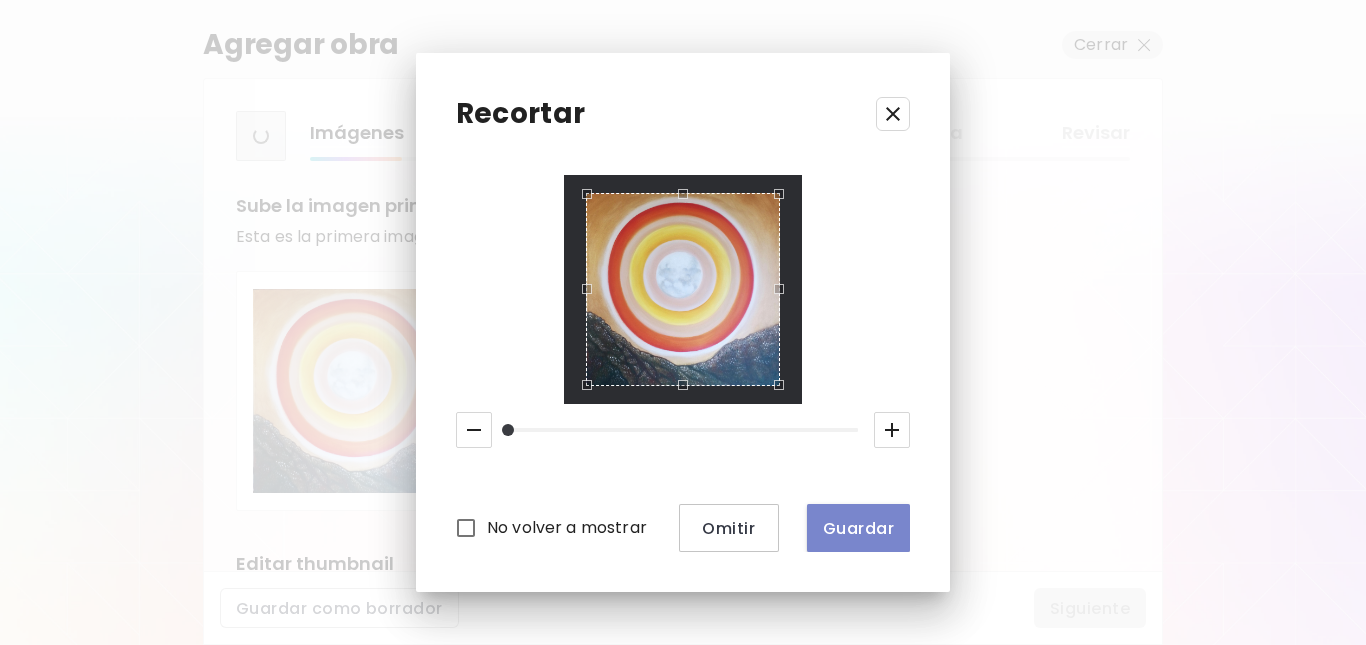 click on "Guardar" at bounding box center (858, 528) 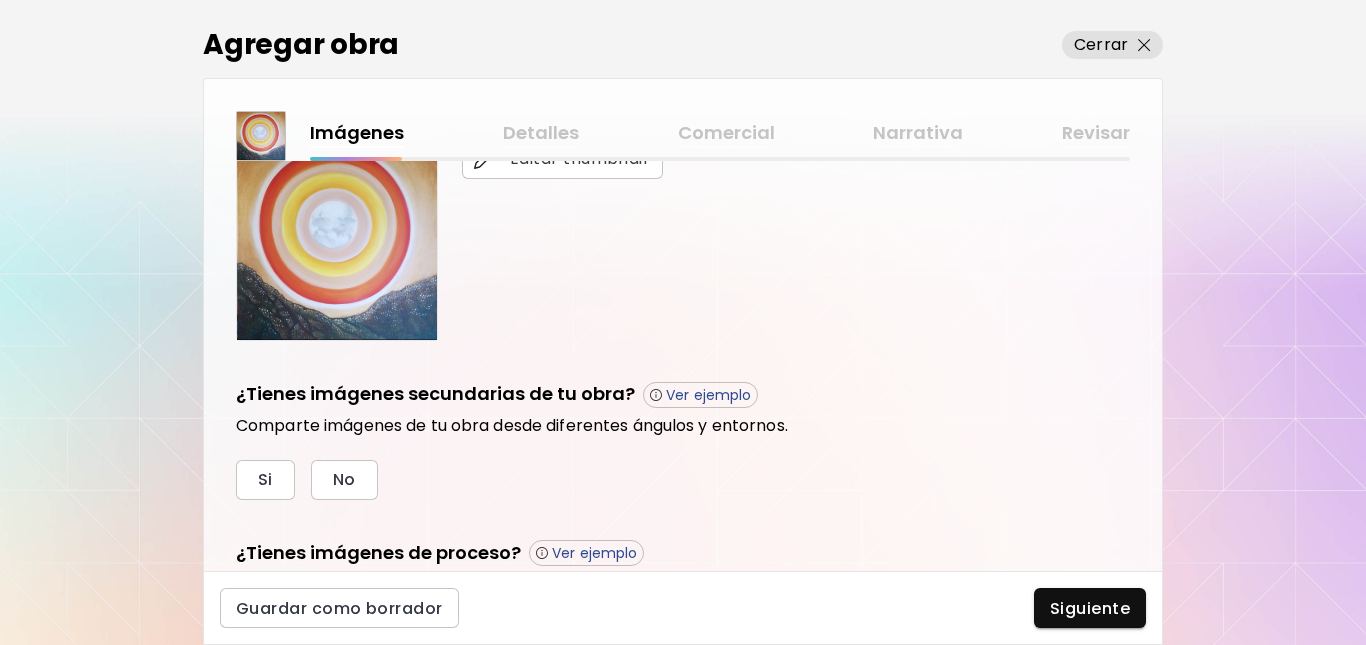 scroll, scrollTop: 487, scrollLeft: 0, axis: vertical 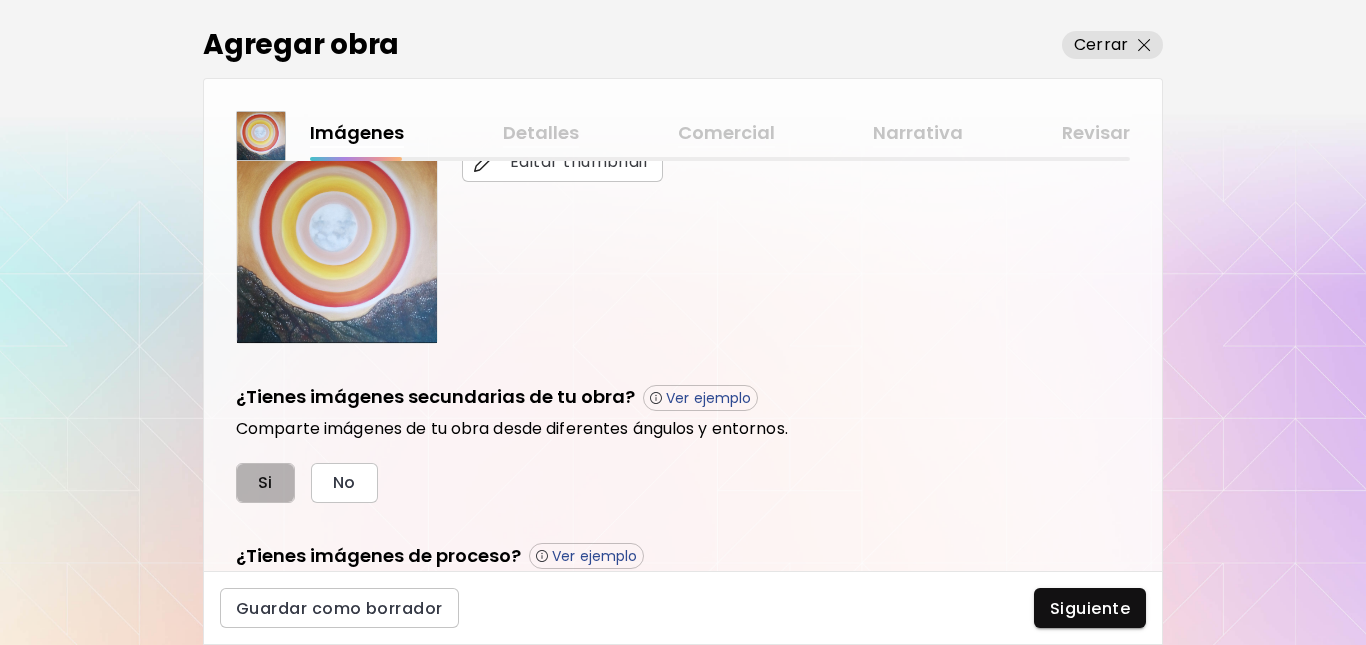 click on "Si" at bounding box center [265, 482] 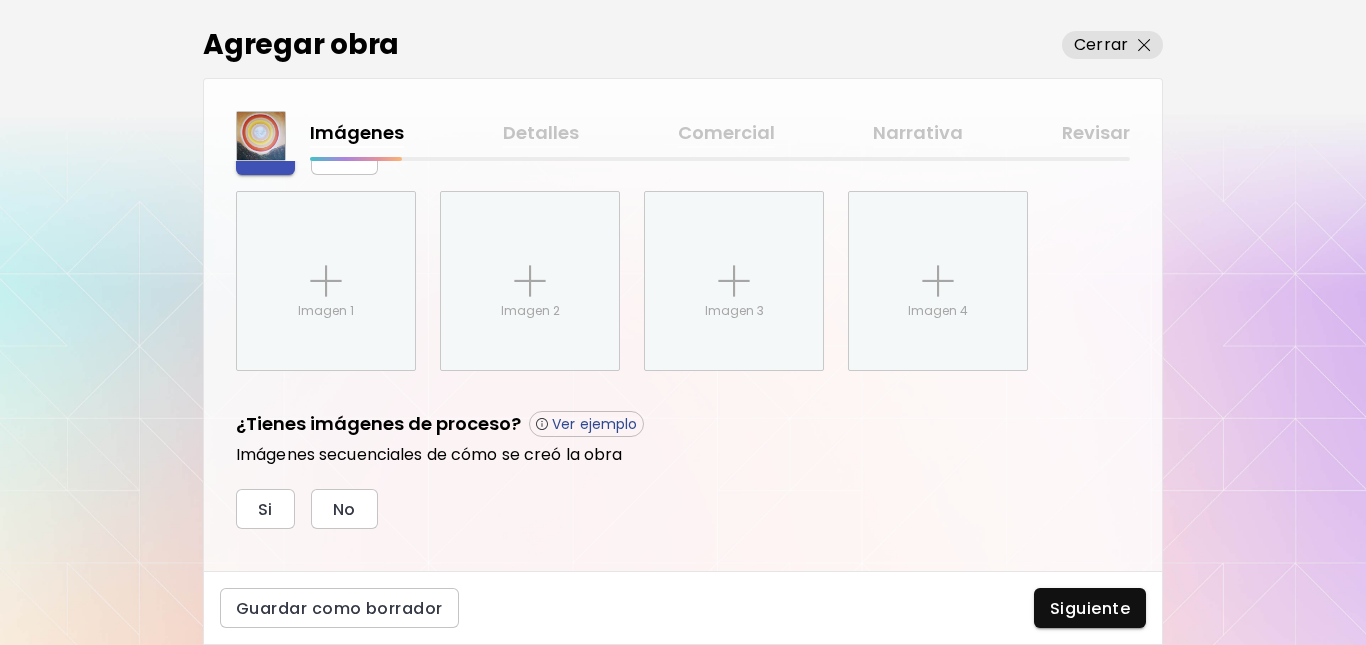 scroll, scrollTop: 845, scrollLeft: 0, axis: vertical 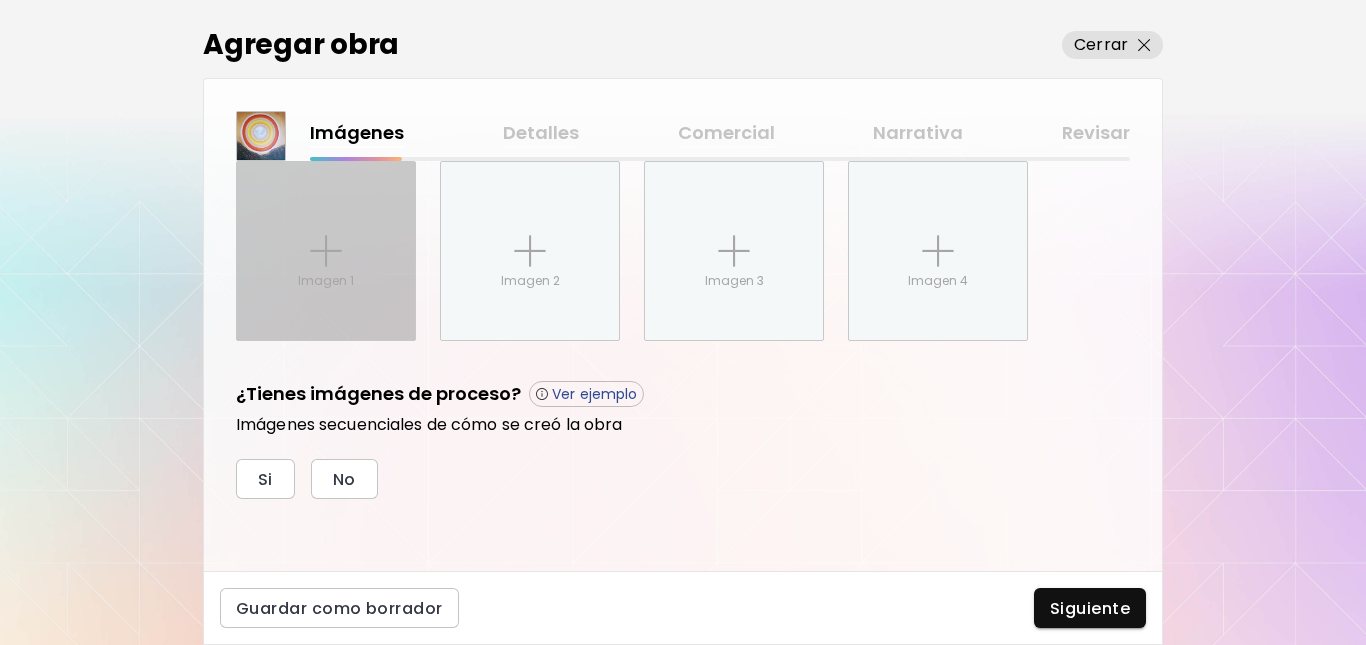 click at bounding box center [326, 251] 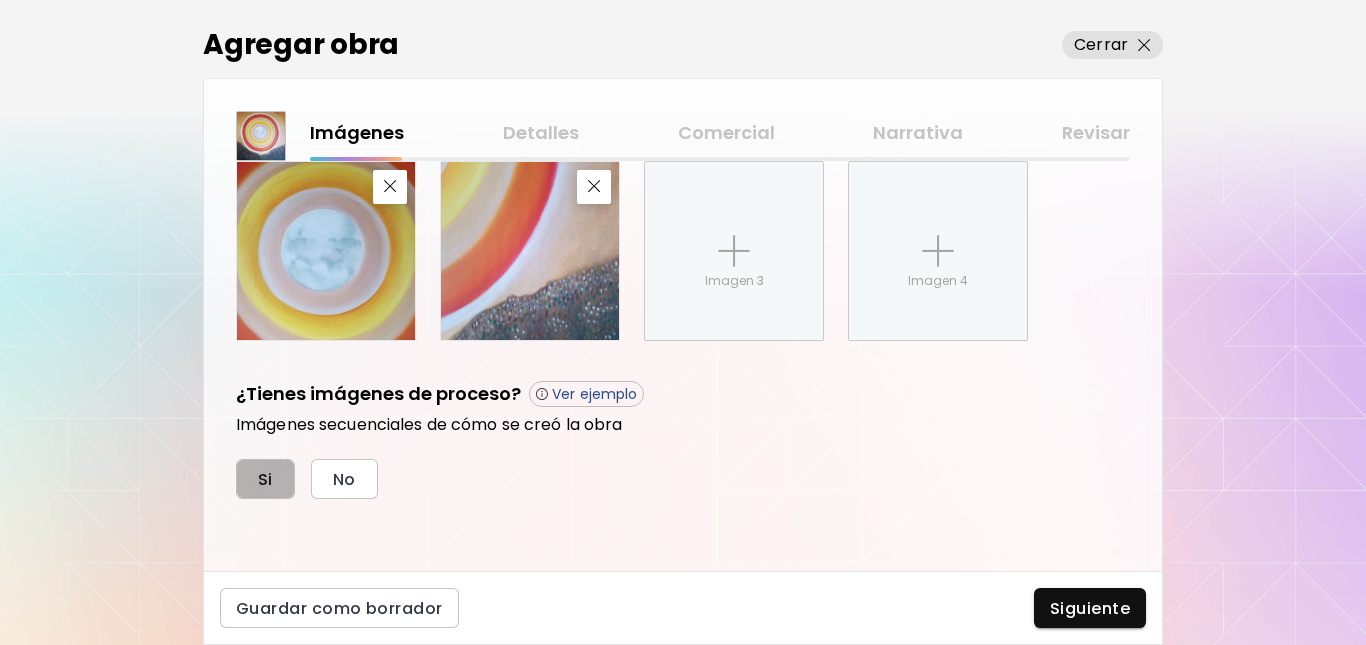click on "Si" at bounding box center [265, 479] 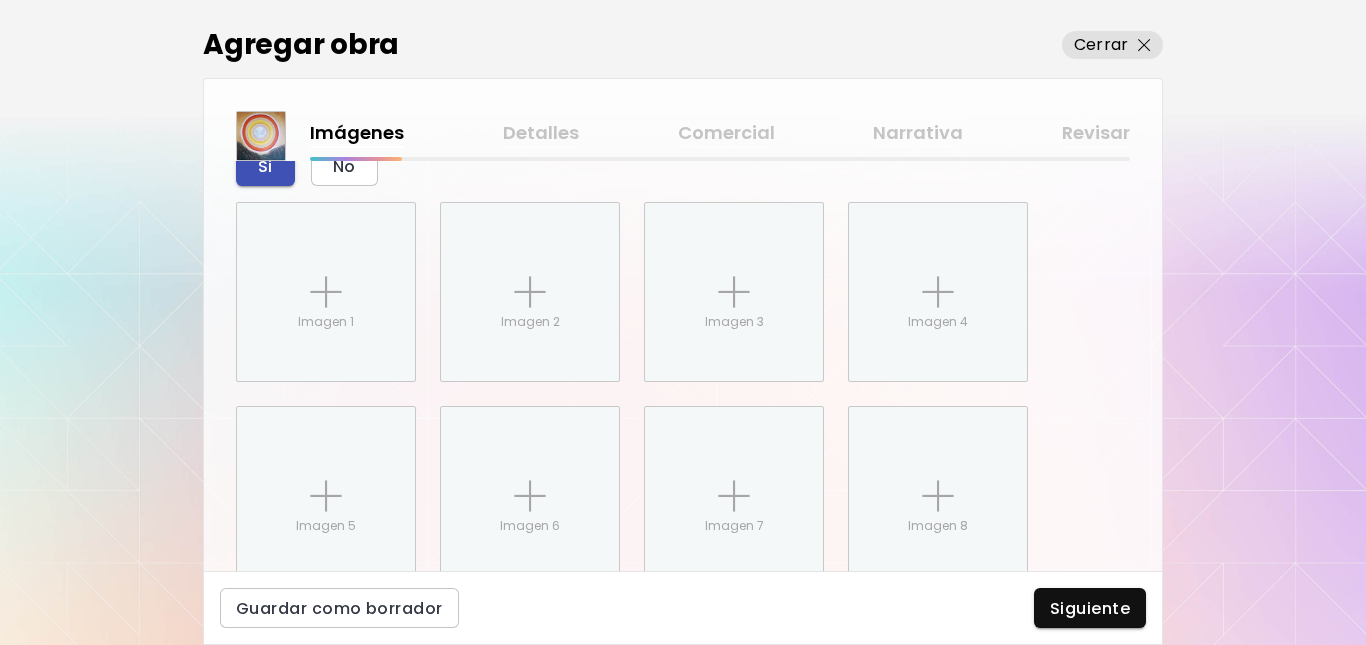 scroll, scrollTop: 1199, scrollLeft: 0, axis: vertical 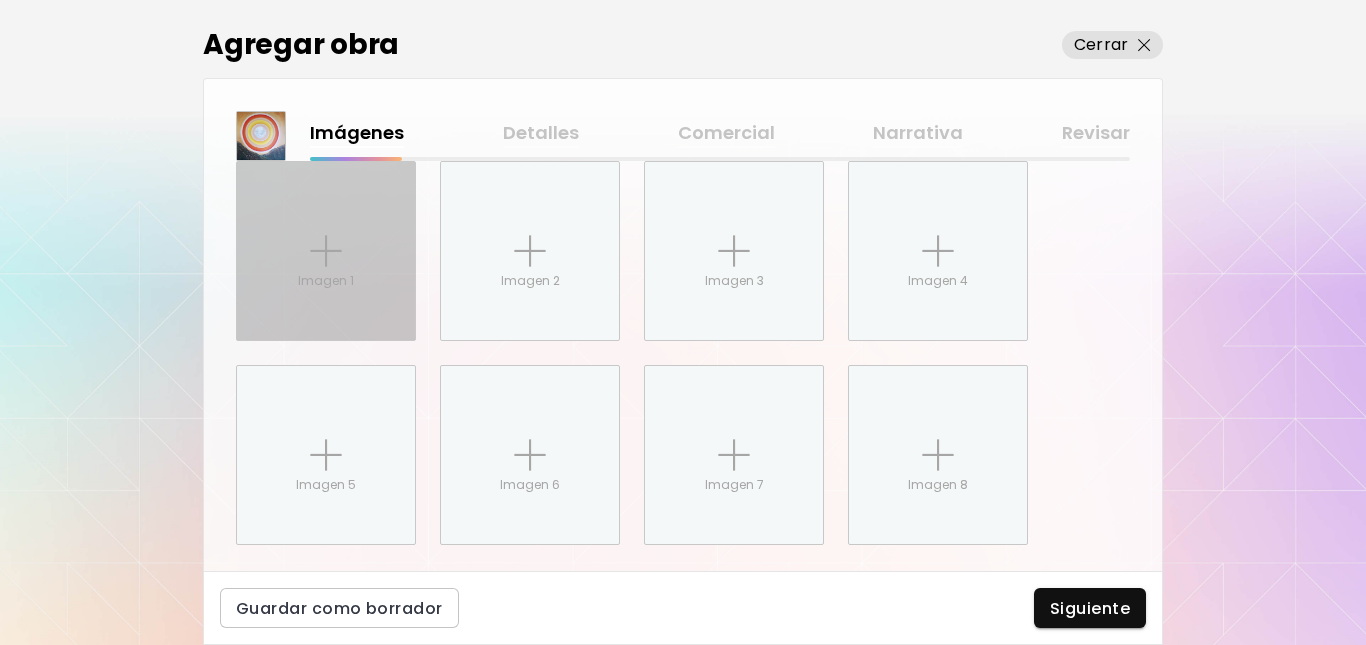 click at bounding box center (326, 251) 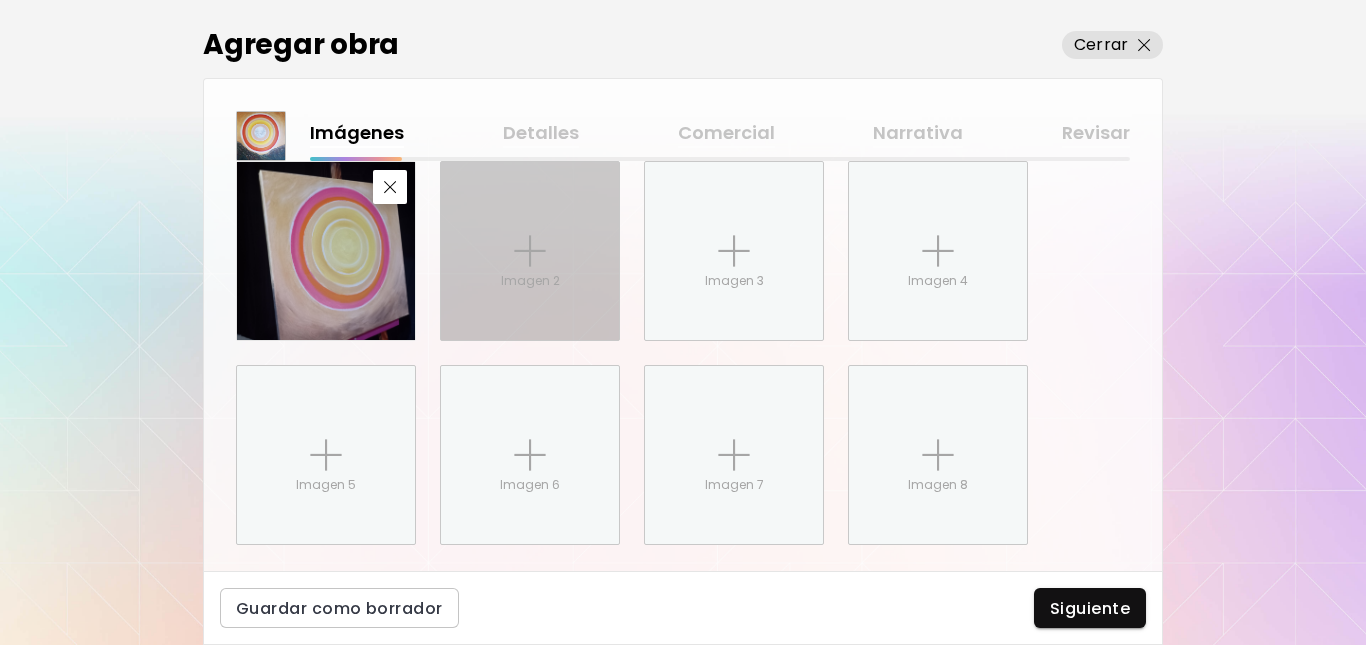 click at bounding box center [530, 251] 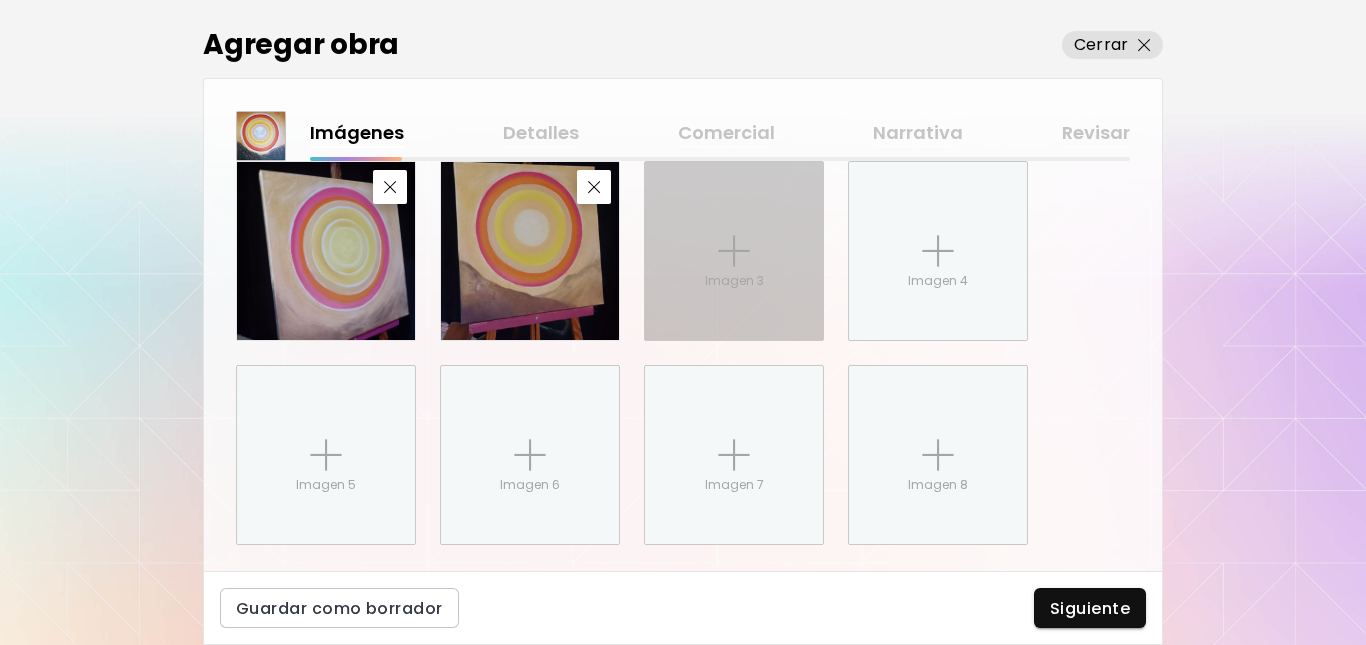 click at bounding box center (734, 251) 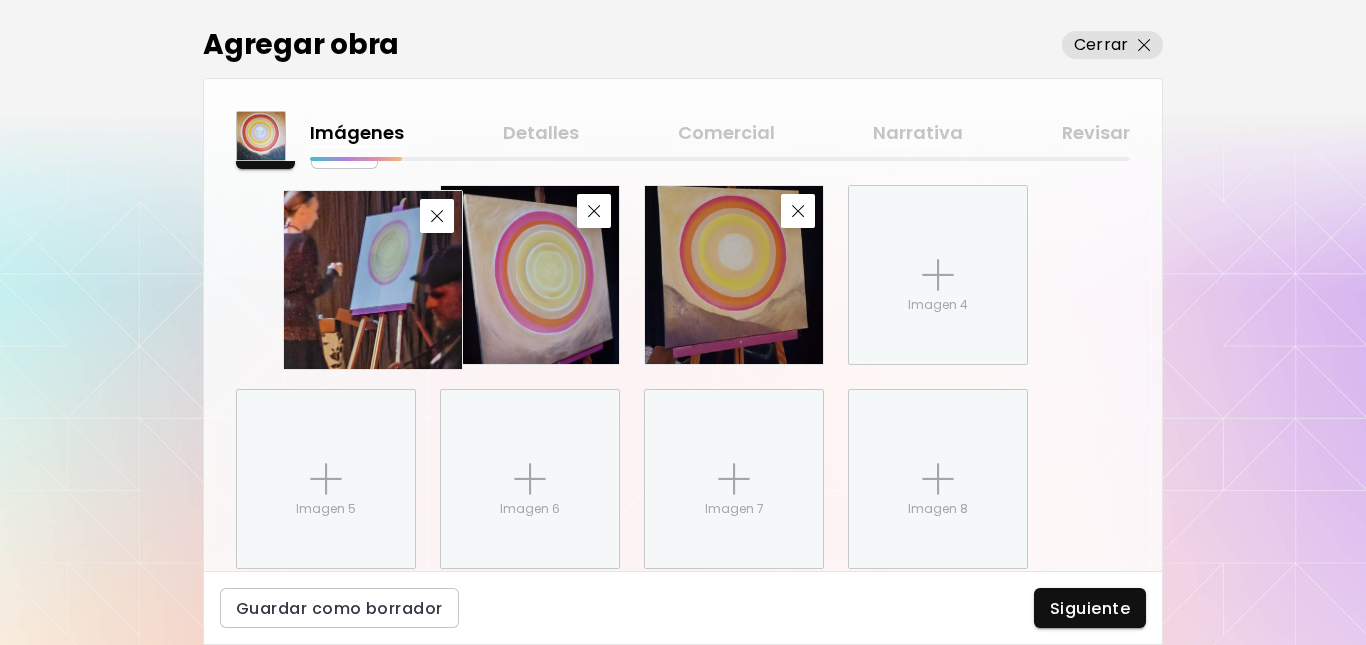 scroll, scrollTop: 1174, scrollLeft: 0, axis: vertical 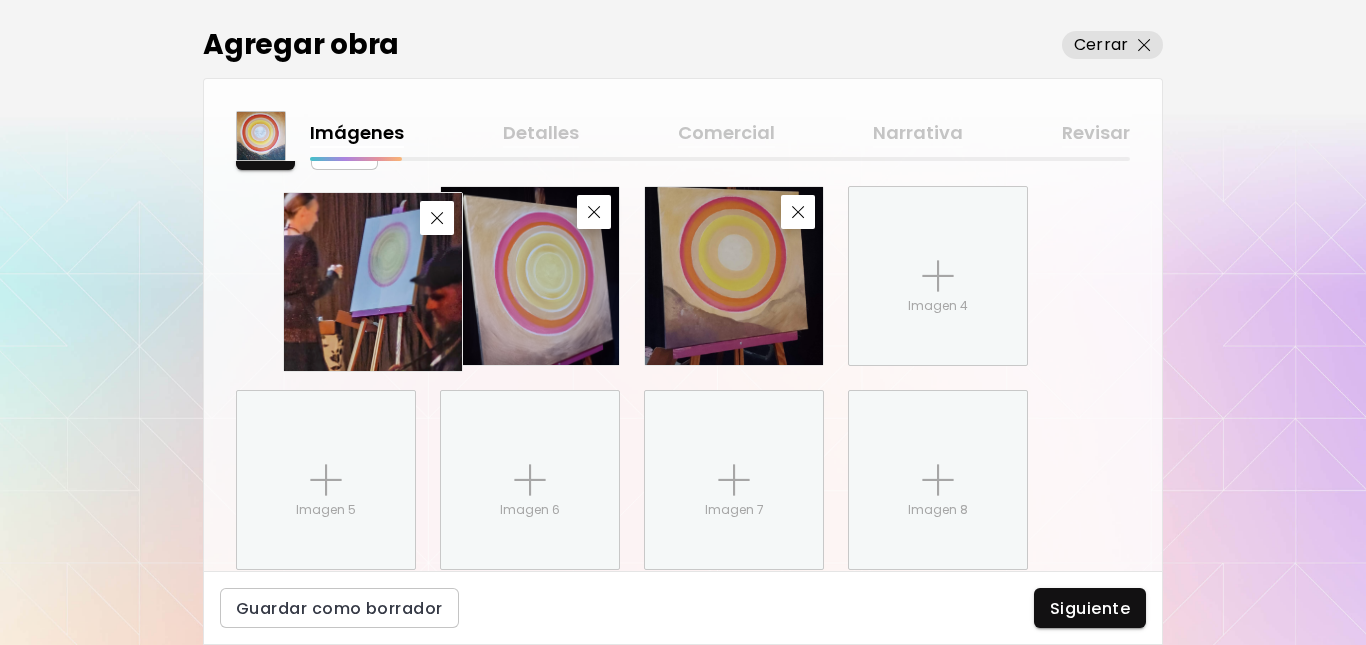 drag, startPoint x: 747, startPoint y: 234, endPoint x: 386, endPoint y: 240, distance: 361.04987 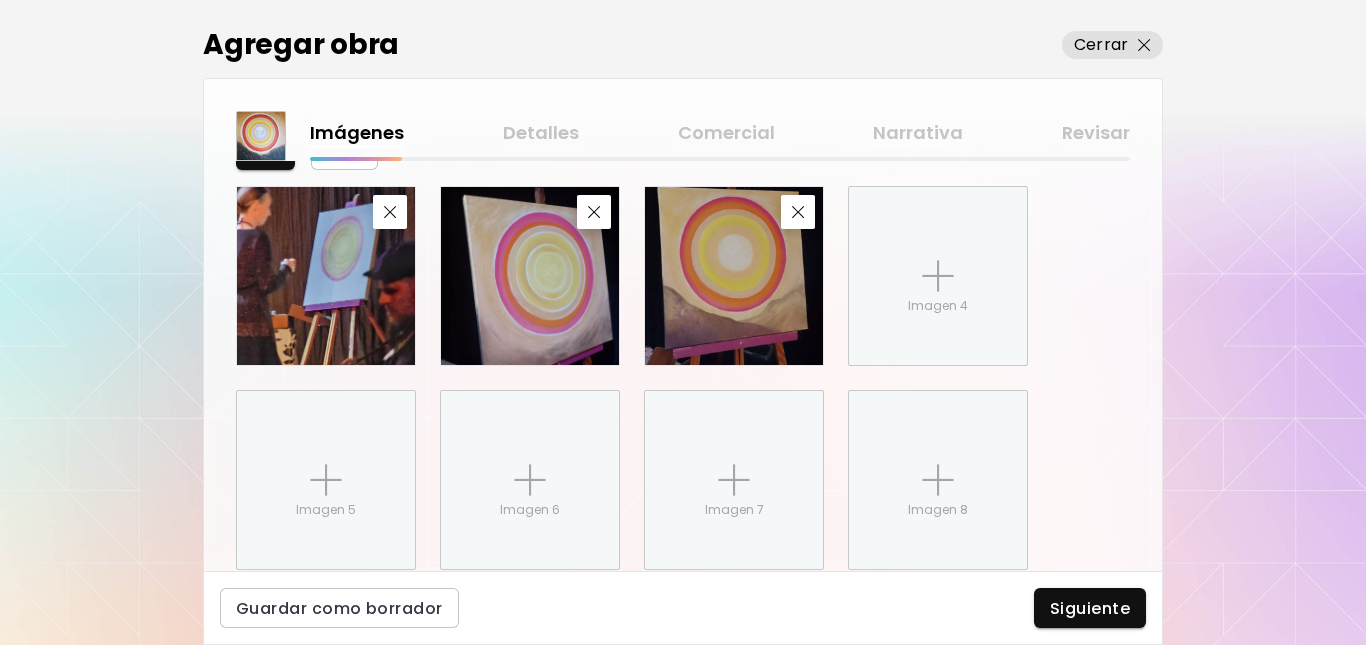 scroll, scrollTop: 1245, scrollLeft: 0, axis: vertical 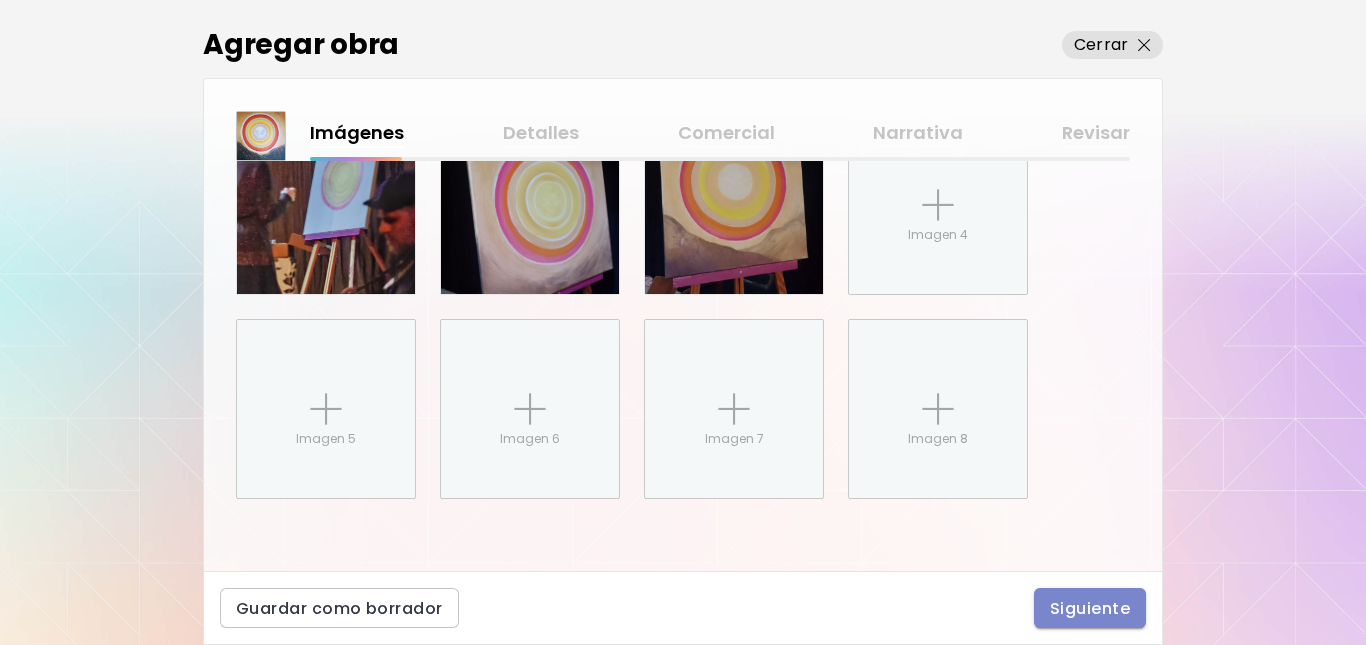 click on "Siguiente" at bounding box center [1090, 608] 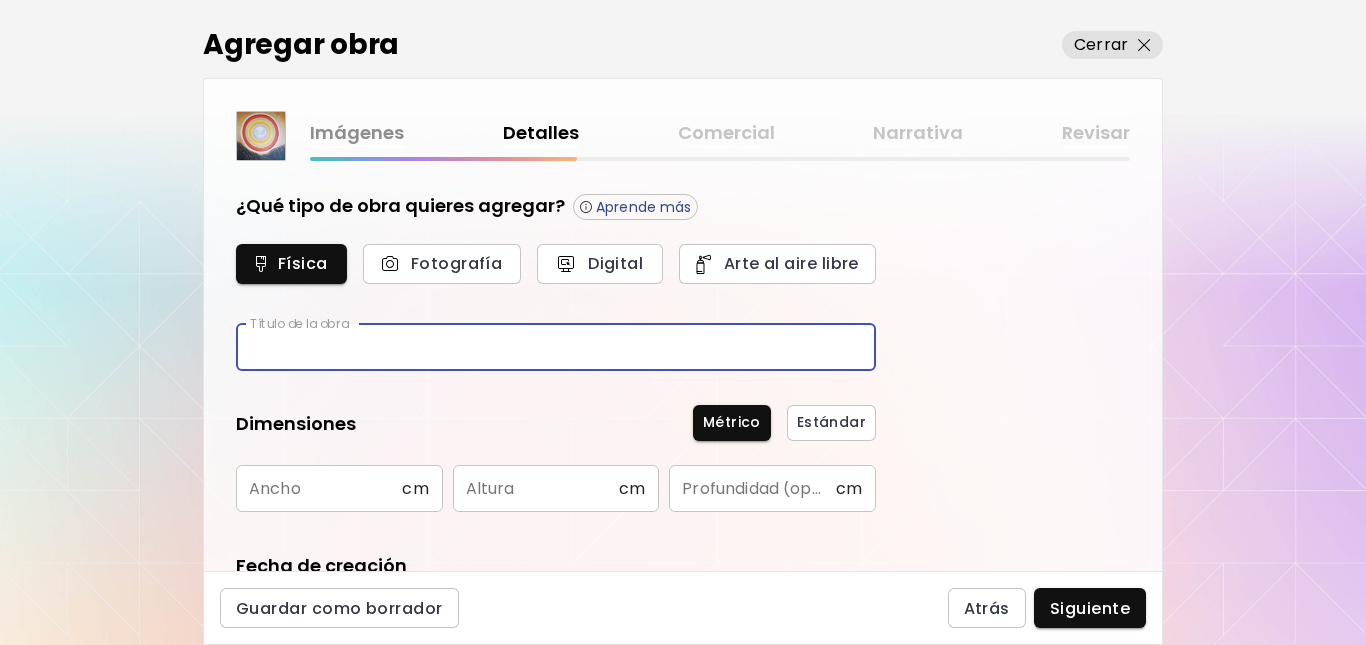 click at bounding box center (556, 347) 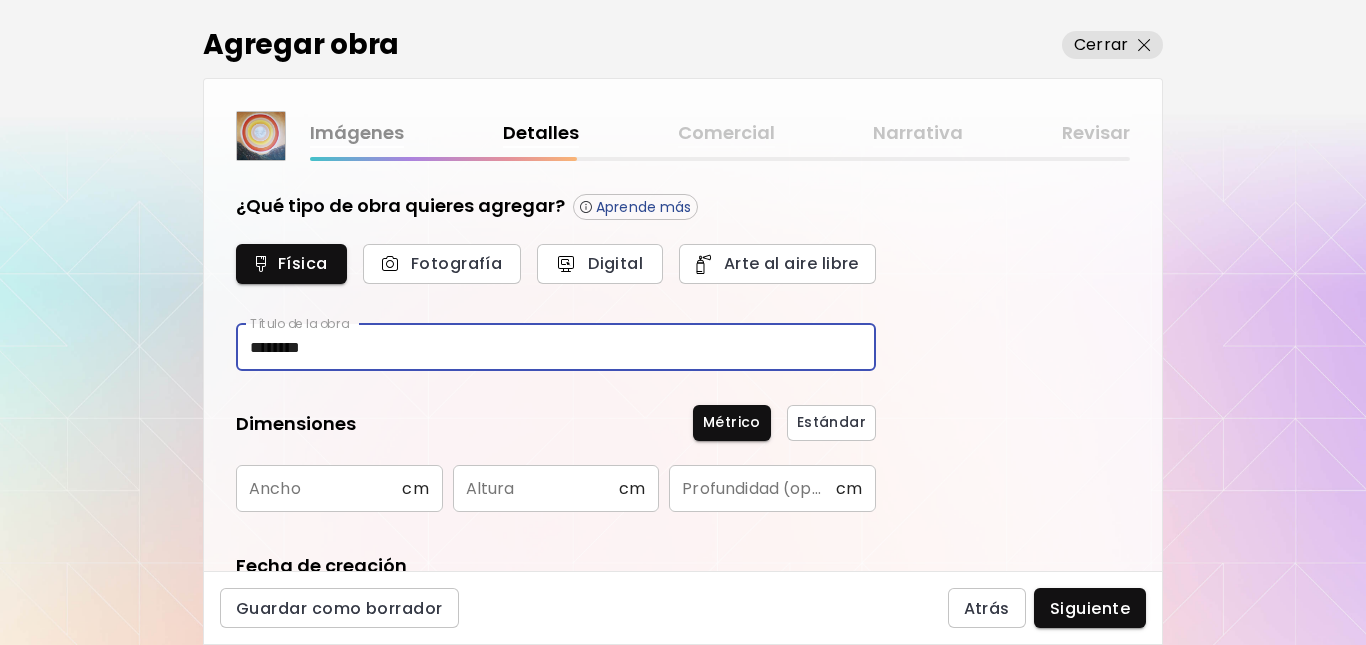 type on "********" 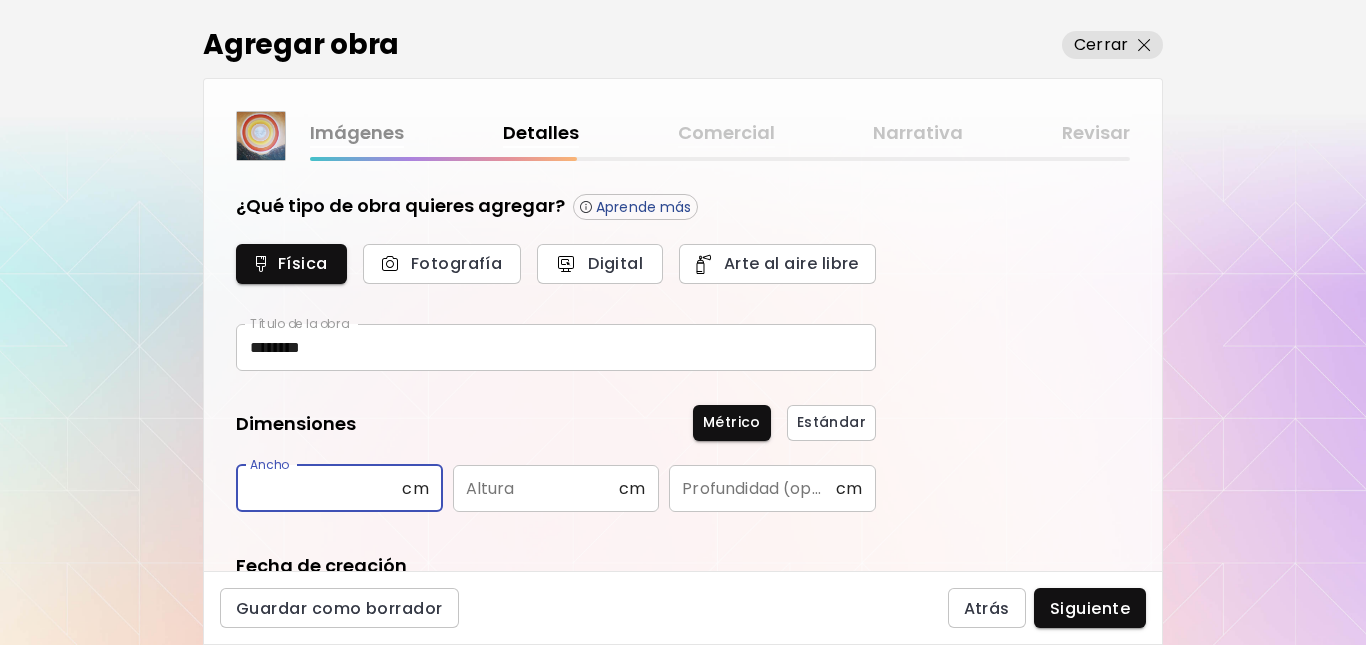 click at bounding box center (319, 488) 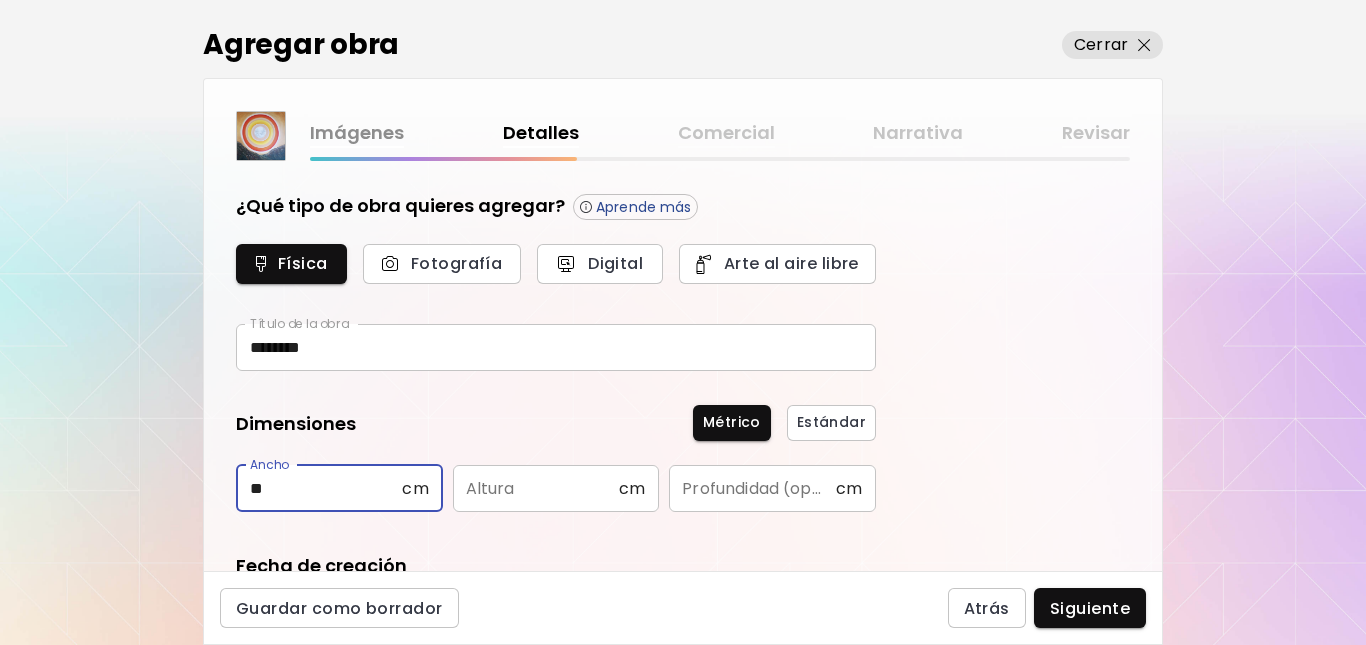 type on "**" 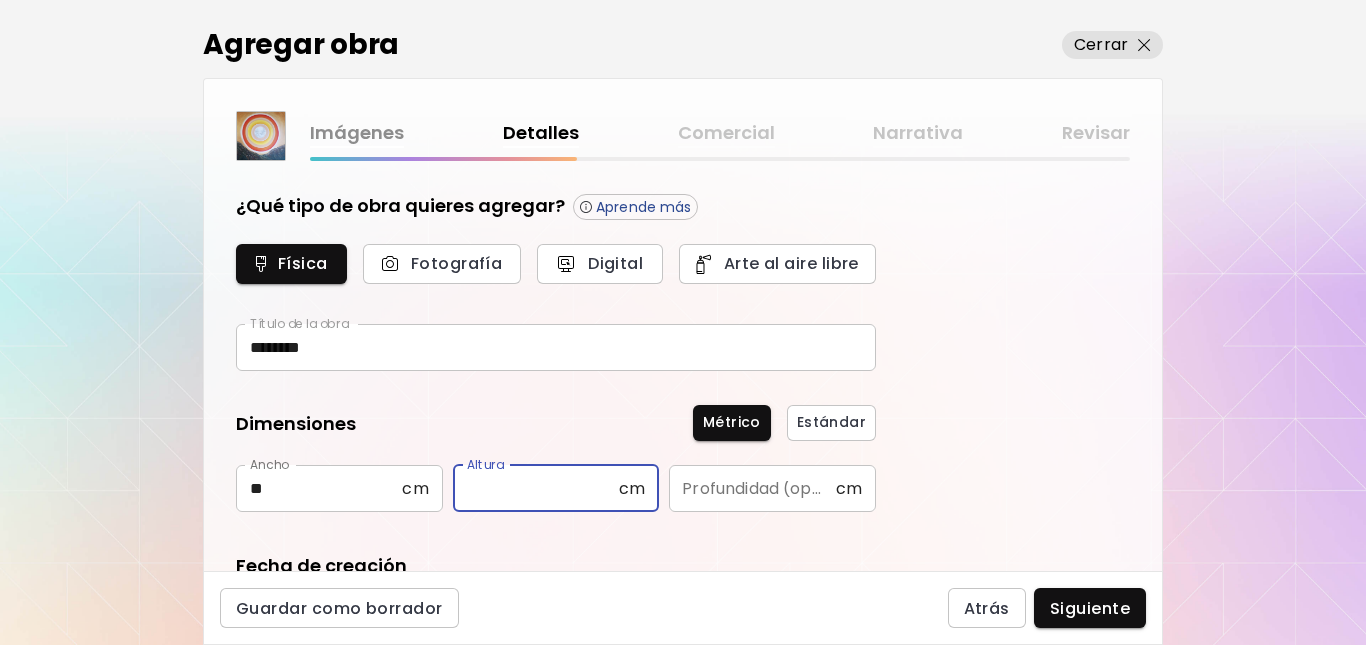 click at bounding box center [536, 488] 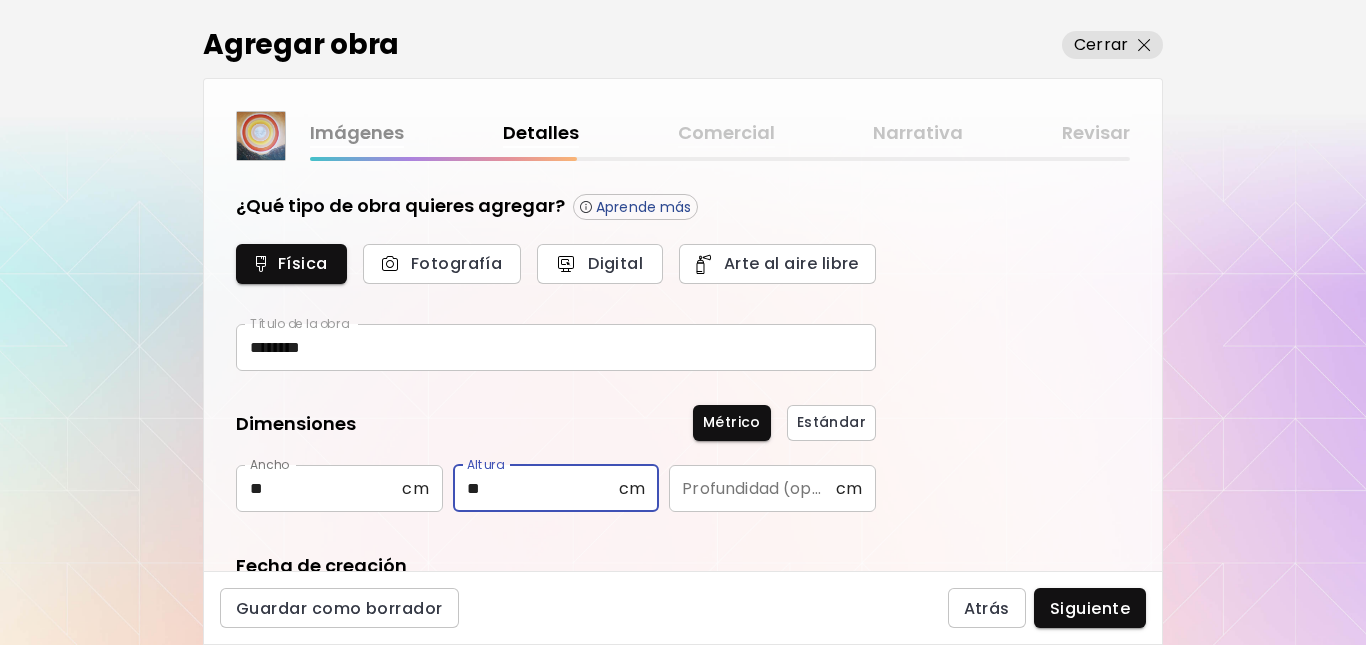 type on "**" 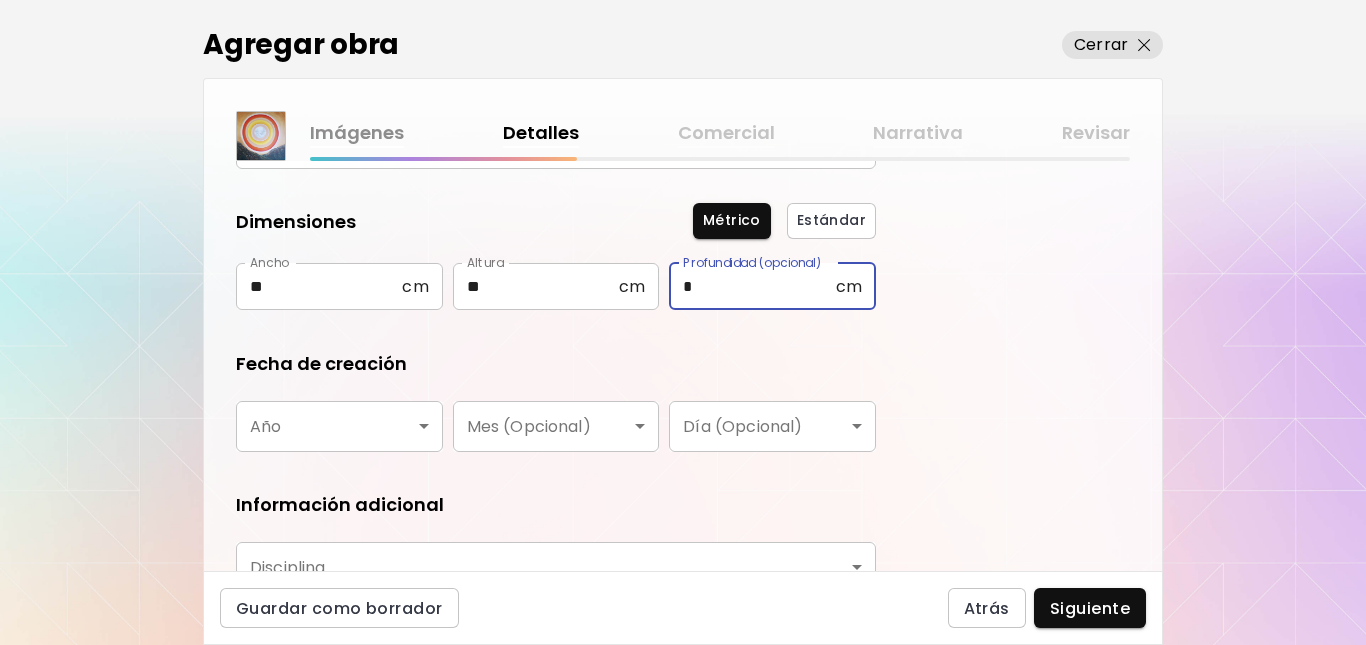 scroll, scrollTop: 212, scrollLeft: 0, axis: vertical 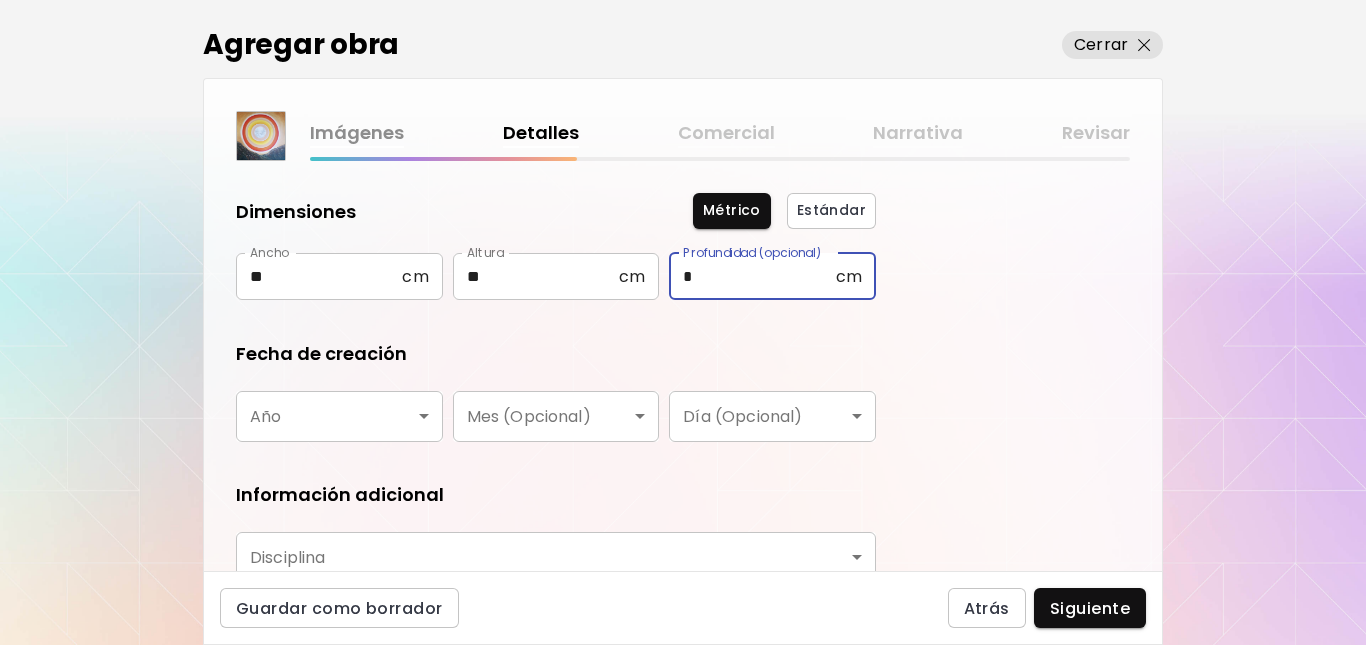 type on "*" 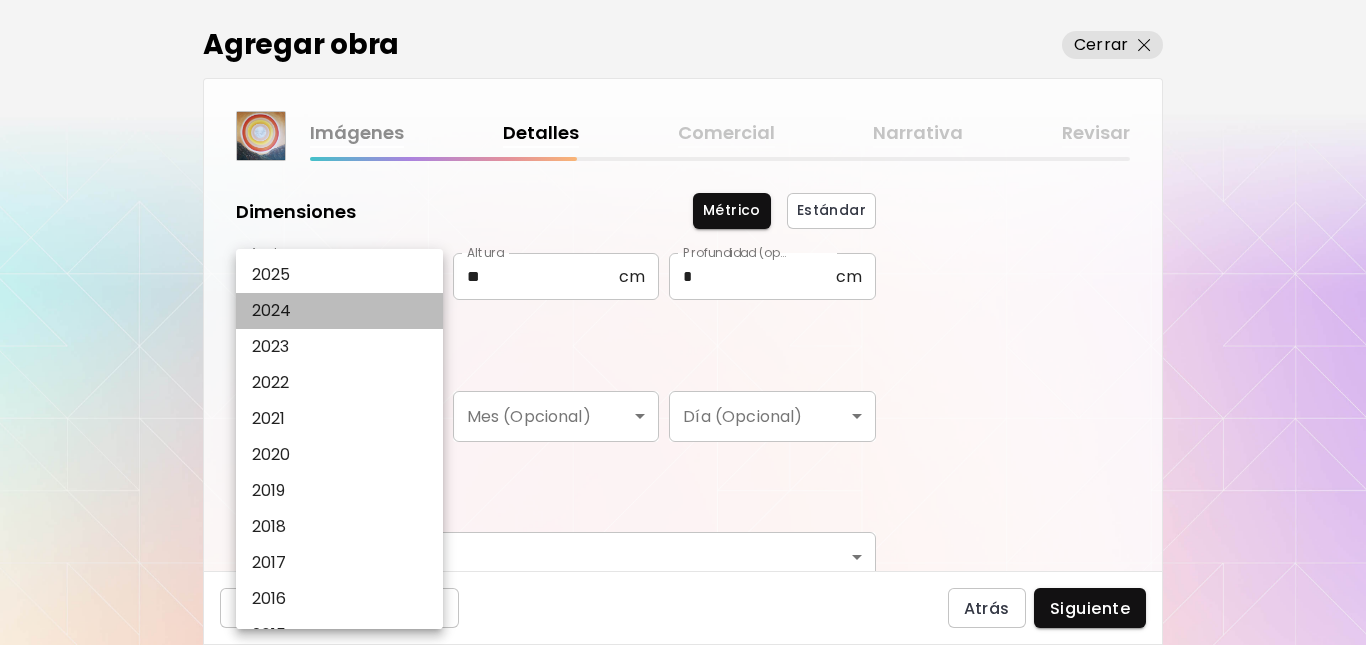 click on "2024" at bounding box center (344, 311) 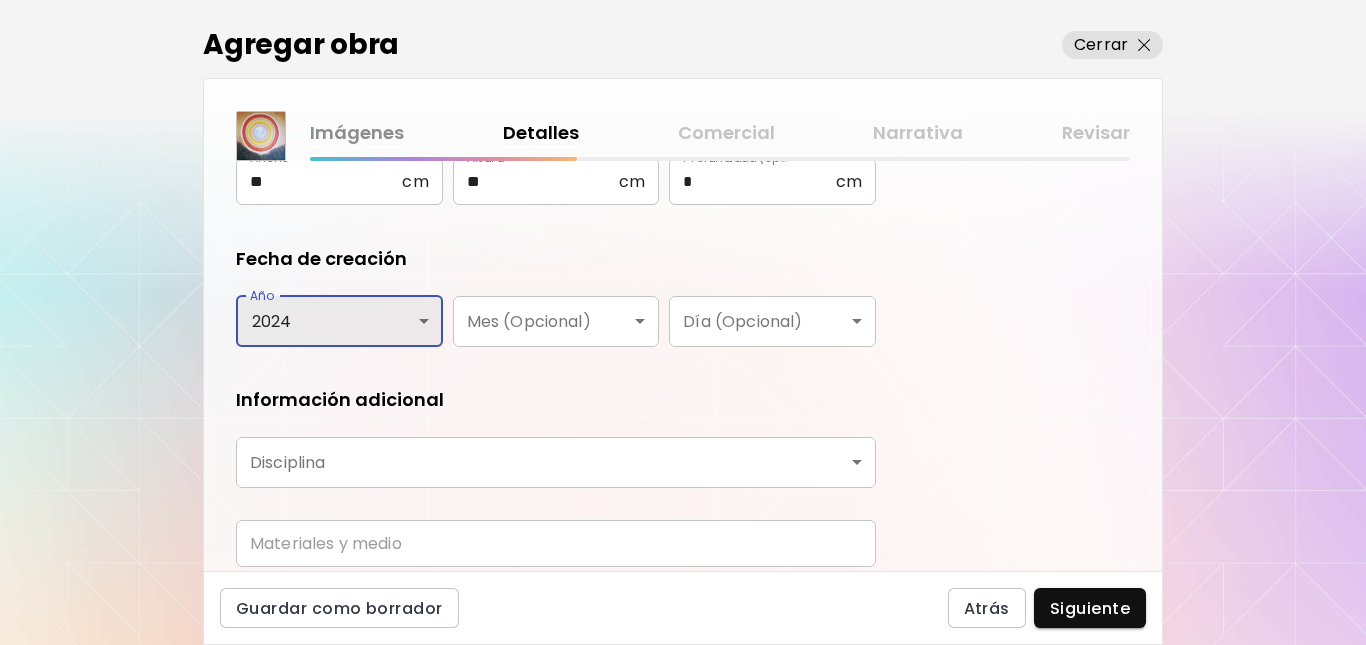scroll, scrollTop: 383, scrollLeft: 0, axis: vertical 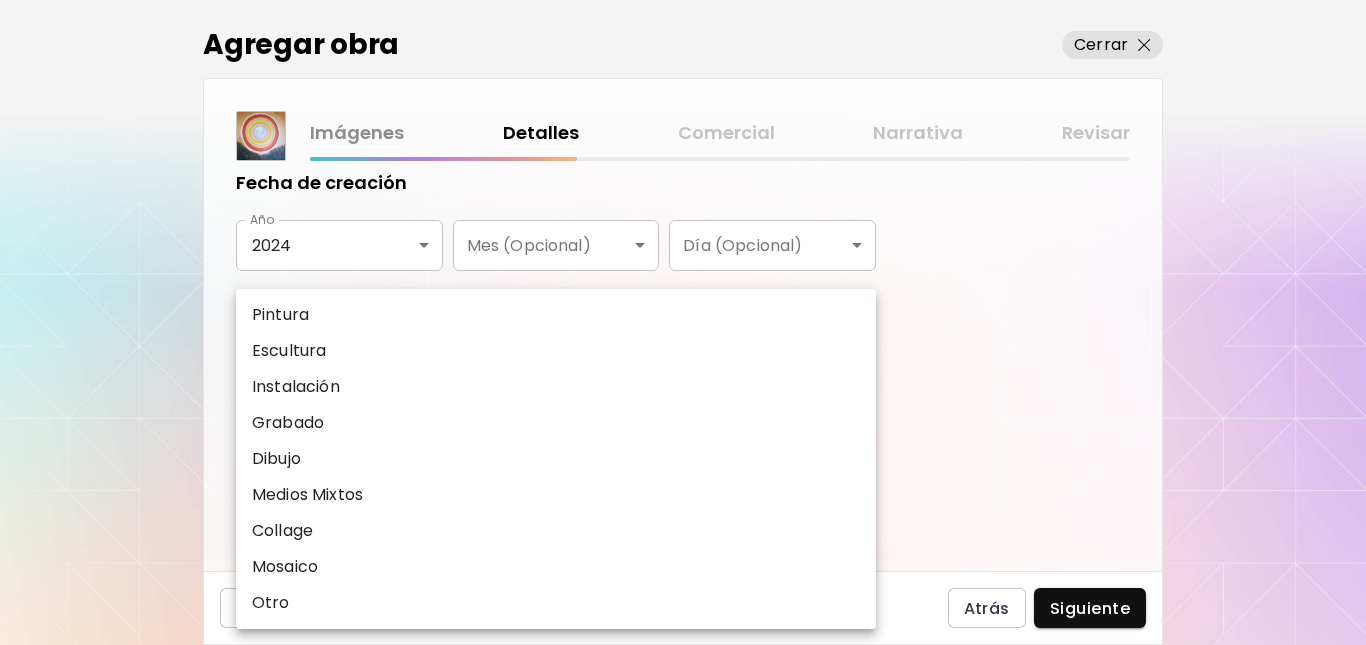 click on "kaleido.art/cecilynch Agregar obra Administrar obras Editar perfil My BioLink Comunidad Metas MyStudio Actualizar My Website My Showrooms My Documents My Subscribers My Provenance My Augmentations My Analytics Ajustes Ayuda 0 0 Agregar obra Cerrar Imágenes Detalles Comercial Narrativa Revisar ¿Qué tipo de obra quieres agregar? Aprende más Física Fotografía Digital Arte al aire libre Título de la obra ******** Título de la obra Dimensiones Métrico Estándar Ancho ** cm Ancho Altura ** cm Altura Profundidad (opcional) * cm Profundidad (opcional) Fecha de creación Año 2024 **** Año Mes (Opcional) ​ Mes (Opcional) Día (Opcional) ​ Día (Opcional) Información adicional Disciplina ​ Disciplina Materiales y medio Materiales y medio Guardar como borrador Atrás Siguiente Búsqueda de artista Nombre o usuario Nombre o usuario País del artista País del artista Disciplinas Todos Pintura Contemporánea Dibujo e ilustración Collage Escultura e instalación Fotografía Arte AR/VR Arte Digital y NFT" at bounding box center (683, 322) 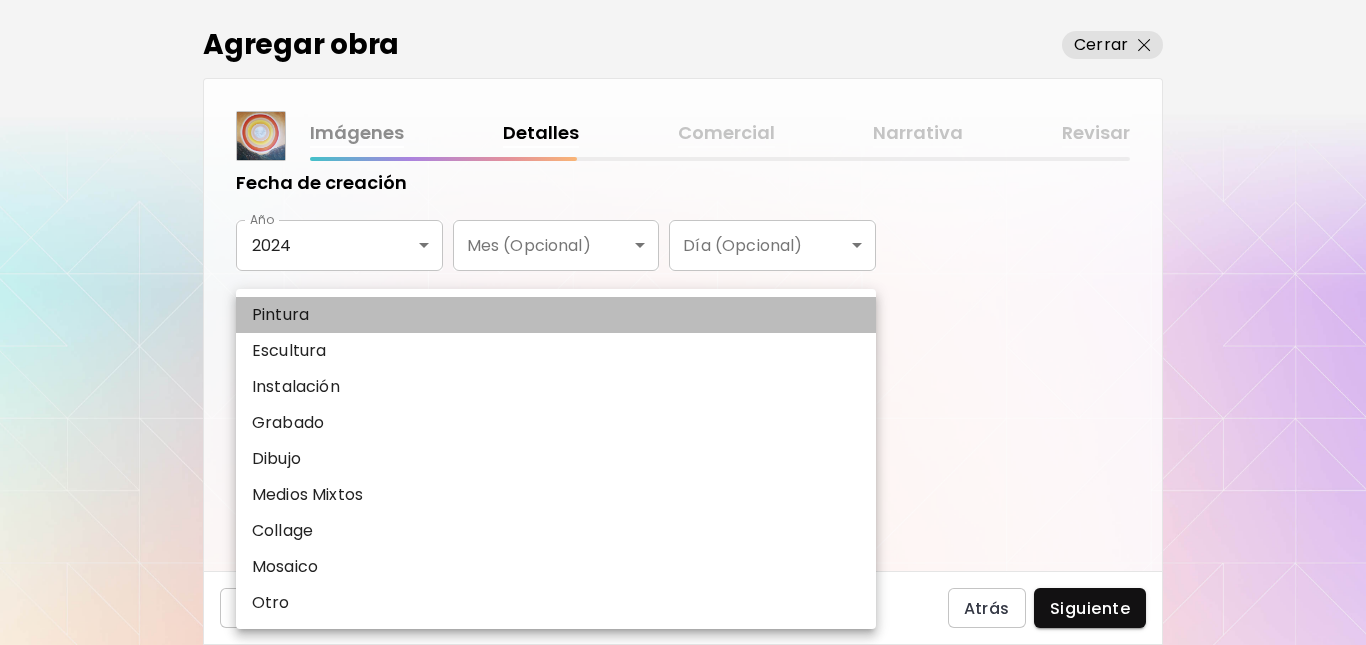click on "Pintura" at bounding box center [556, 315] 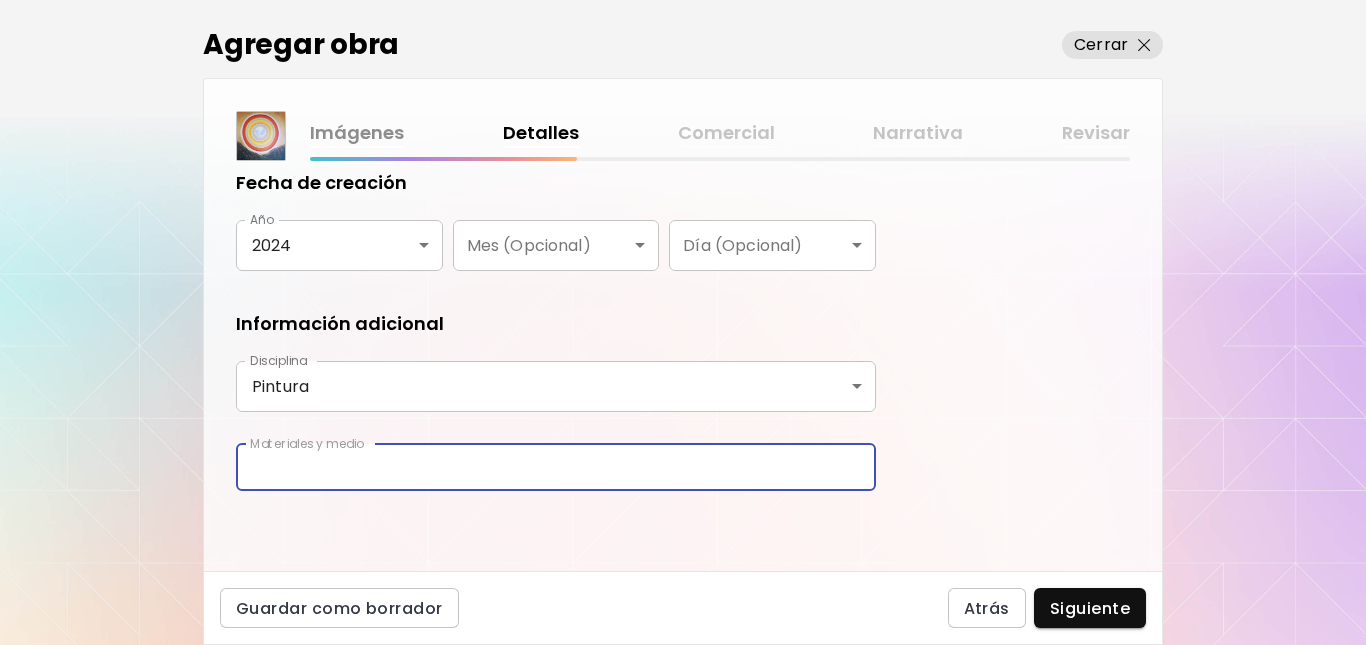 click at bounding box center [556, 467] 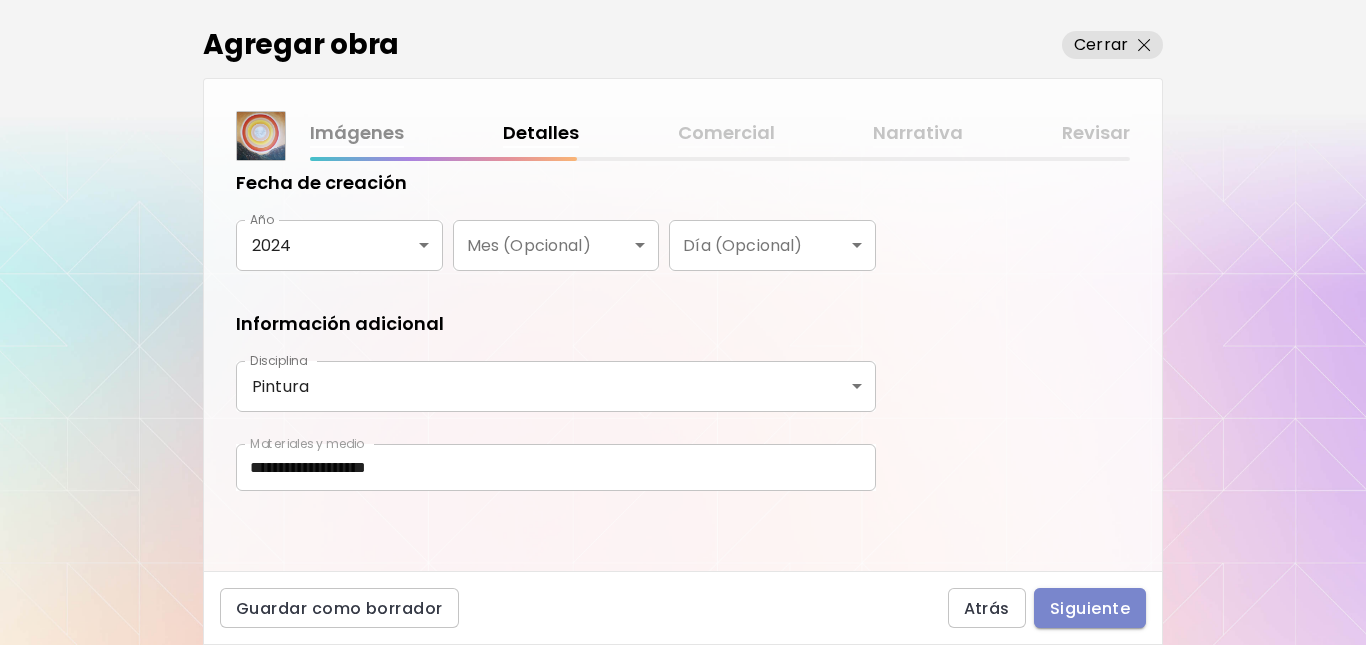 click on "Siguiente" at bounding box center [1090, 608] 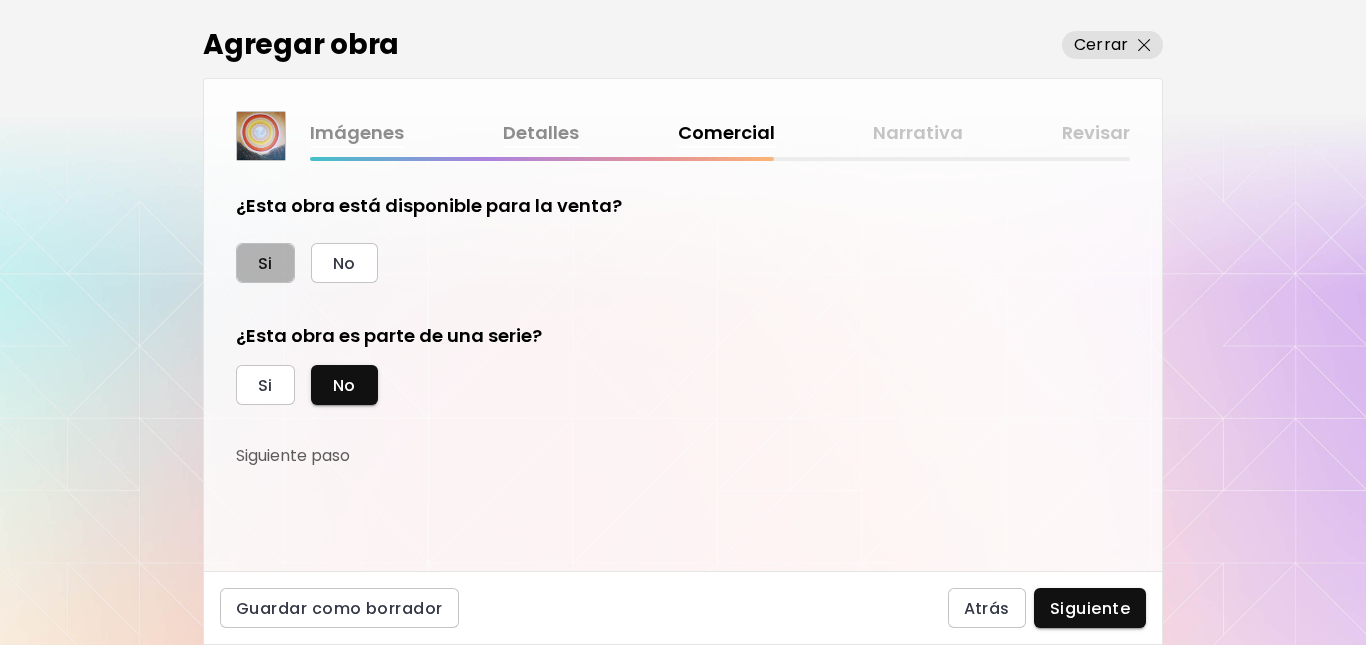 click on "Si" at bounding box center [265, 263] 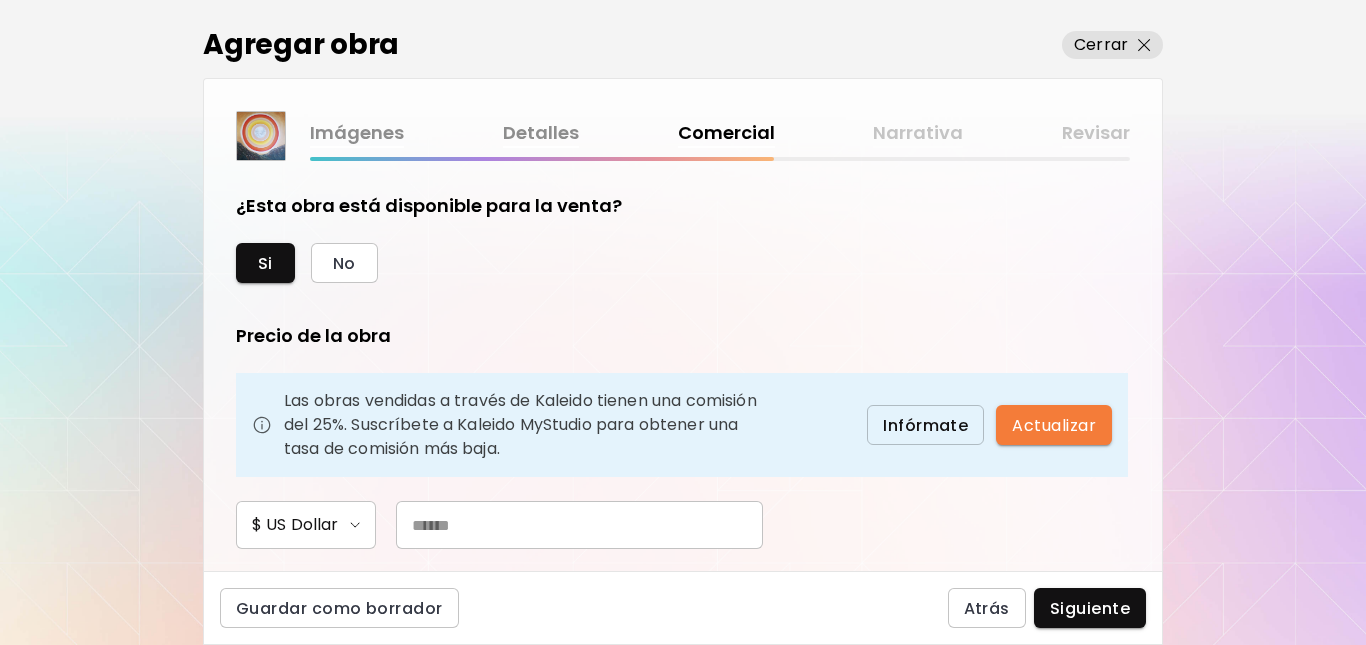 click at bounding box center (579, 525) 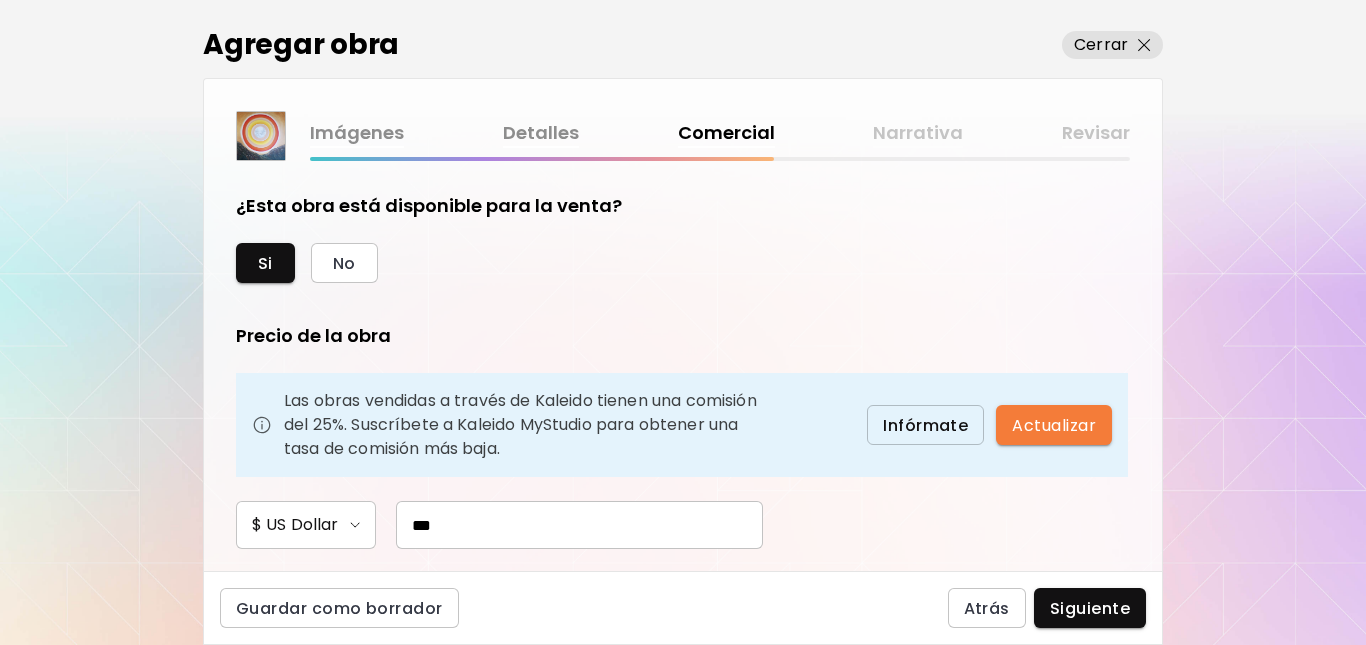 scroll, scrollTop: 358, scrollLeft: 0, axis: vertical 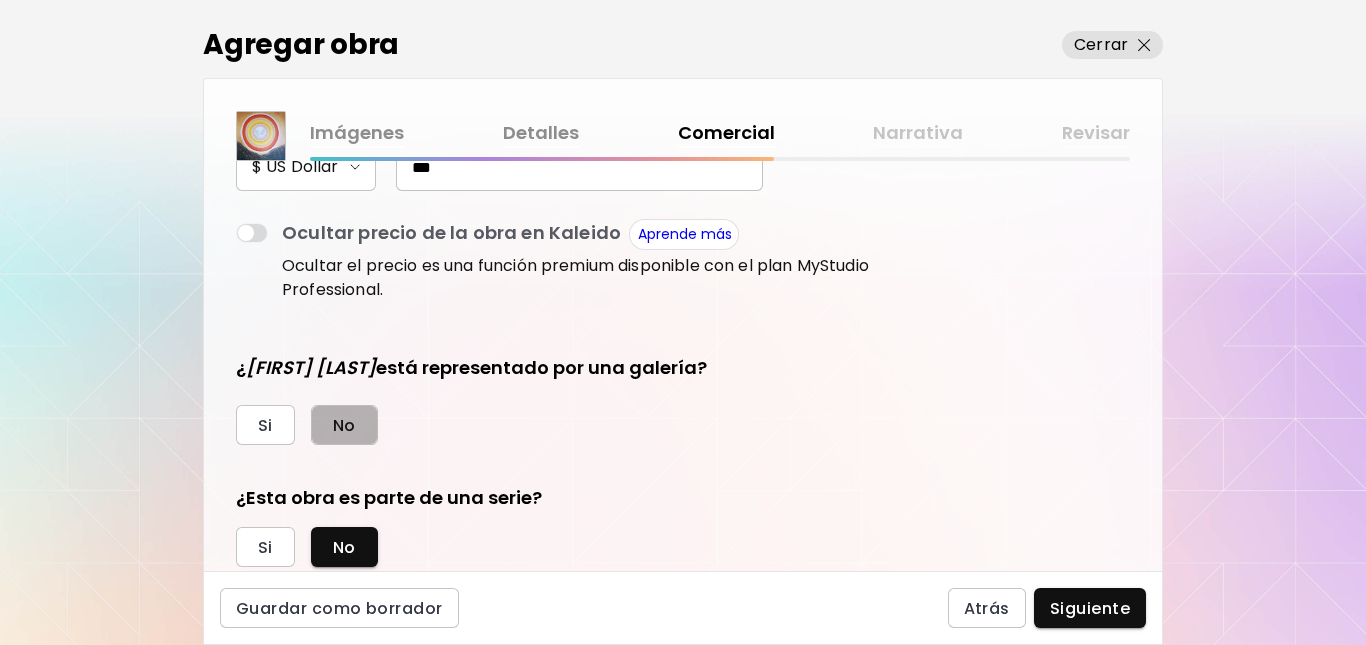 click on "No" at bounding box center [344, 425] 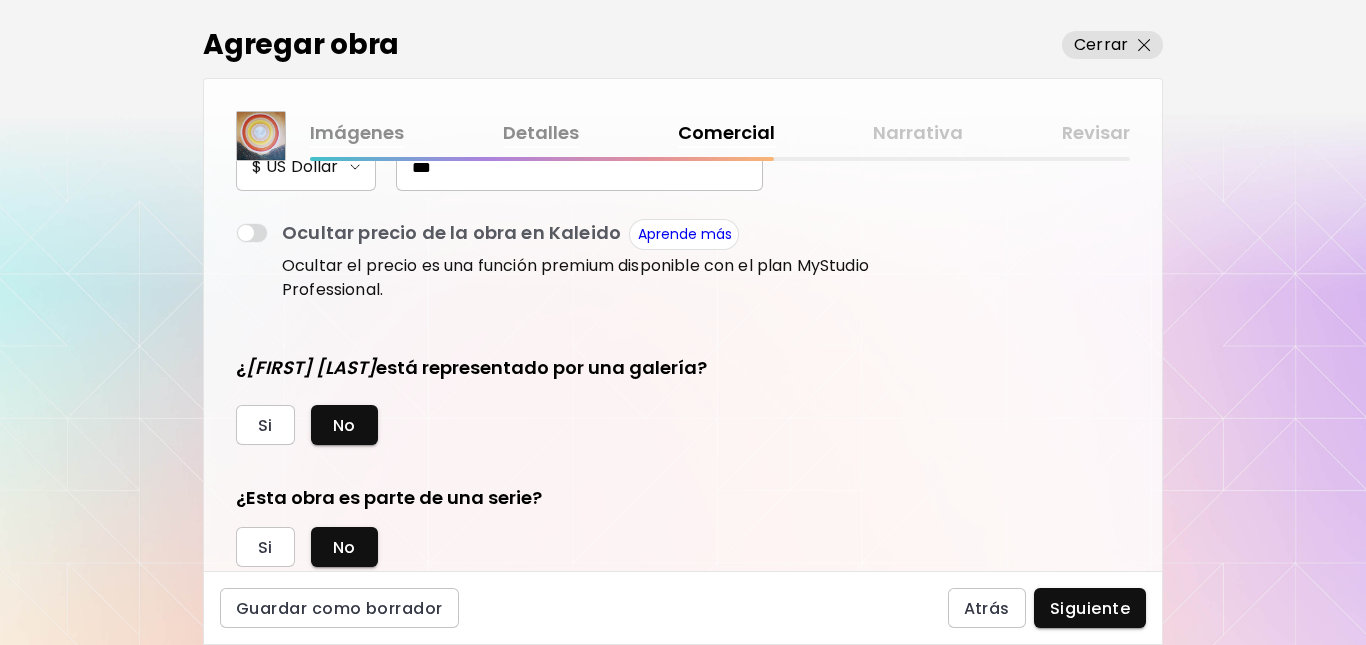 scroll, scrollTop: 416, scrollLeft: 0, axis: vertical 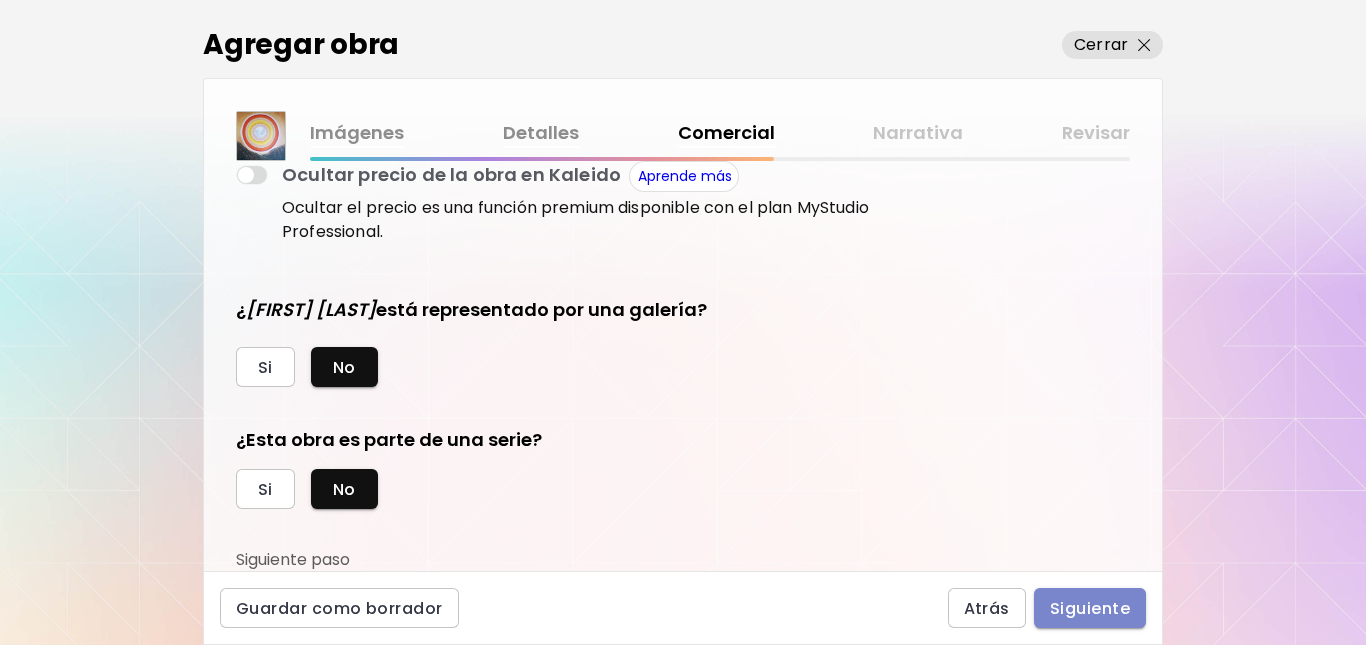 click on "Siguiente" at bounding box center [1090, 608] 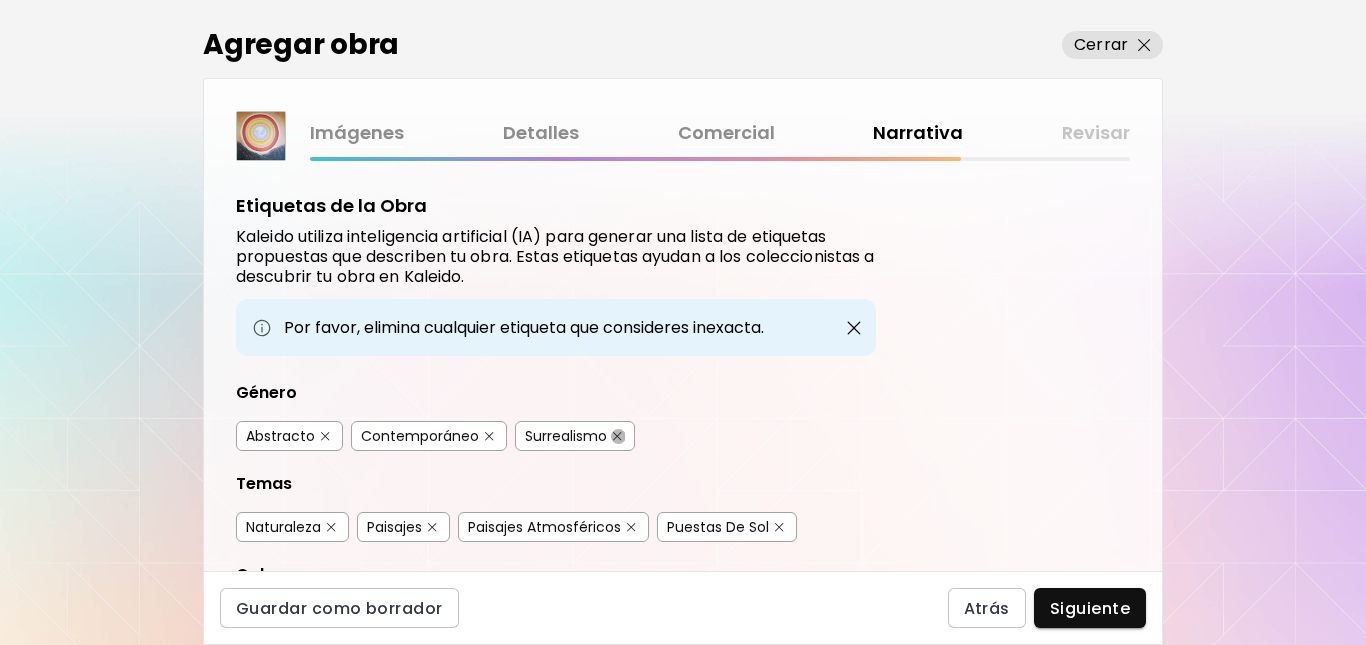 click at bounding box center [617, 436] 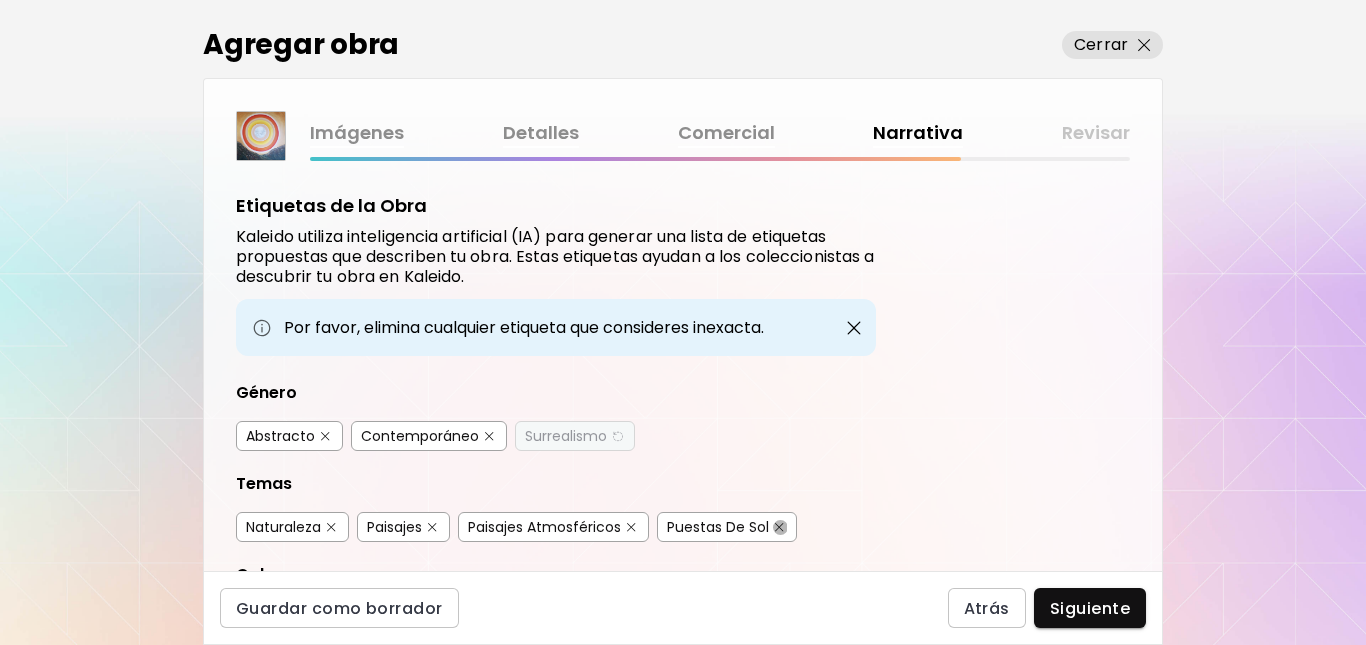 click at bounding box center (779, 527) 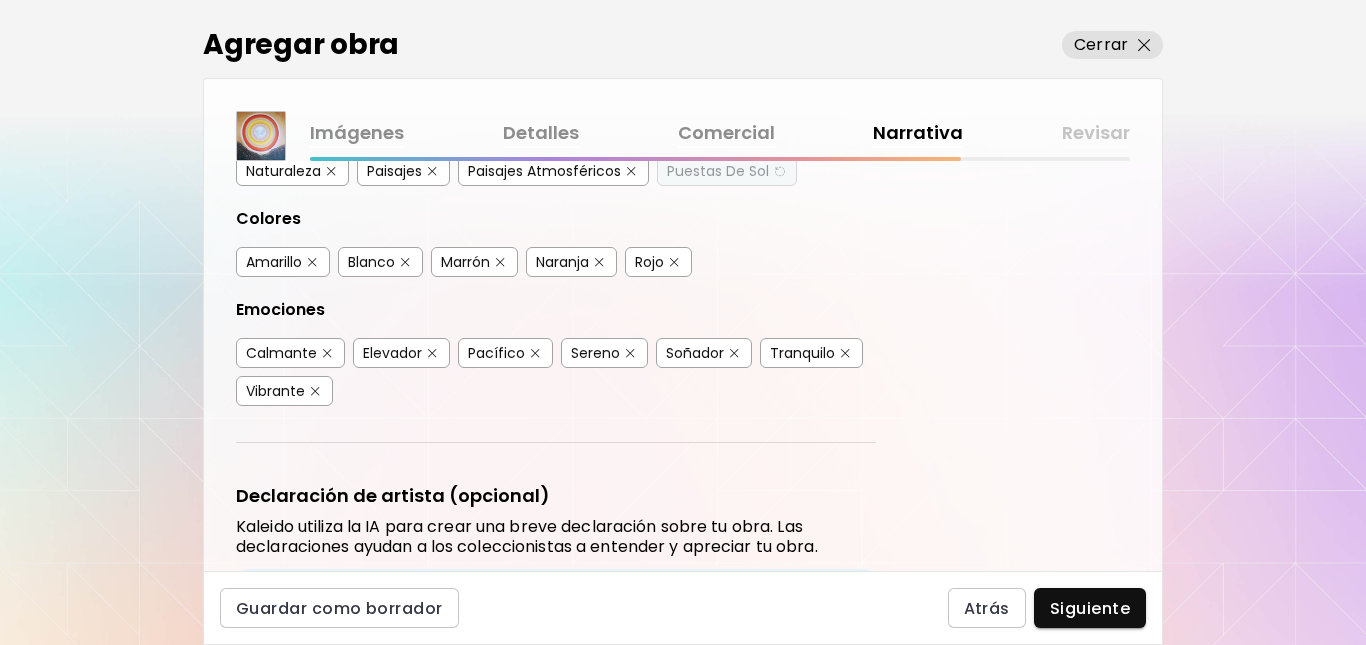 scroll, scrollTop: 358, scrollLeft: 0, axis: vertical 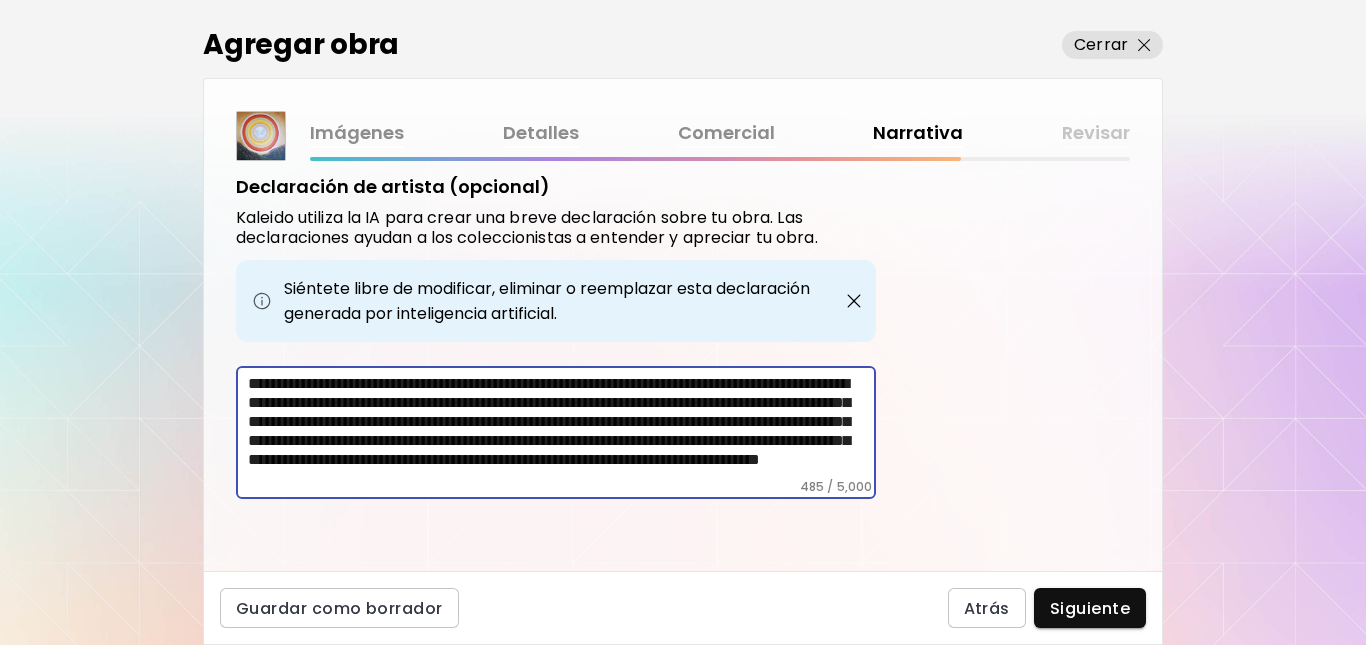 drag, startPoint x: 711, startPoint y: 471, endPoint x: 231, endPoint y: 346, distance: 496.00906 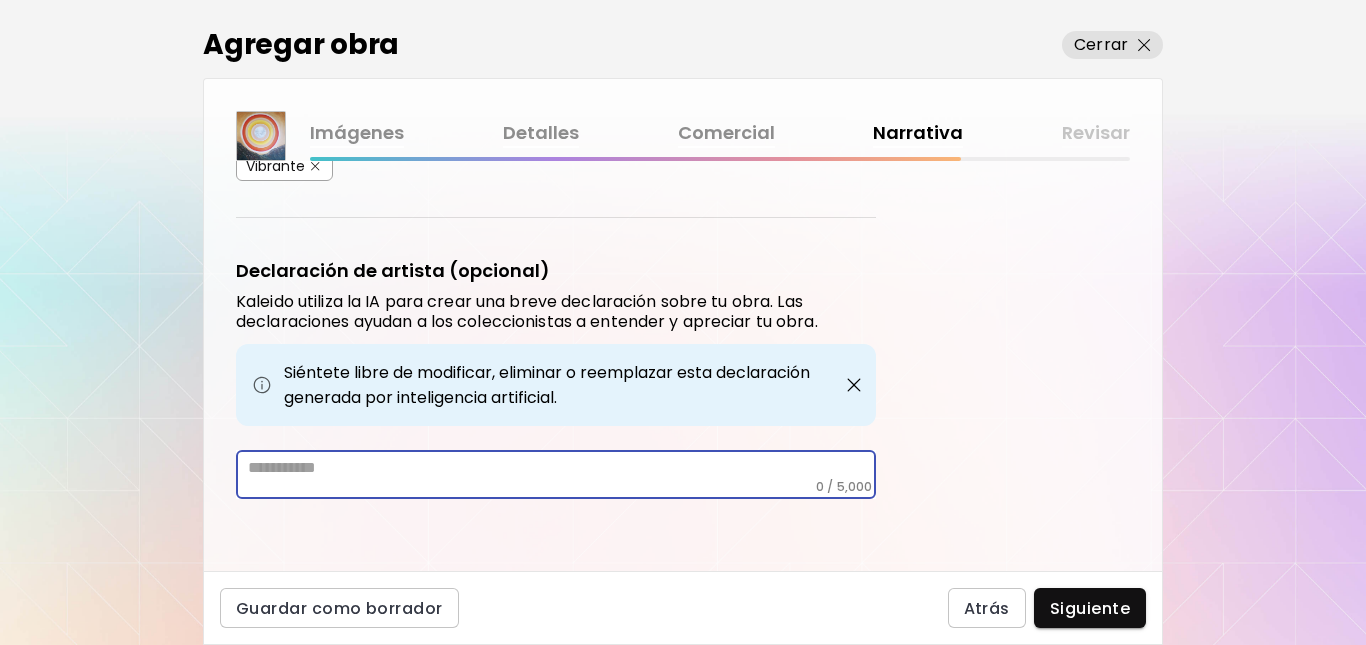 scroll, scrollTop: 581, scrollLeft: 0, axis: vertical 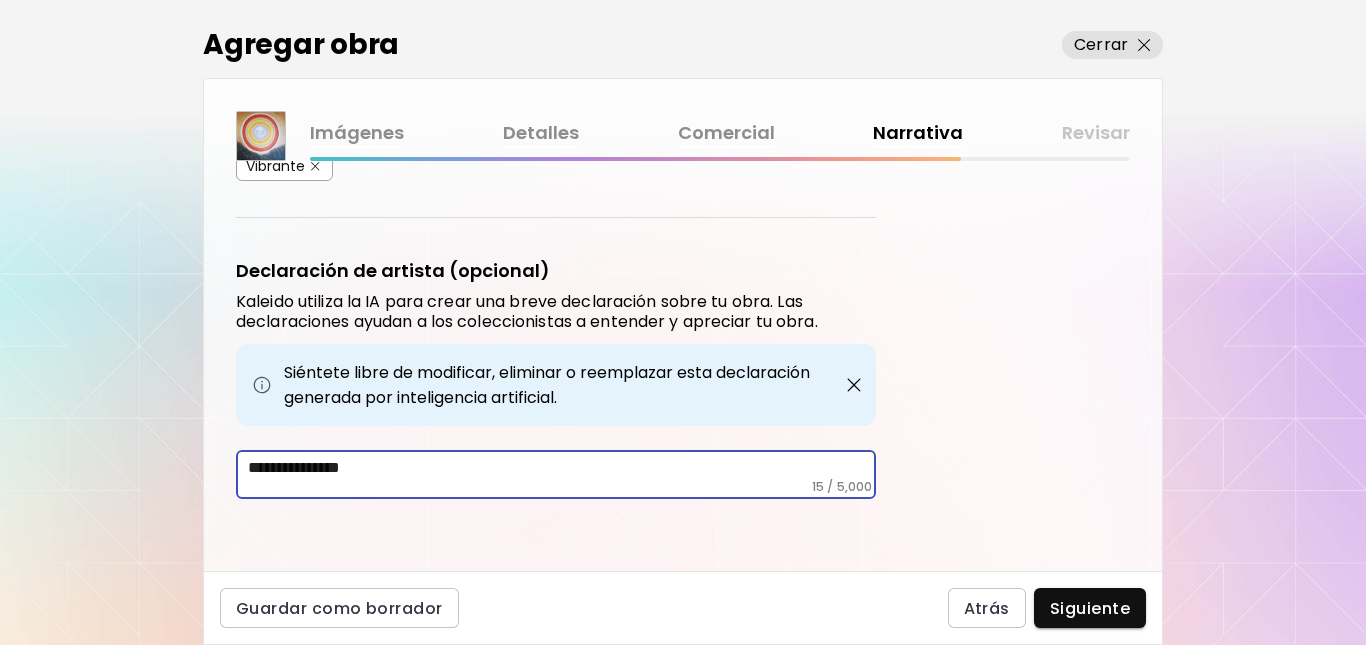click on "**********" at bounding box center [562, 468] 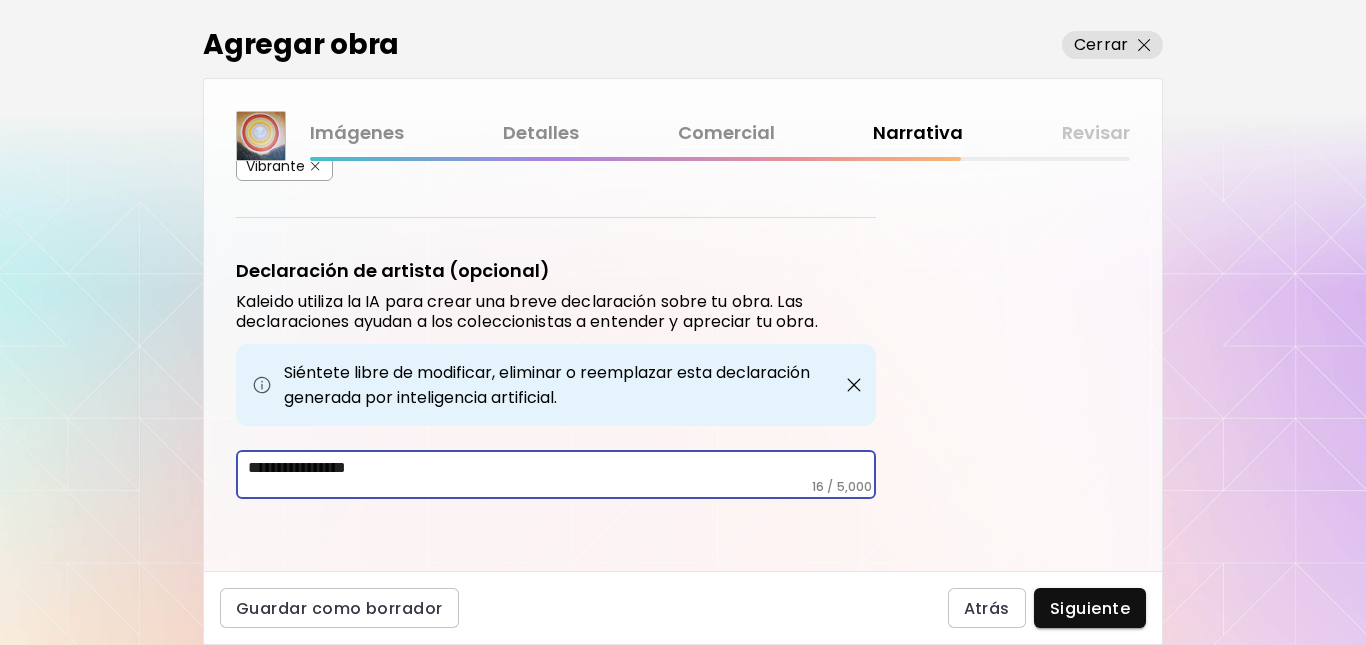 click on "**********" at bounding box center [562, 468] 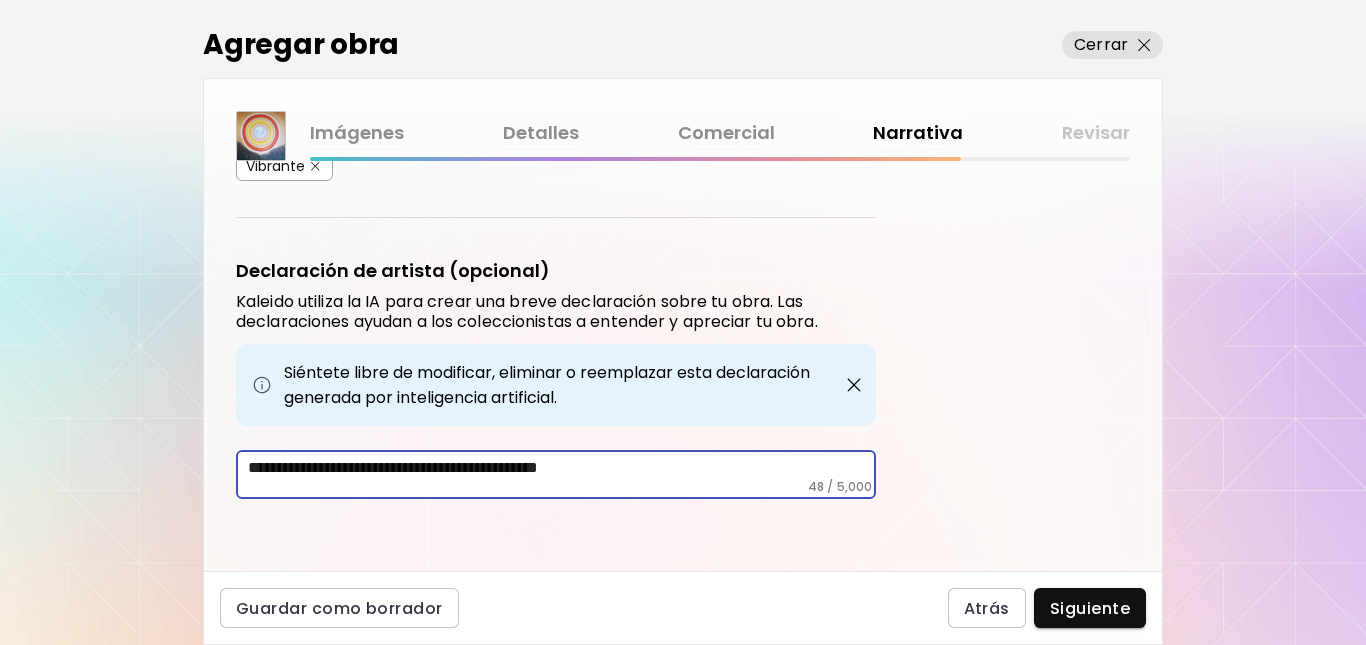 click on "**********" at bounding box center [562, 468] 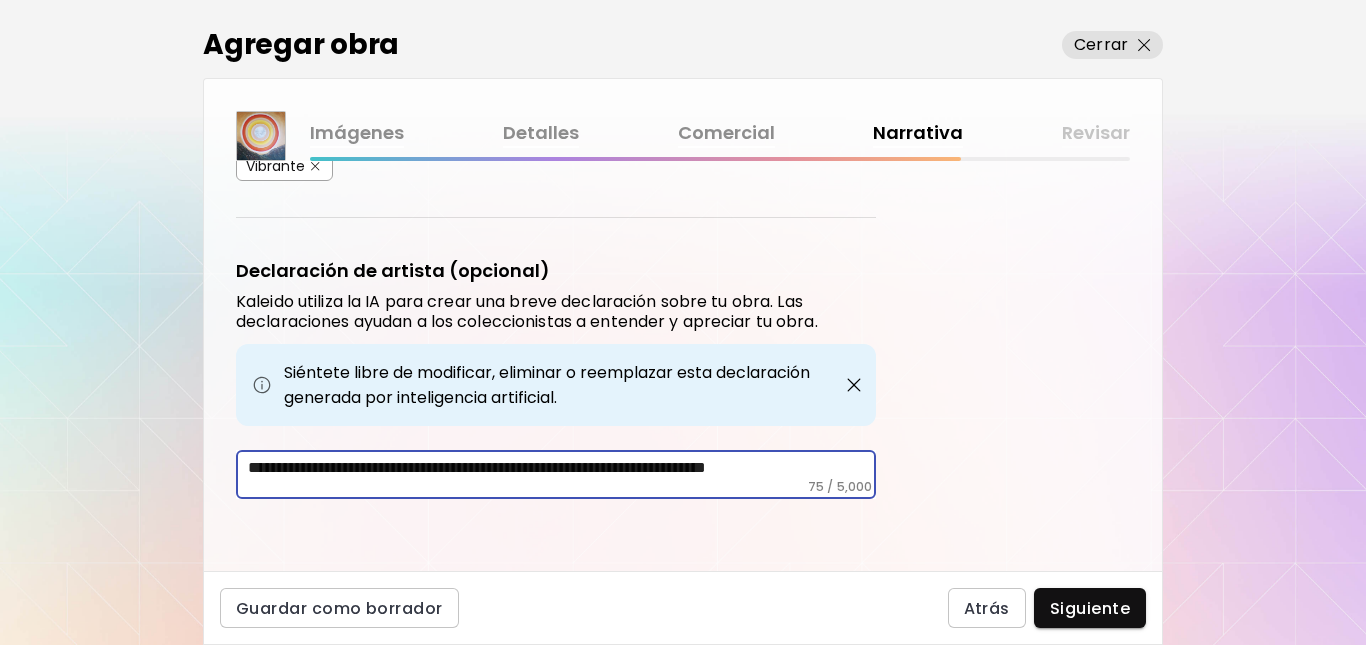 scroll, scrollTop: 600, scrollLeft: 0, axis: vertical 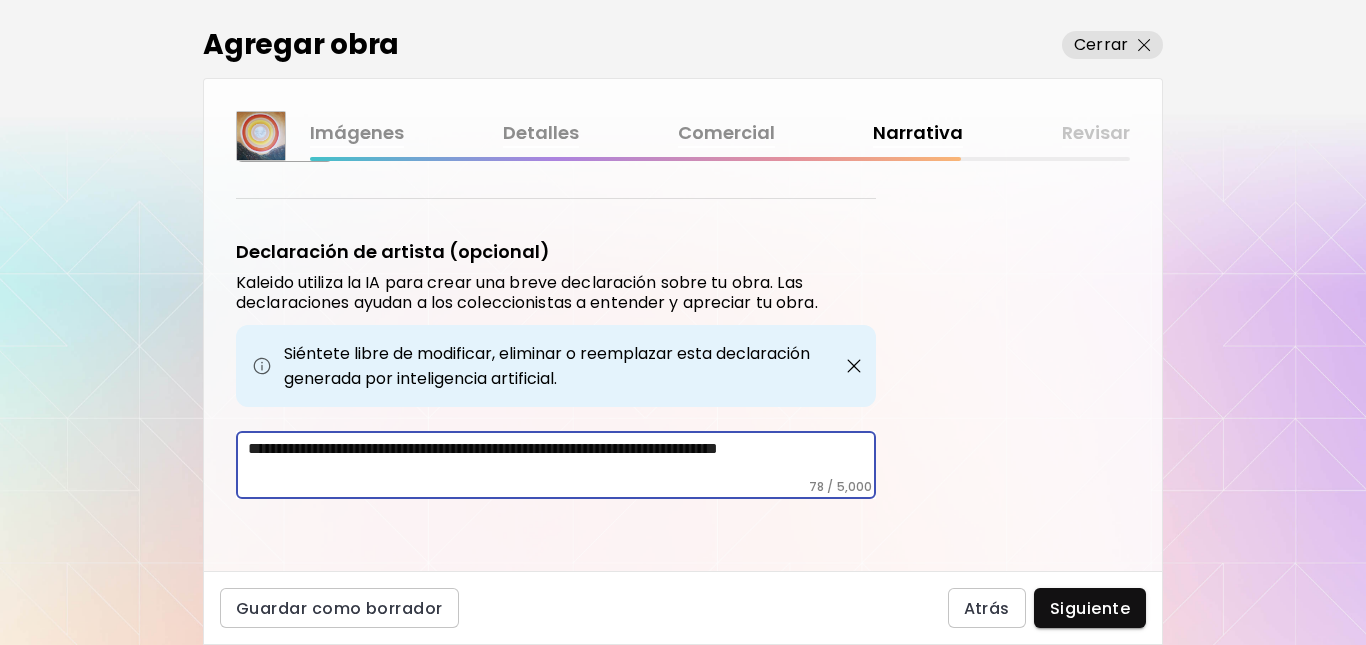 click on "**********" at bounding box center [562, 459] 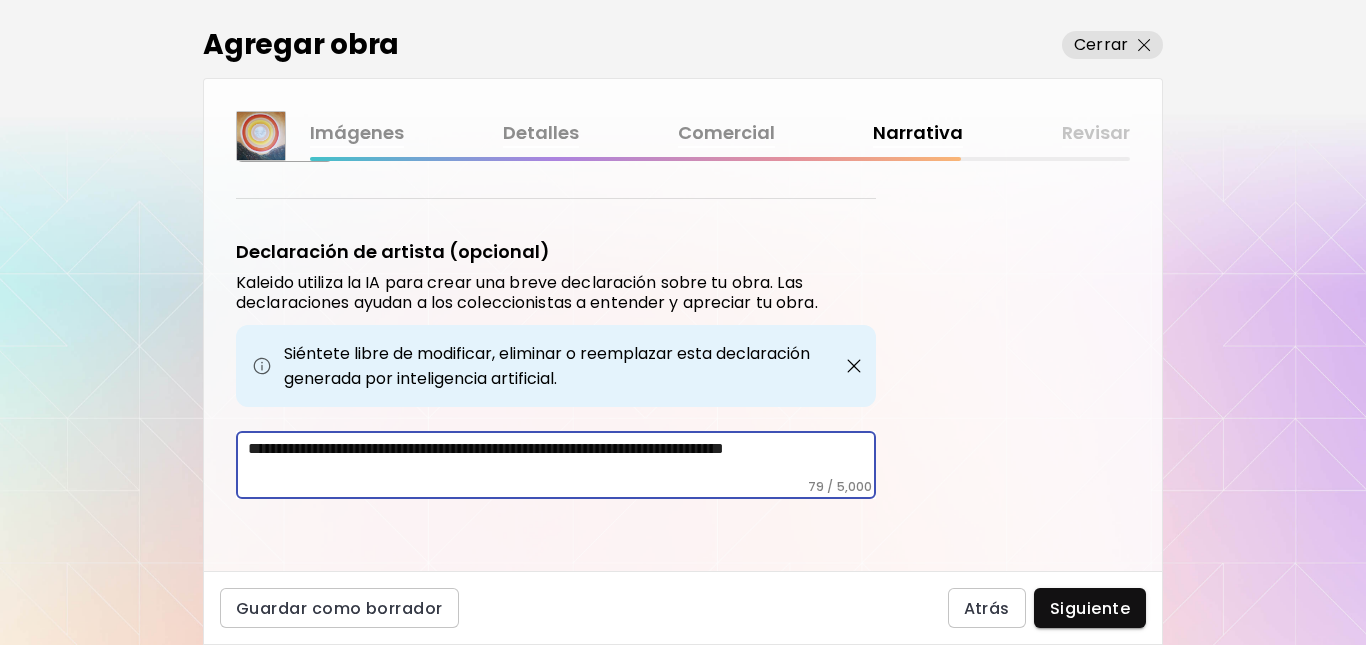 click on "**********" at bounding box center (562, 459) 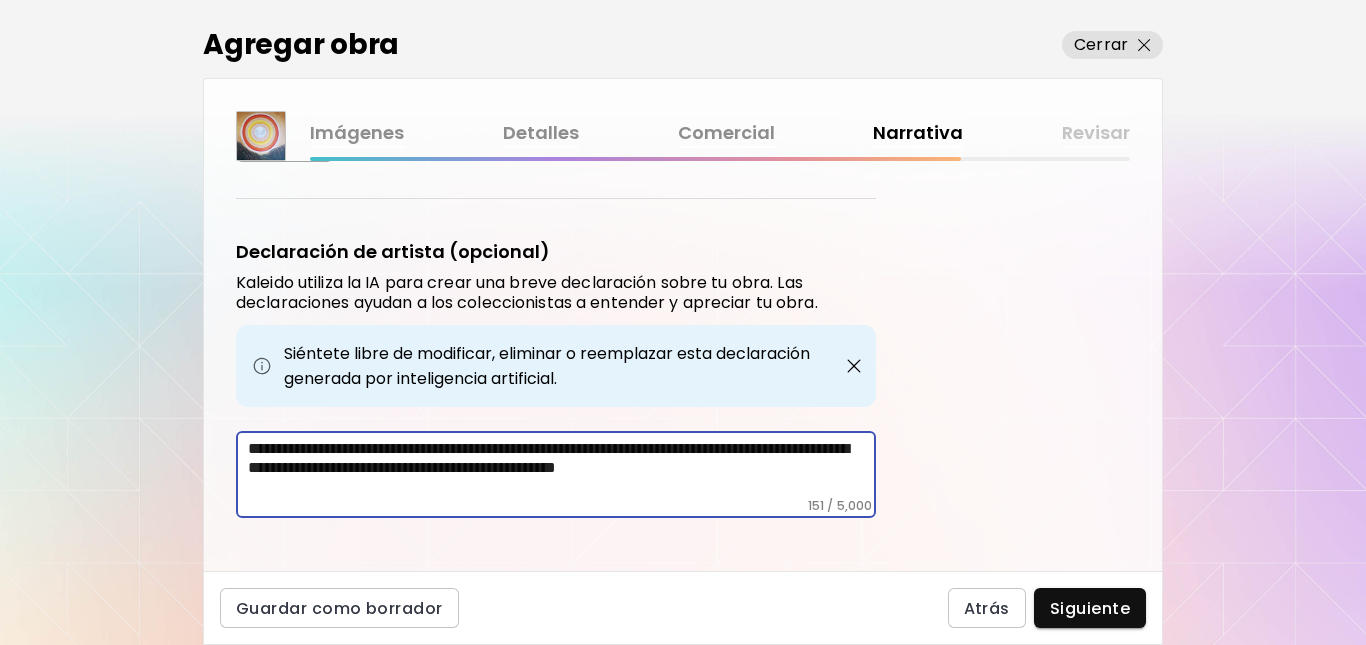 scroll, scrollTop: 619, scrollLeft: 0, axis: vertical 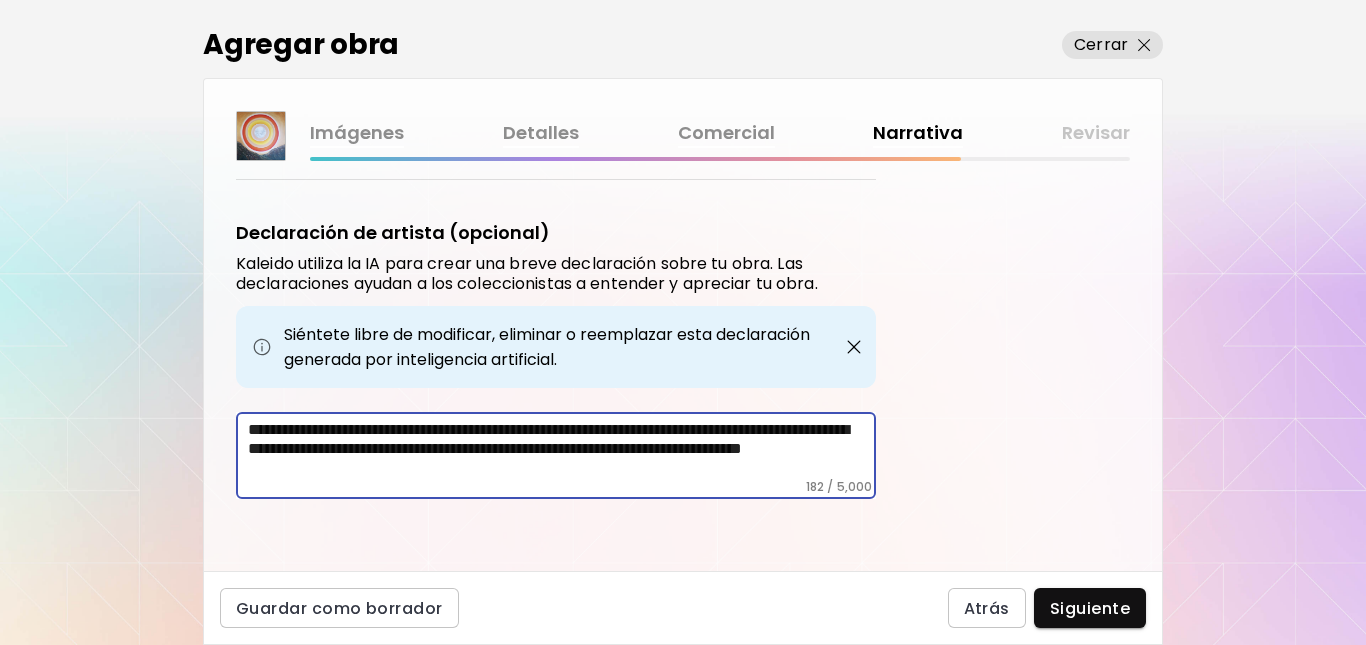 click on "**********" at bounding box center [562, 449] 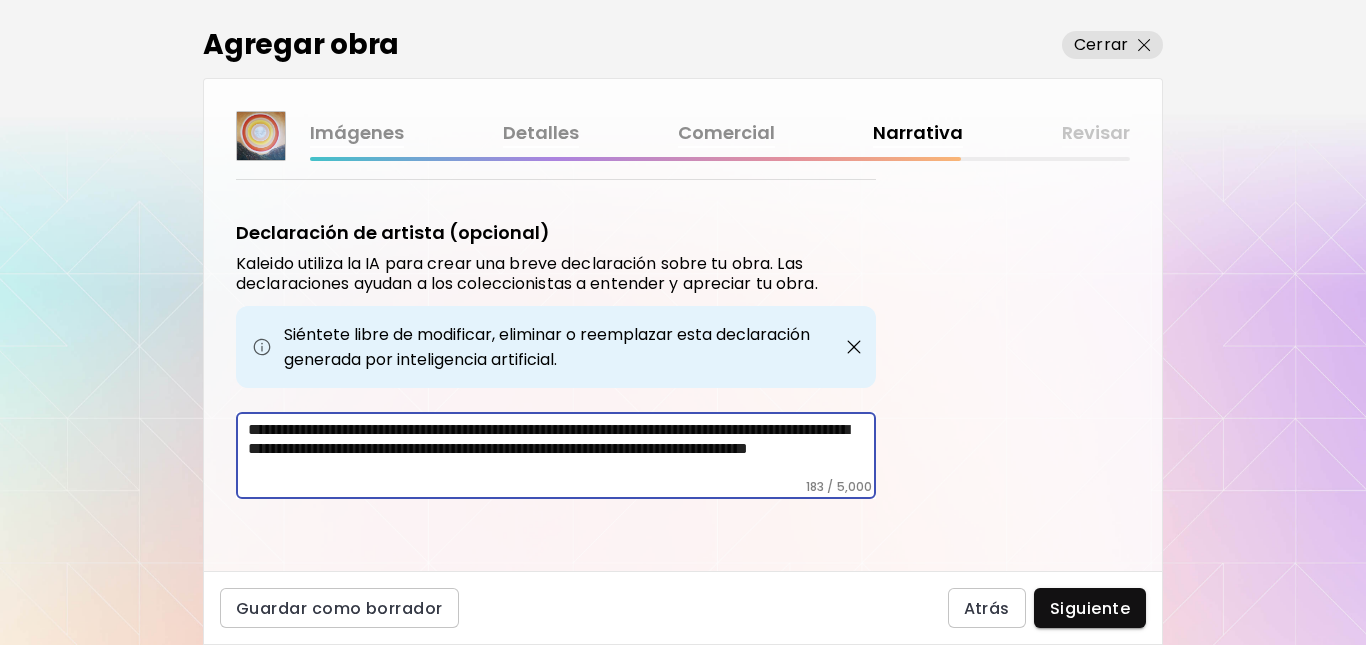 click on "**********" at bounding box center (562, 449) 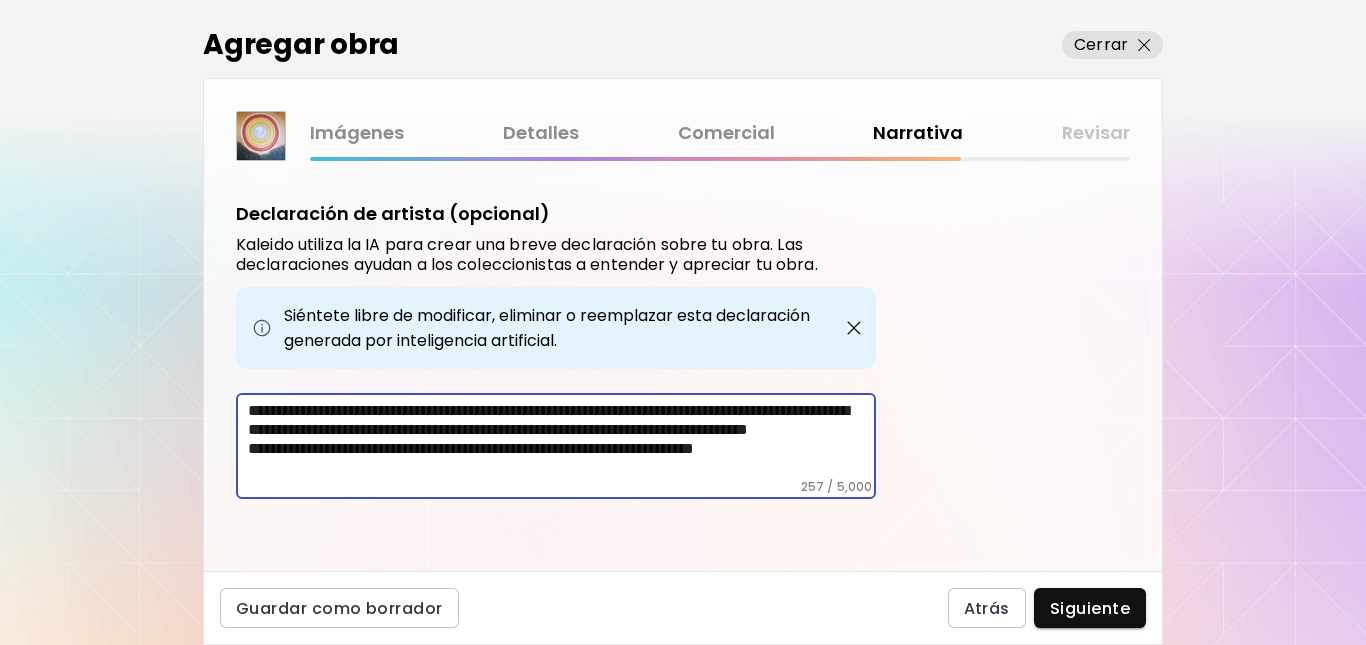 scroll, scrollTop: 657, scrollLeft: 0, axis: vertical 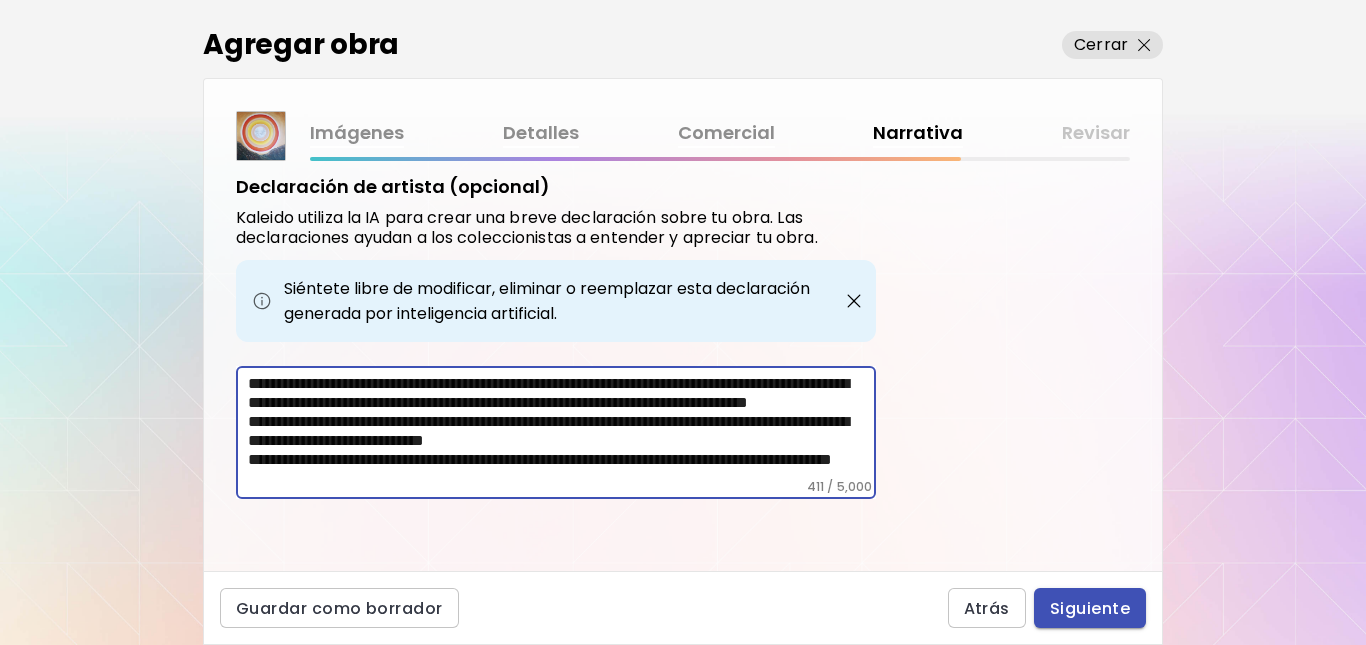 type on "**********" 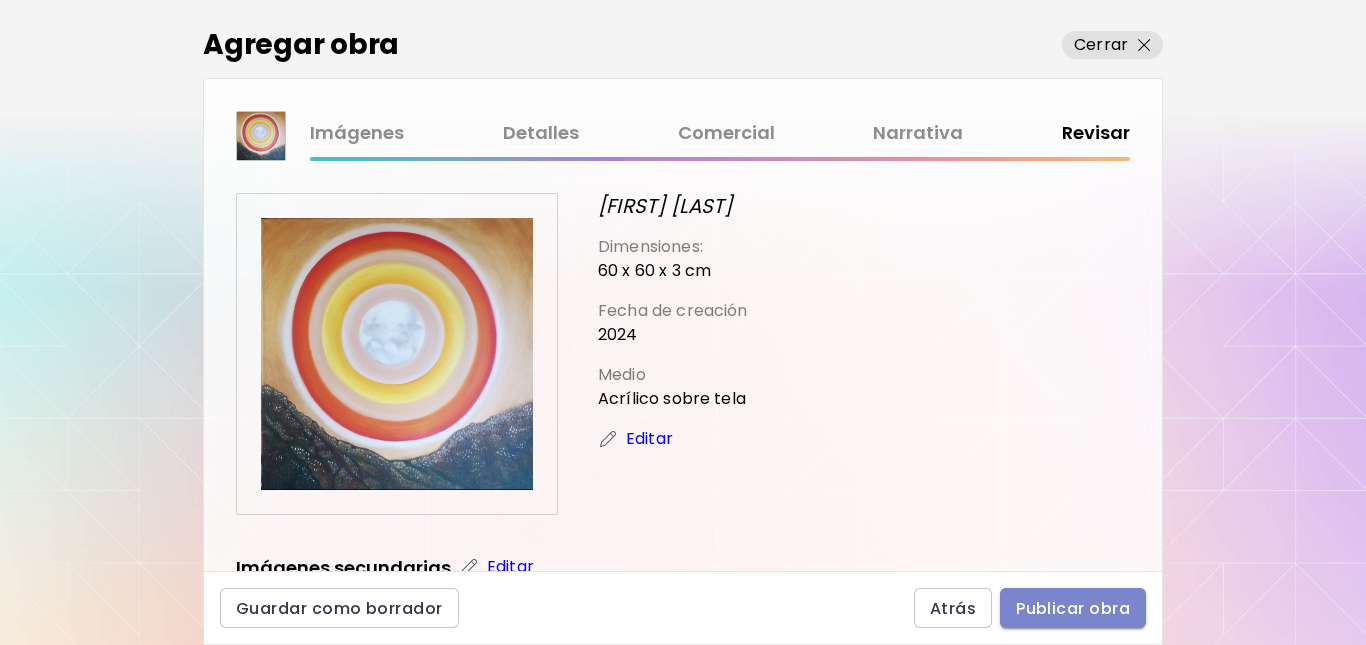 click on "Publicar obra" at bounding box center [1073, 608] 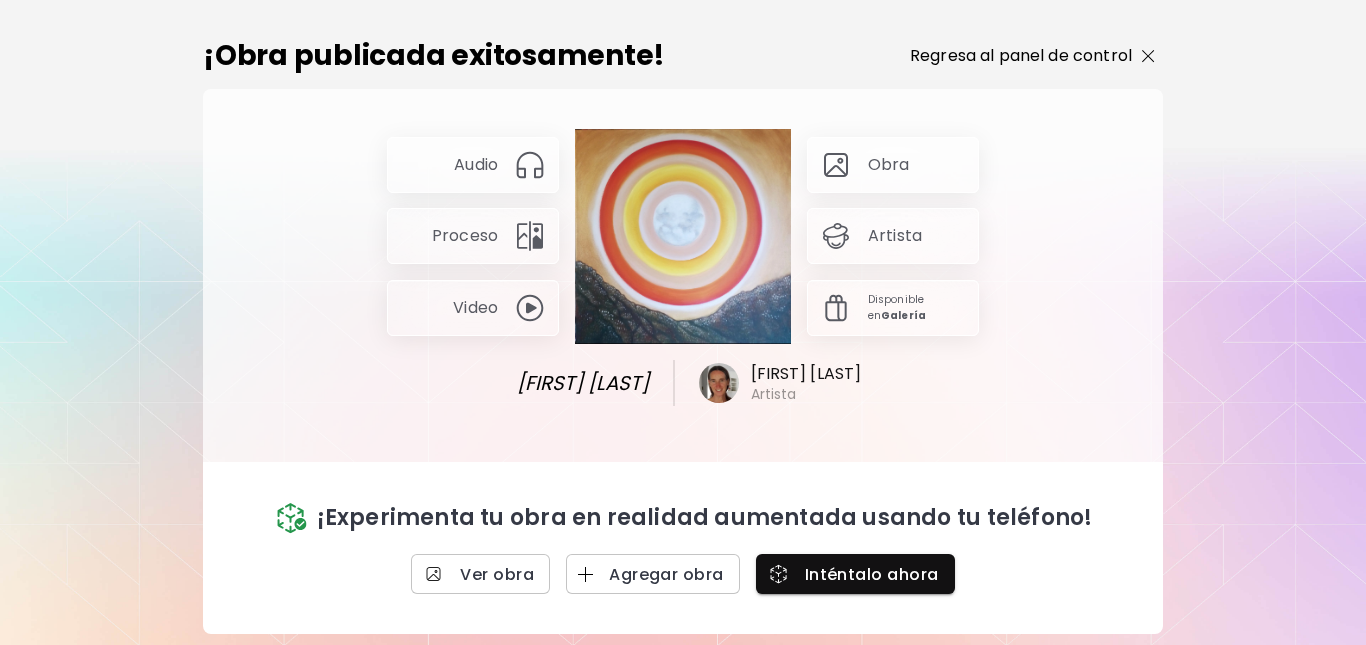 click on "Regresa al panel de control" at bounding box center (1021, 56) 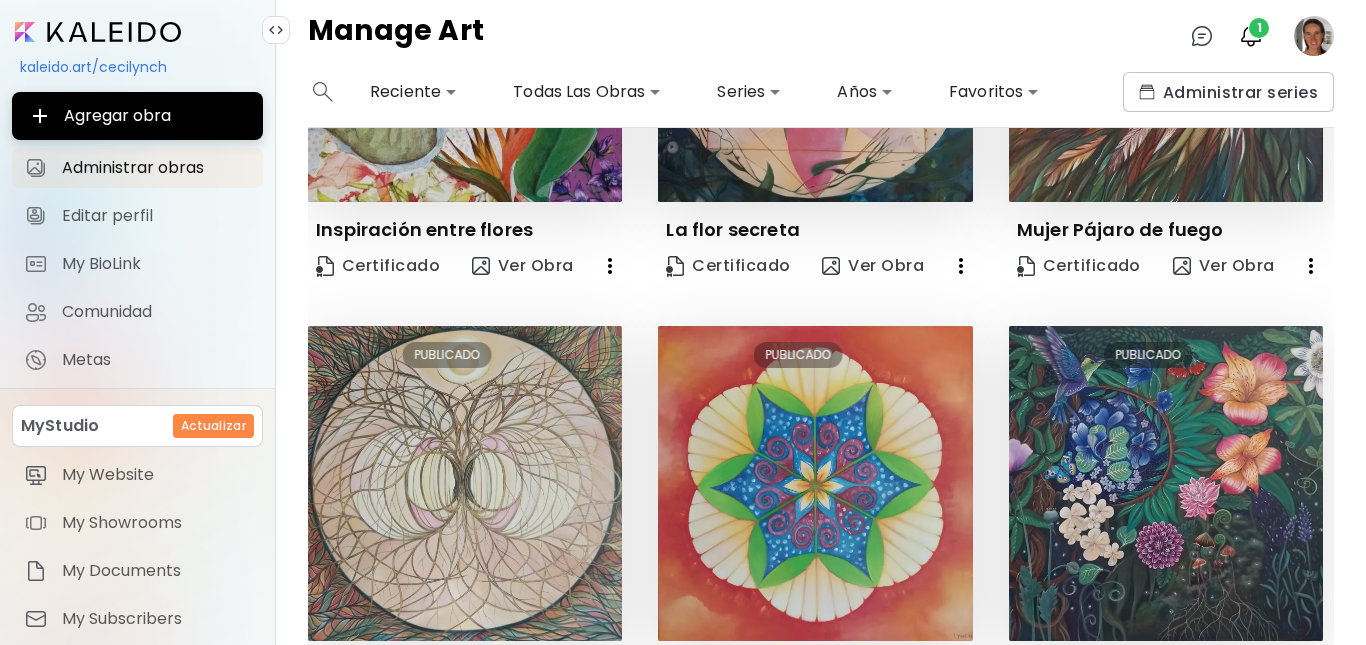 scroll, scrollTop: 1309, scrollLeft: 0, axis: vertical 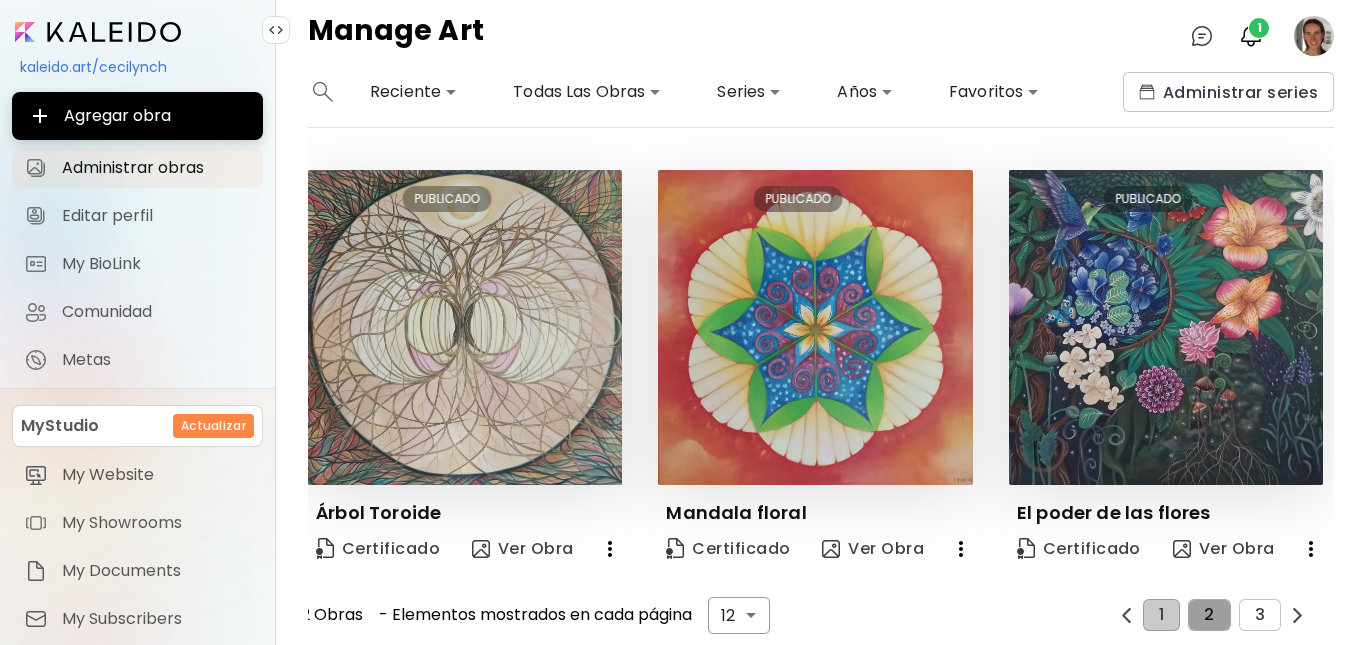click on "2" at bounding box center [1209, 615] 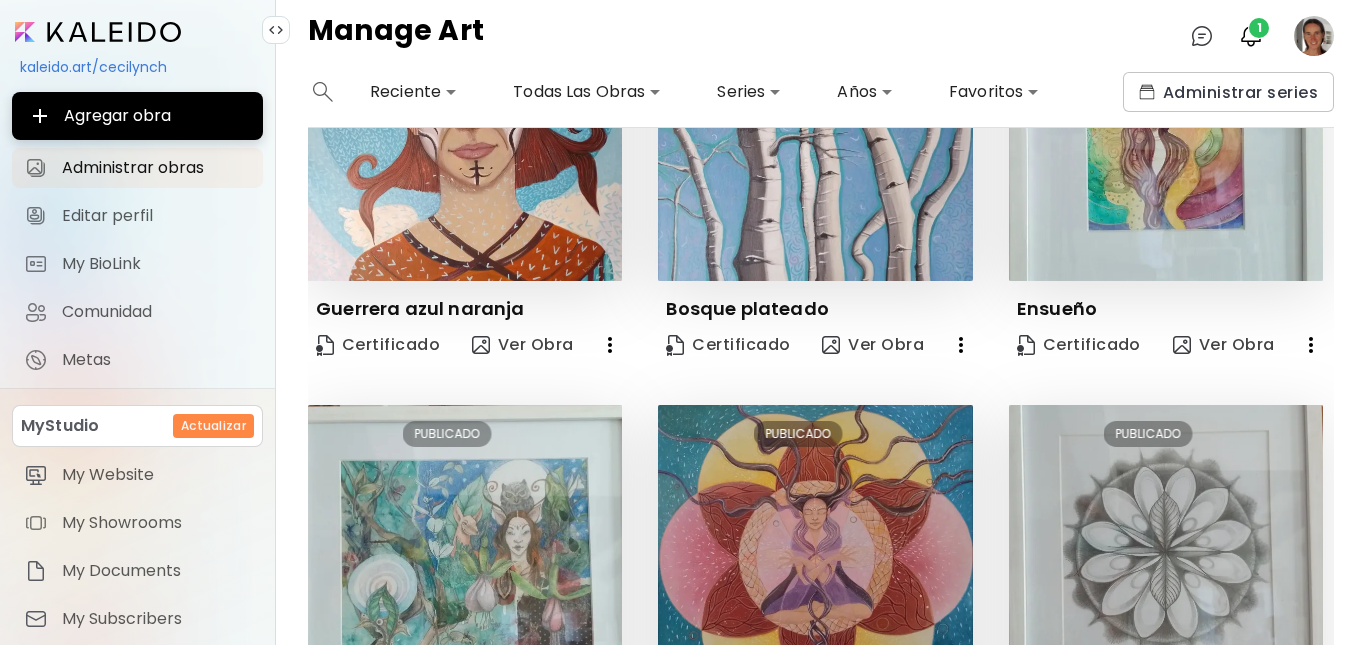 scroll, scrollTop: 0, scrollLeft: 0, axis: both 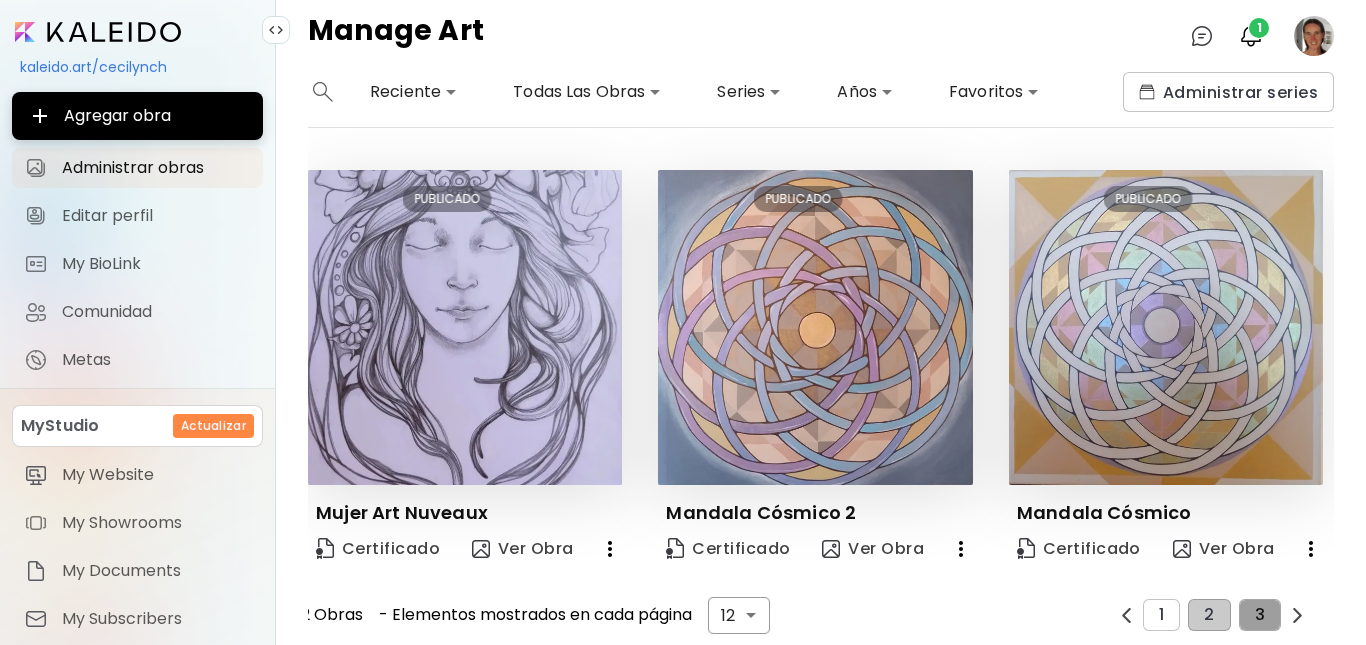 click on "3" at bounding box center (1260, 615) 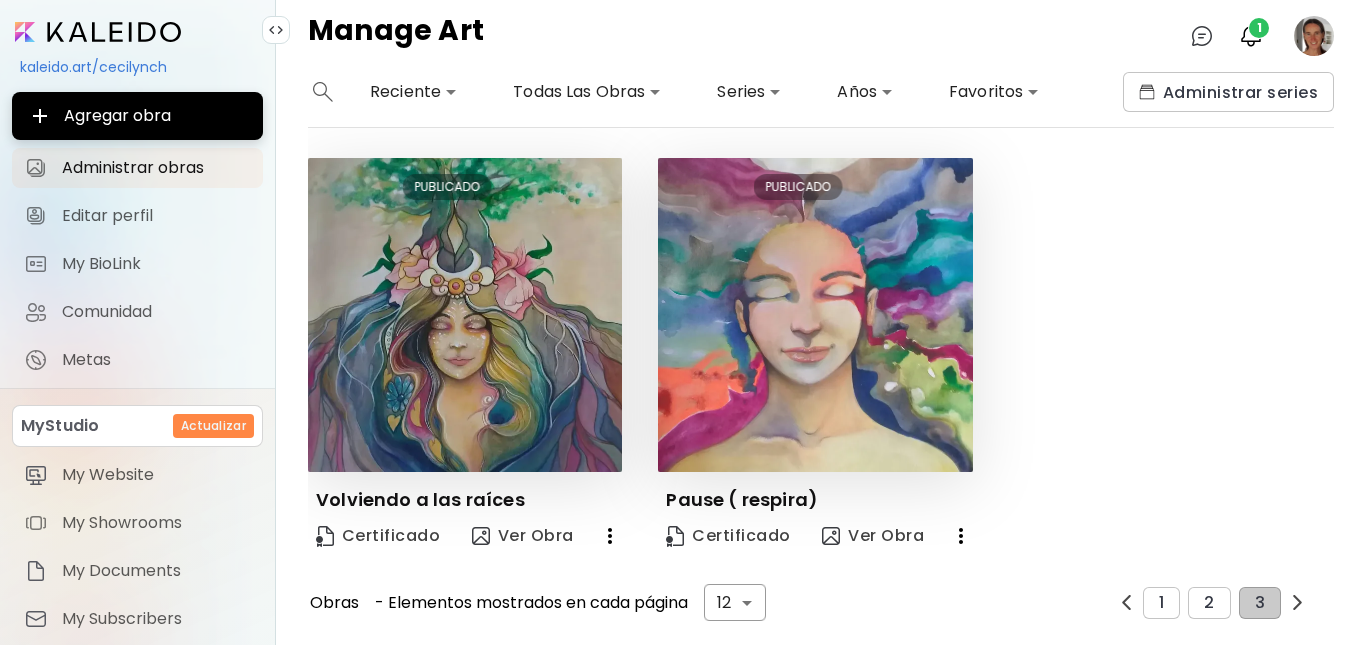 scroll, scrollTop: 886, scrollLeft: 0, axis: vertical 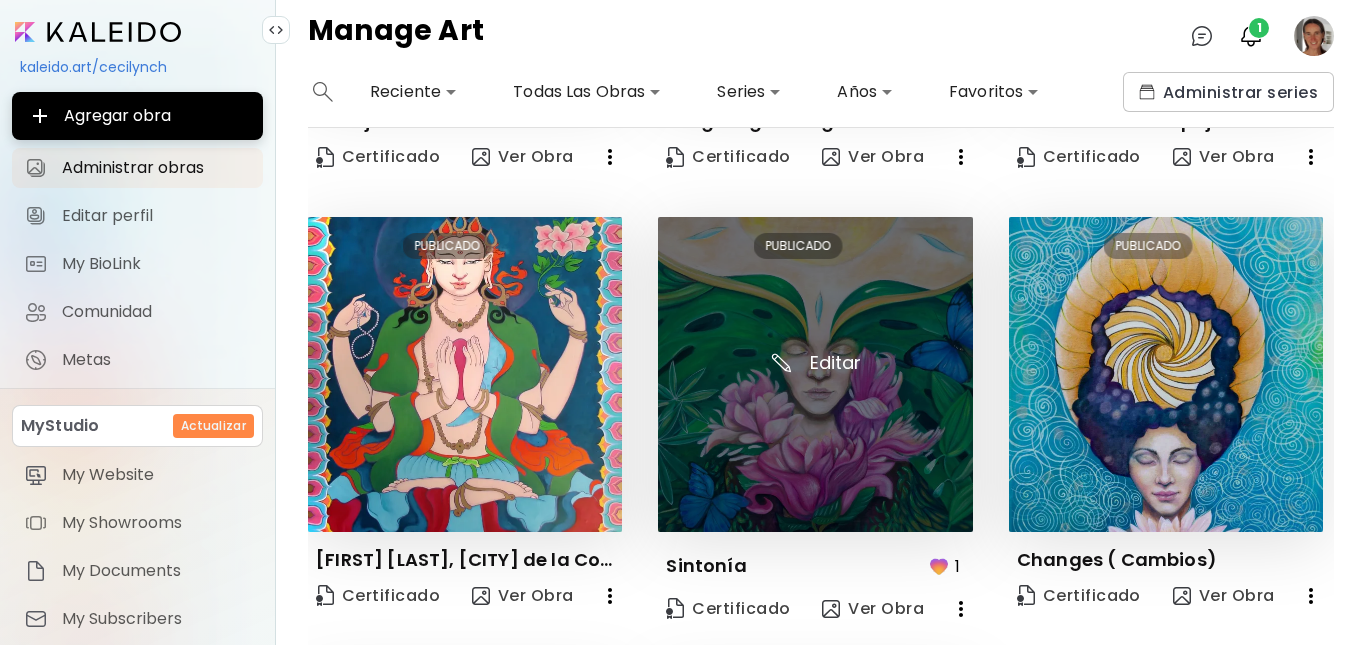 click at bounding box center [815, 374] 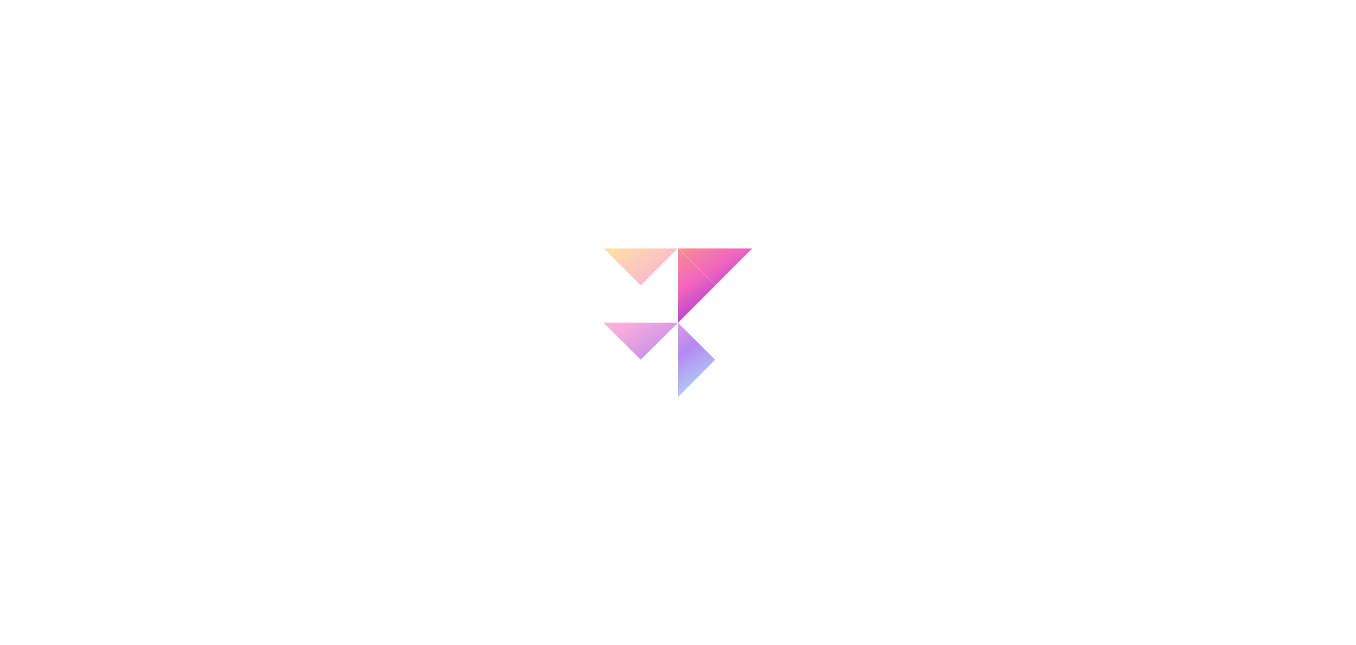 scroll, scrollTop: 0, scrollLeft: 0, axis: both 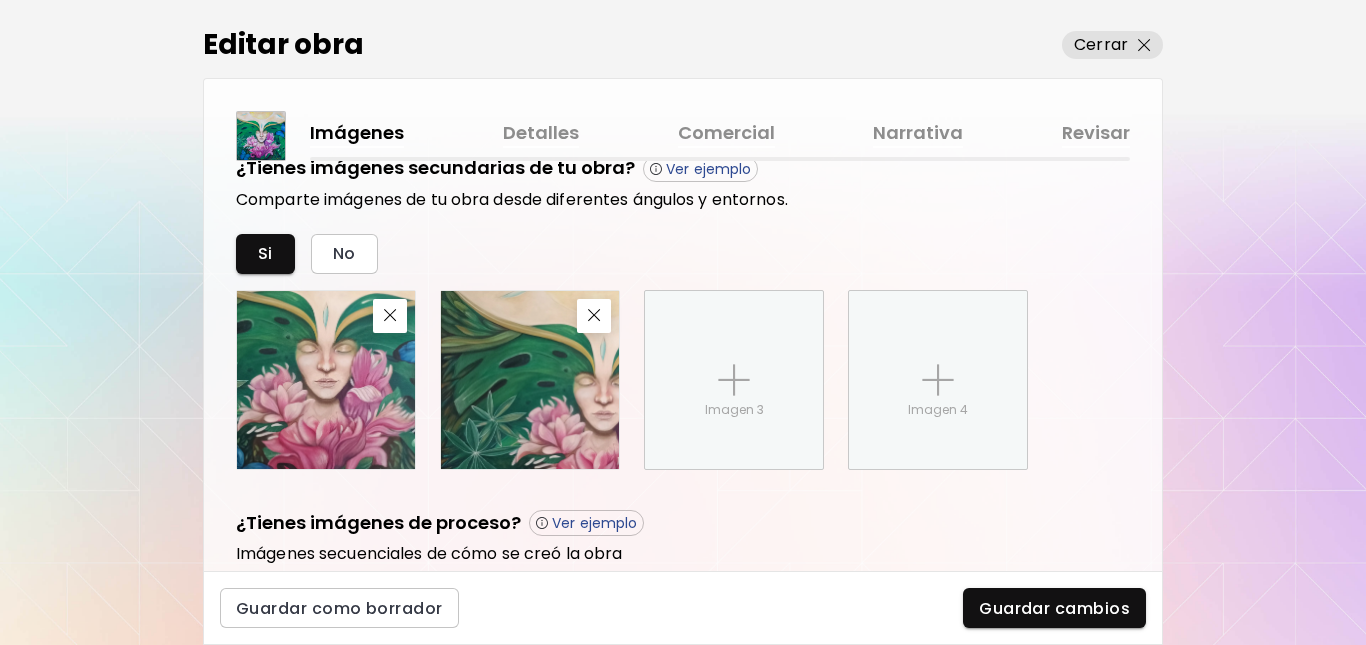 click on "Narrativa" at bounding box center (918, 133) 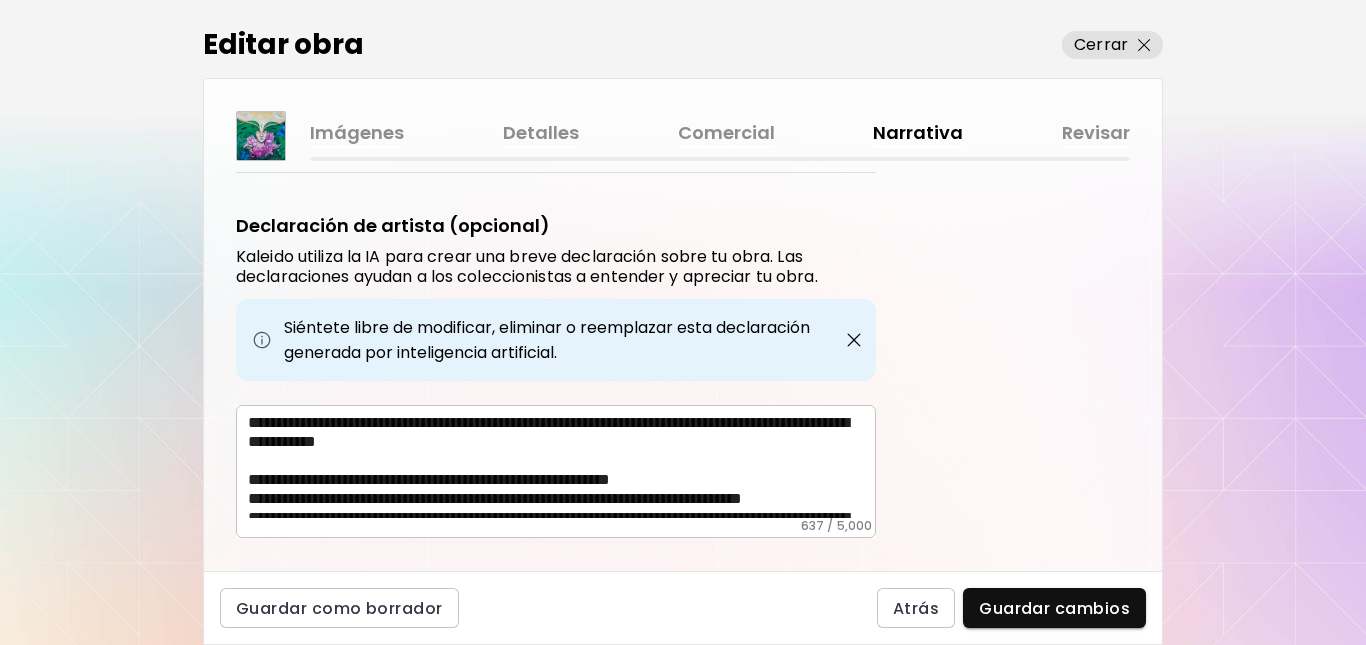 scroll, scrollTop: 705, scrollLeft: 0, axis: vertical 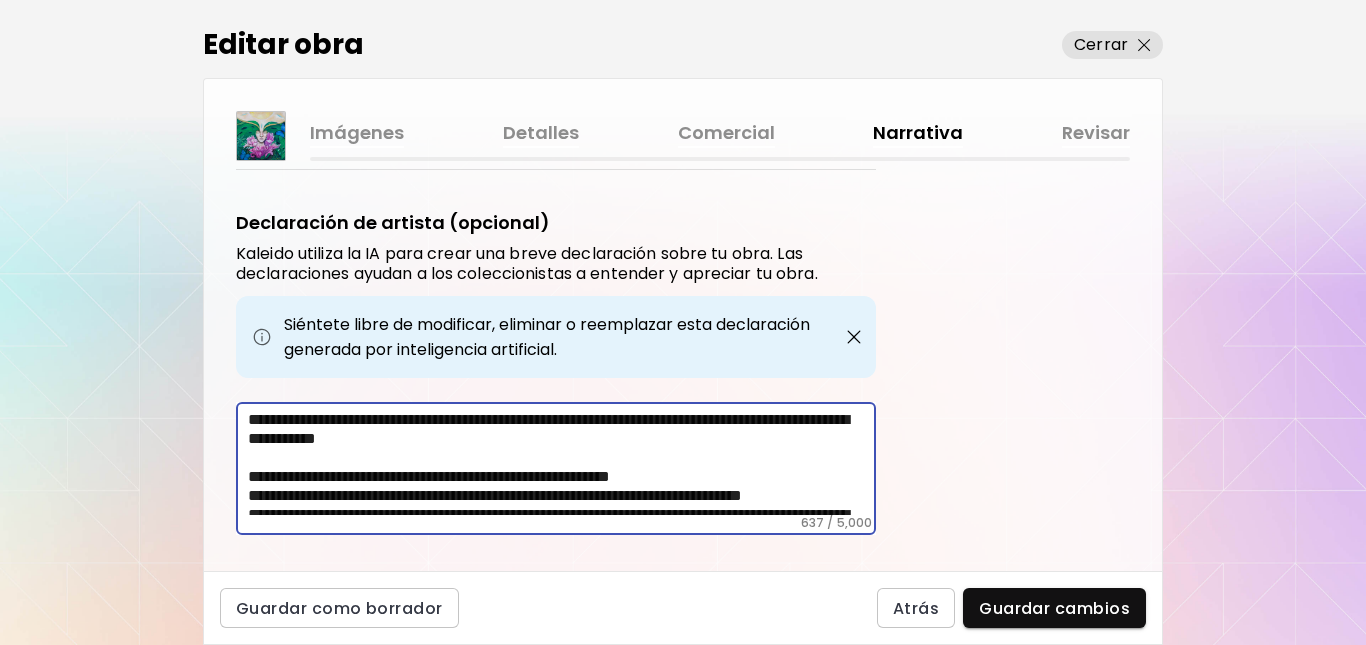 drag, startPoint x: 594, startPoint y: 506, endPoint x: 247, endPoint y: 407, distance: 360.84622 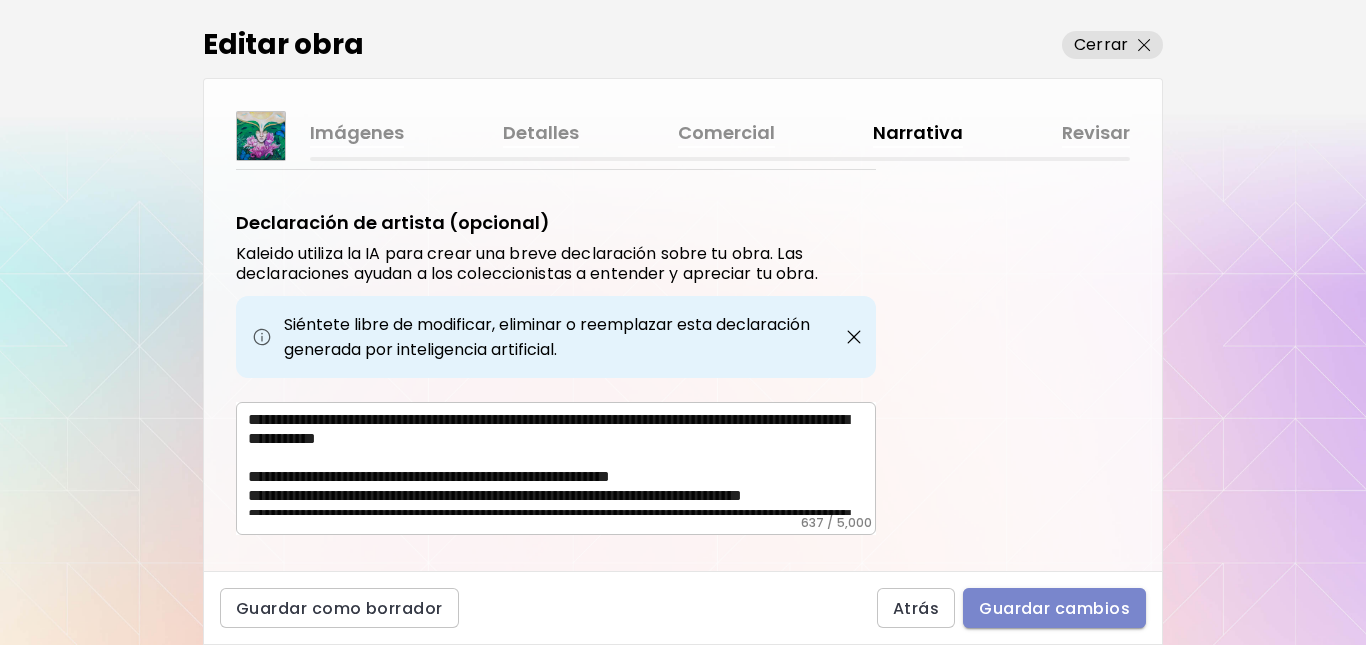 click on "Guardar cambios" at bounding box center (1054, 608) 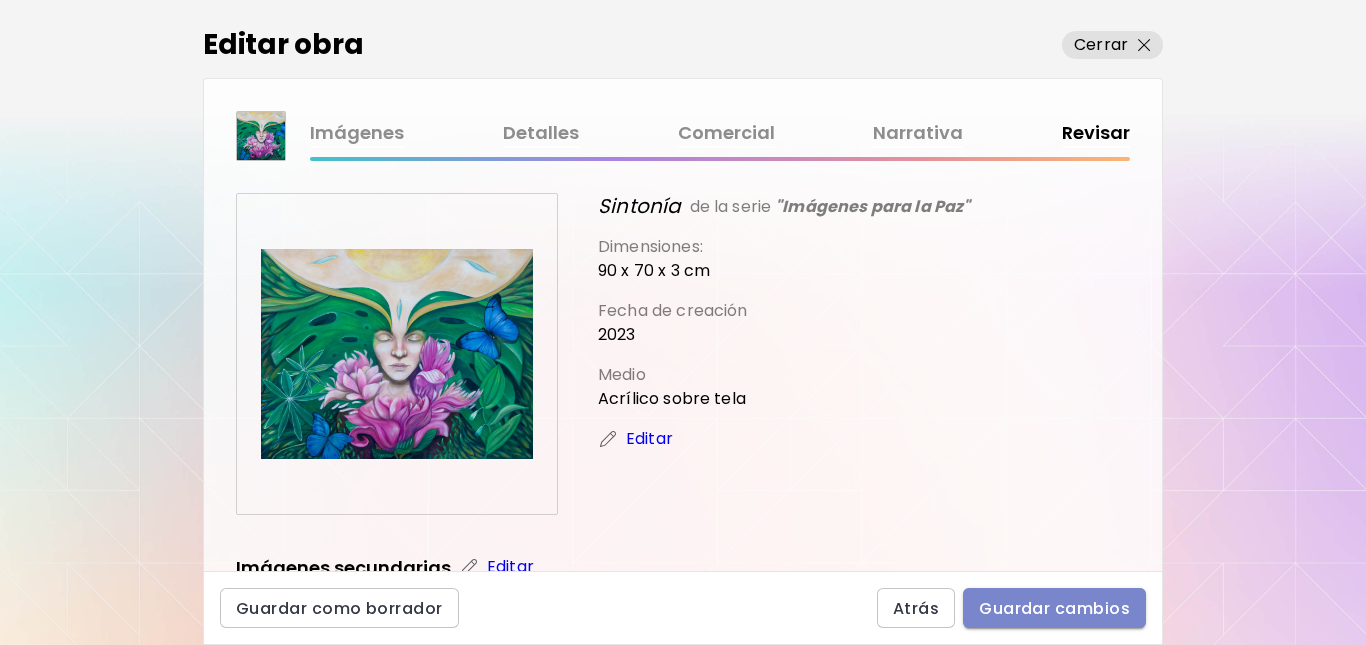 click on "Guardar cambios" at bounding box center [1054, 608] 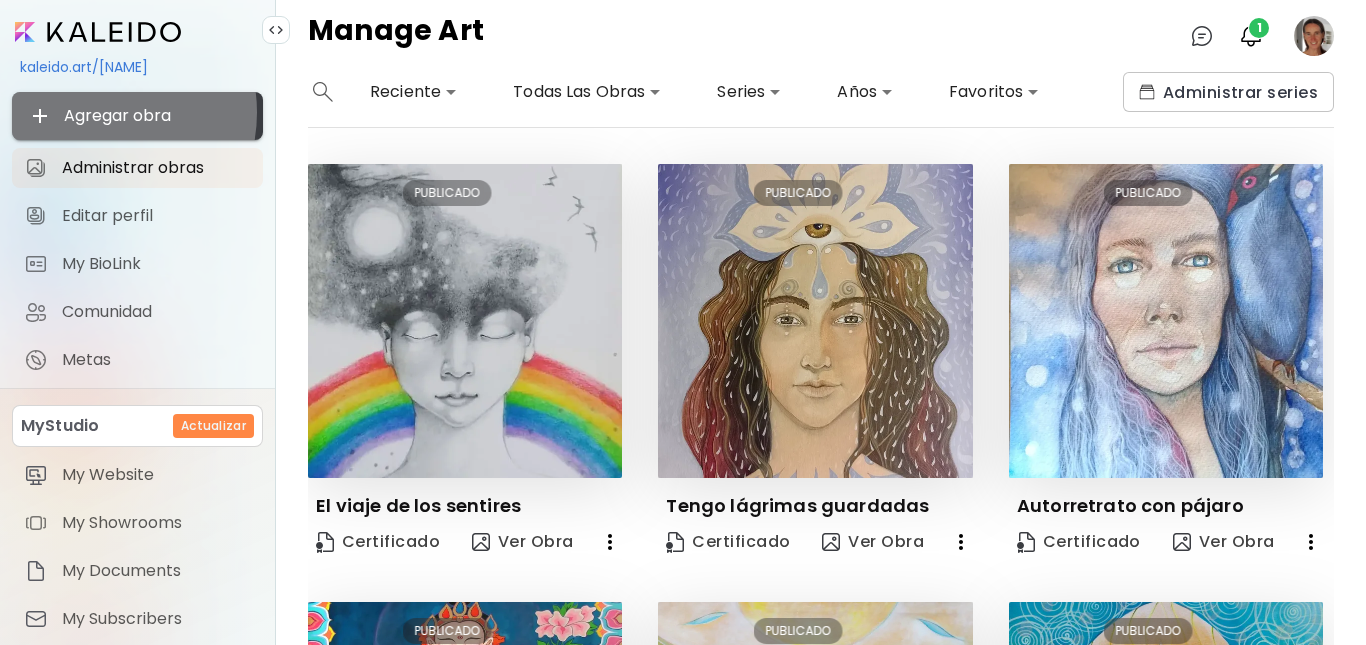 click on "Agregar obra" at bounding box center [137, 116] 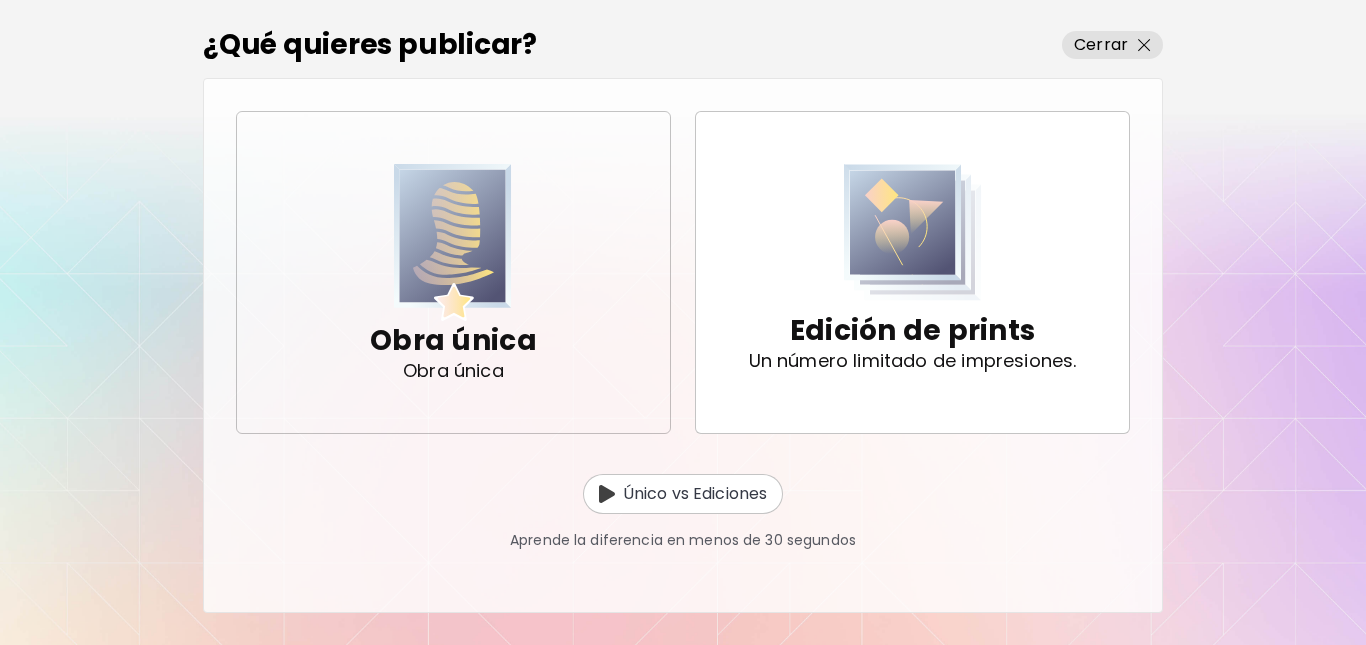 click at bounding box center [453, 242] 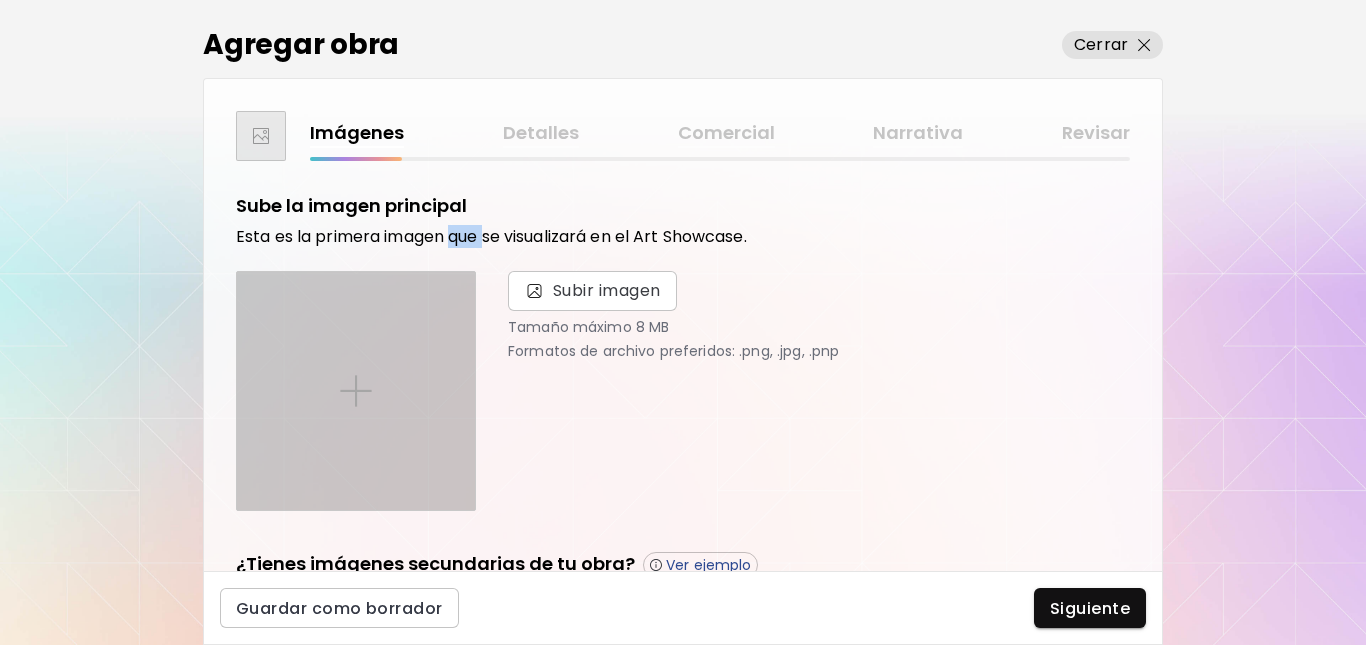 click at bounding box center (356, 391) 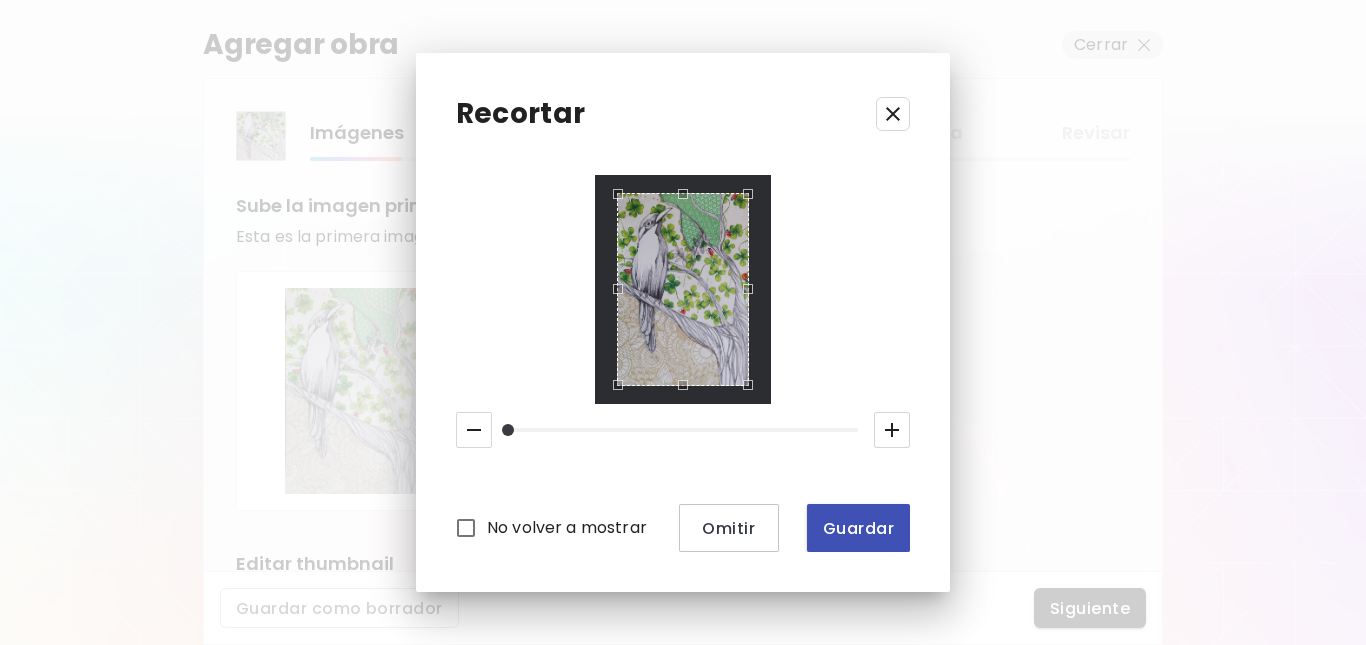 click on "Guardar" at bounding box center (858, 528) 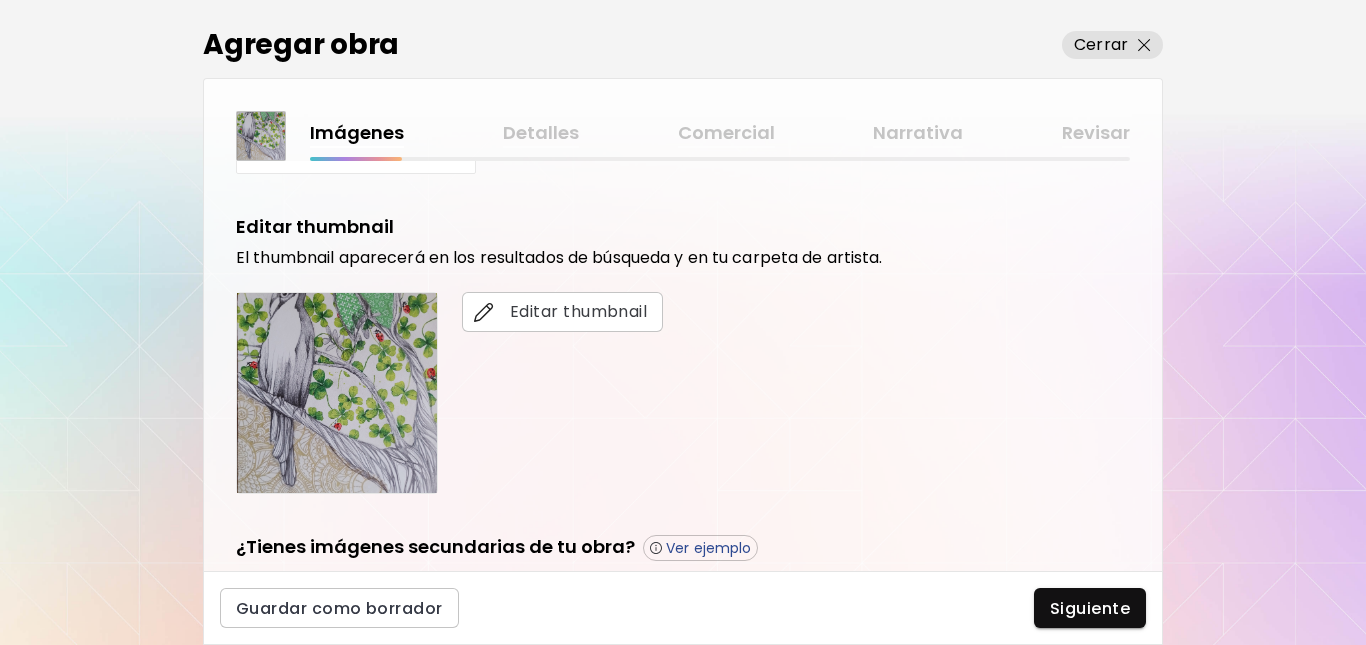 scroll, scrollTop: 383, scrollLeft: 0, axis: vertical 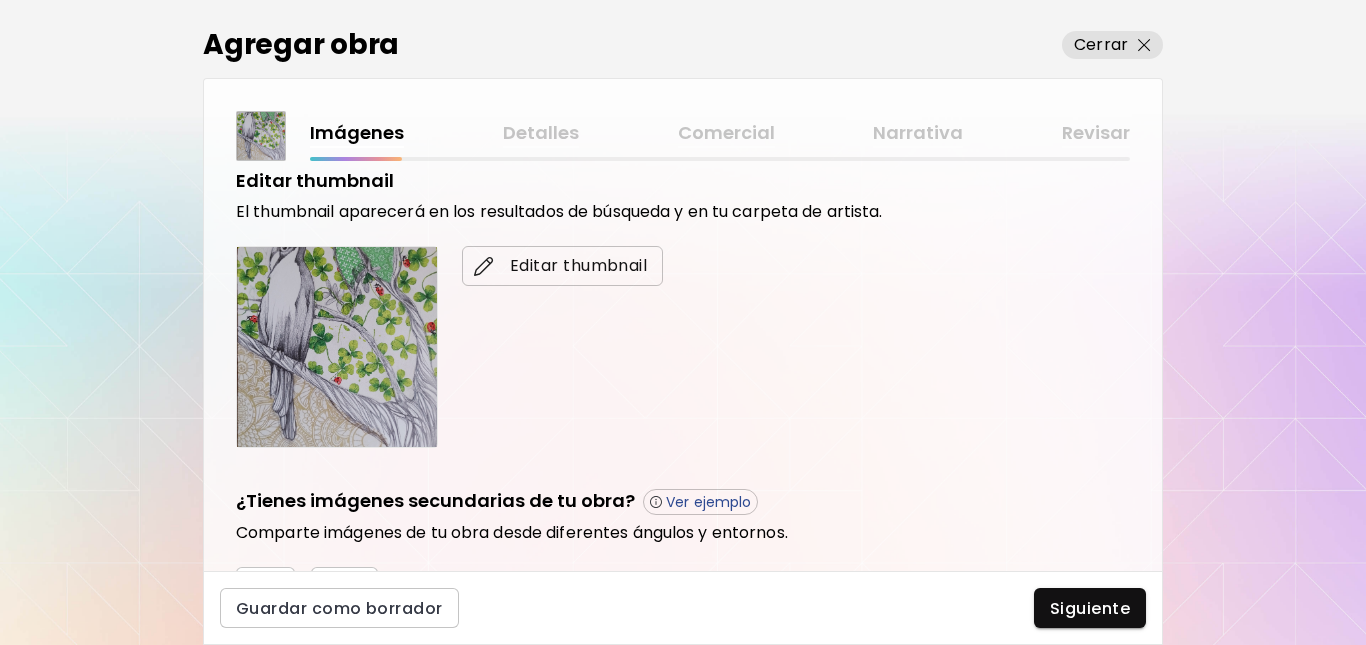 click on "Editar thumbnail" at bounding box center (562, 266) 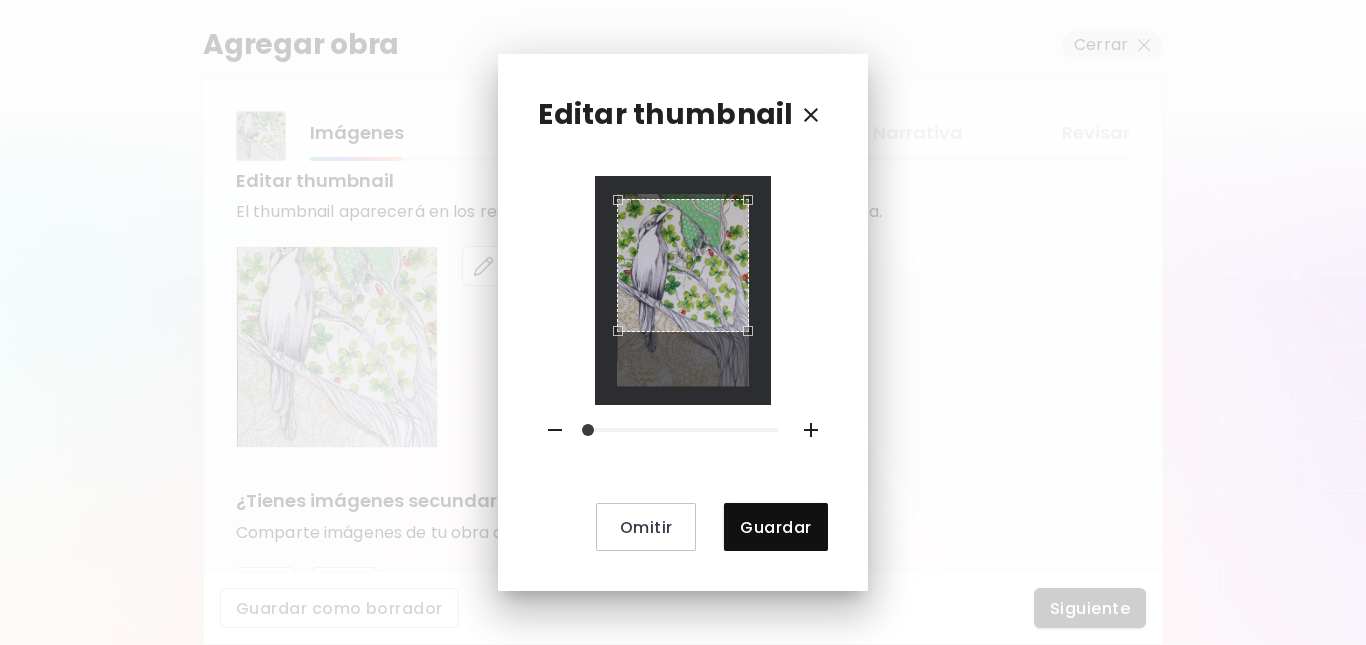 click at bounding box center (683, 265) 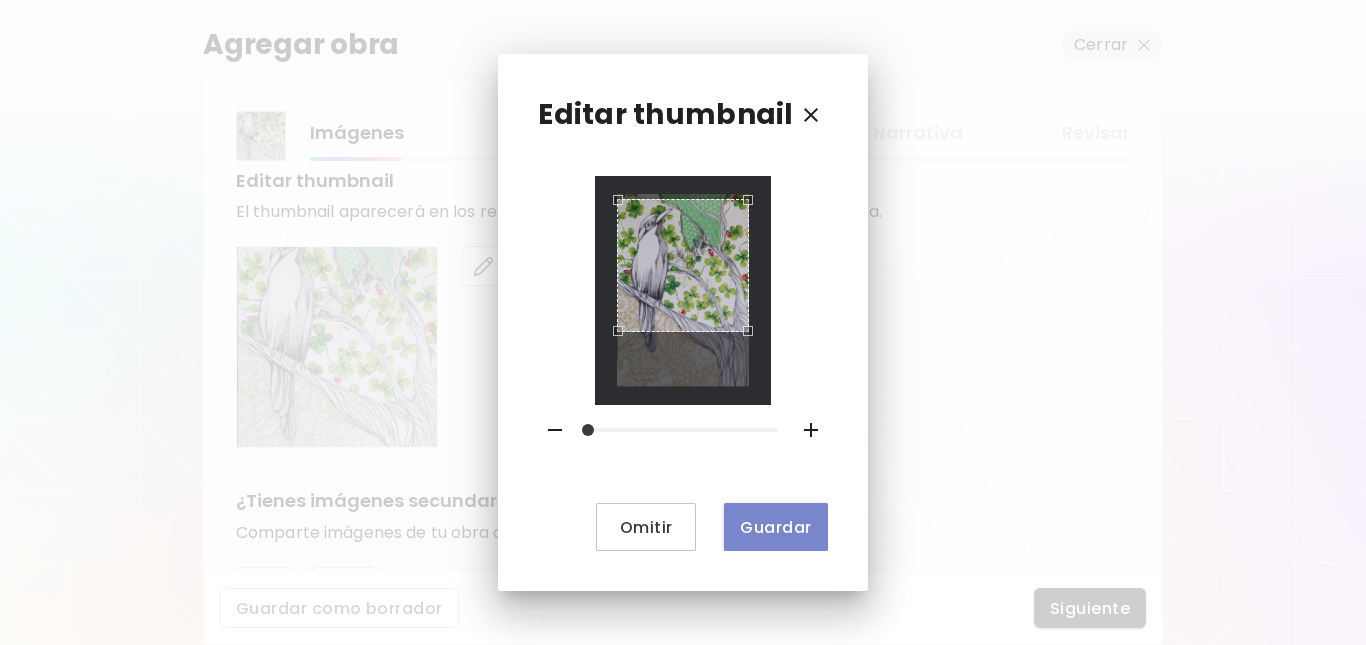 click on "Guardar" at bounding box center [775, 527] 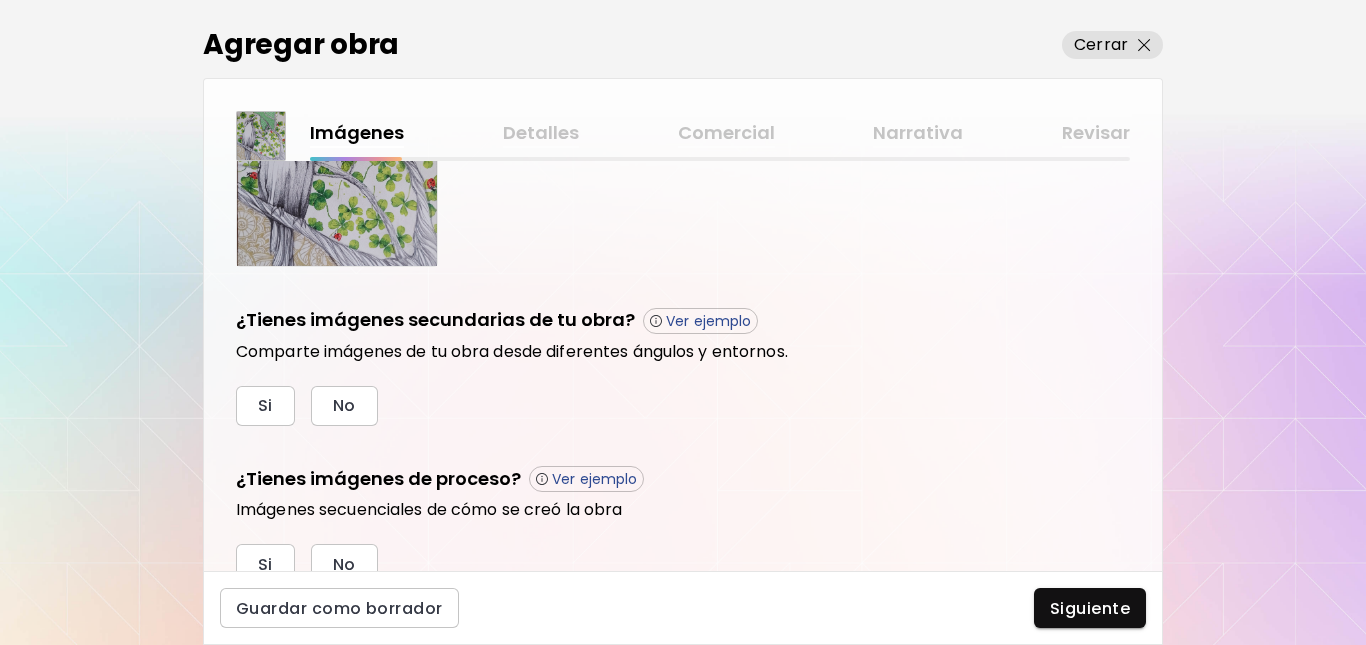 scroll, scrollTop: 570, scrollLeft: 0, axis: vertical 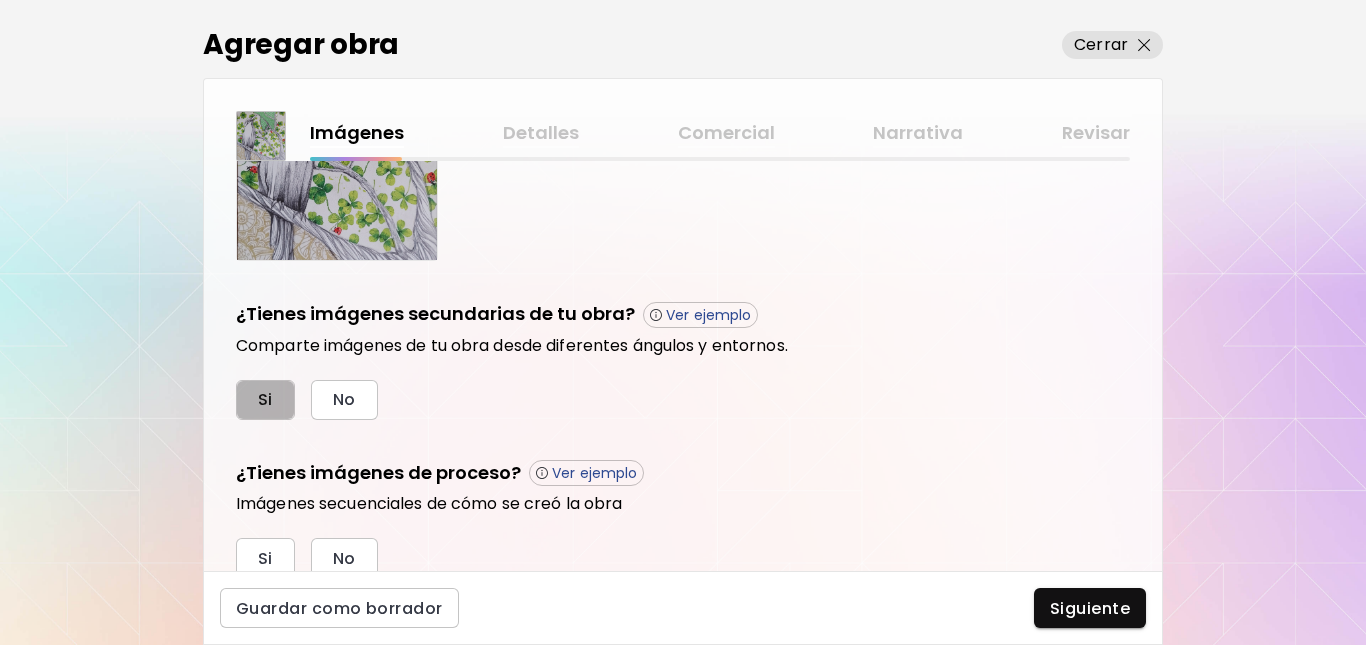 click on "Si" at bounding box center (265, 399) 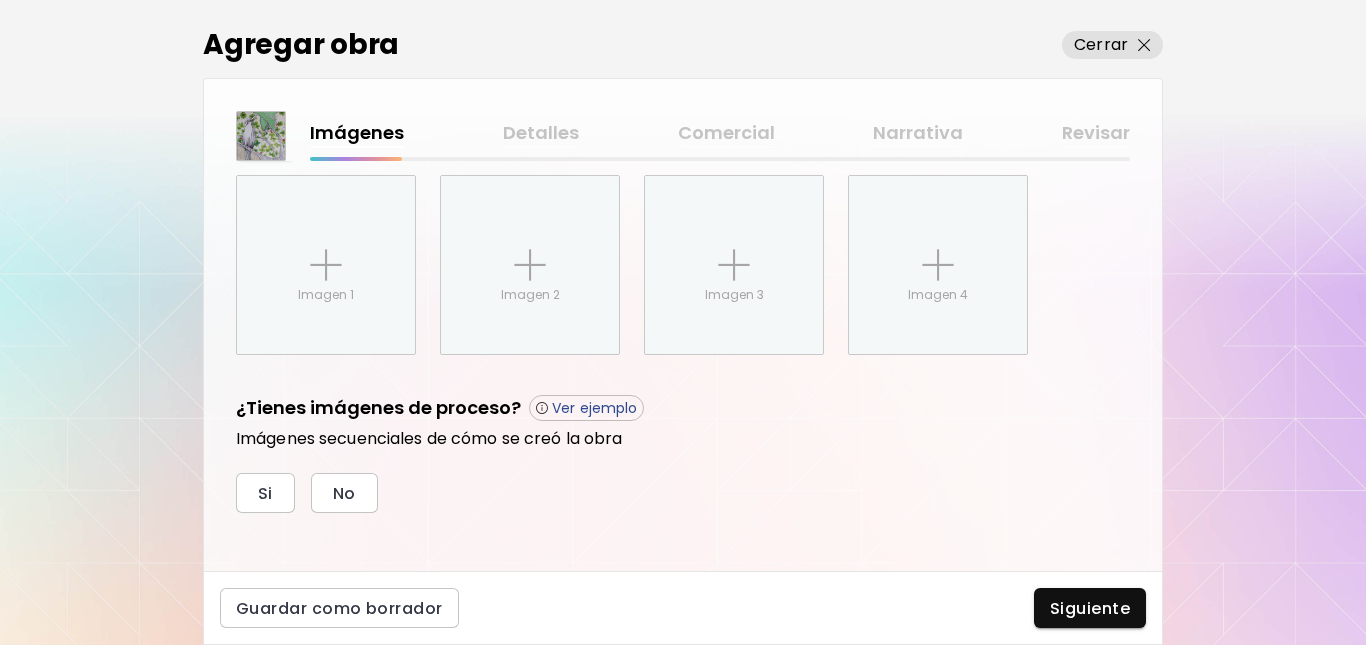 scroll, scrollTop: 845, scrollLeft: 0, axis: vertical 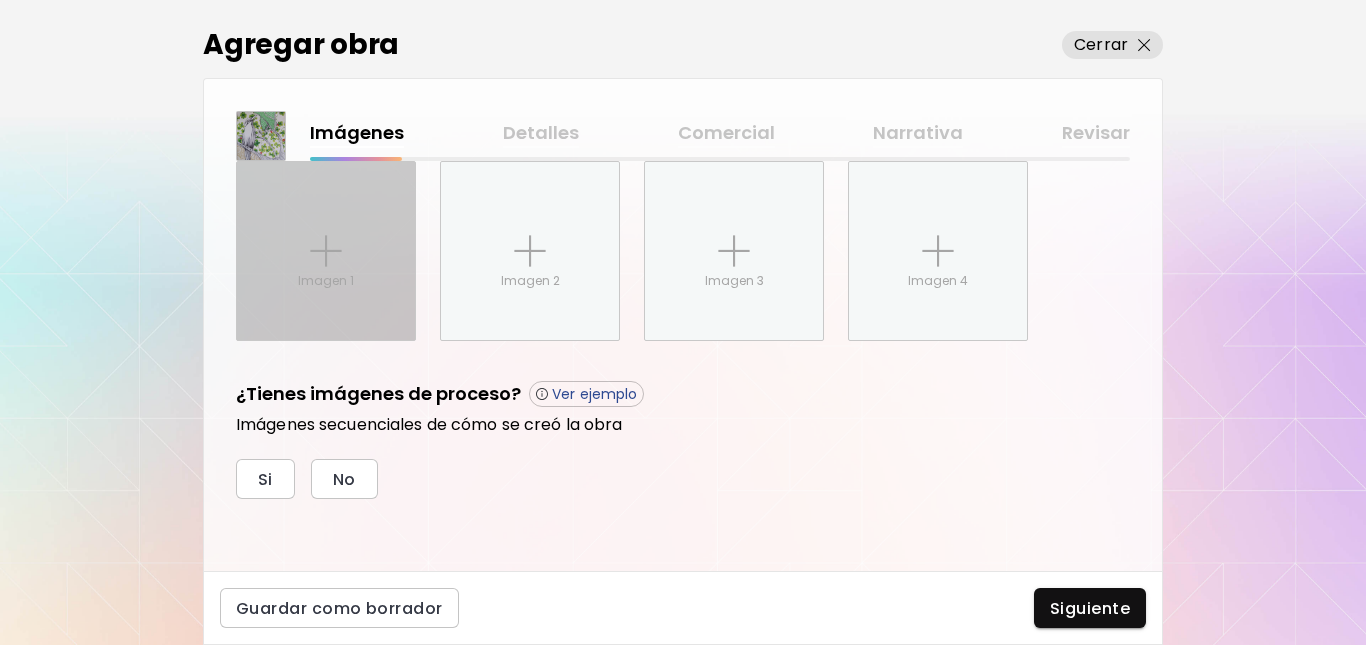 click at bounding box center [326, 251] 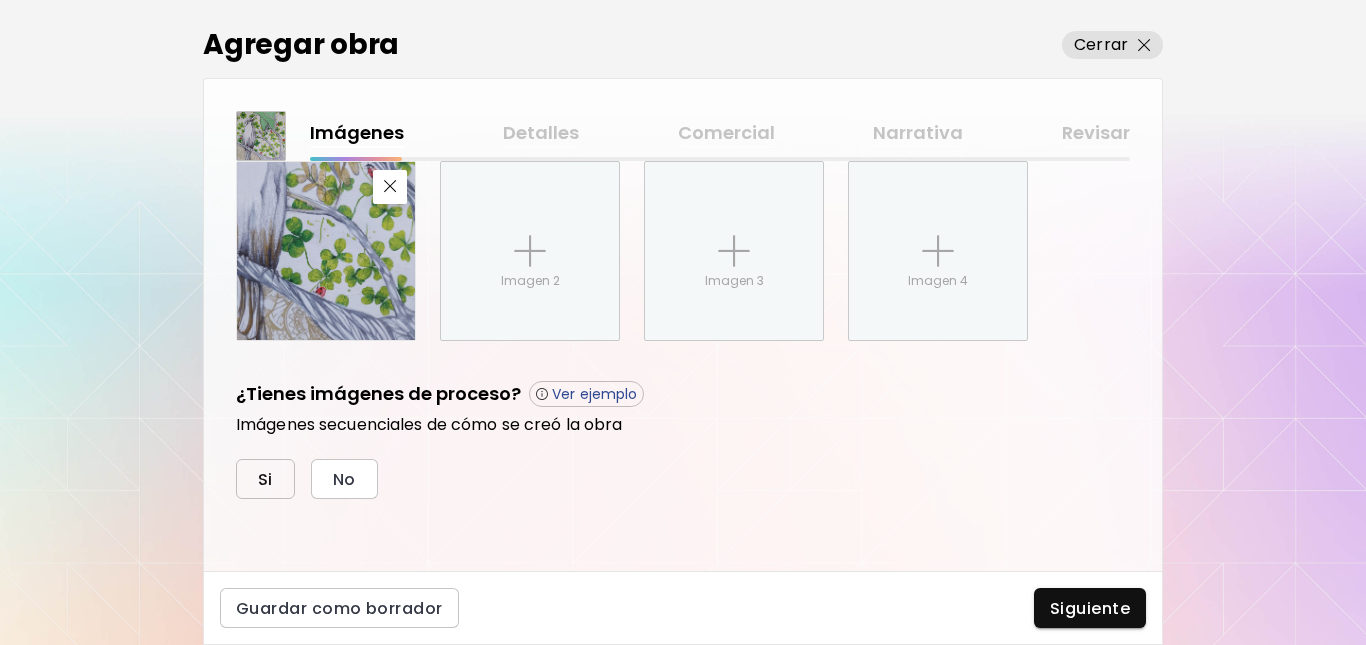 drag, startPoint x: 495, startPoint y: 289, endPoint x: 268, endPoint y: 466, distance: 287.85065 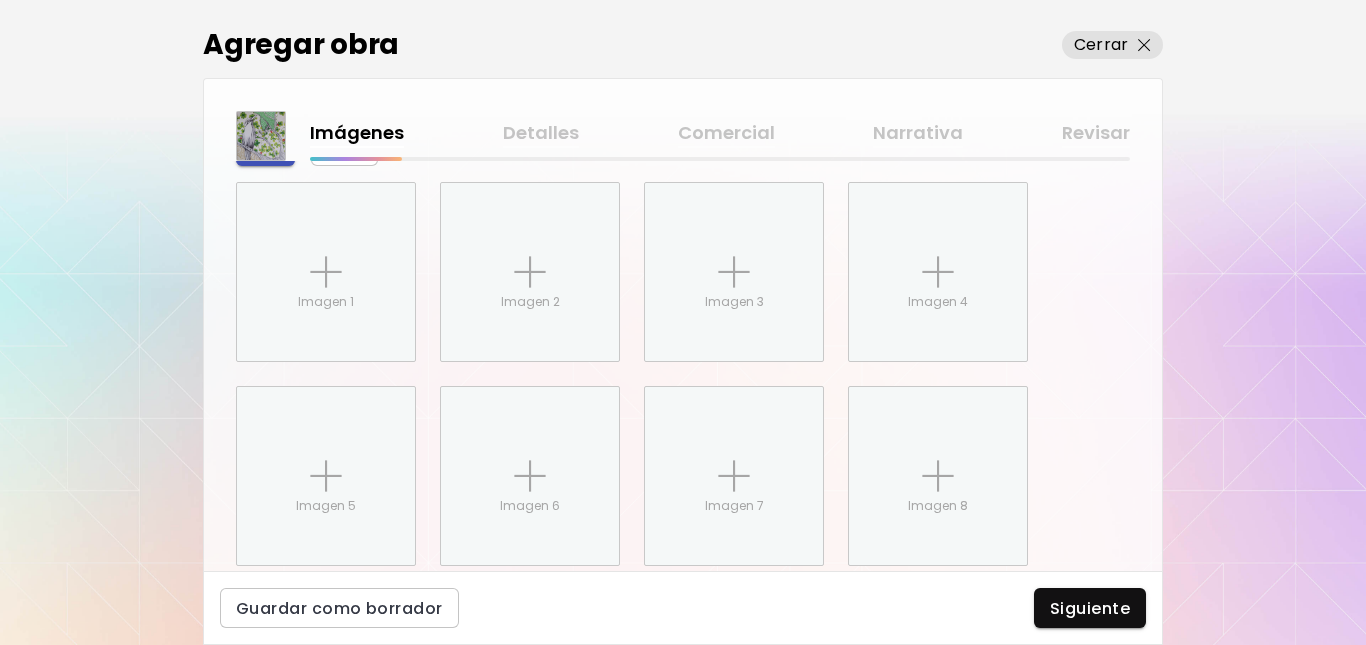 scroll, scrollTop: 1199, scrollLeft: 0, axis: vertical 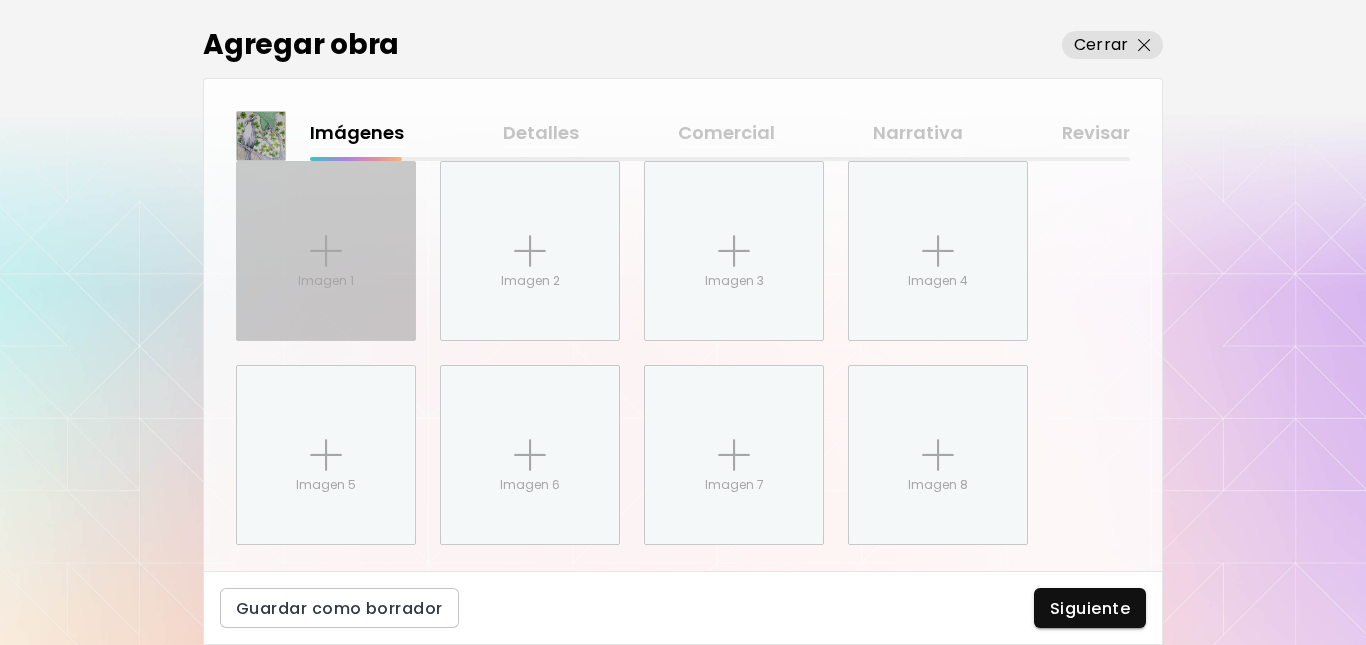 click at bounding box center (326, 251) 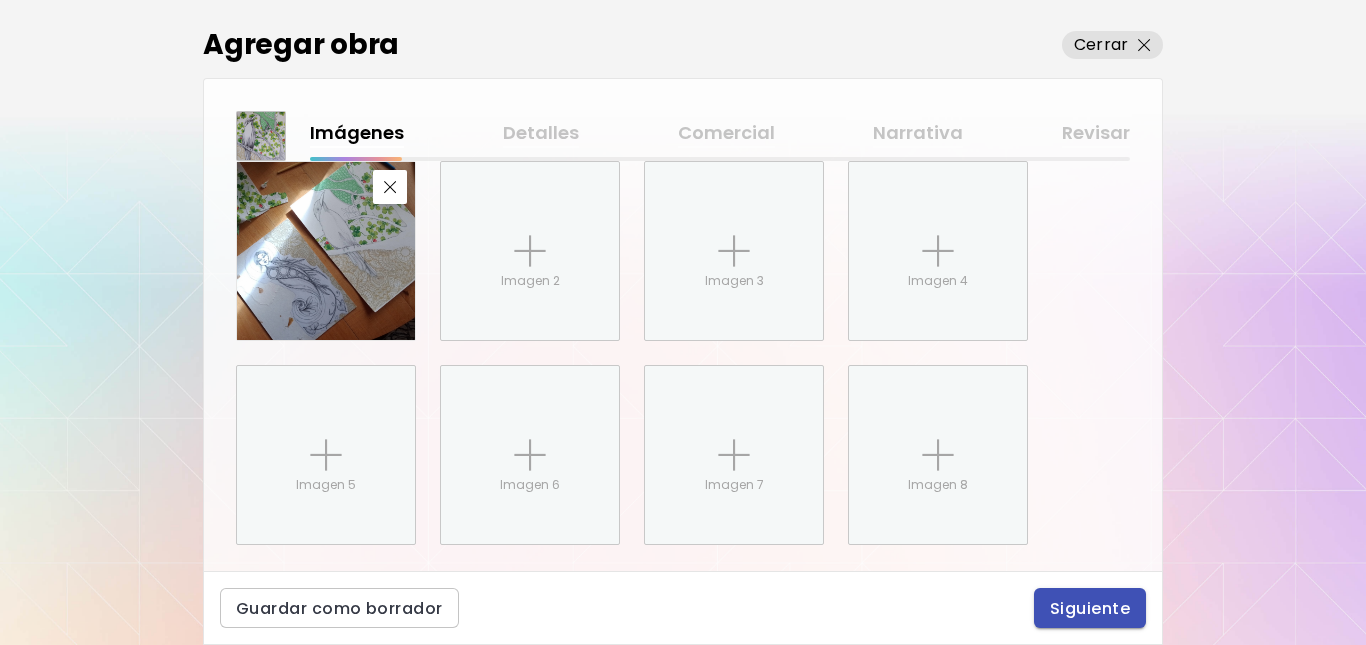 click on "Siguiente" at bounding box center [1090, 608] 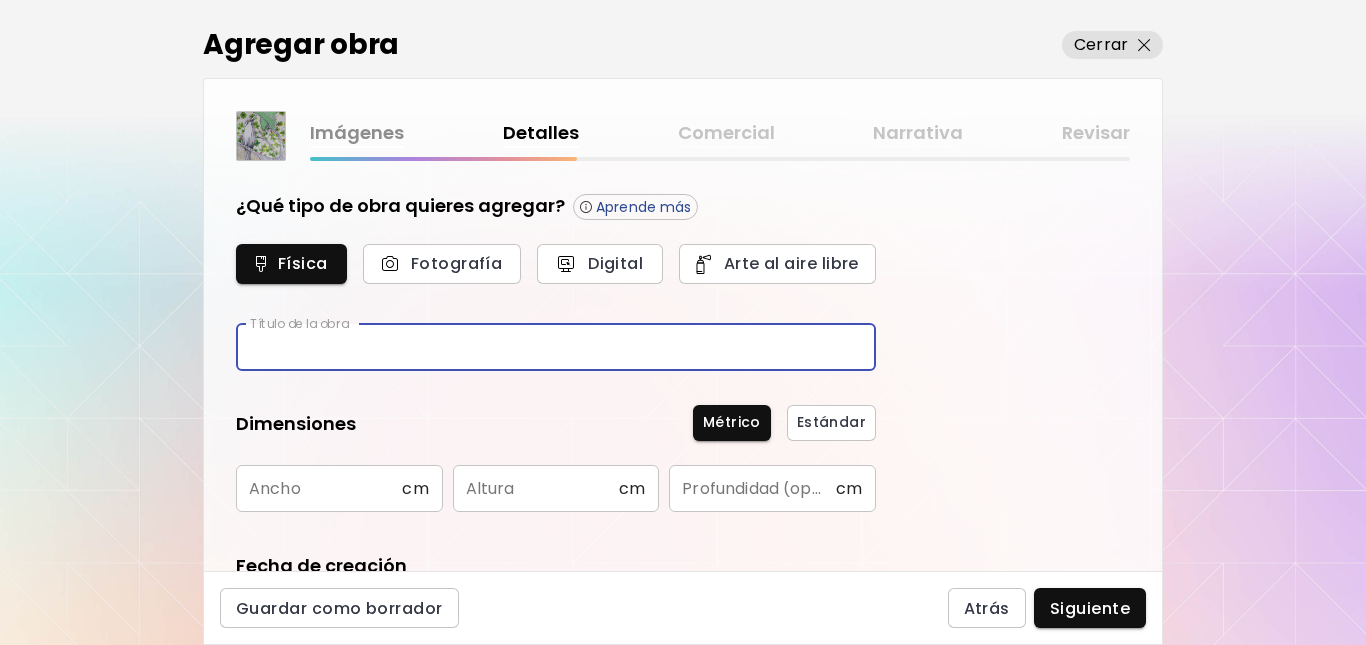 click at bounding box center (556, 347) 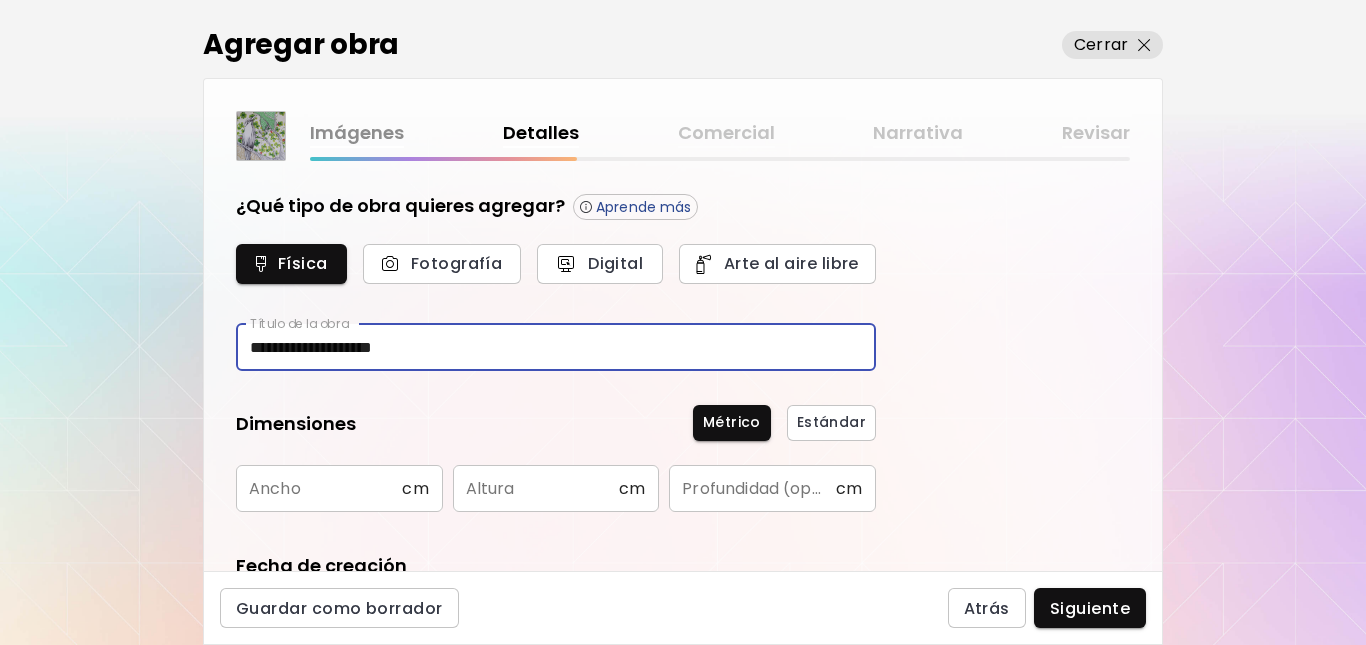 type on "**********" 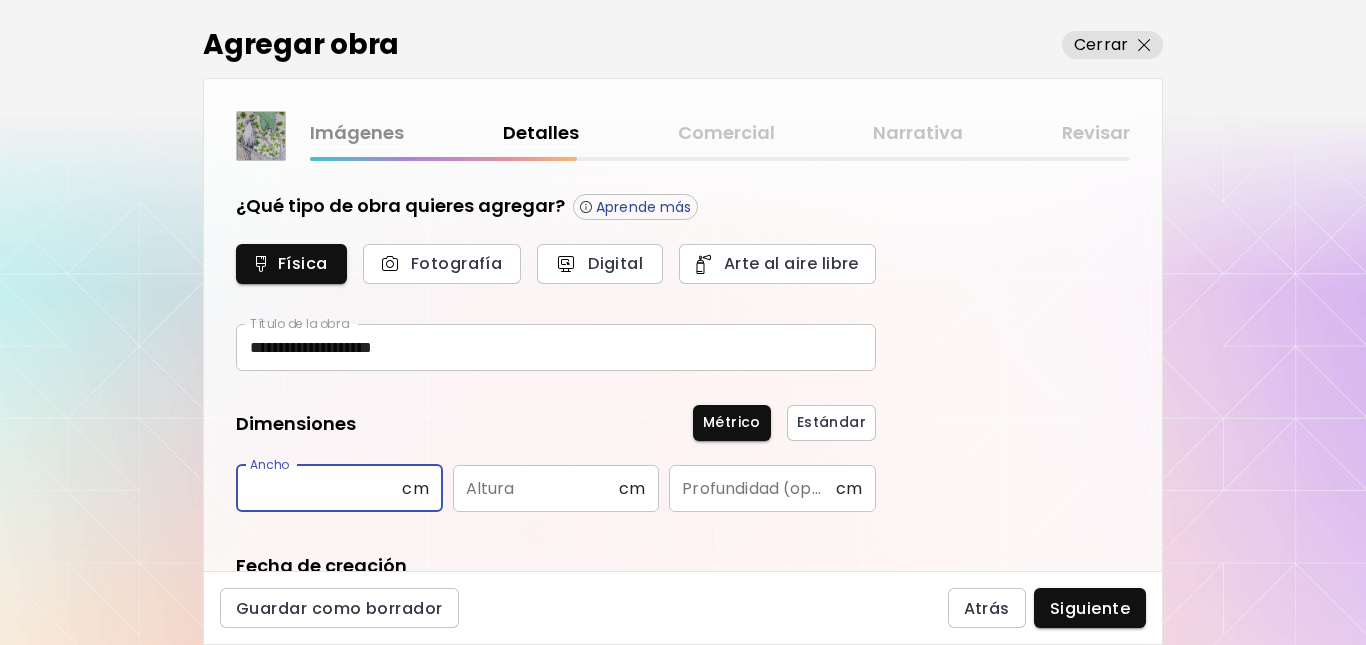 click at bounding box center (319, 488) 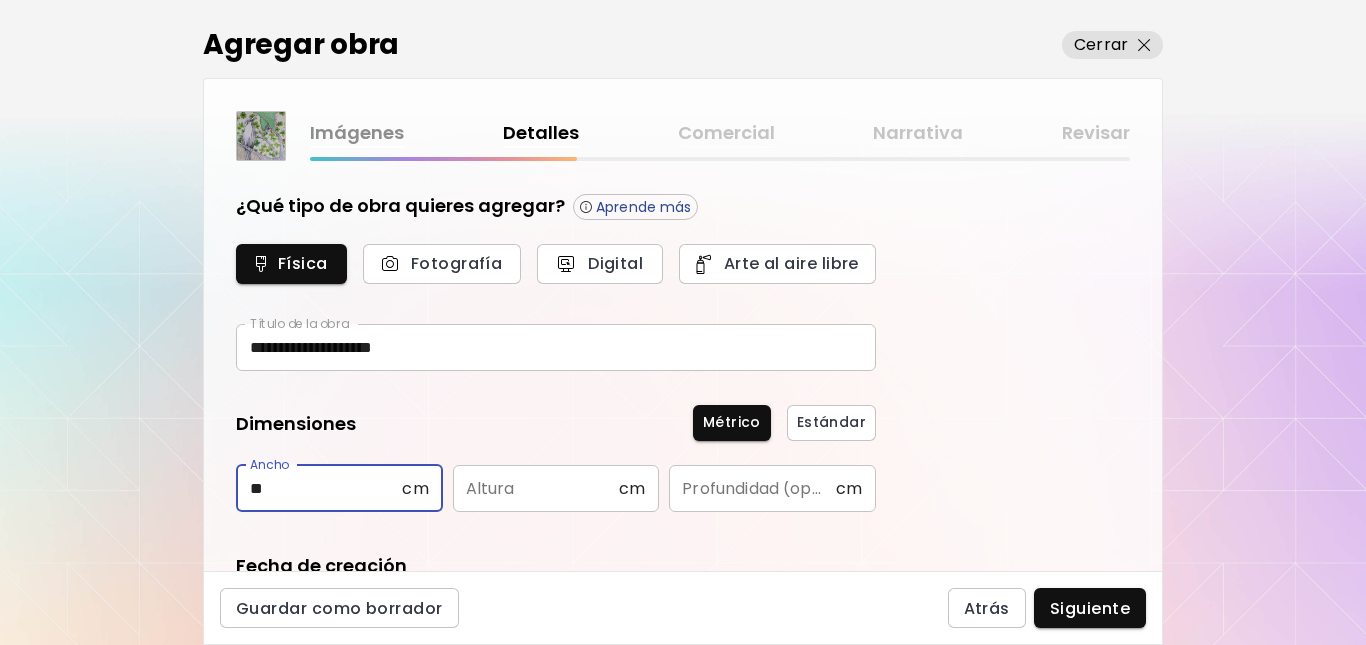 type on "**" 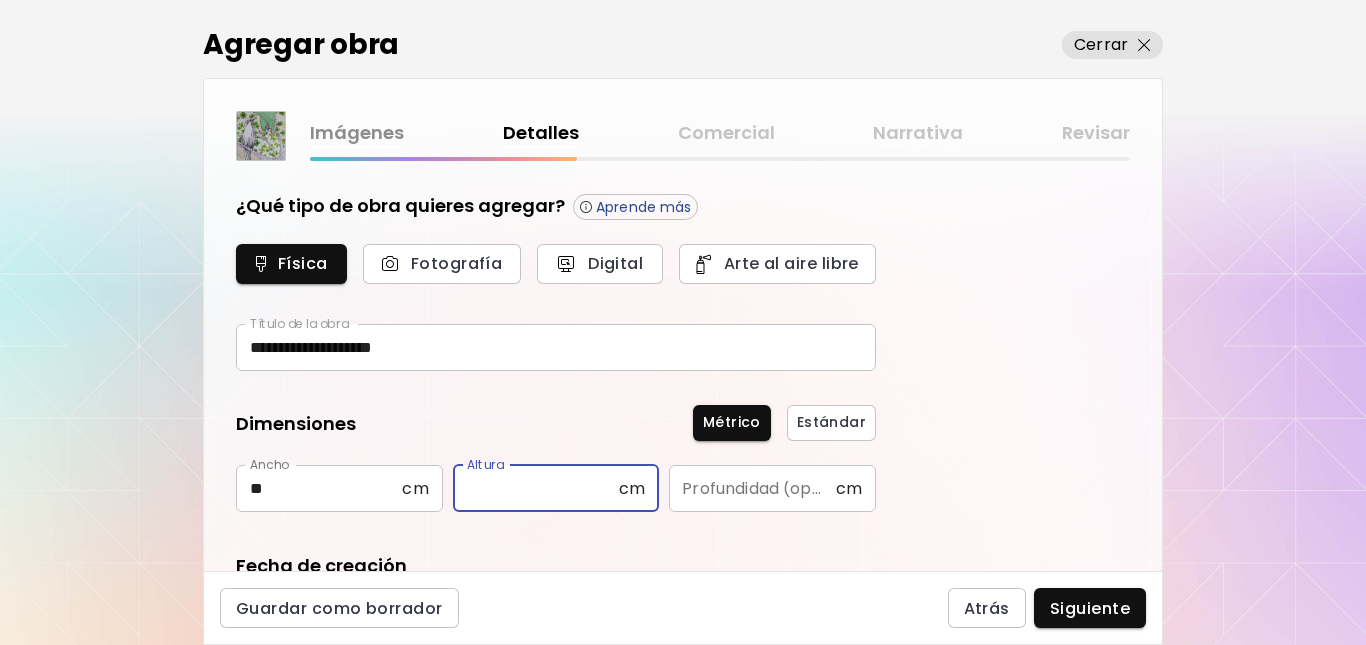 click at bounding box center [536, 488] 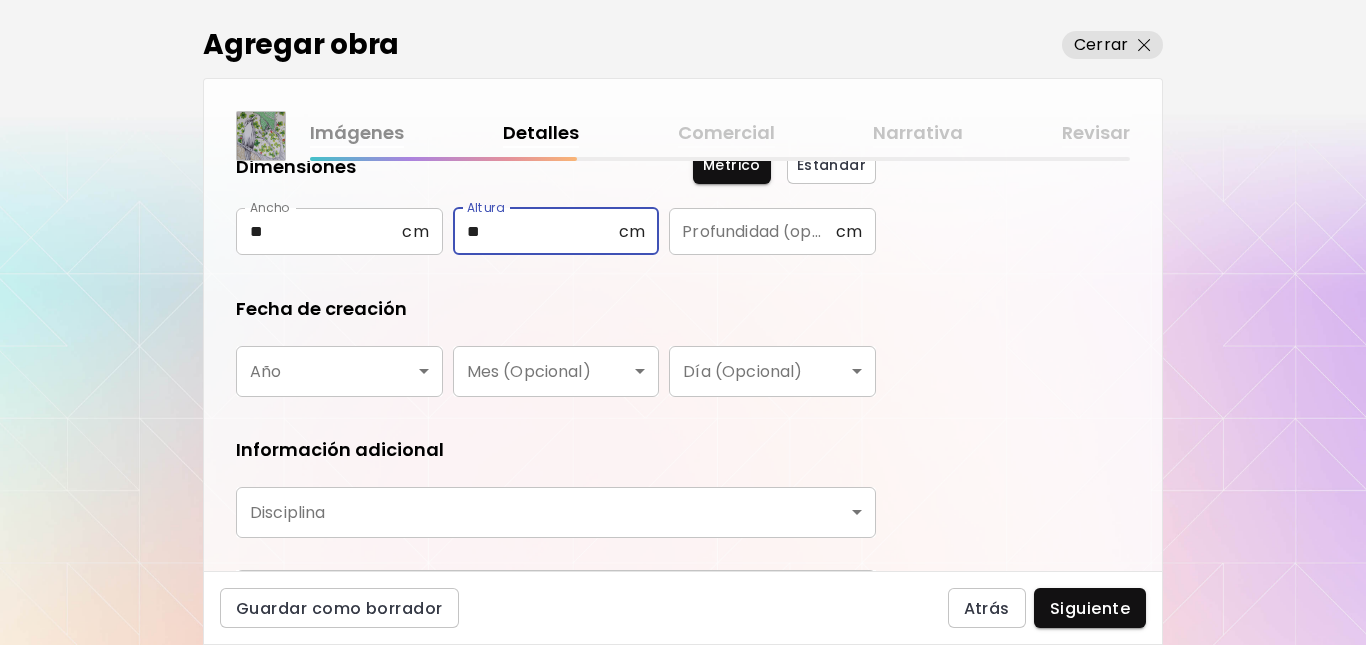 scroll, scrollTop: 262, scrollLeft: 0, axis: vertical 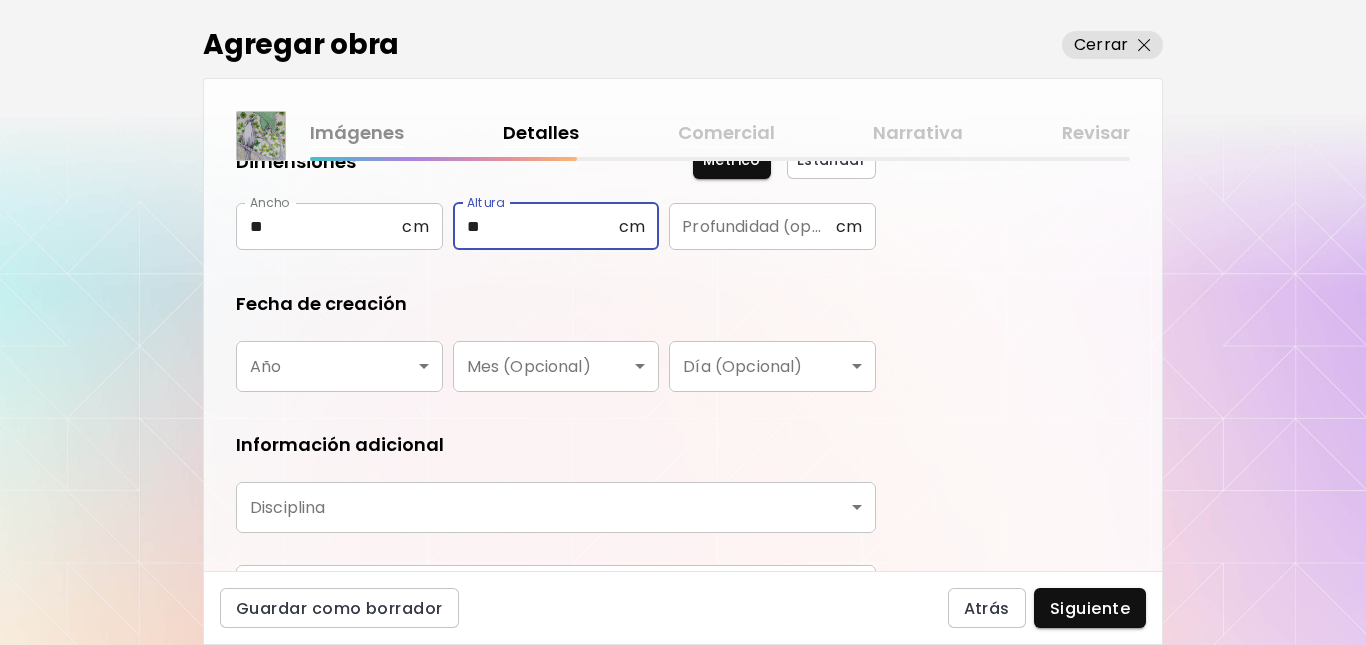 type on "**" 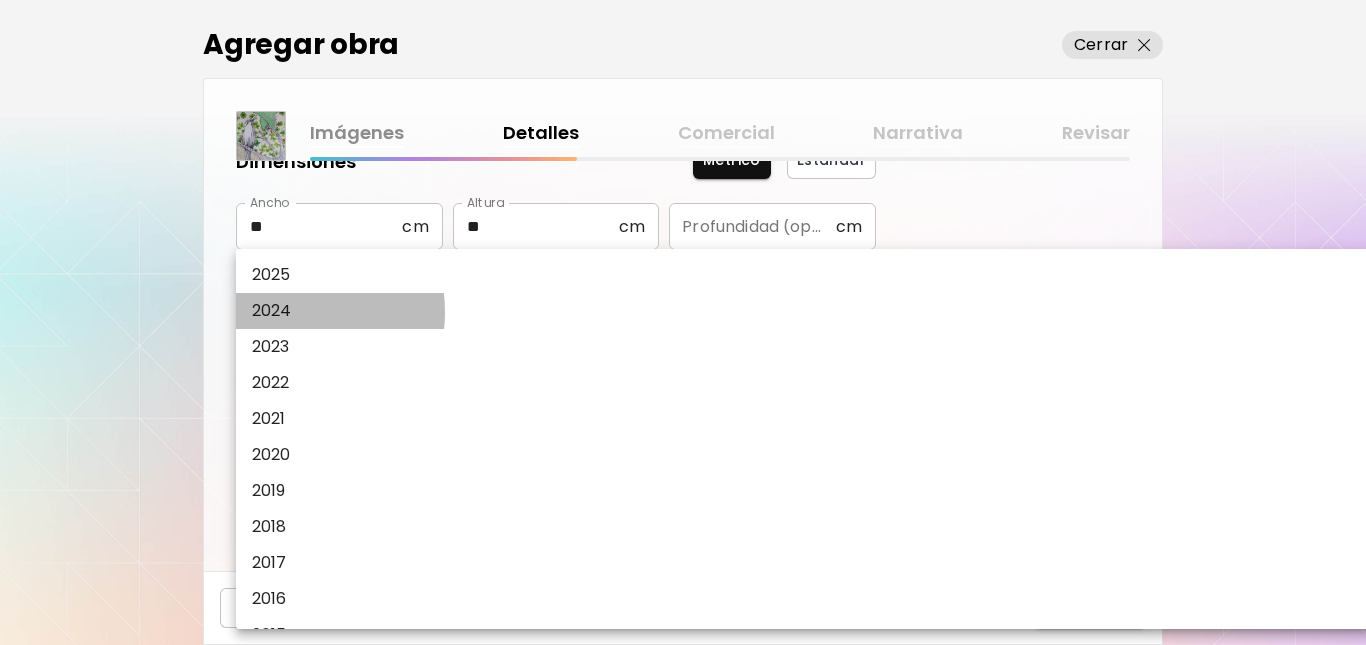 click on "2024" at bounding box center (272, 311) 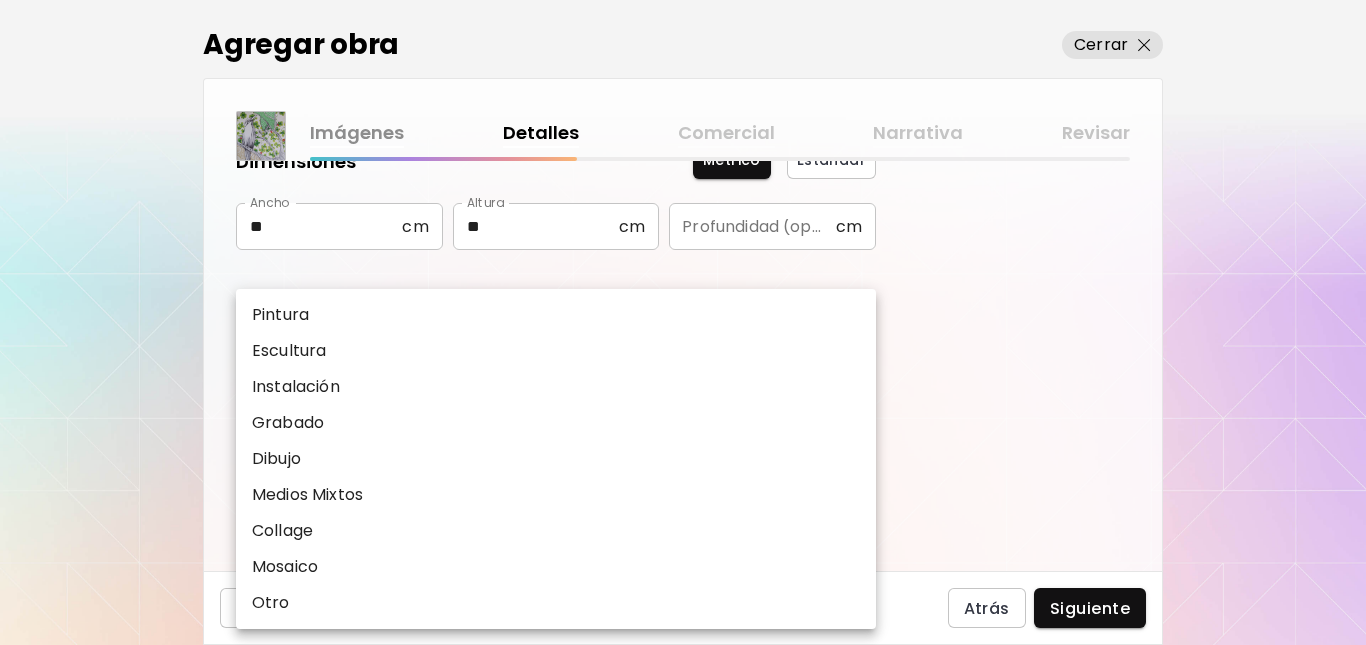 click on "**********" at bounding box center [683, 322] 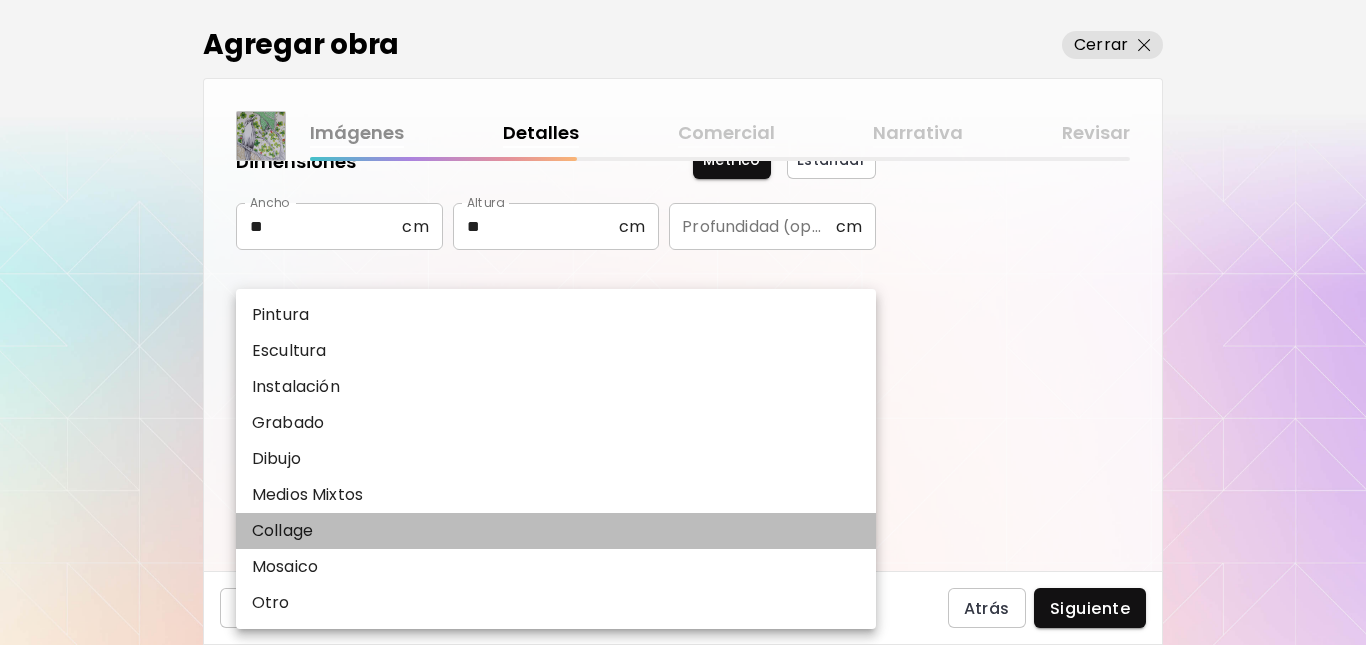click on "Collage" at bounding box center (282, 531) 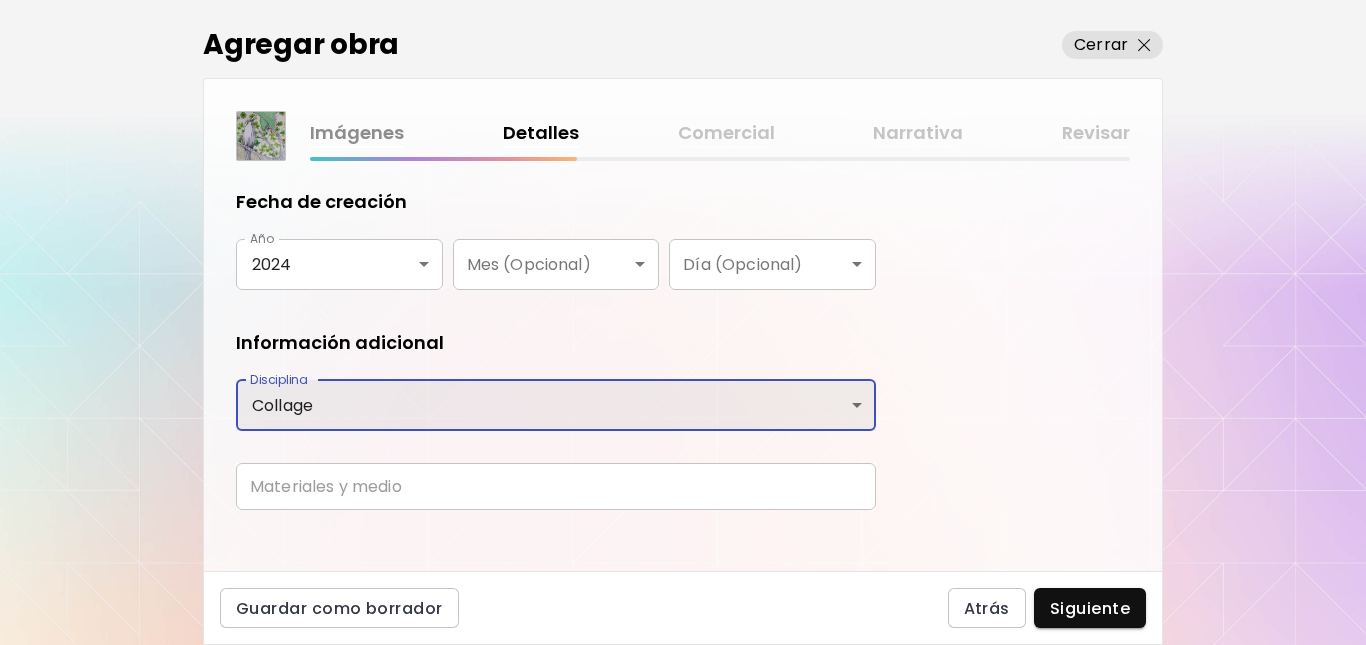 scroll, scrollTop: 383, scrollLeft: 0, axis: vertical 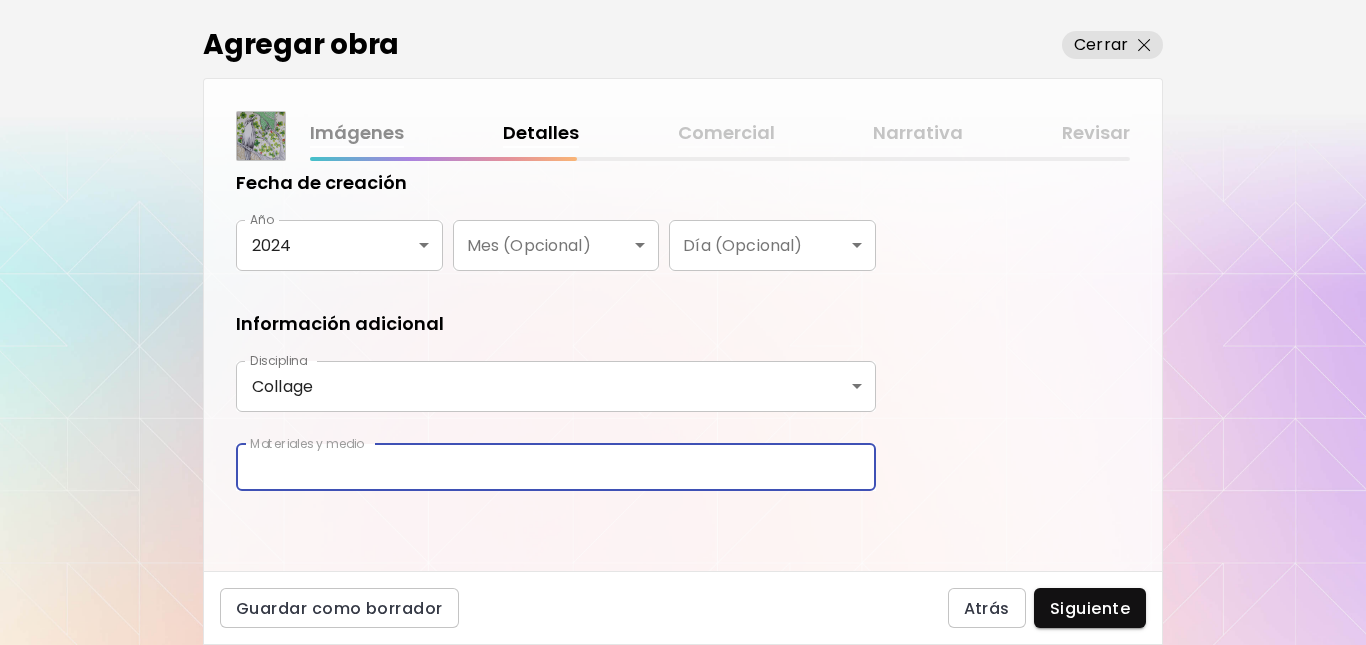 click at bounding box center (556, 467) 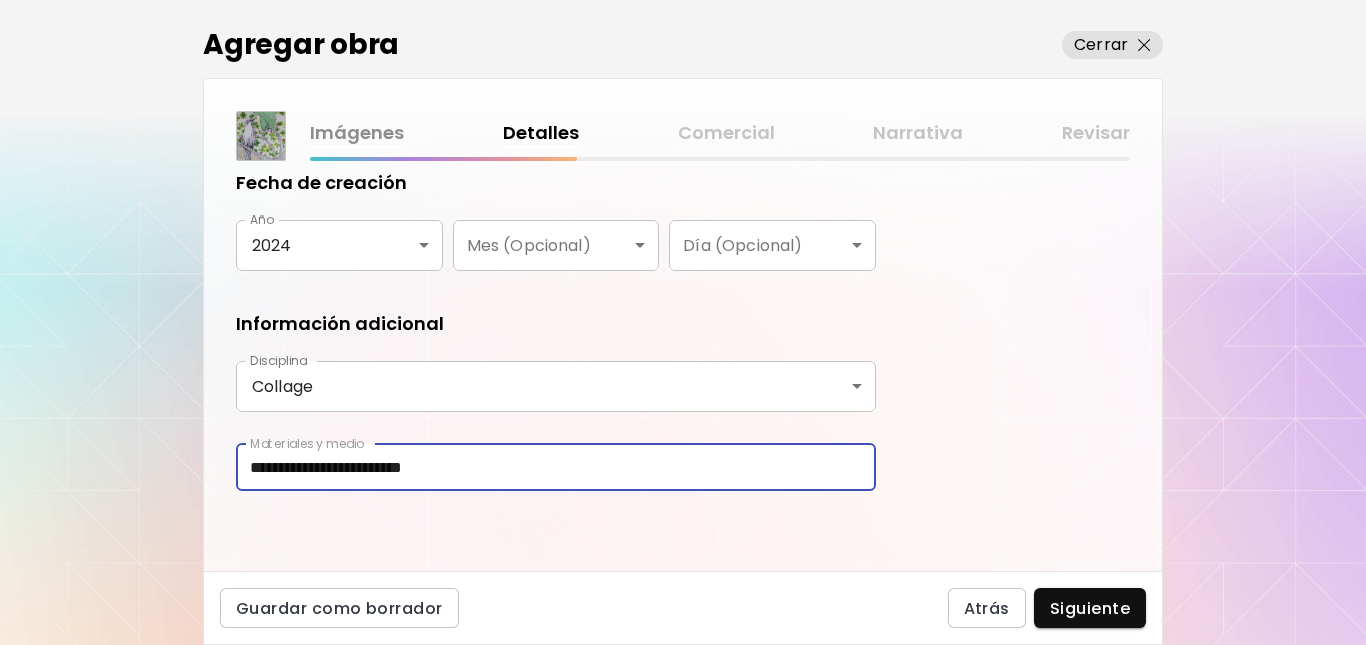 click on "**********" at bounding box center (556, 467) 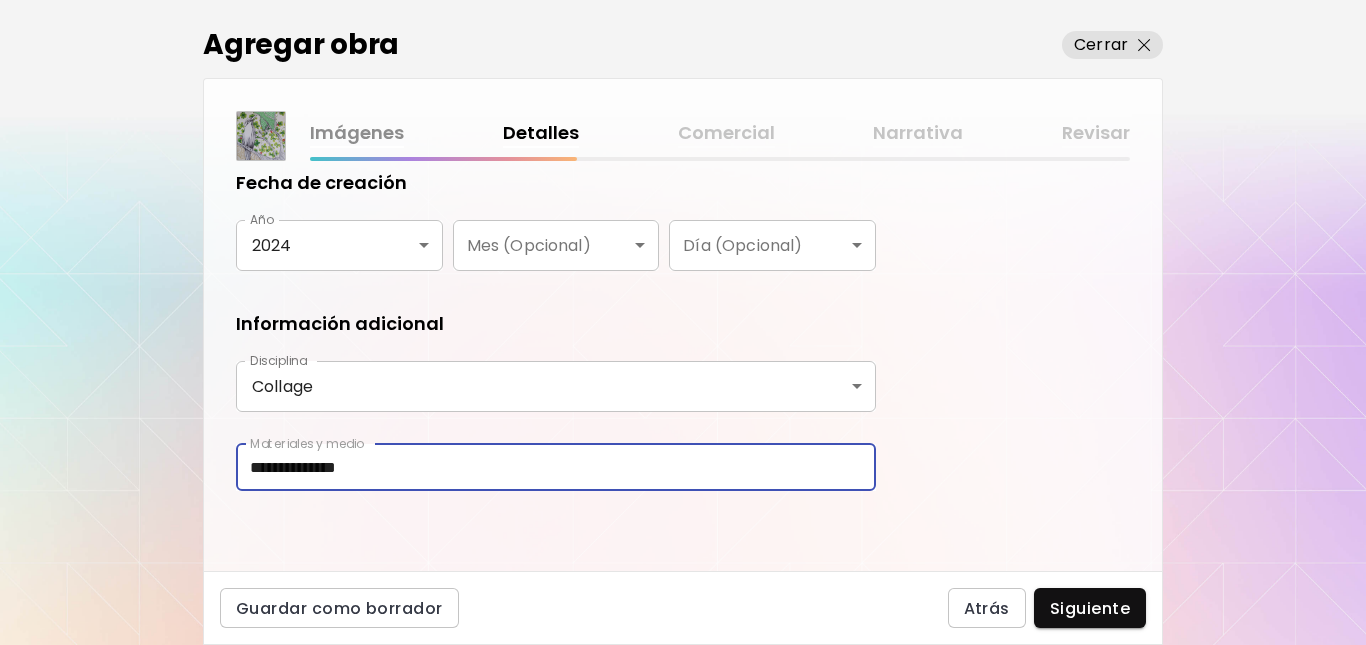 click on "**********" at bounding box center [556, 467] 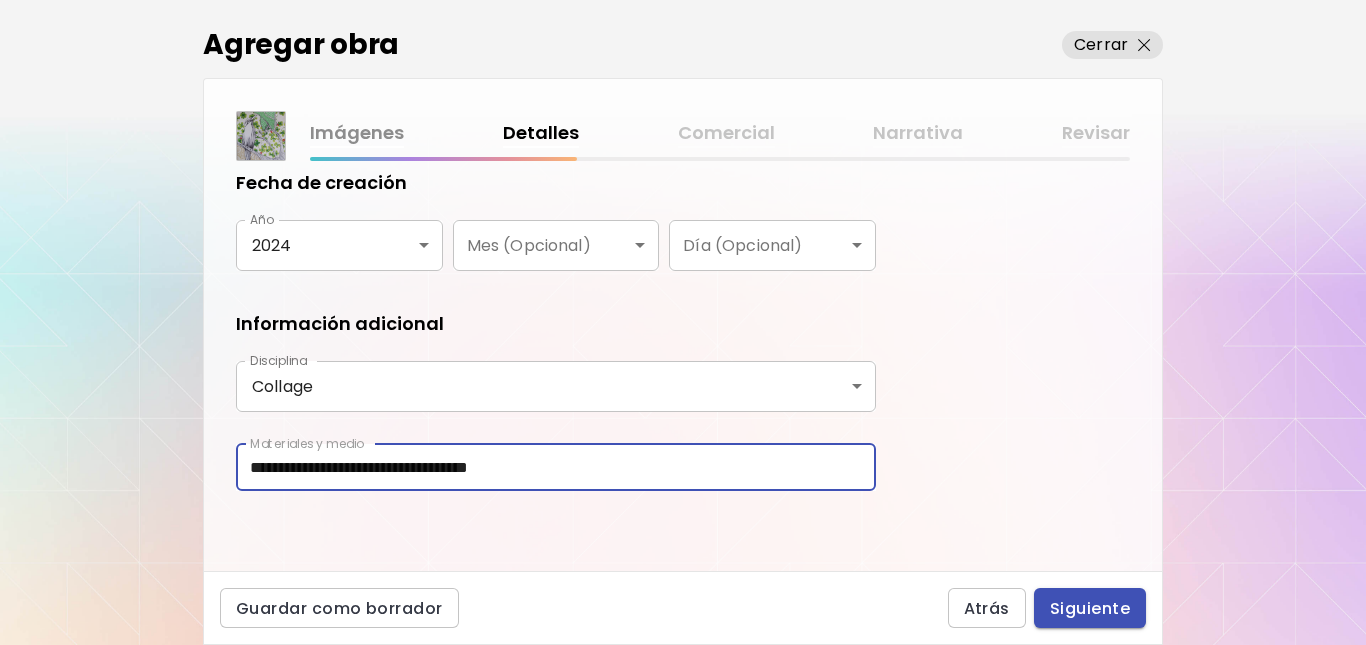 type on "**********" 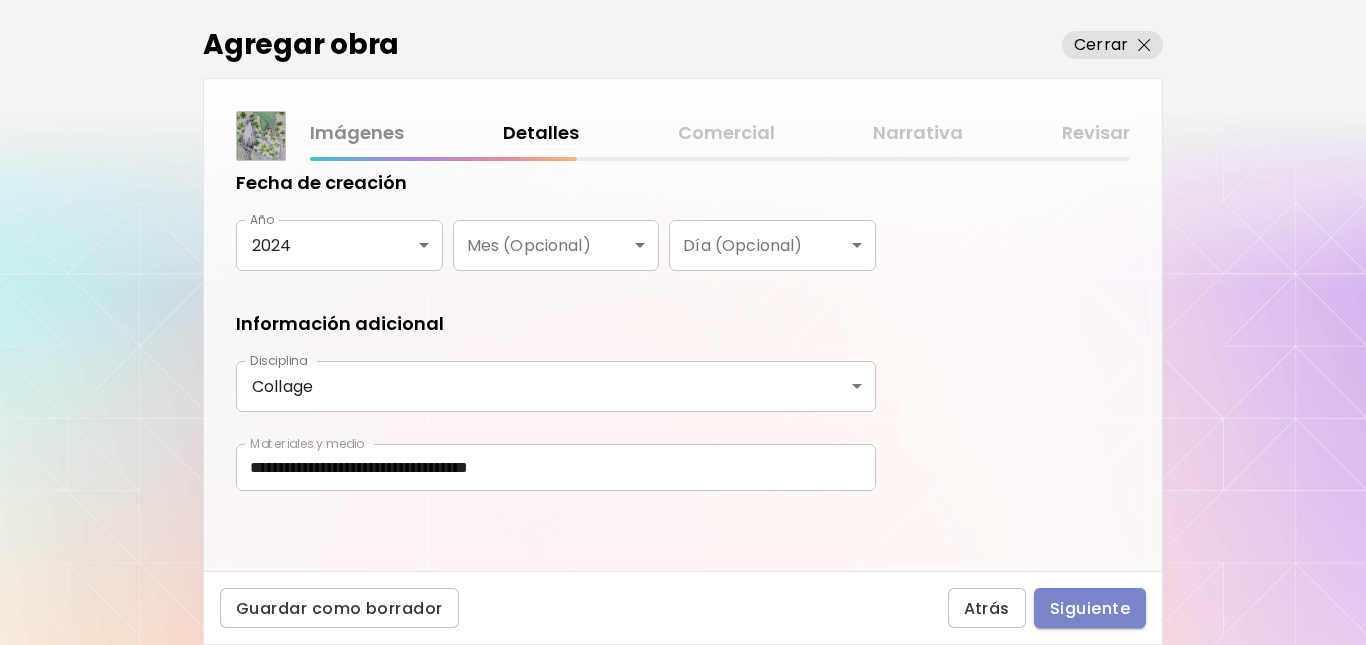 click on "Siguiente" at bounding box center (1090, 608) 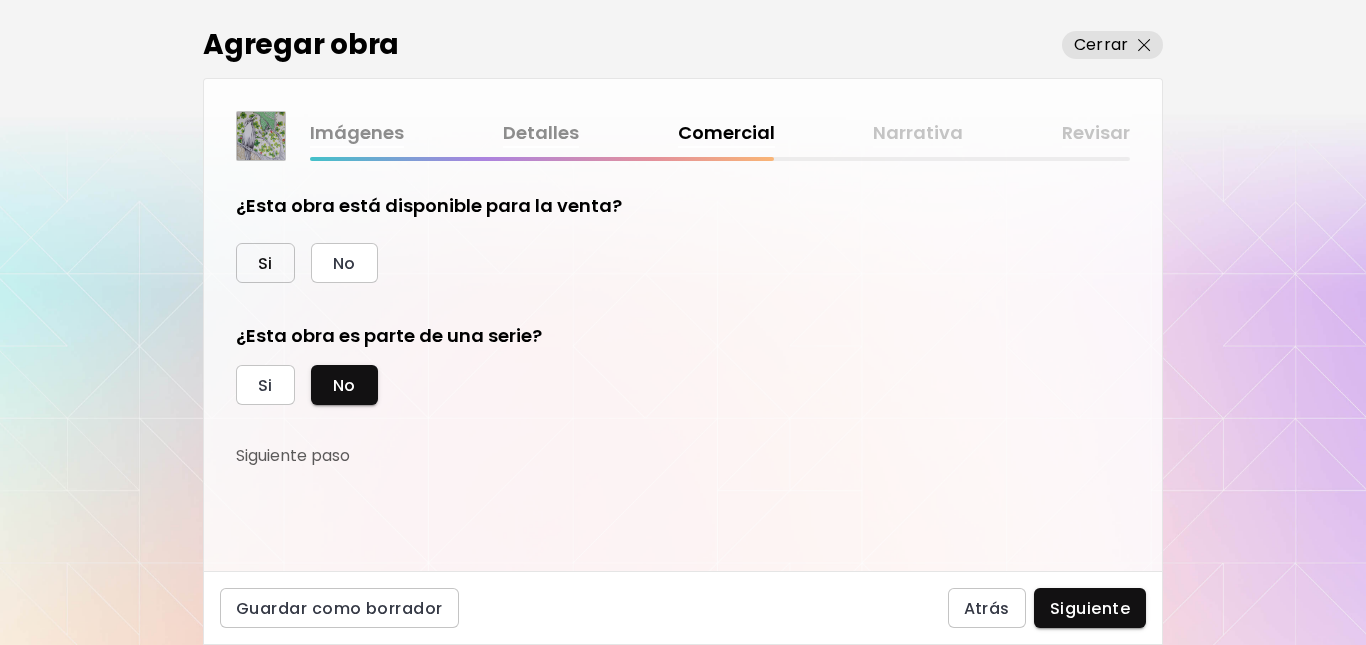click on "Si" at bounding box center [265, 263] 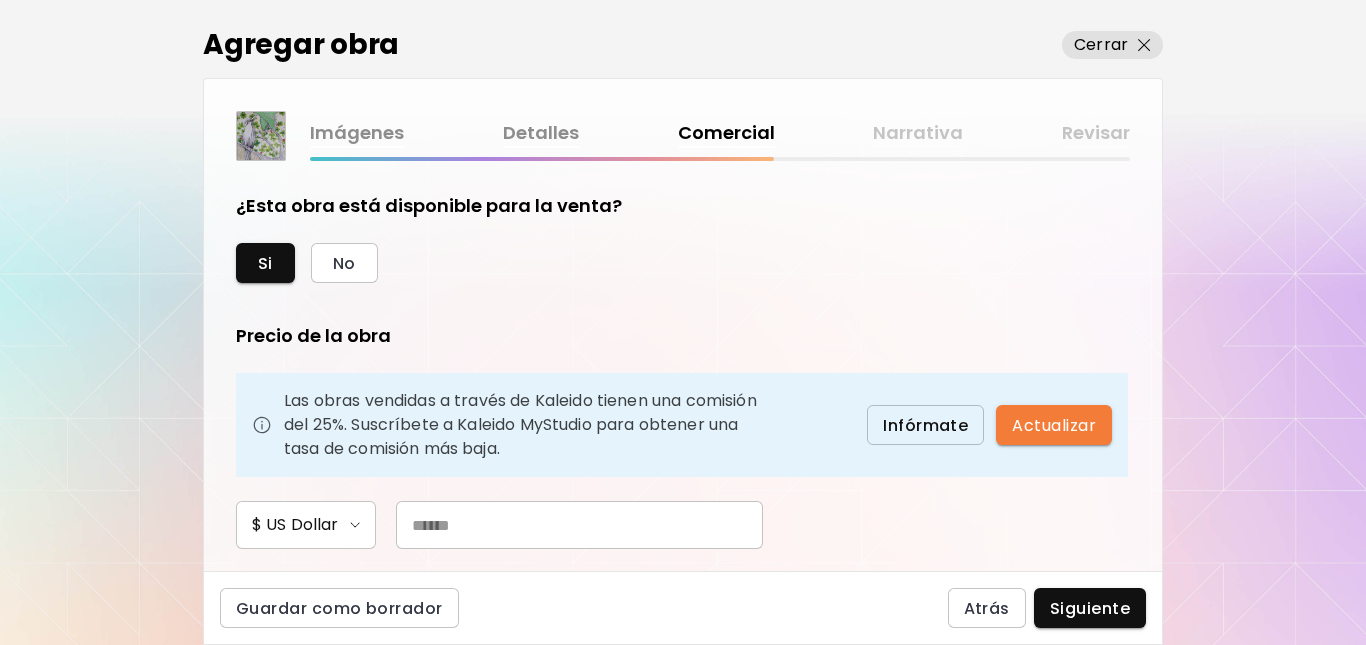 click at bounding box center [579, 525] 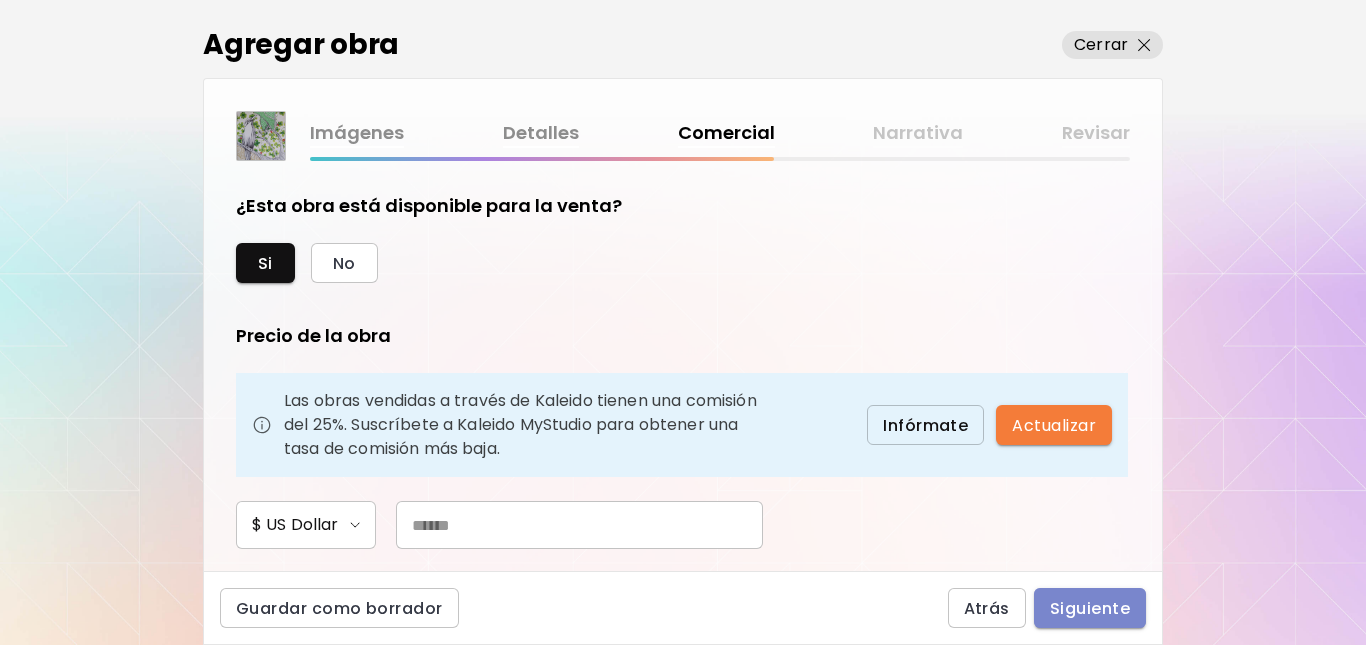 click on "Siguiente" at bounding box center [1090, 608] 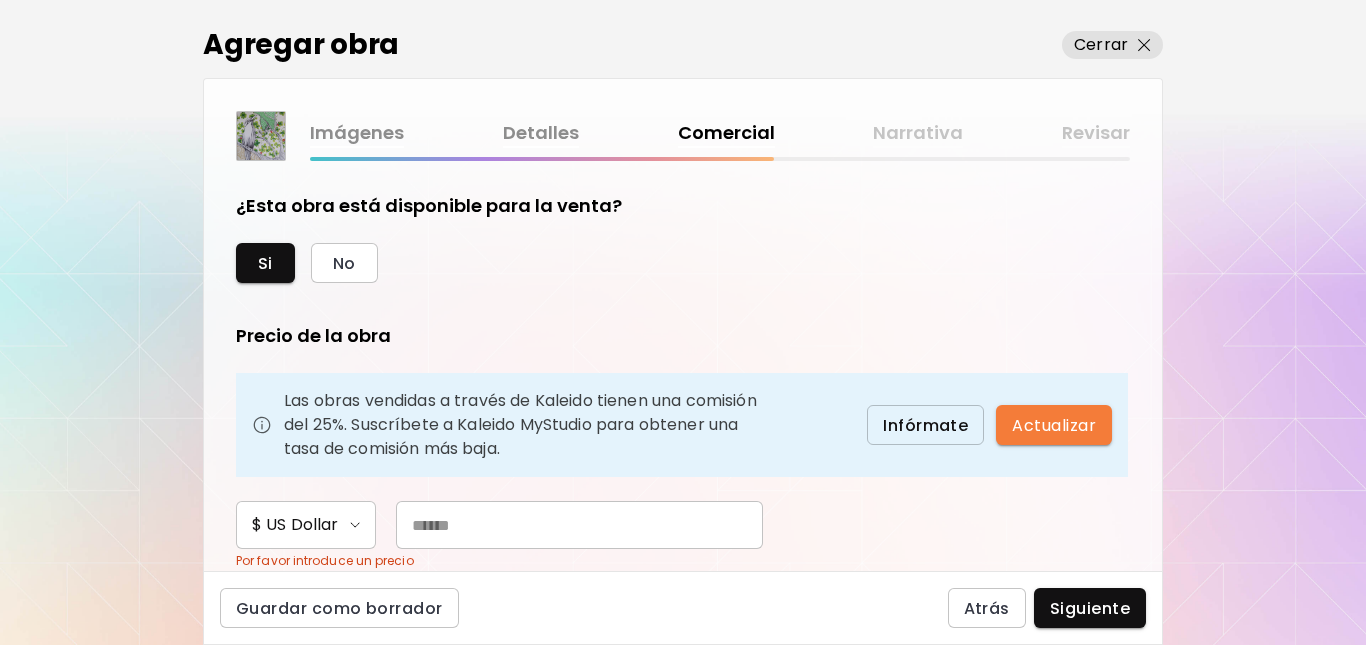 click at bounding box center (579, 525) 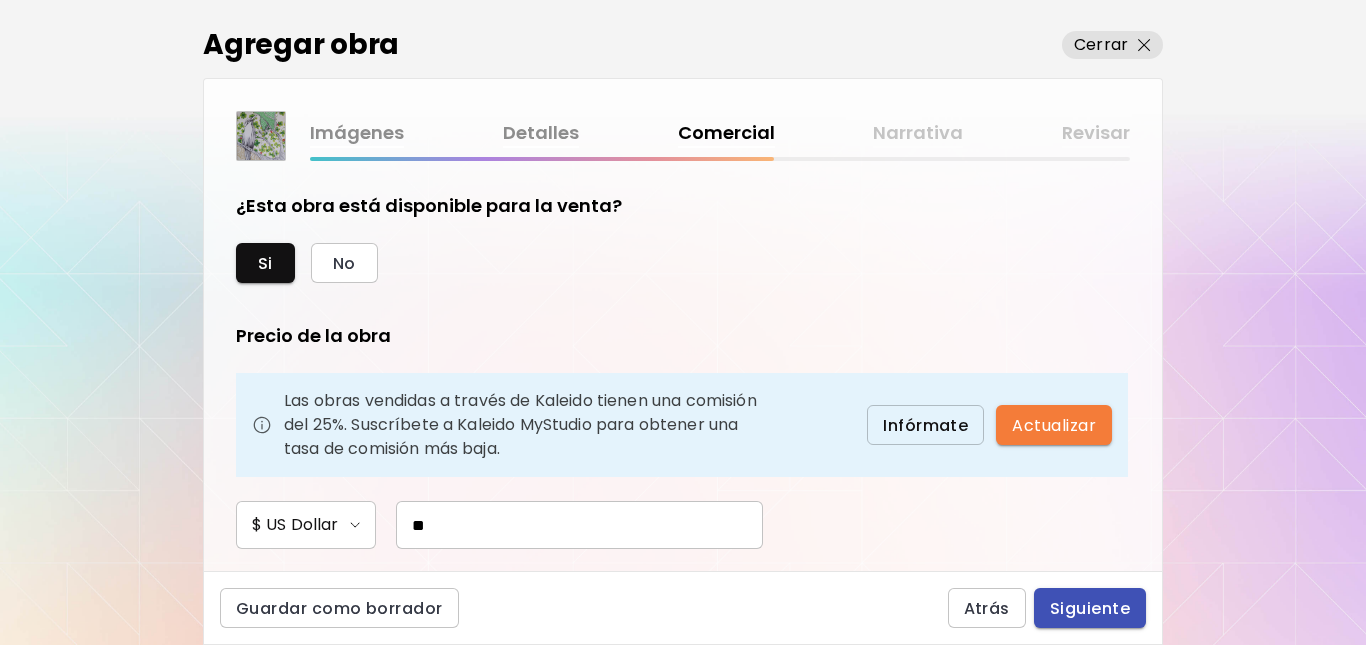 click on "Siguiente" at bounding box center [1090, 608] 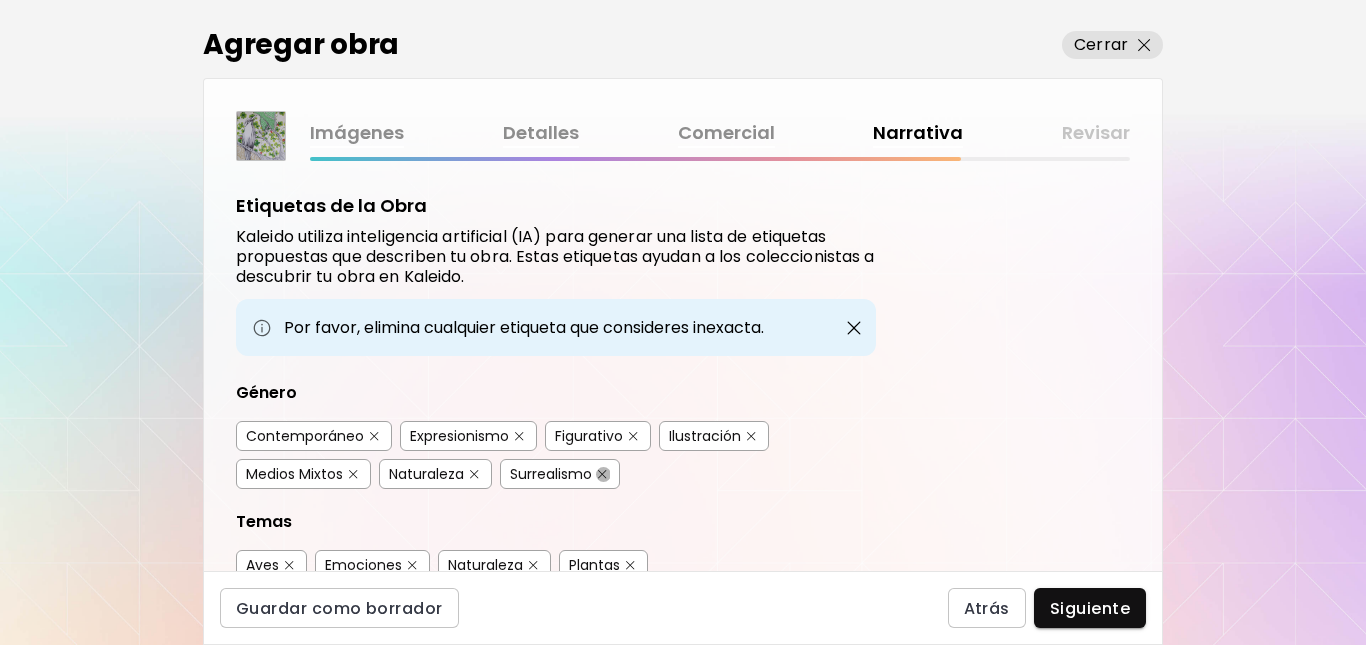 click at bounding box center (602, 474) 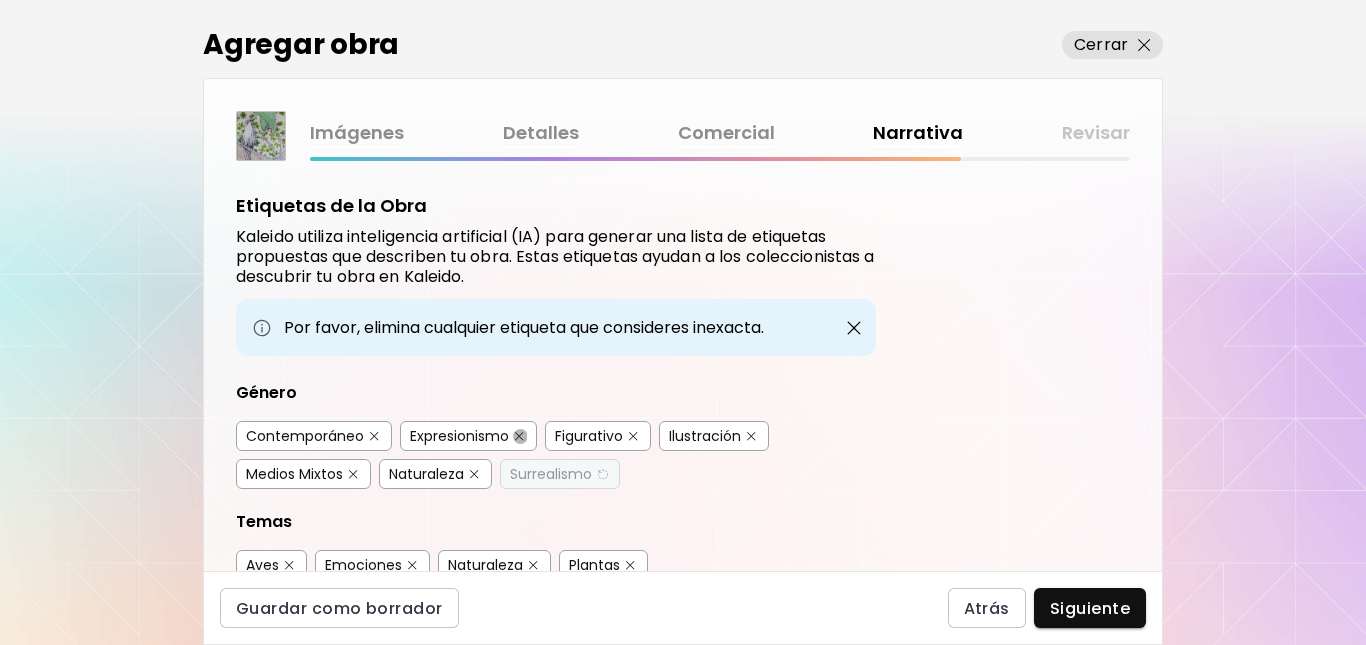 click at bounding box center [519, 436] 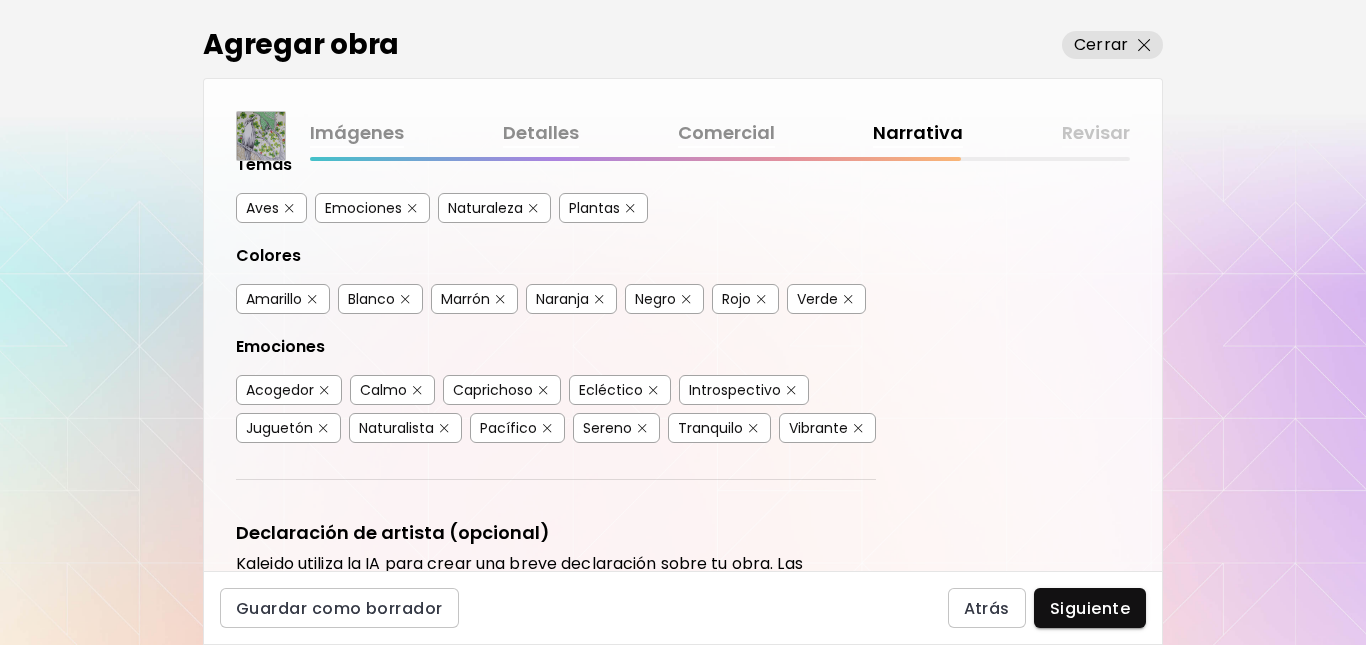 scroll, scrollTop: 369, scrollLeft: 0, axis: vertical 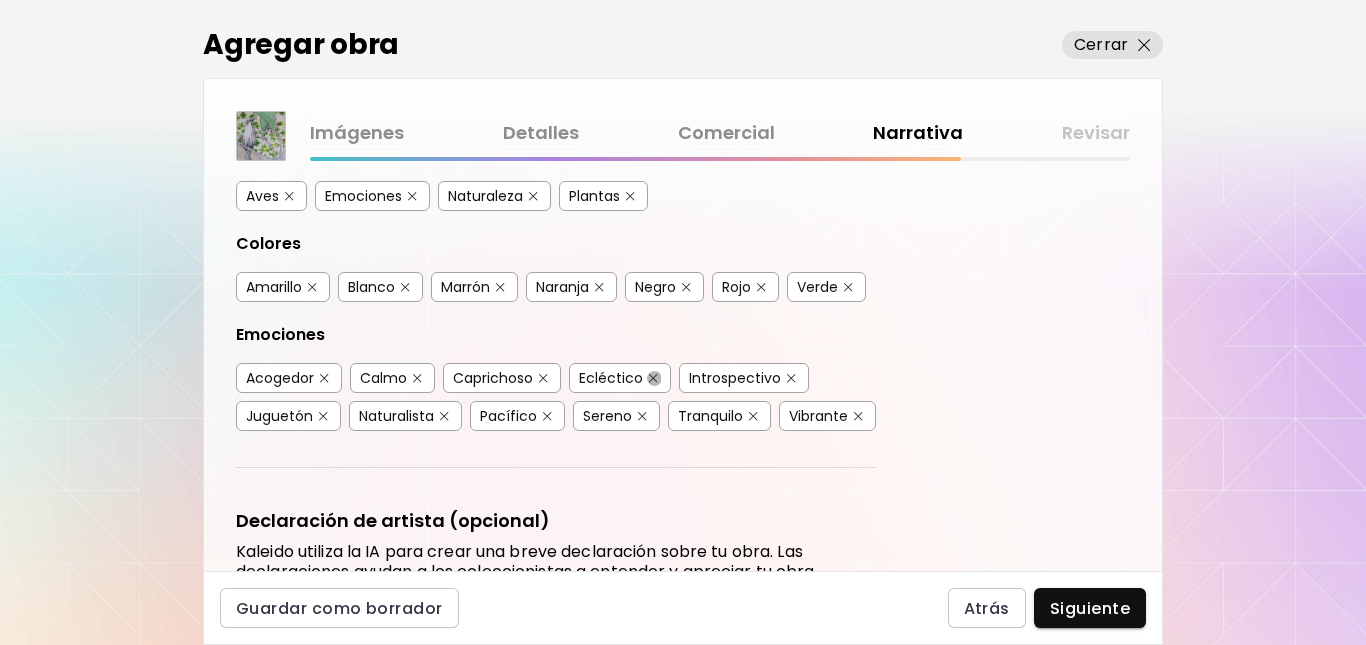click at bounding box center (653, 378) 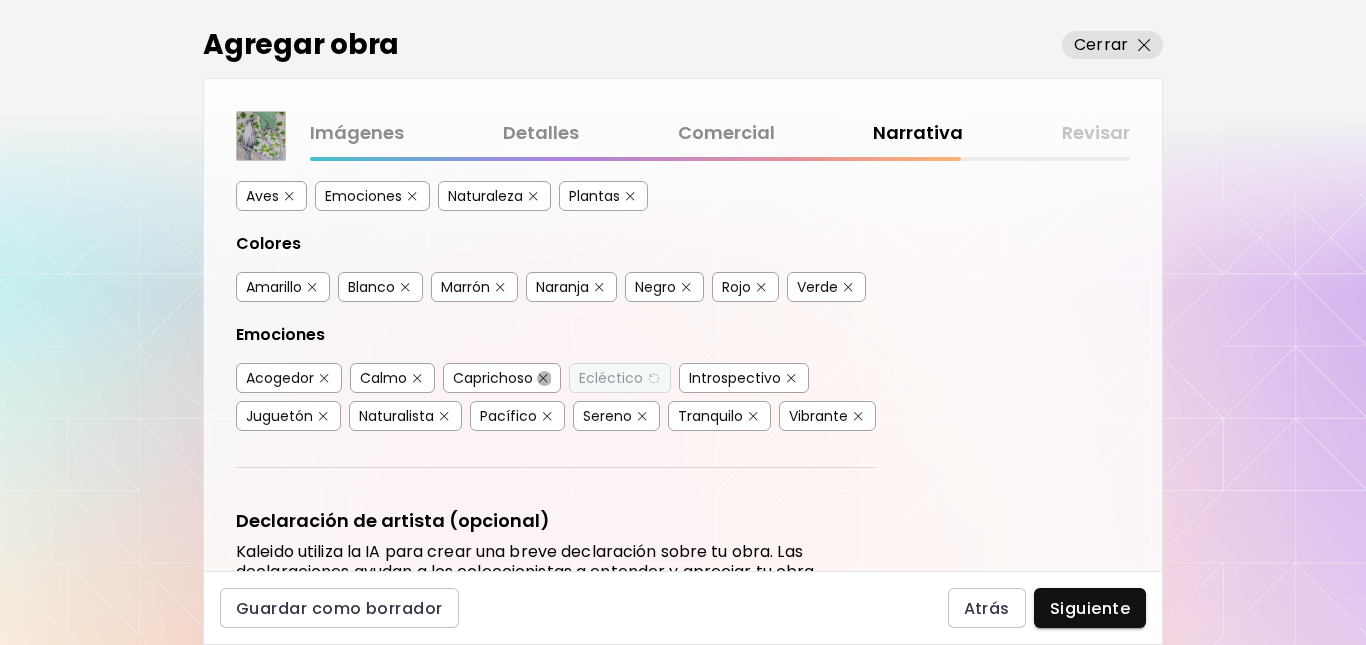 click at bounding box center [543, 378] 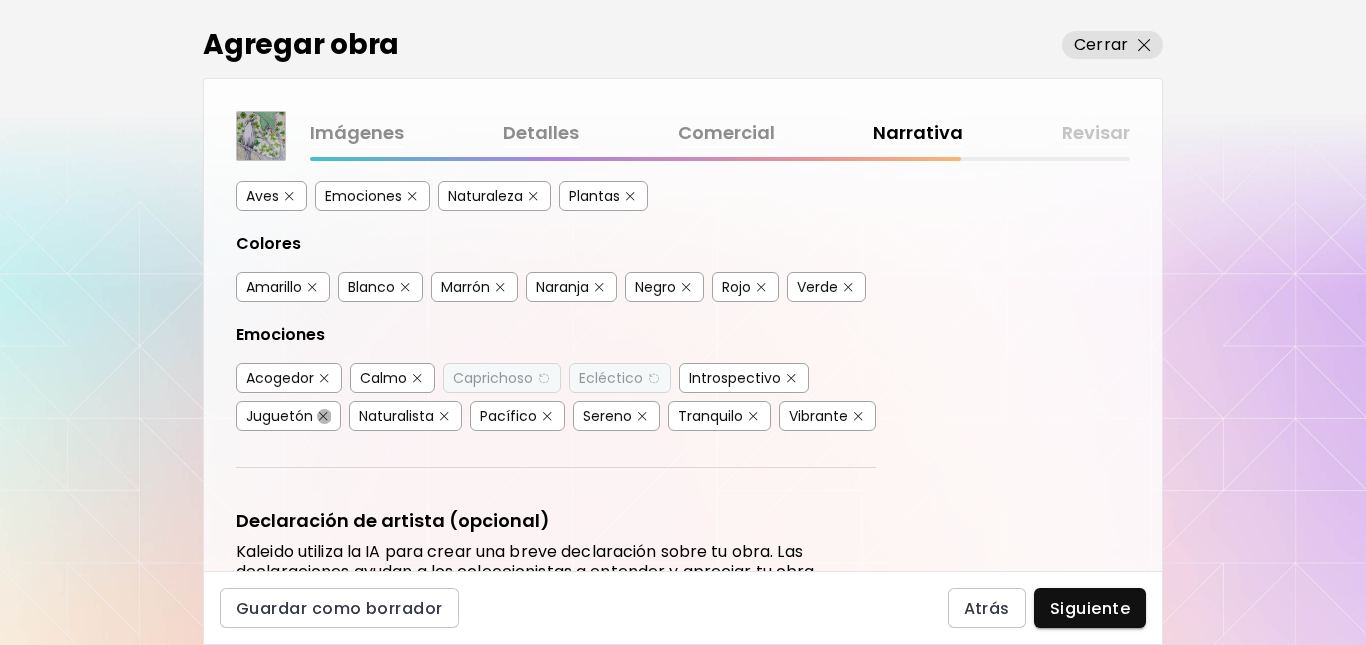 click at bounding box center (323, 416) 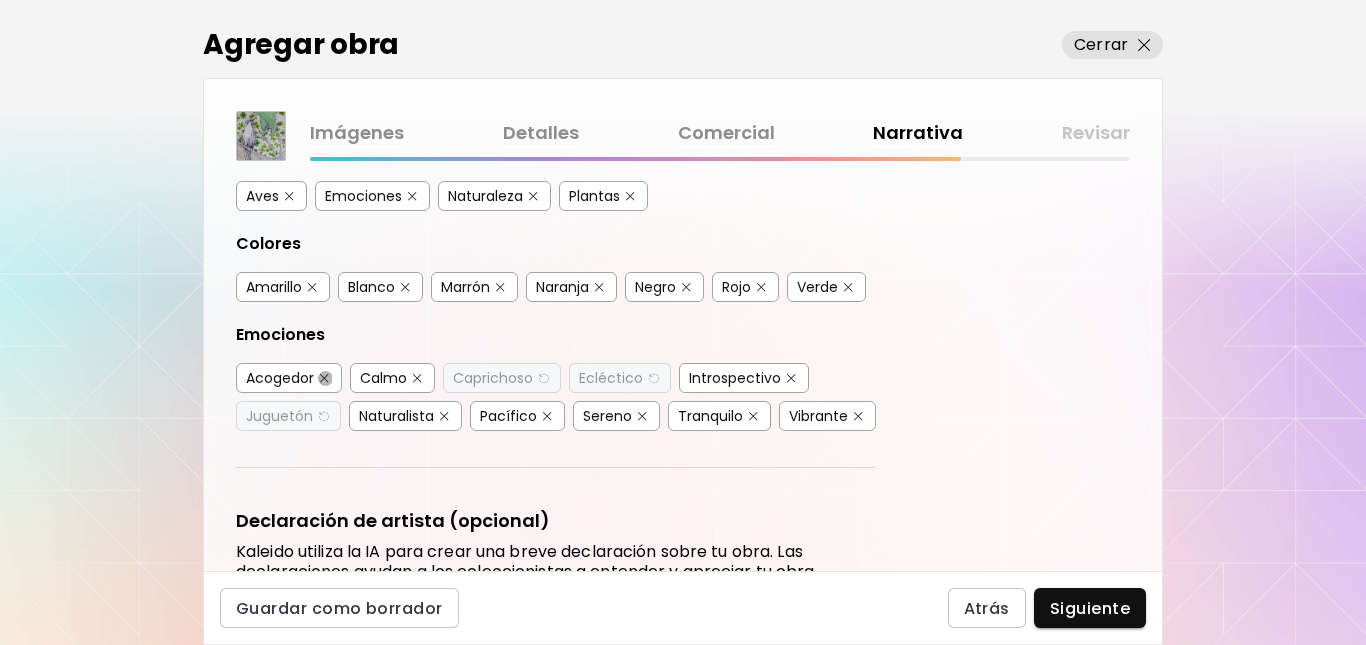 click at bounding box center (324, 378) 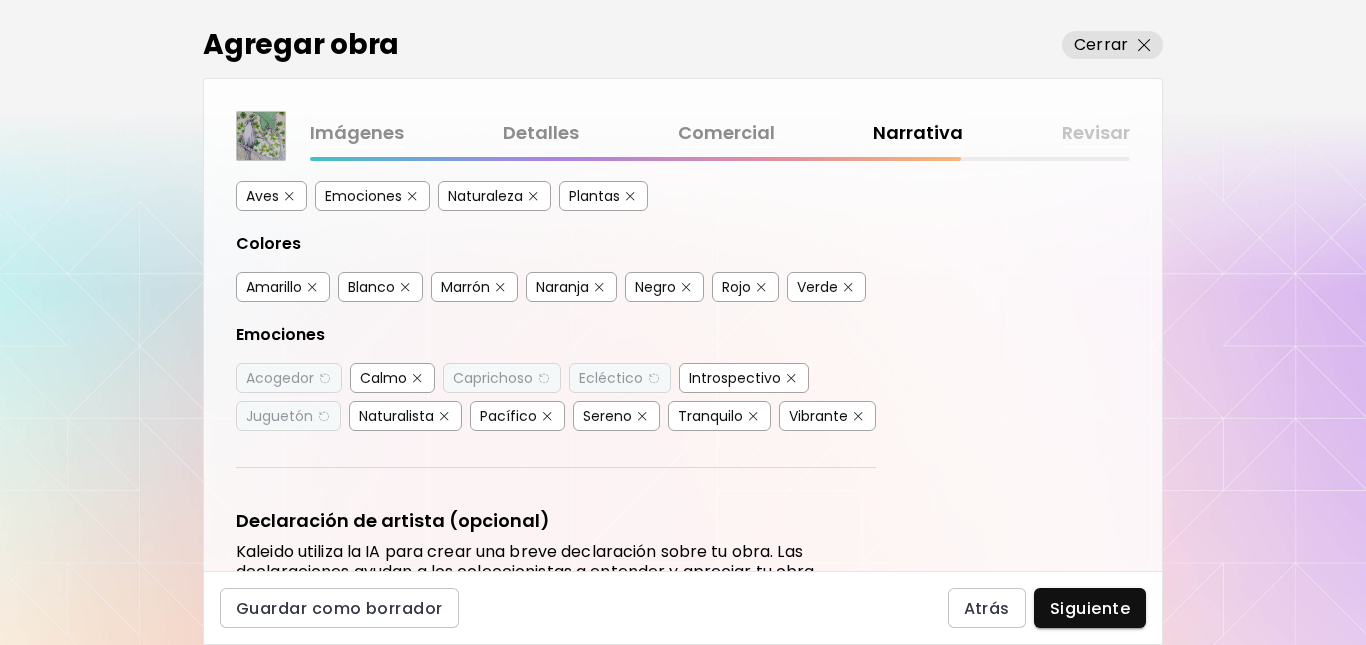 scroll, scrollTop: 727, scrollLeft: 0, axis: vertical 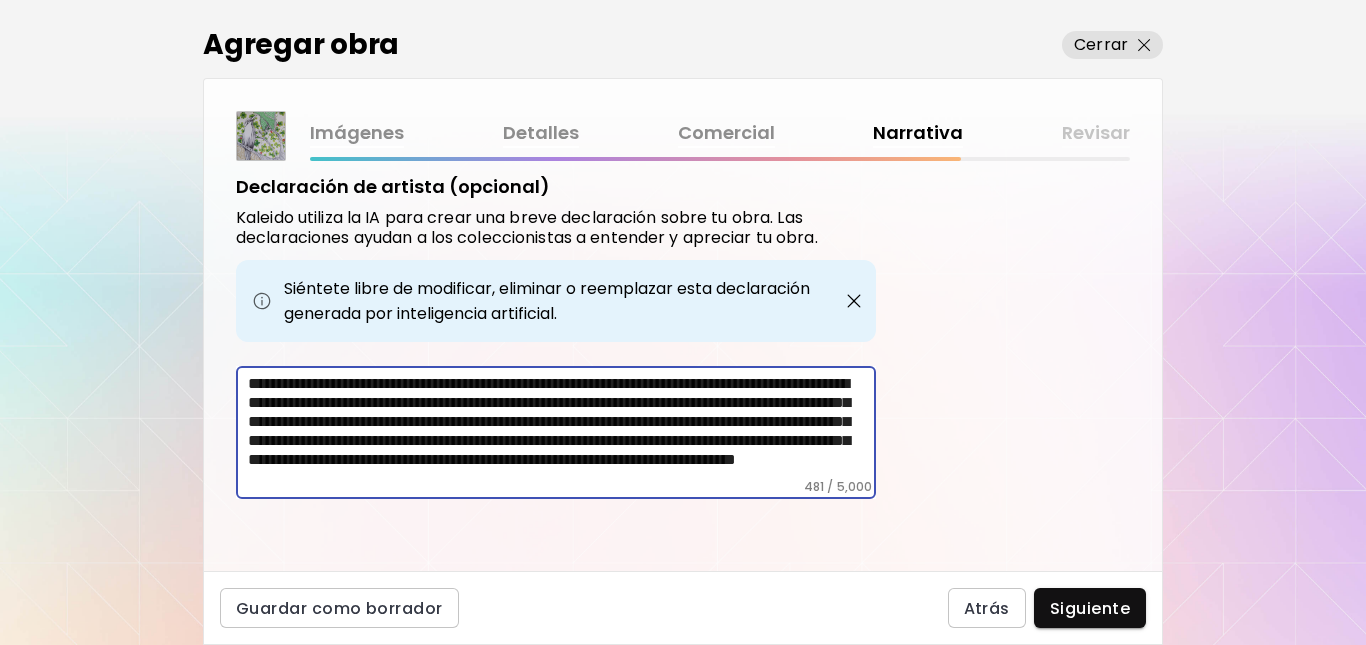drag, startPoint x: 778, startPoint y: 483, endPoint x: 235, endPoint y: 388, distance: 551.2477 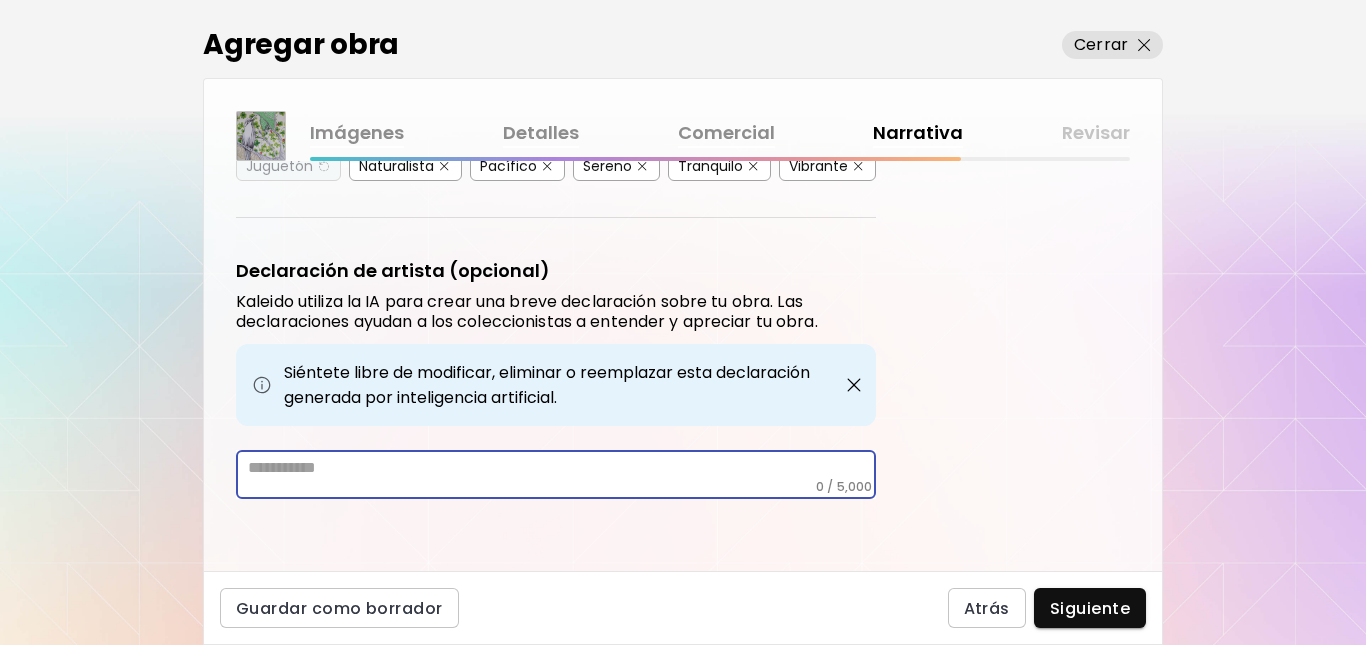 scroll, scrollTop: 657, scrollLeft: 0, axis: vertical 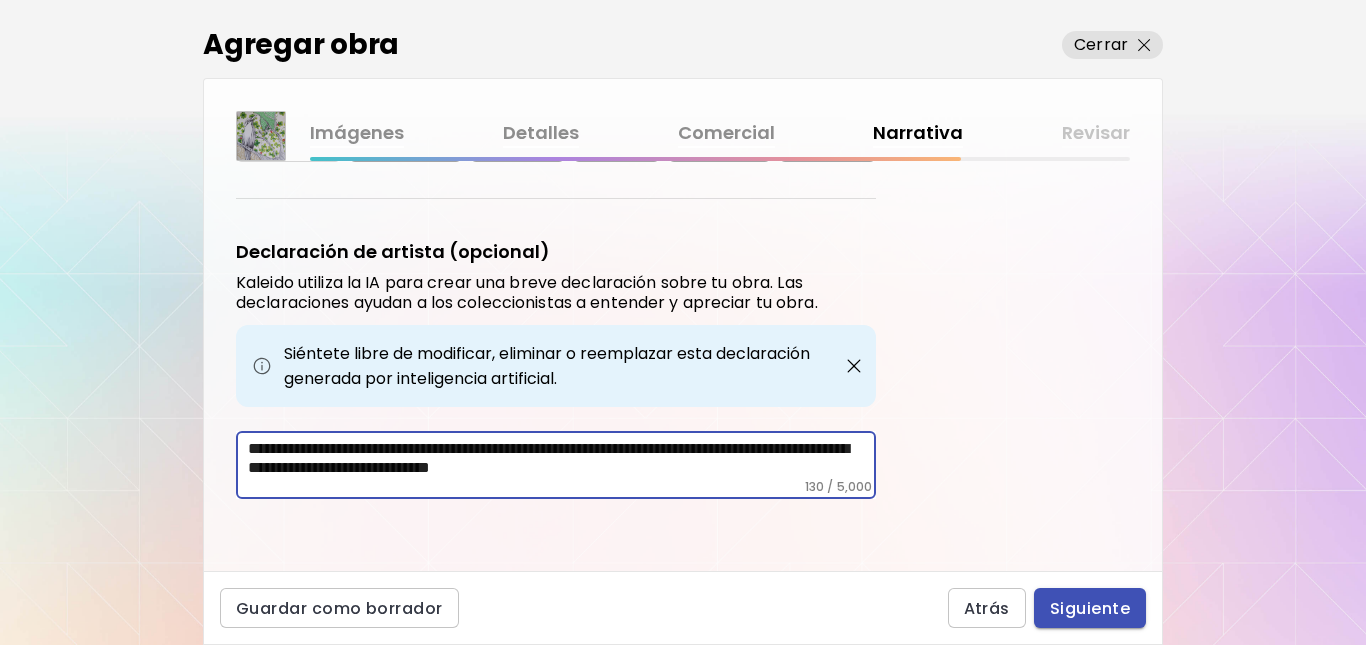 type on "**********" 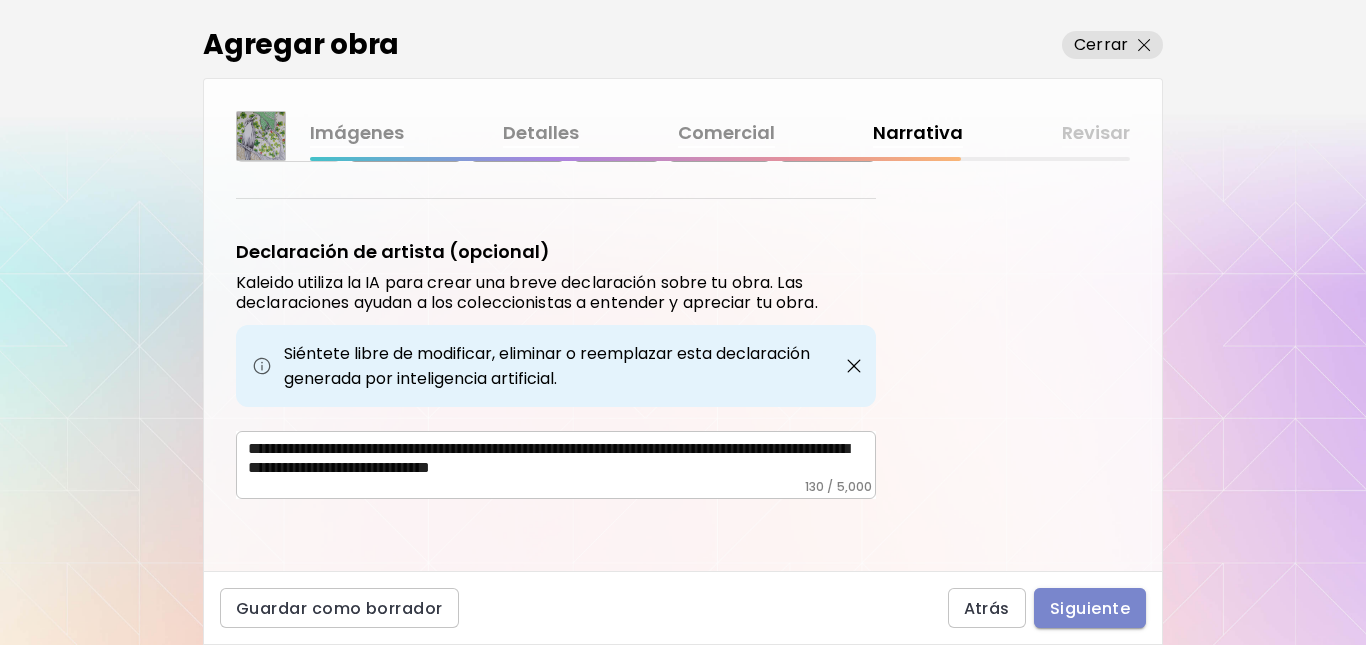 click on "Siguiente" at bounding box center (1090, 608) 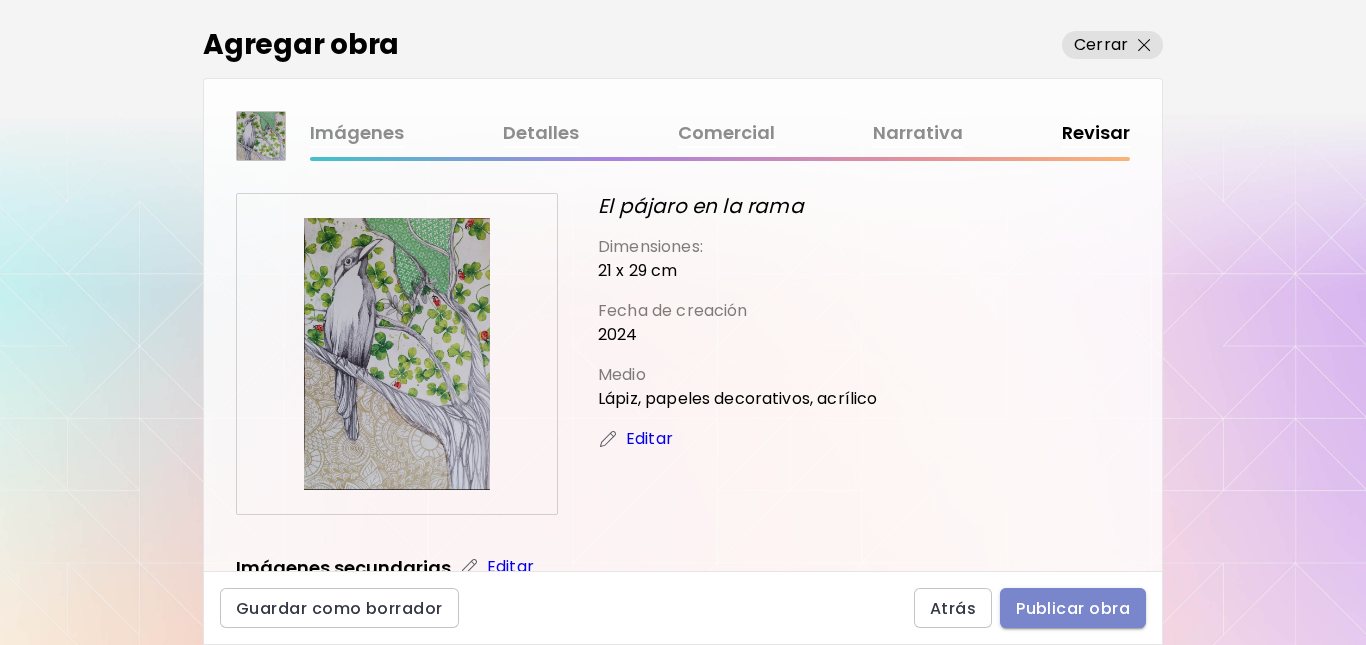 click on "Publicar obra" at bounding box center [1073, 608] 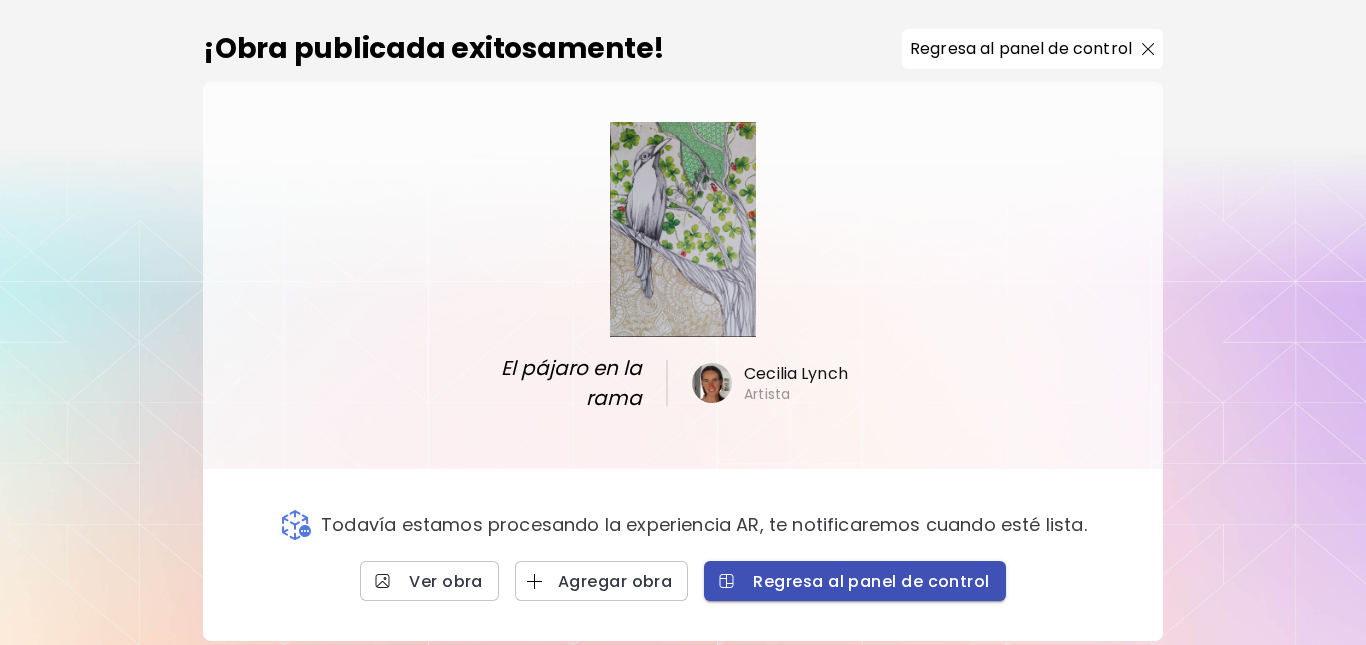 click on "Regresa al panel de control" at bounding box center [854, 581] 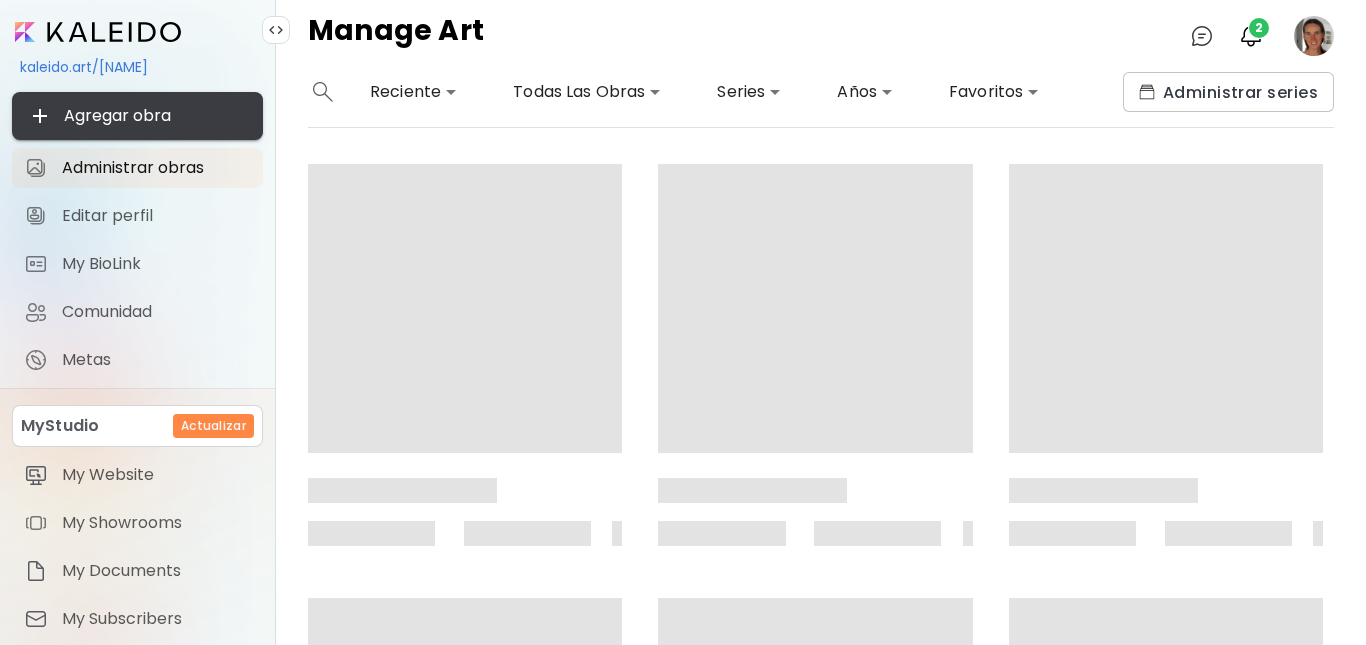 click on "Agregar obra" at bounding box center [137, 116] 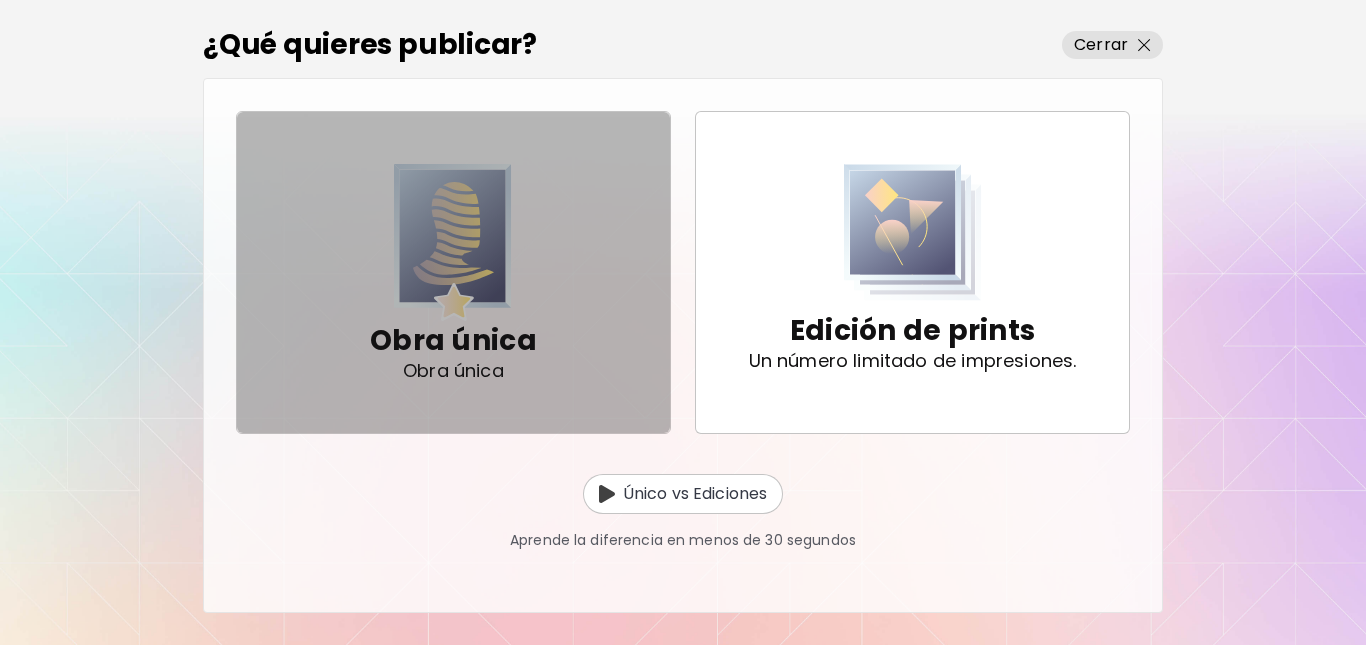 click at bounding box center (453, 242) 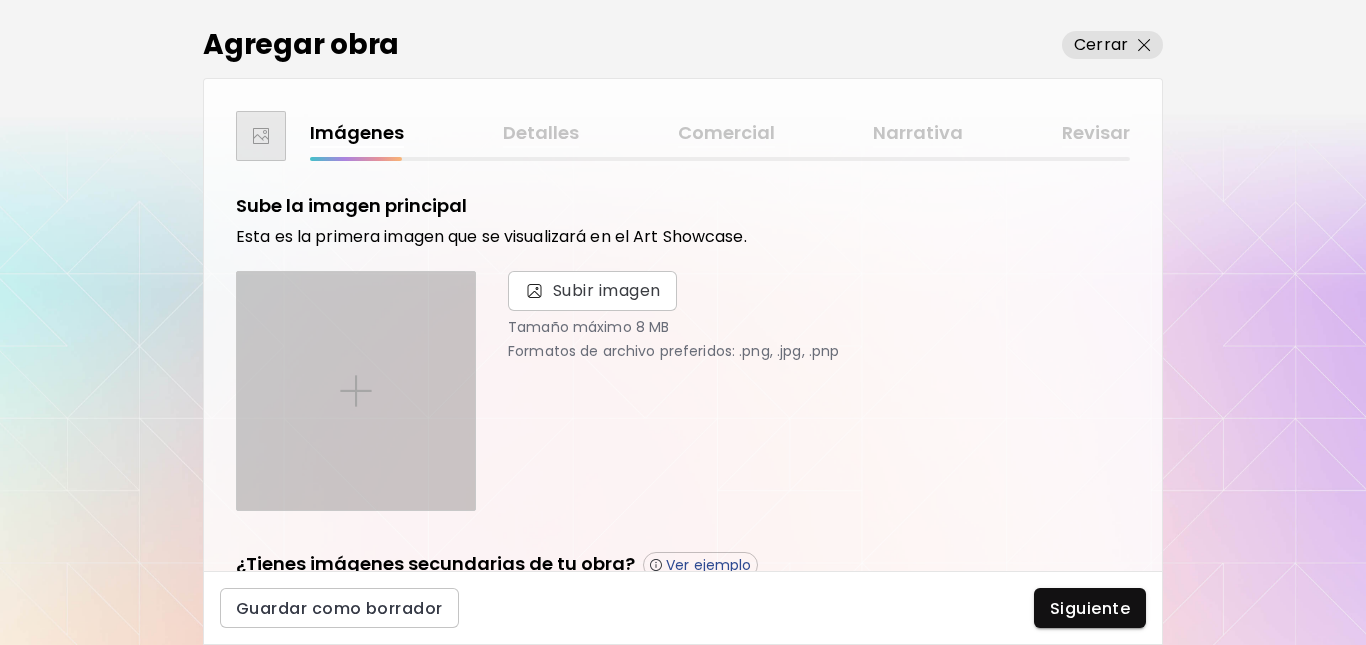click at bounding box center (356, 391) 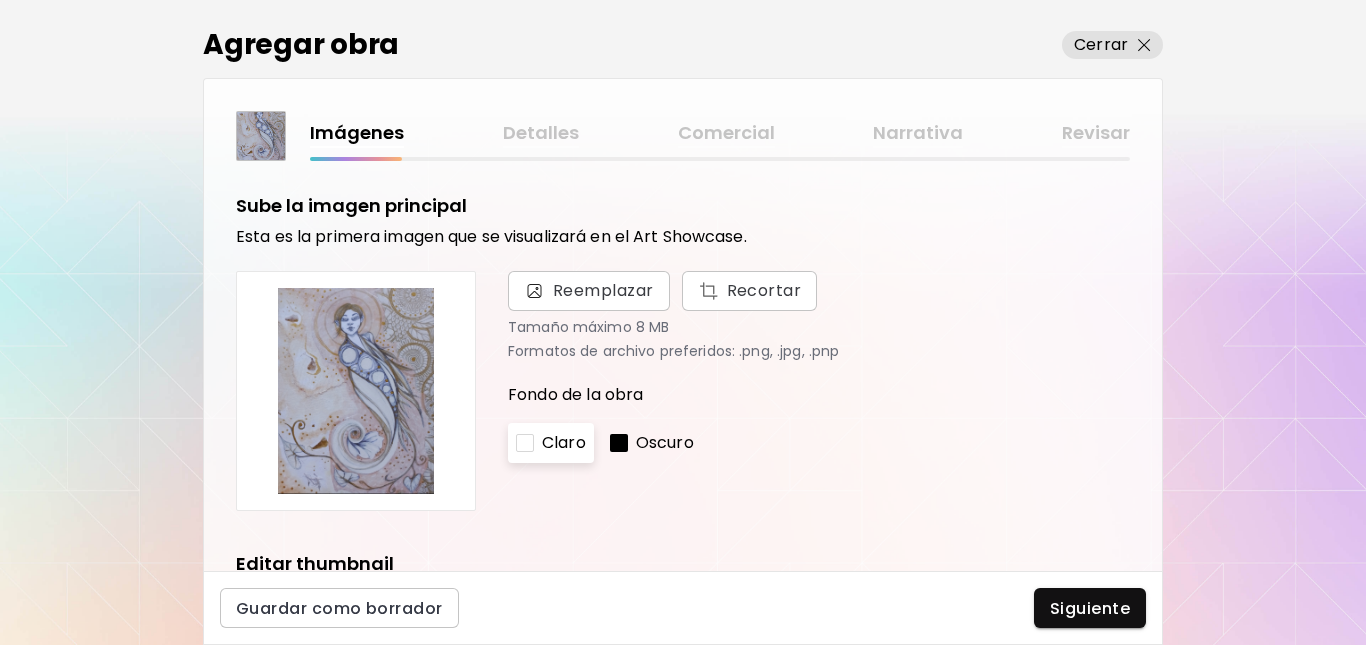 scroll, scrollTop: 0, scrollLeft: 0, axis: both 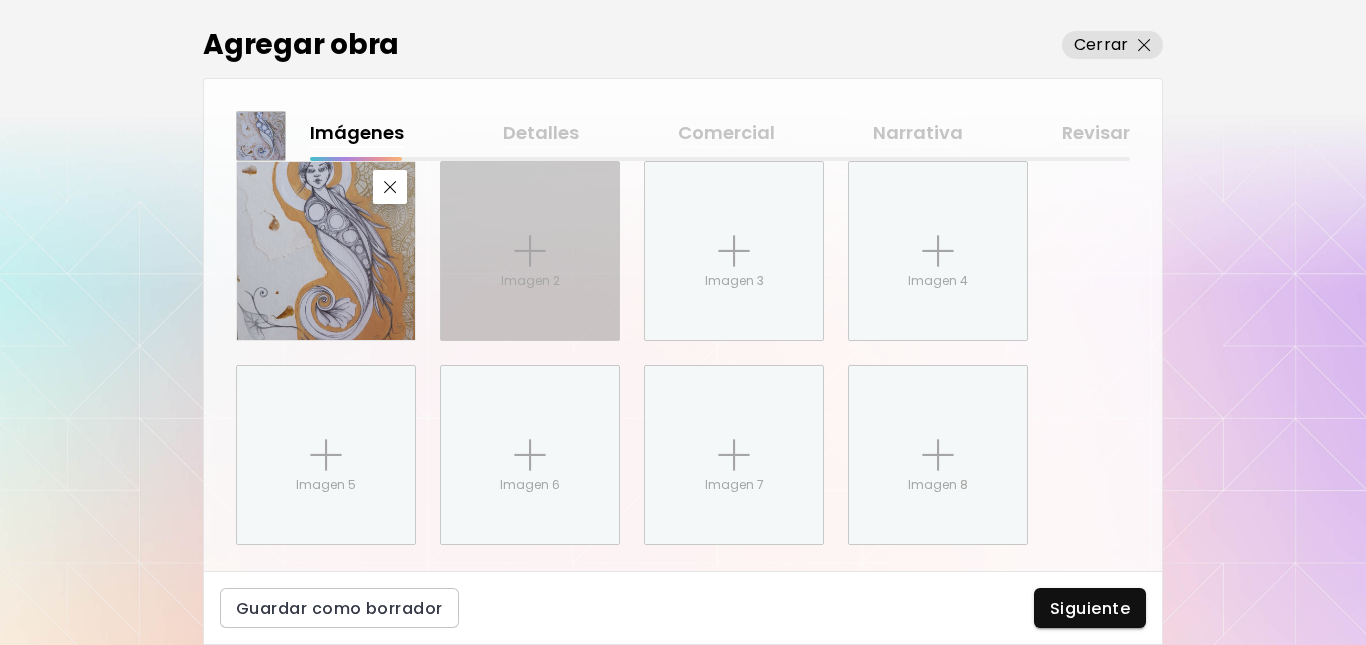 click at bounding box center (530, 251) 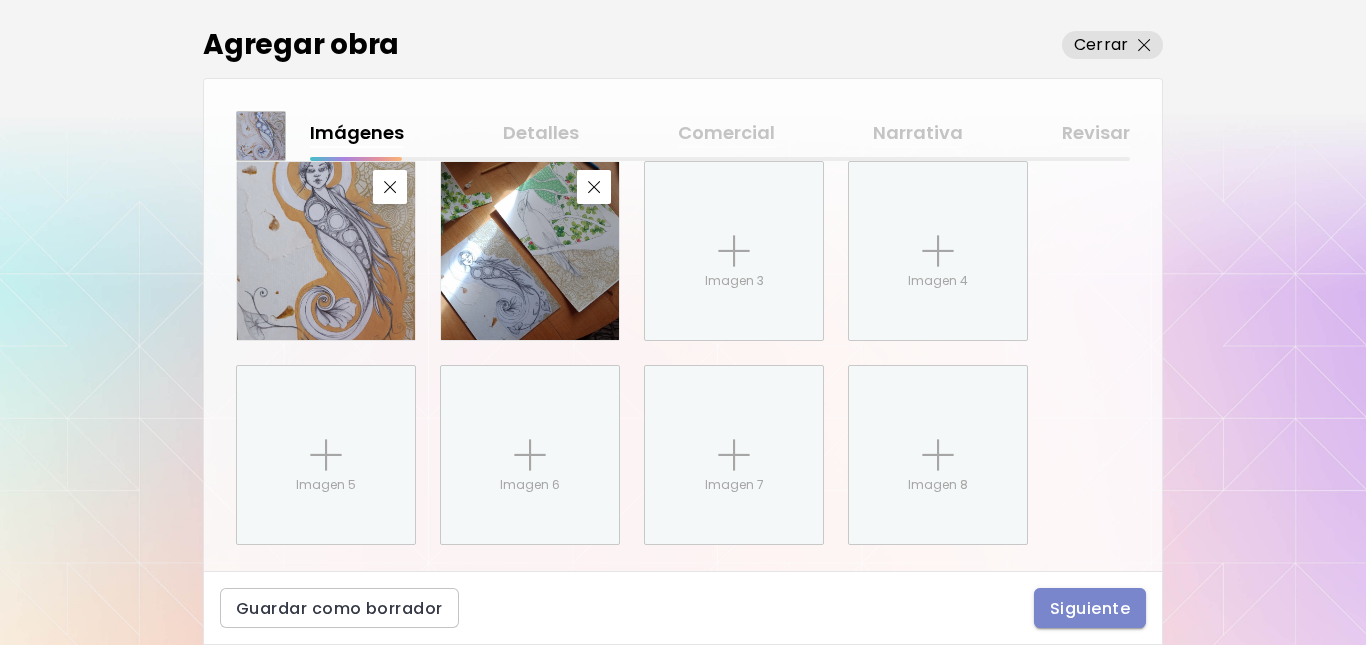 click on "Siguiente" at bounding box center (1090, 608) 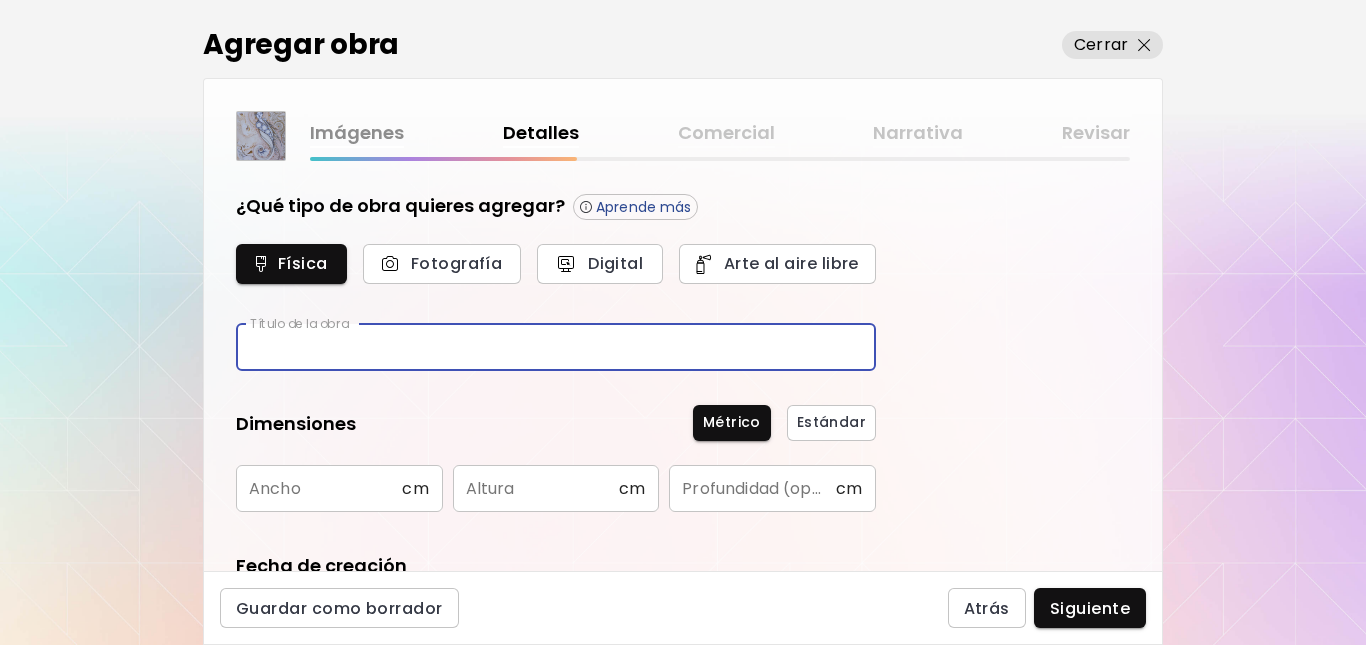 click at bounding box center [556, 347] 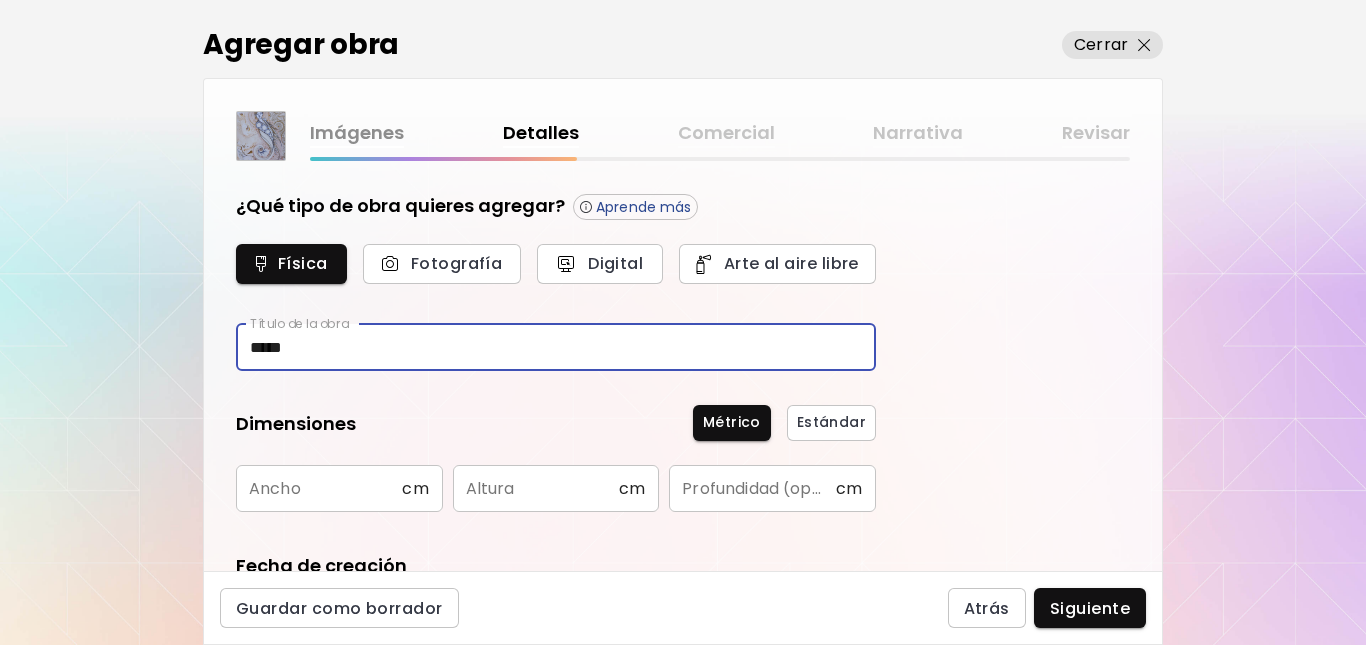click on "*****" at bounding box center (556, 347) 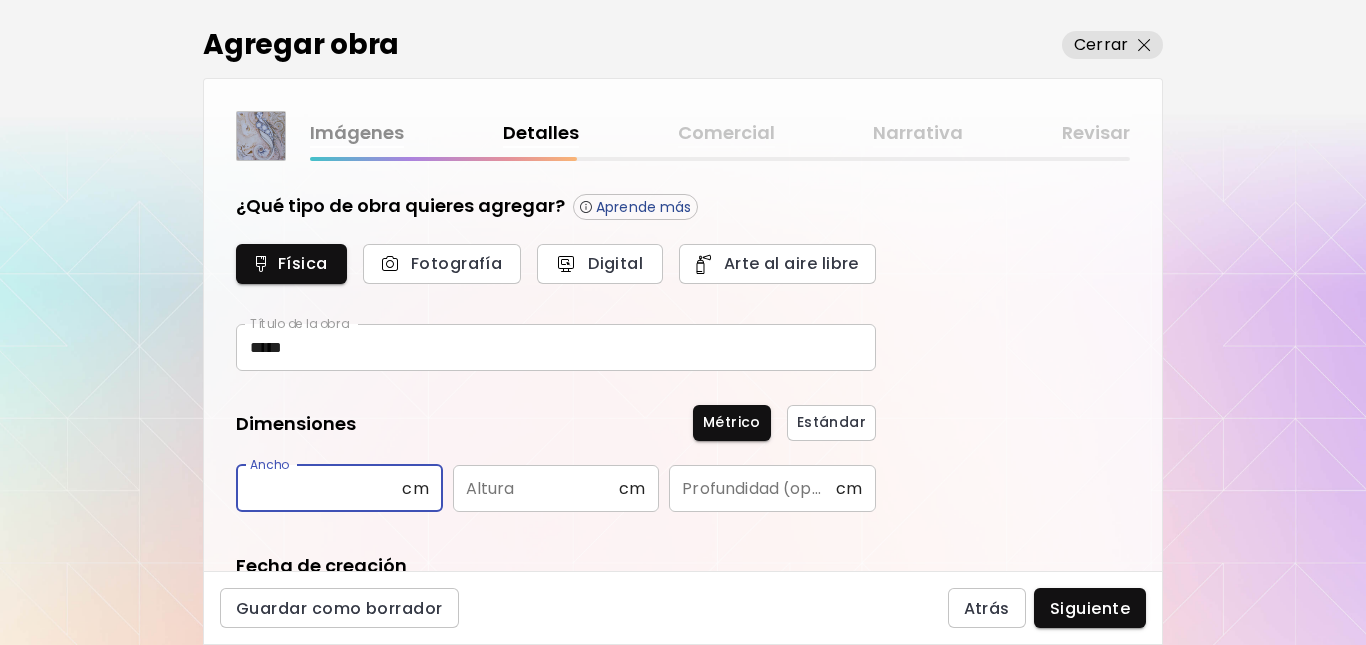 click at bounding box center (319, 488) 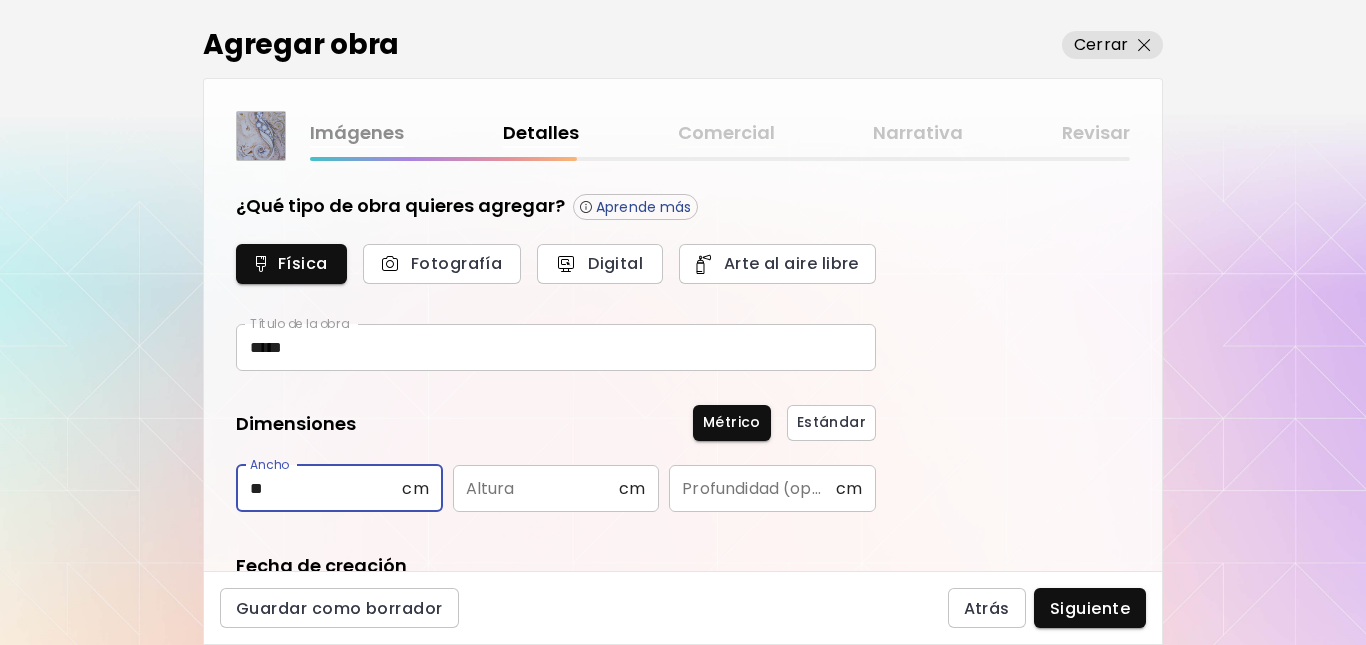 type on "**" 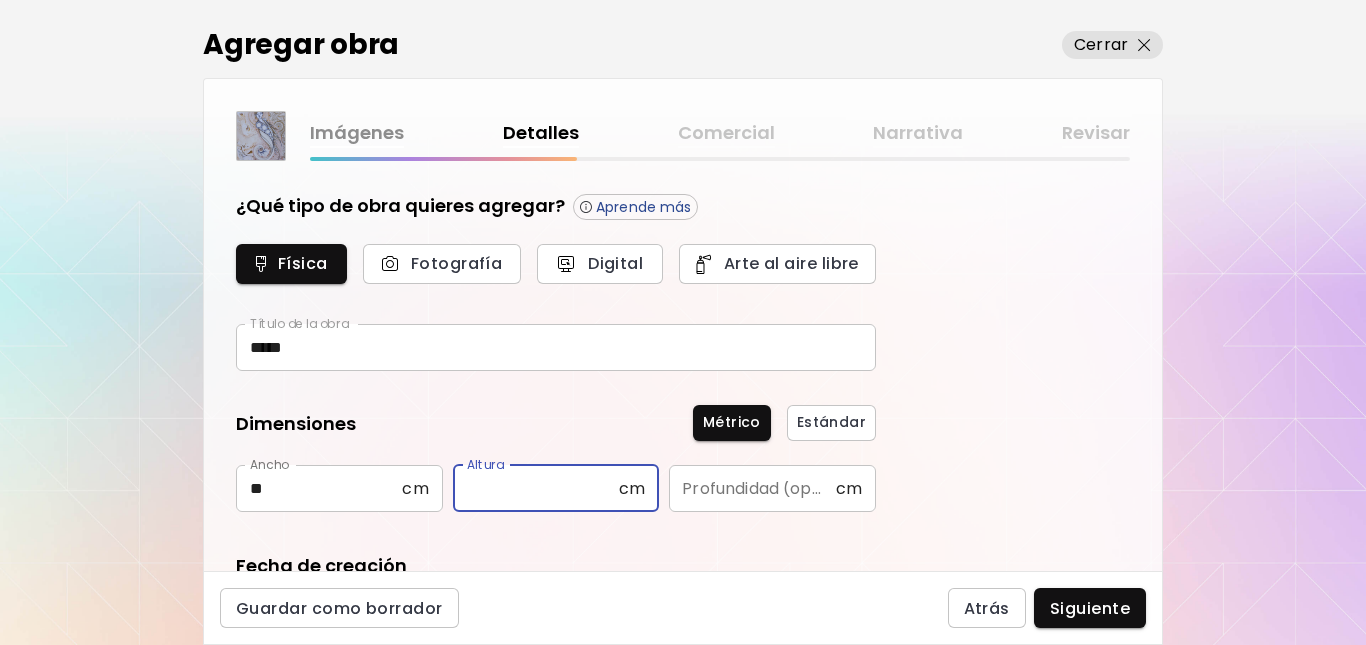 click at bounding box center [536, 488] 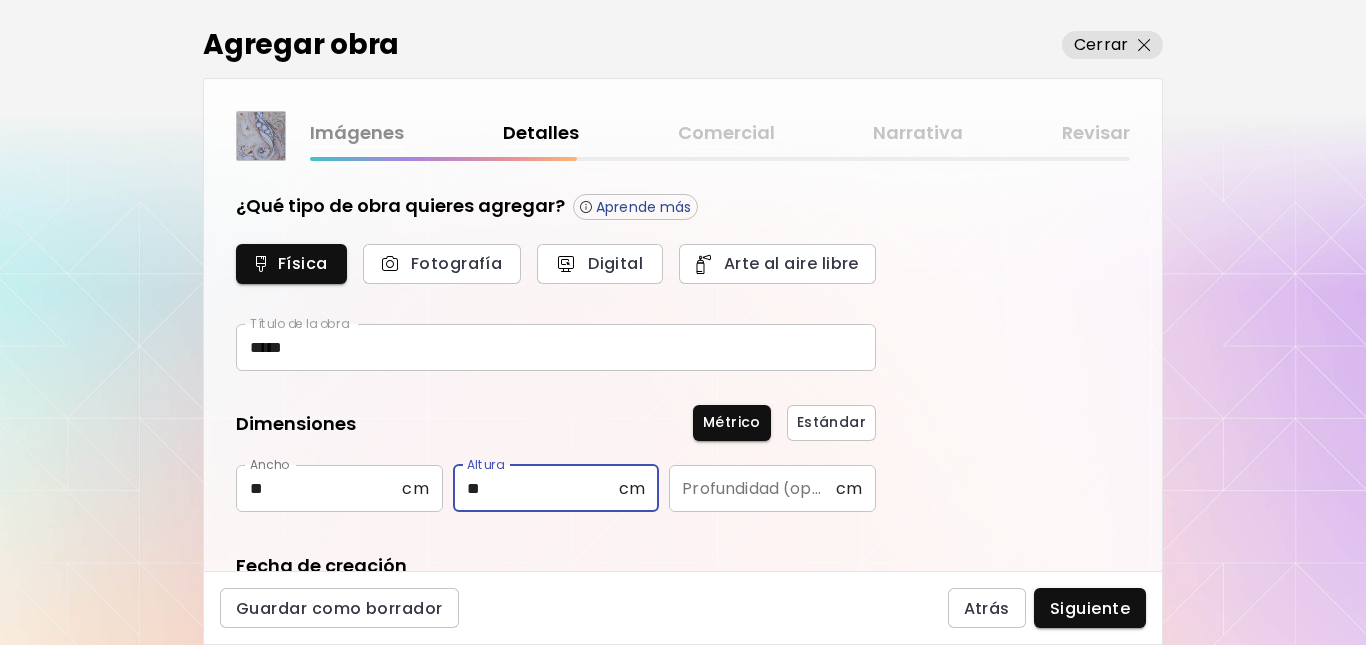 scroll, scrollTop: 358, scrollLeft: 0, axis: vertical 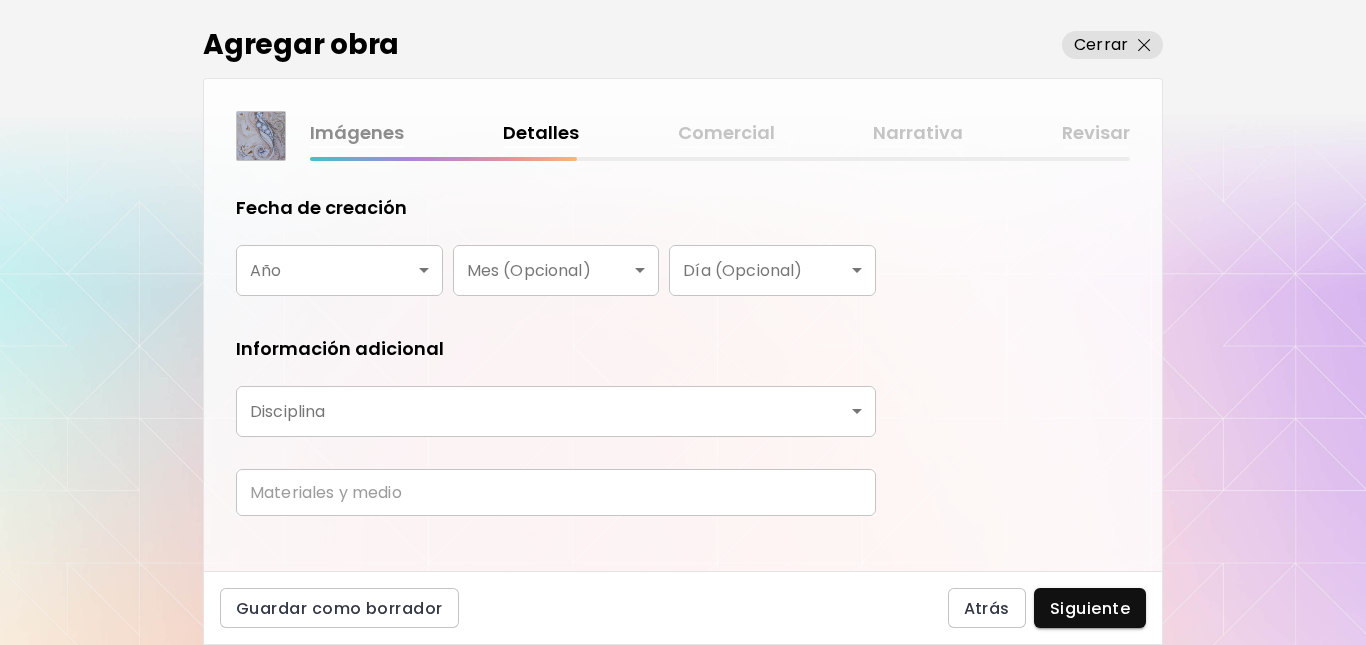 type on "**" 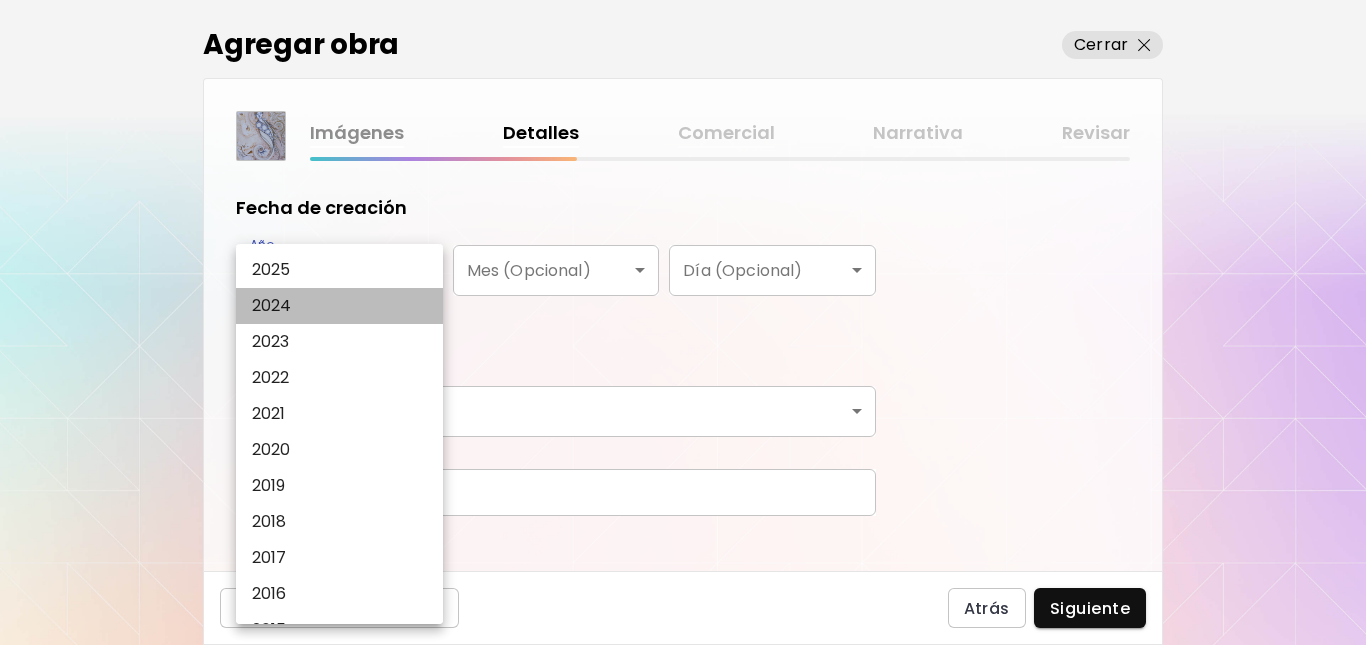 click on "2024" at bounding box center [344, 306] 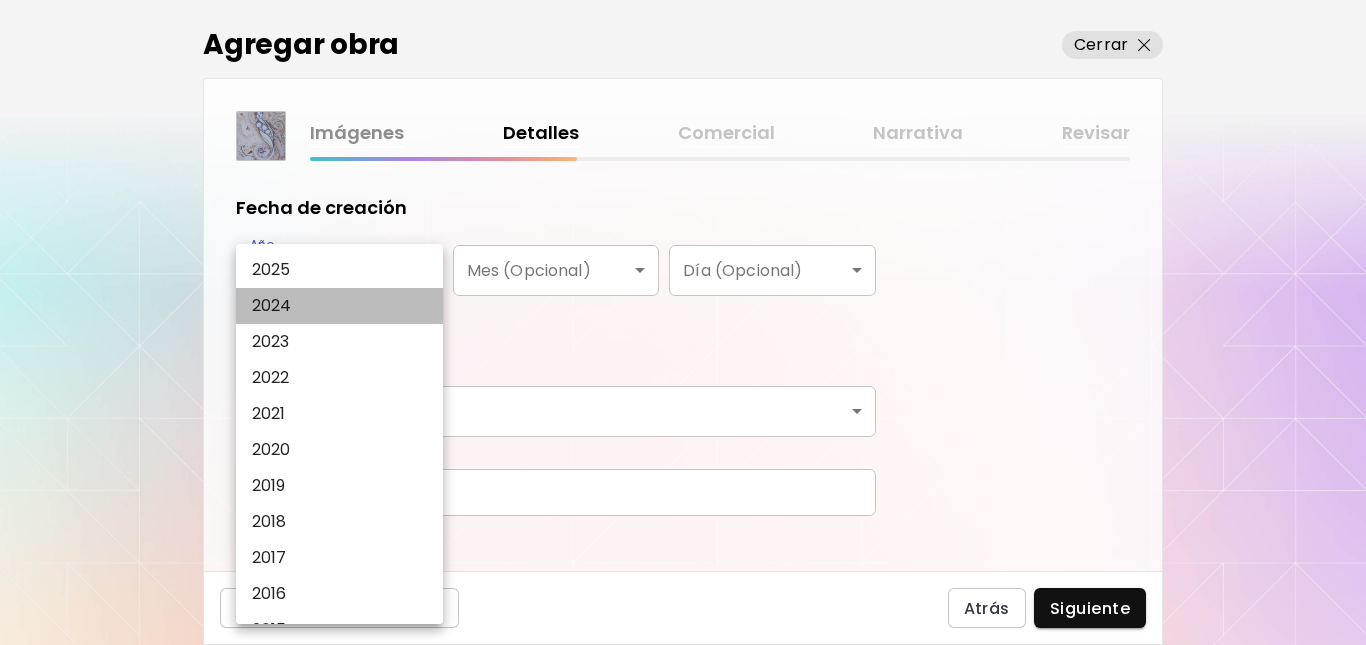 type on "****" 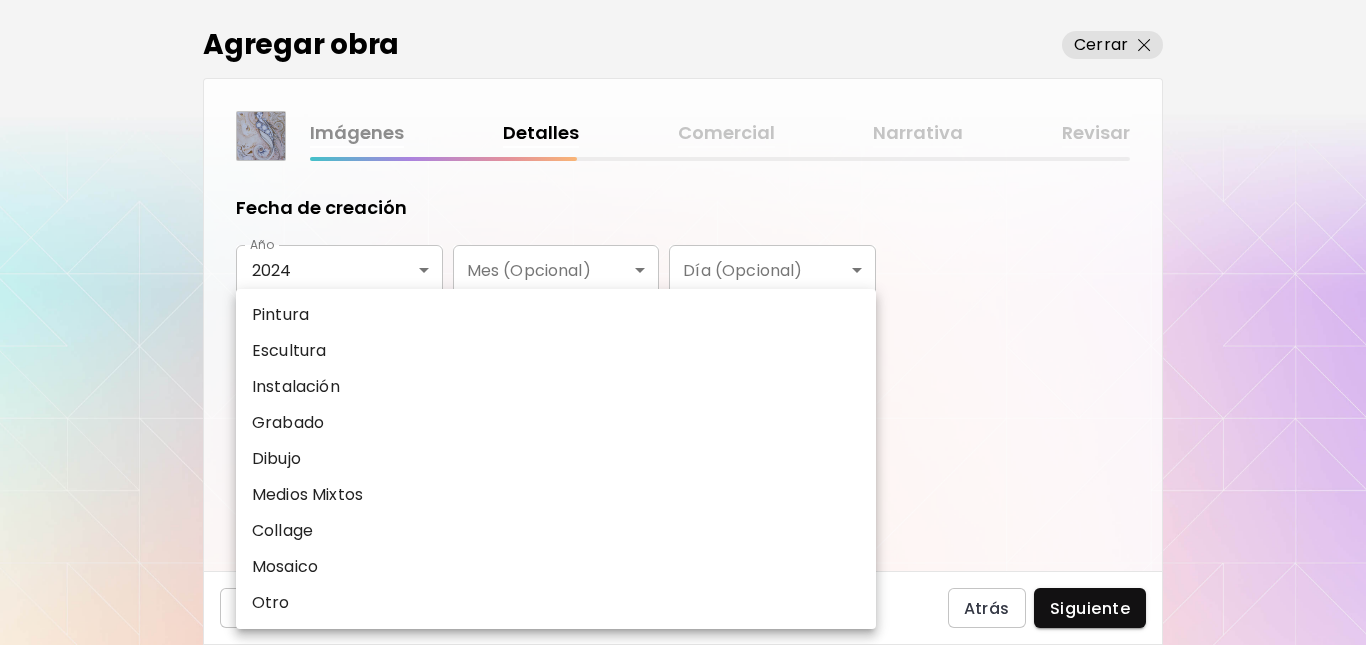 click on "kaleido.art/cecilynch Agregar obra Administrar obras Editar perfil My BioLink Comunidad Metas MyStudio Actualizar My Website My Showrooms My Documents My Subscribers My Provenance My Augmentations My Analytics Ajustes Ayuda 0 3 Agregar obra Cerrar Imágenes Detalles Comercial Narrativa Revisar ¿Qué tipo de obra quieres agregar? Aprende más Física Fotografía Digital Arte al aire libre Título de la obra ***** Título de la obra Dimensiones Métrico Estándar Ancho ** cm Ancho Altura ** cm Altura Profundidad (opcional) cm Profundidad (opcional) Fecha de creación Año 2024 **** Año Mes (Opcional) ​ Mes (Opcional) Día (Opcional) ​ Día (Opcional) Información adicional Disciplina ​ Disciplina Materiales y medio Materiales y medio Guardar como borrador Atrás Siguiente Búsqueda de artista Nombre o usuario Nombre o usuario País del artista País del artista Disciplinas Todos Pintura Contemporánea Dibujo e ilustración Collage Escultura e instalación Fotografía Arte AR/VR Arte Digital y NFT Todos" at bounding box center [683, 322] 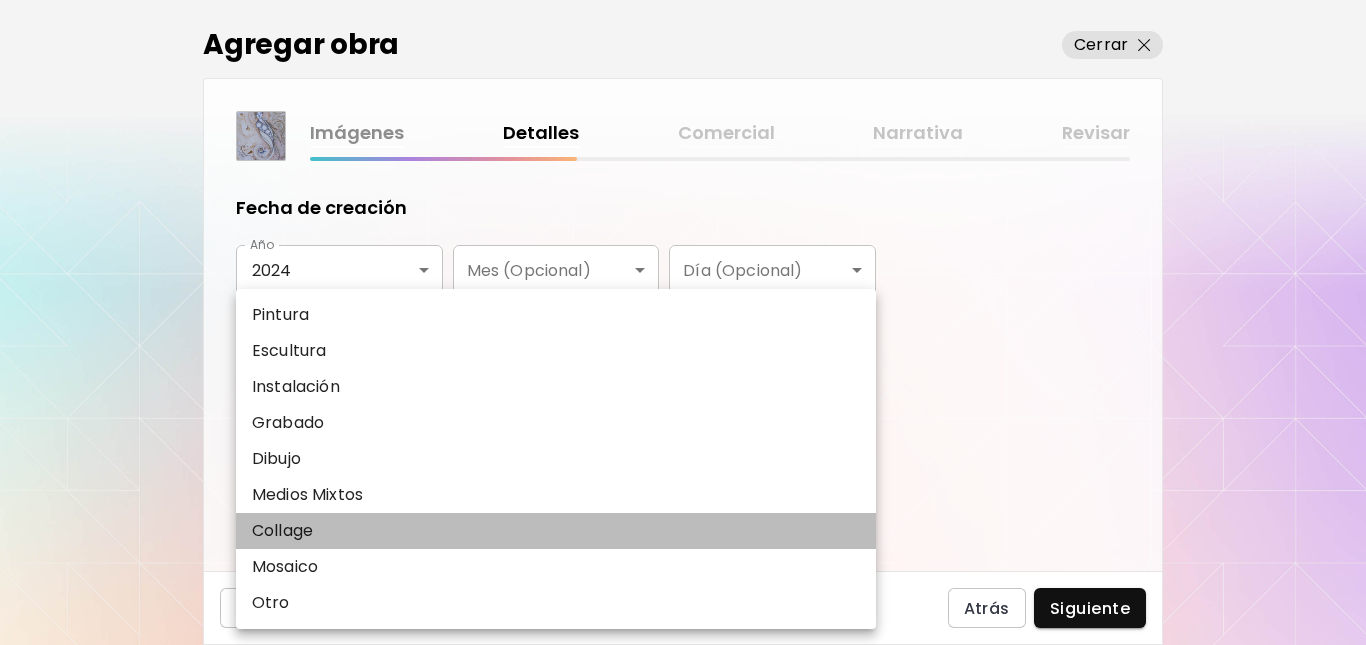 click on "Collage" at bounding box center (282, 531) 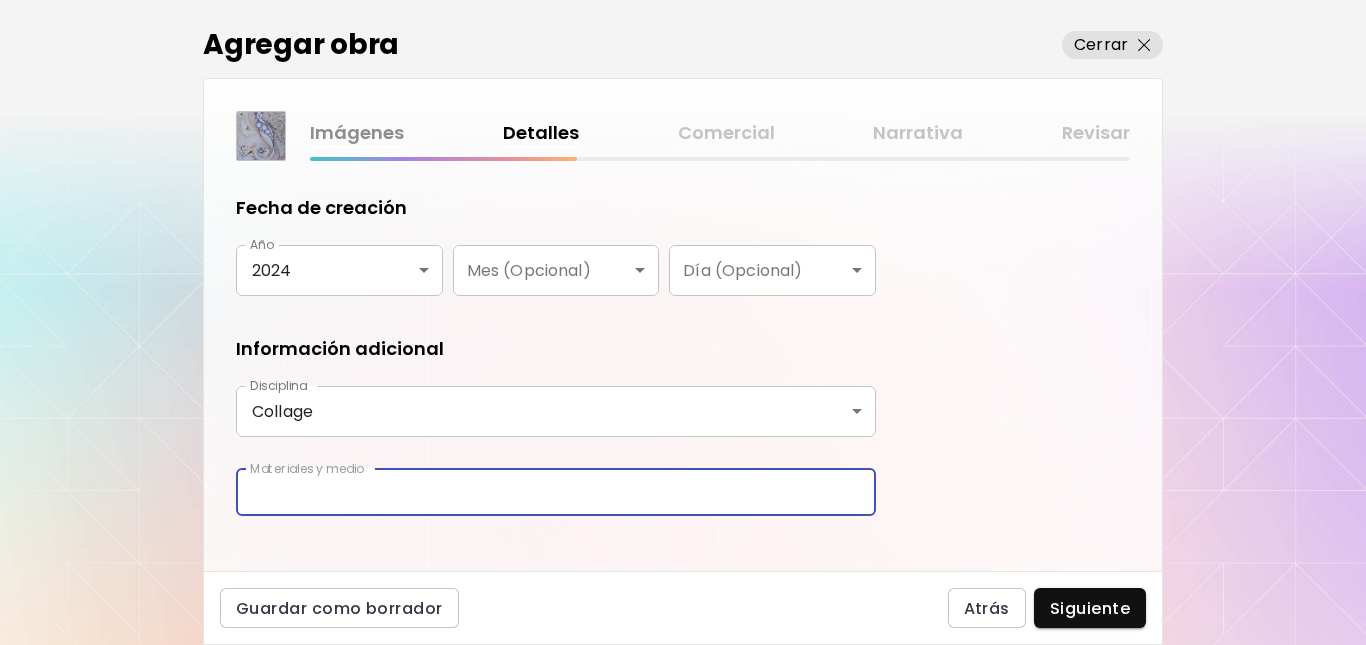 click at bounding box center [556, 492] 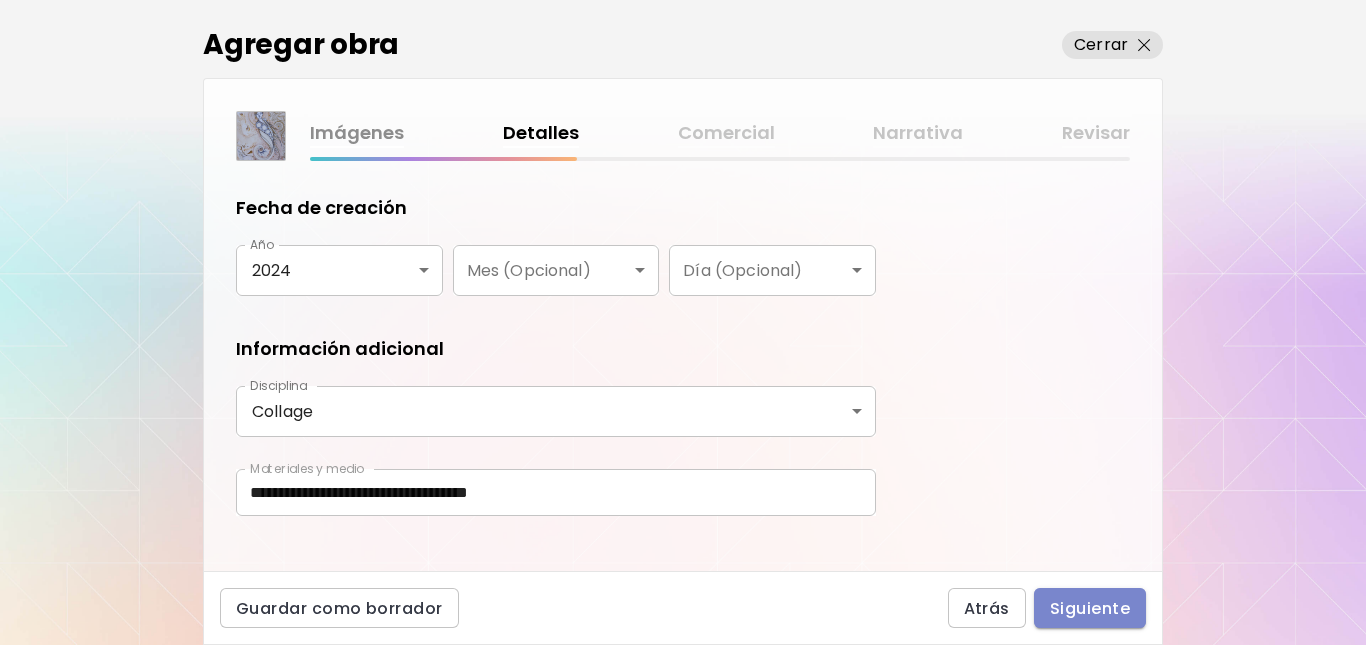 click on "Siguiente" at bounding box center [1090, 608] 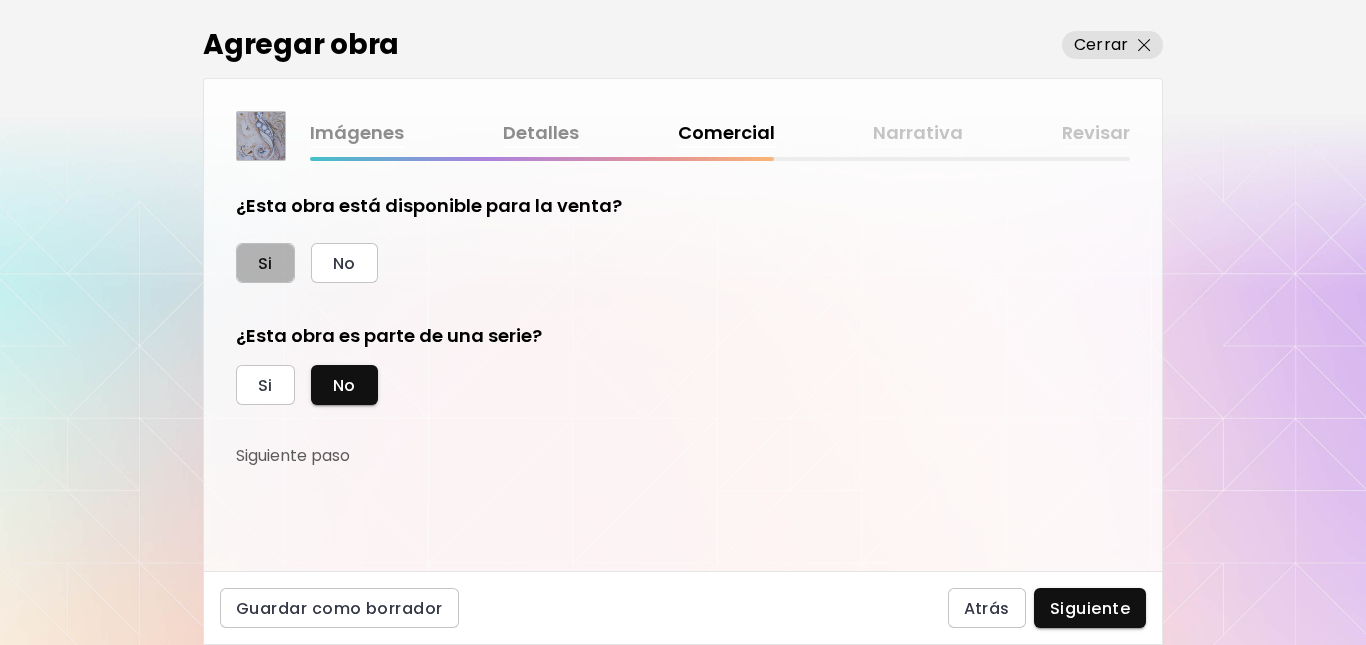 click on "Si" at bounding box center (265, 263) 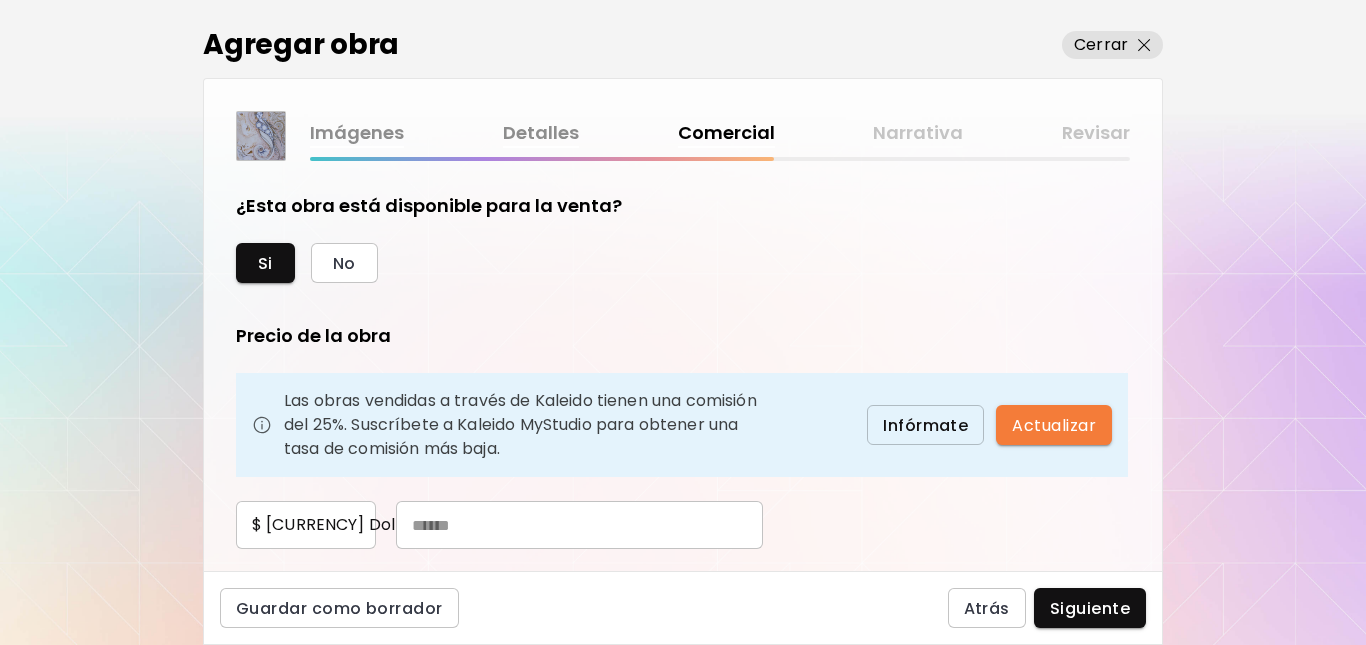 click at bounding box center (579, 525) 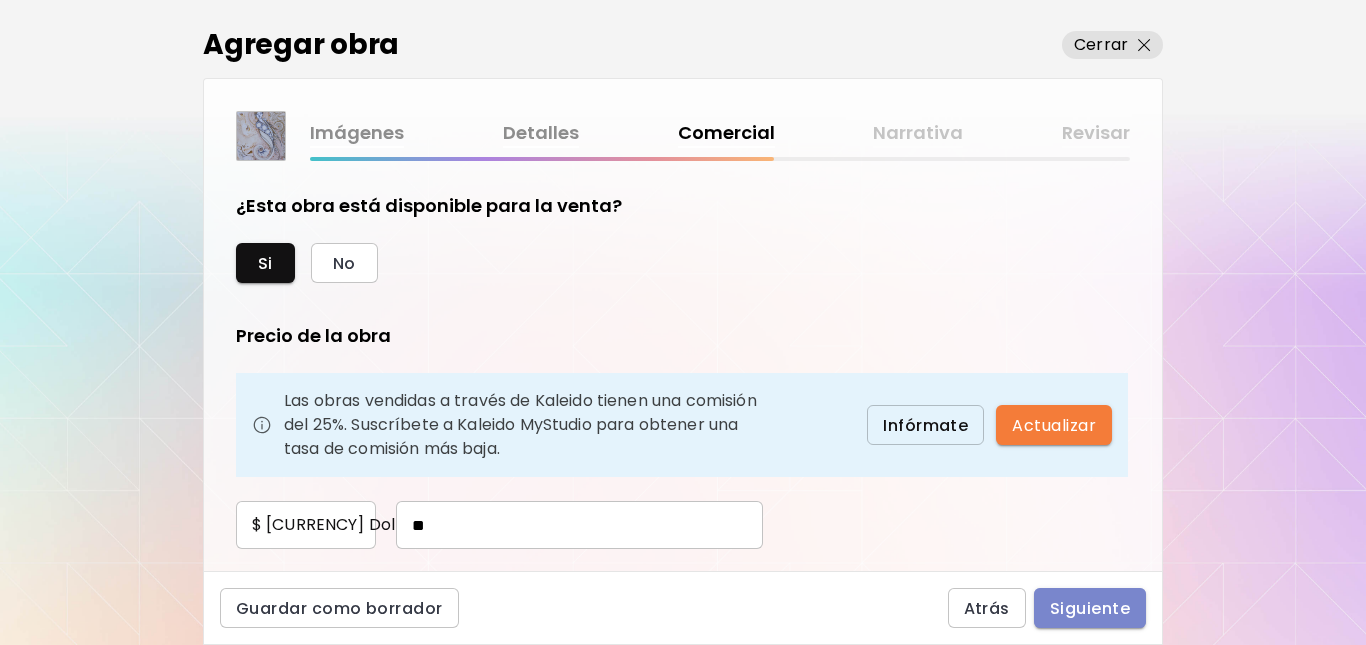 click on "Siguiente" at bounding box center (1090, 608) 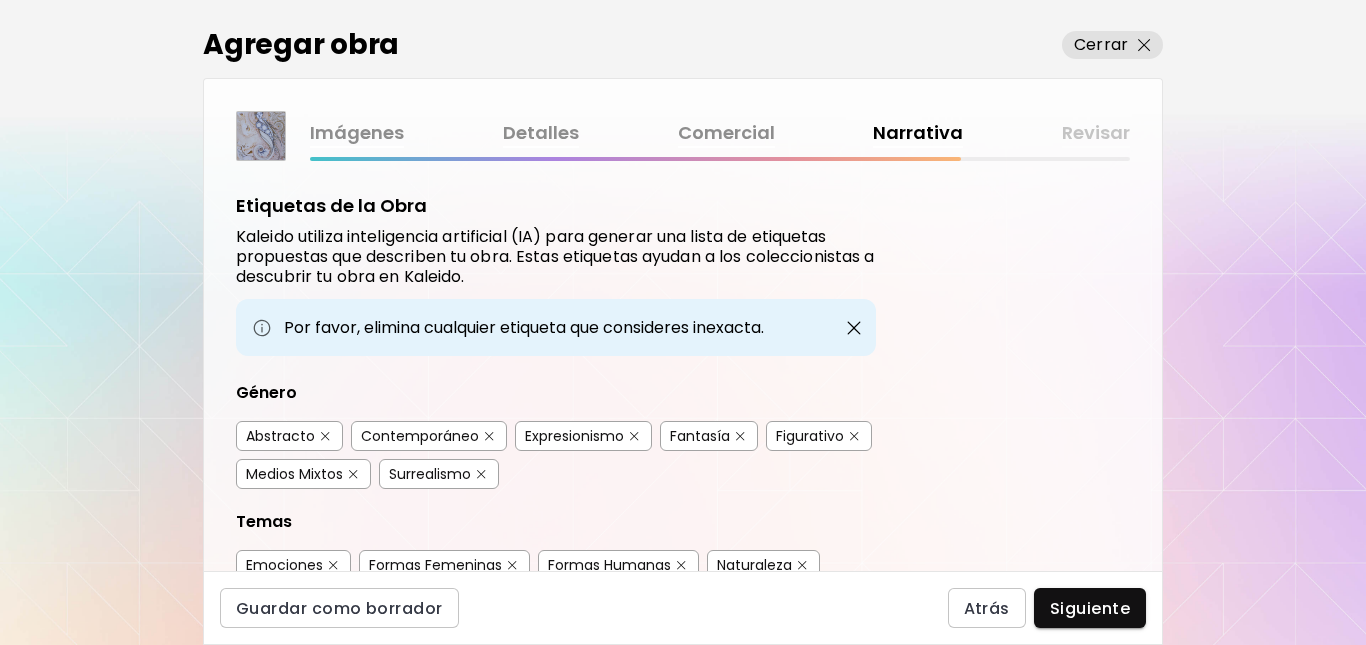 click at bounding box center (325, 436) 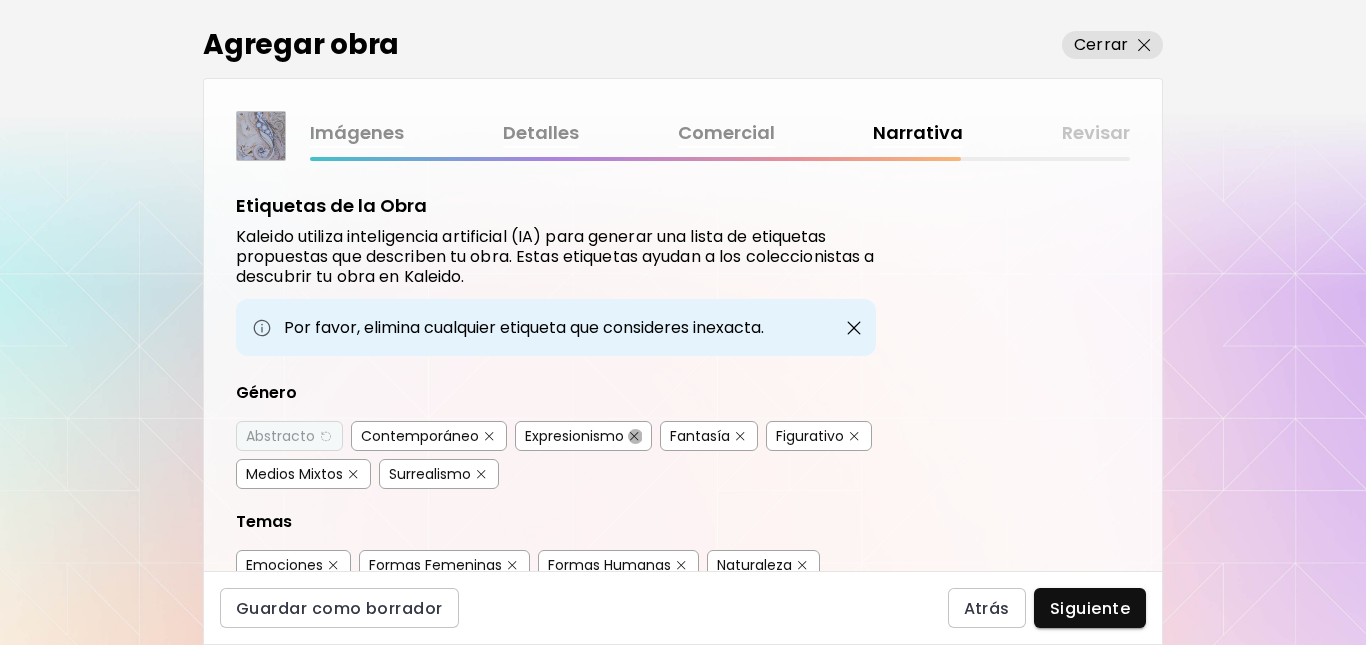 click at bounding box center (634, 436) 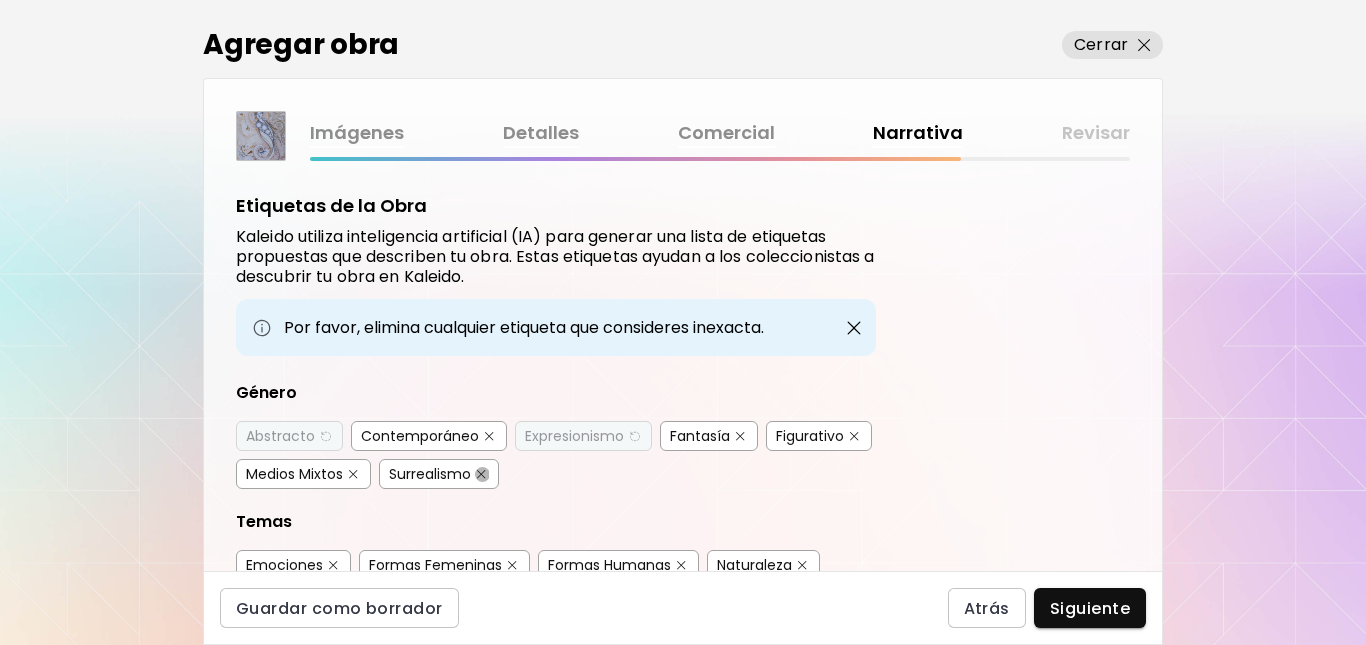 click at bounding box center [481, 474] 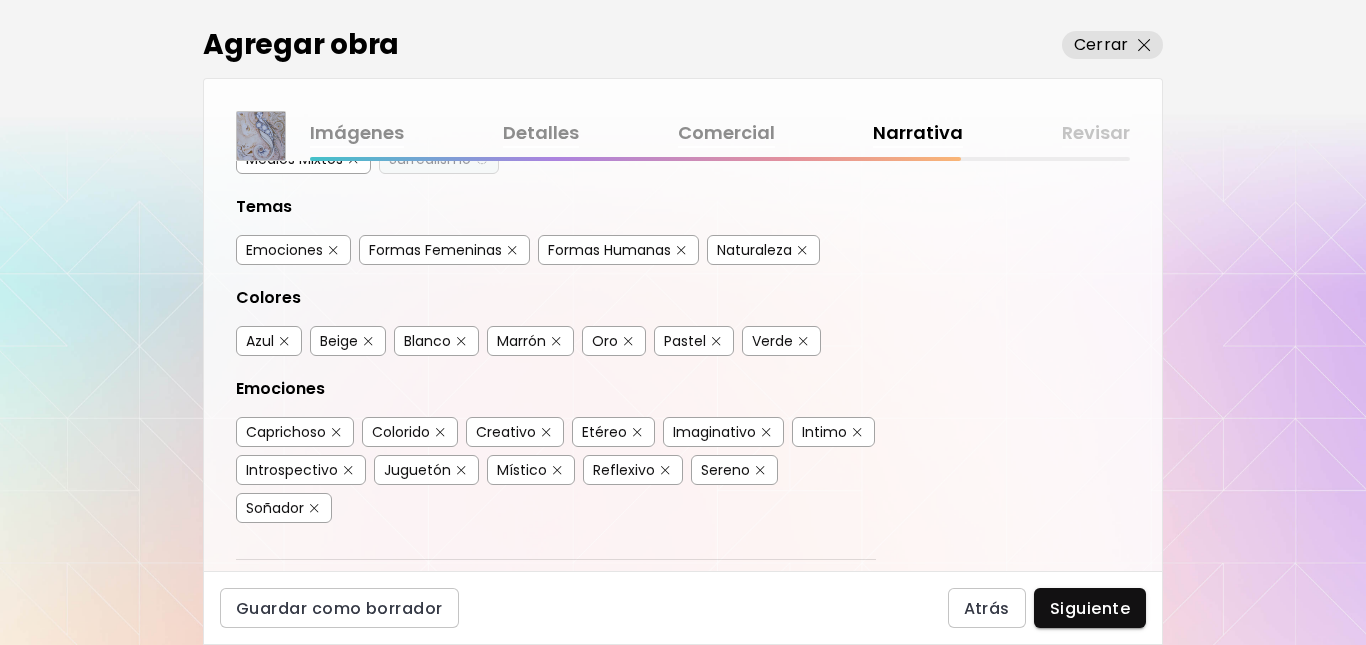 scroll, scrollTop: 318, scrollLeft: 0, axis: vertical 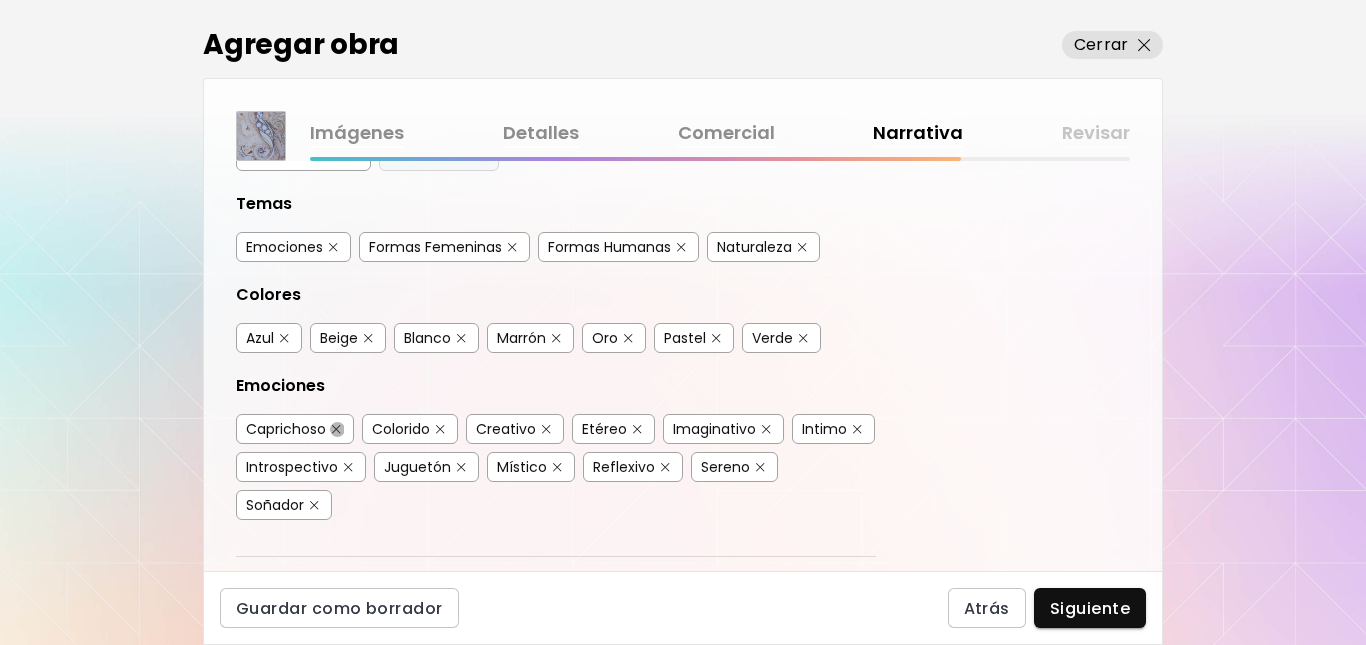 click at bounding box center (336, 429) 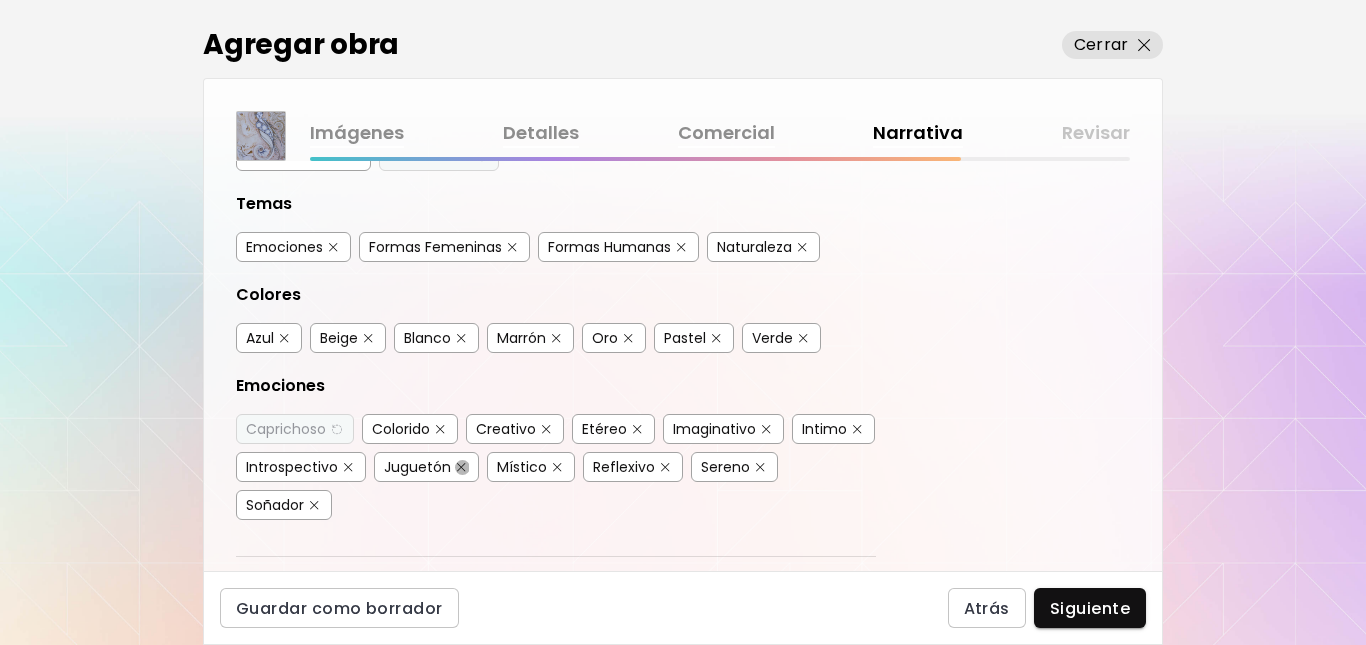 click at bounding box center (461, 467) 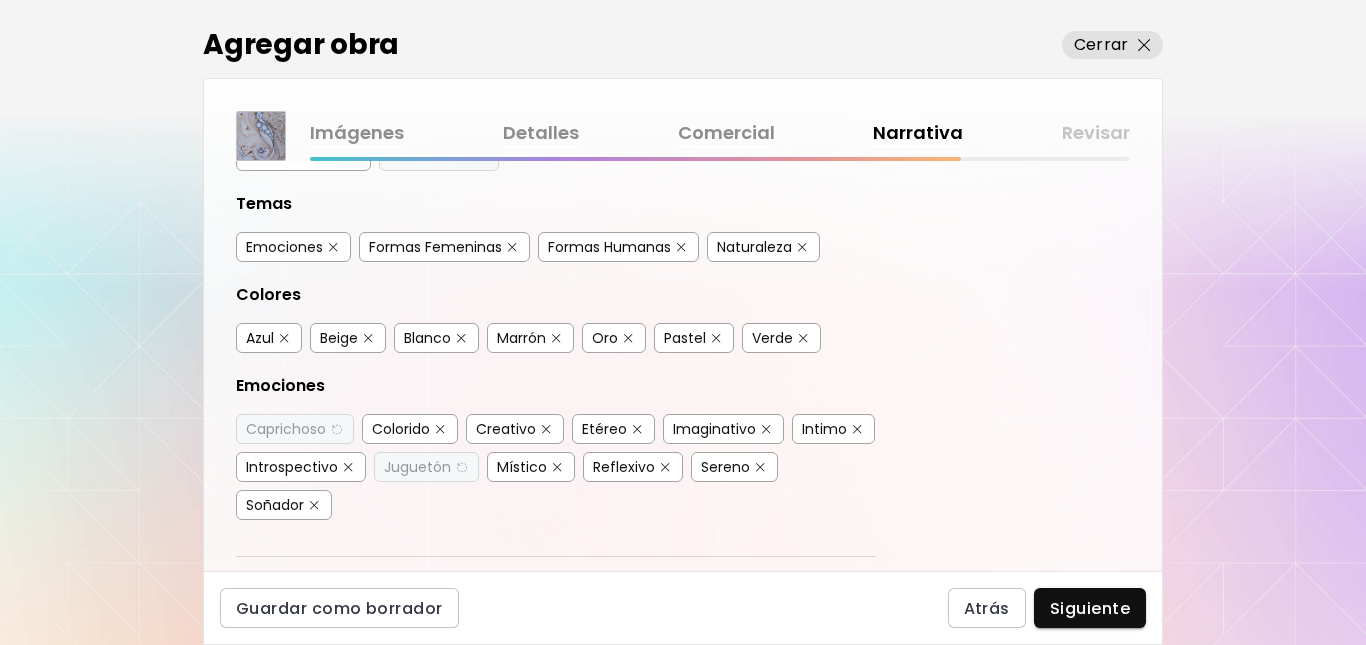 scroll, scrollTop: 676, scrollLeft: 0, axis: vertical 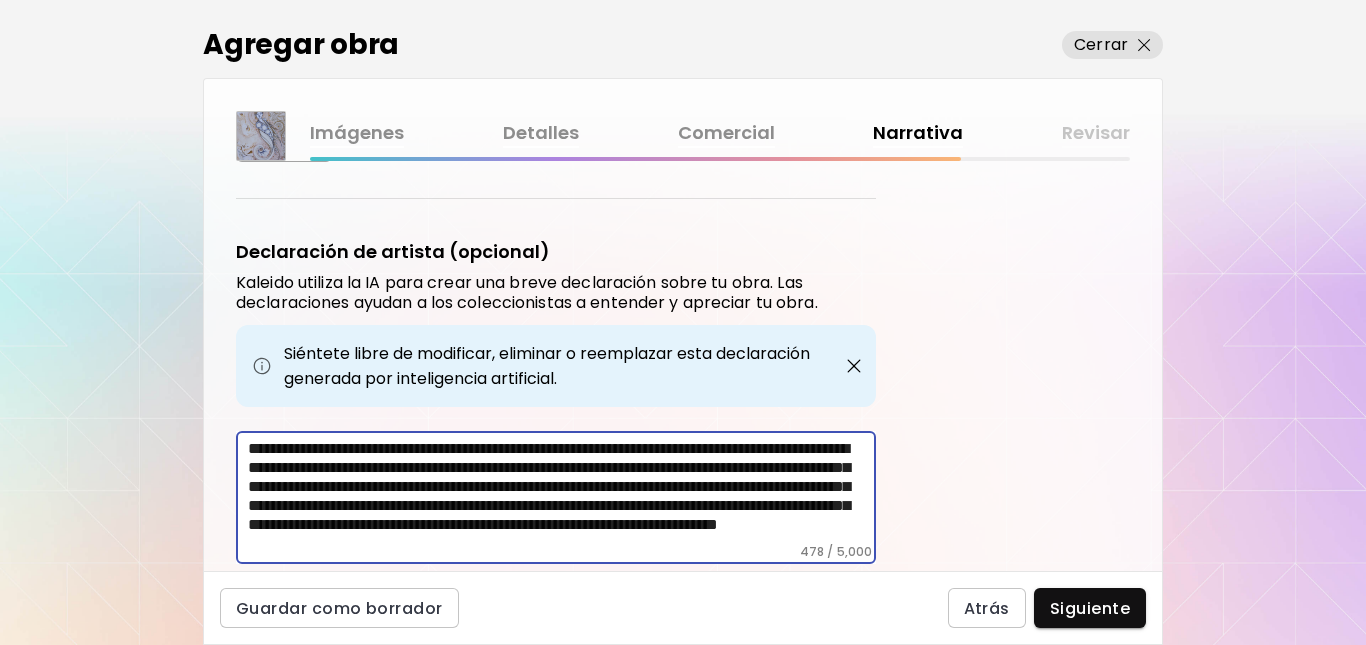 drag, startPoint x: 759, startPoint y: 533, endPoint x: 237, endPoint y: 415, distance: 535.171 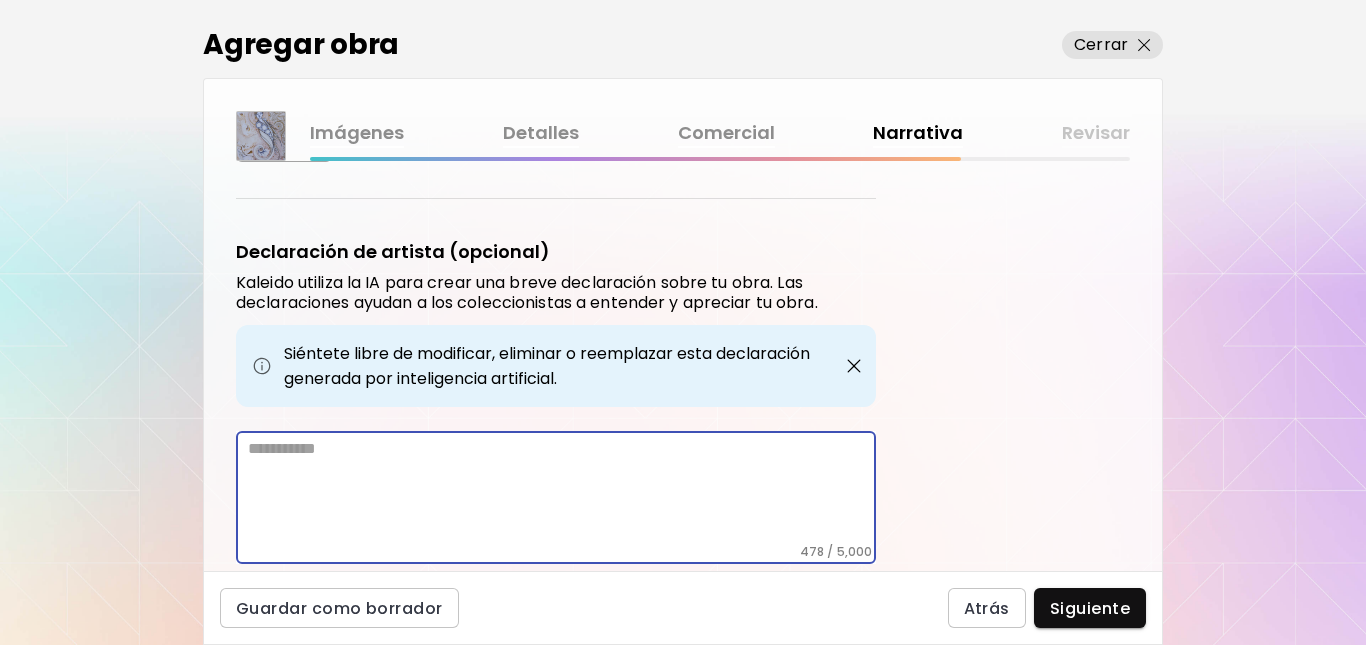 scroll, scrollTop: 657, scrollLeft: 0, axis: vertical 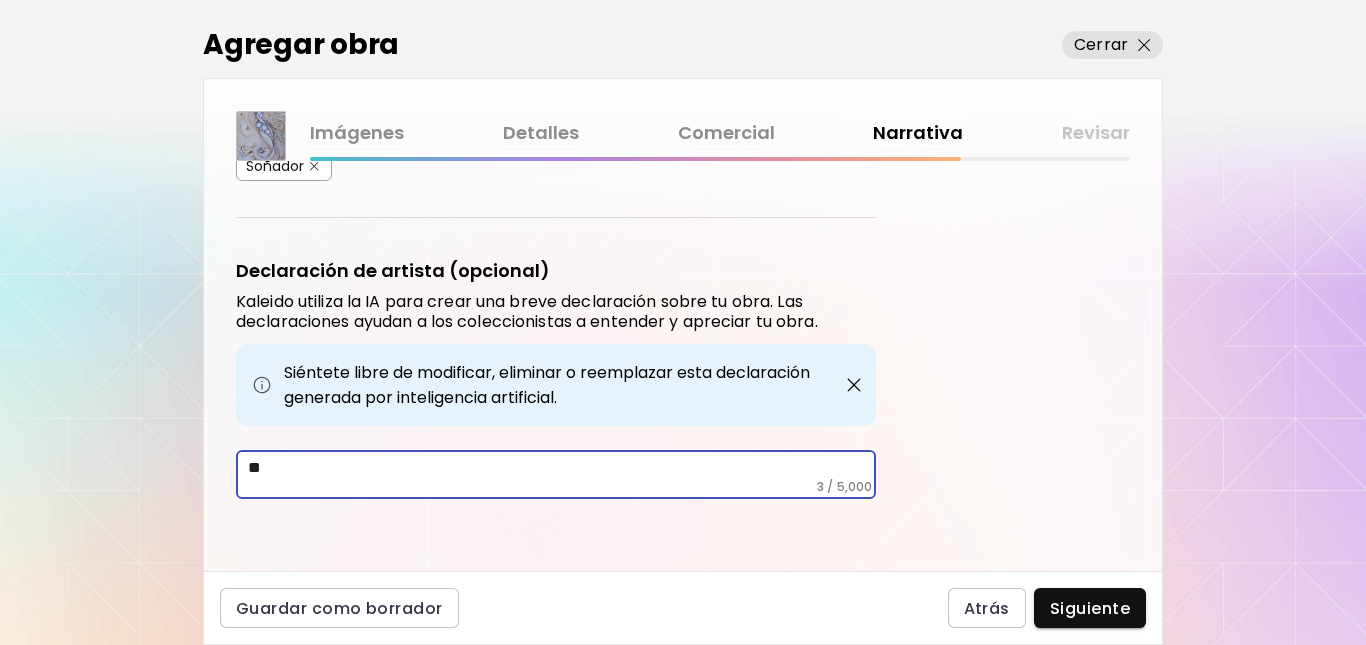 type on "*" 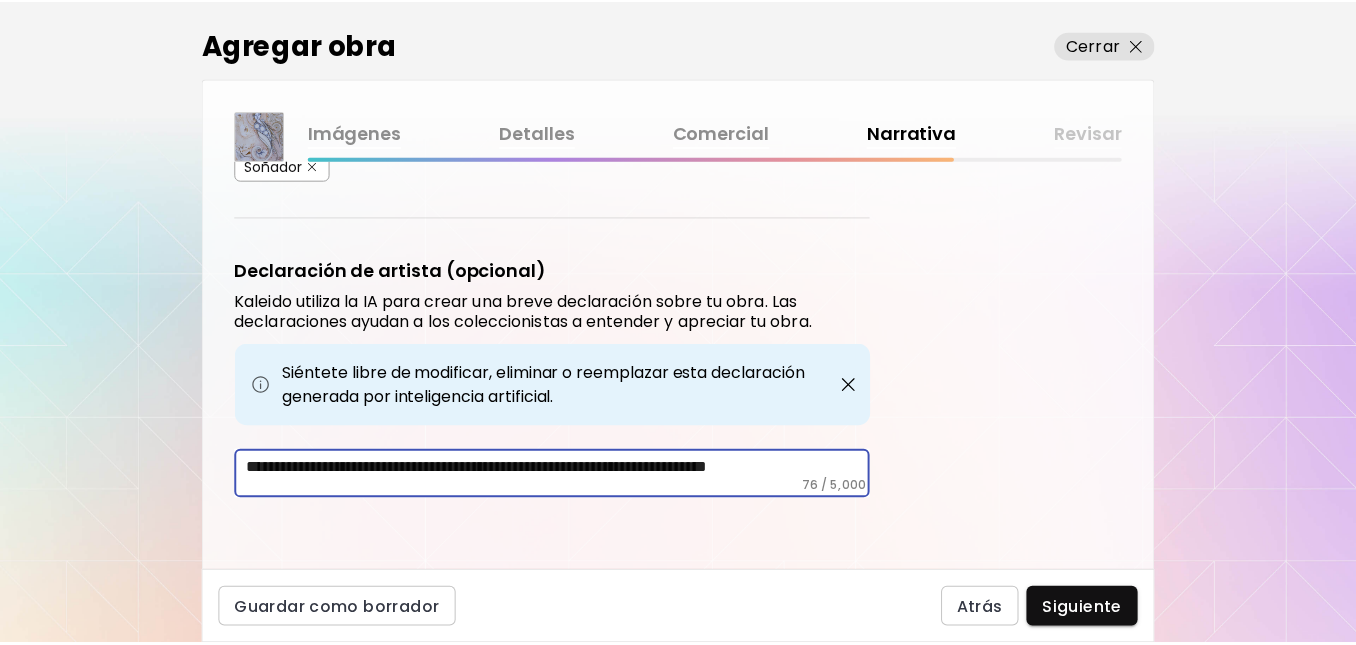 scroll, scrollTop: 676, scrollLeft: 0, axis: vertical 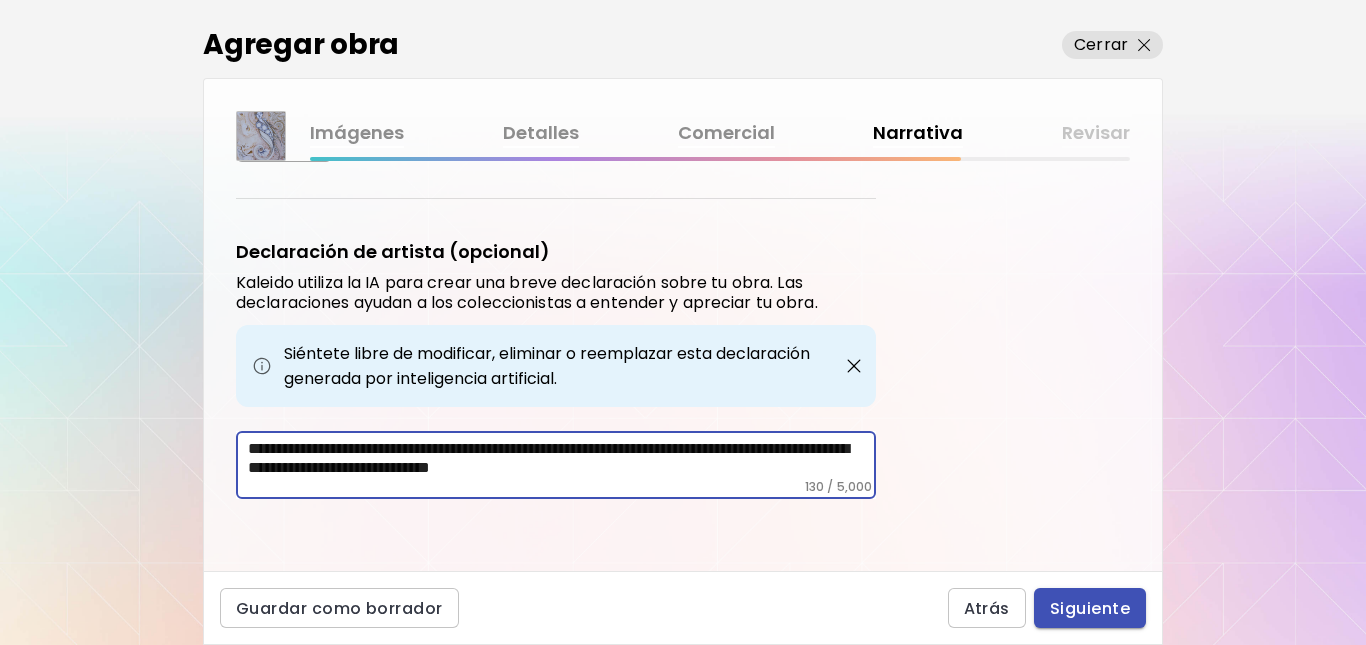 type on "**********" 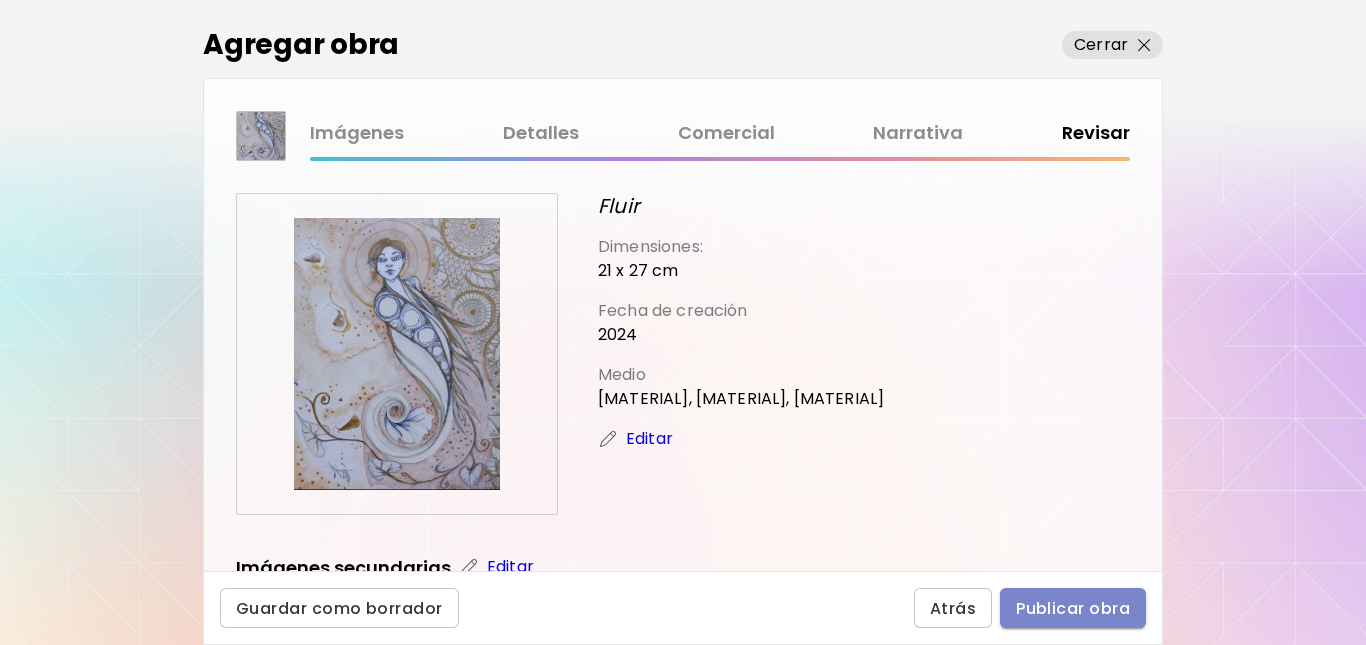 click on "Publicar obra" at bounding box center (1073, 608) 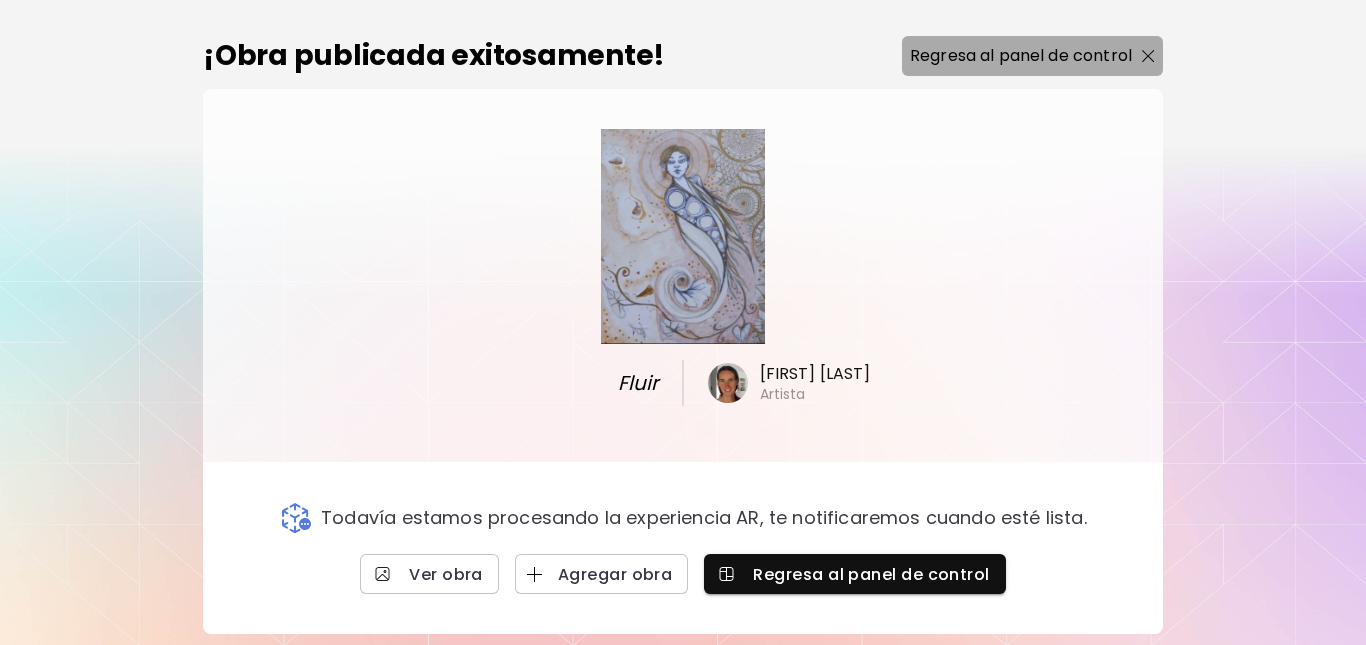 click on "Regresa al panel de control" at bounding box center [1021, 56] 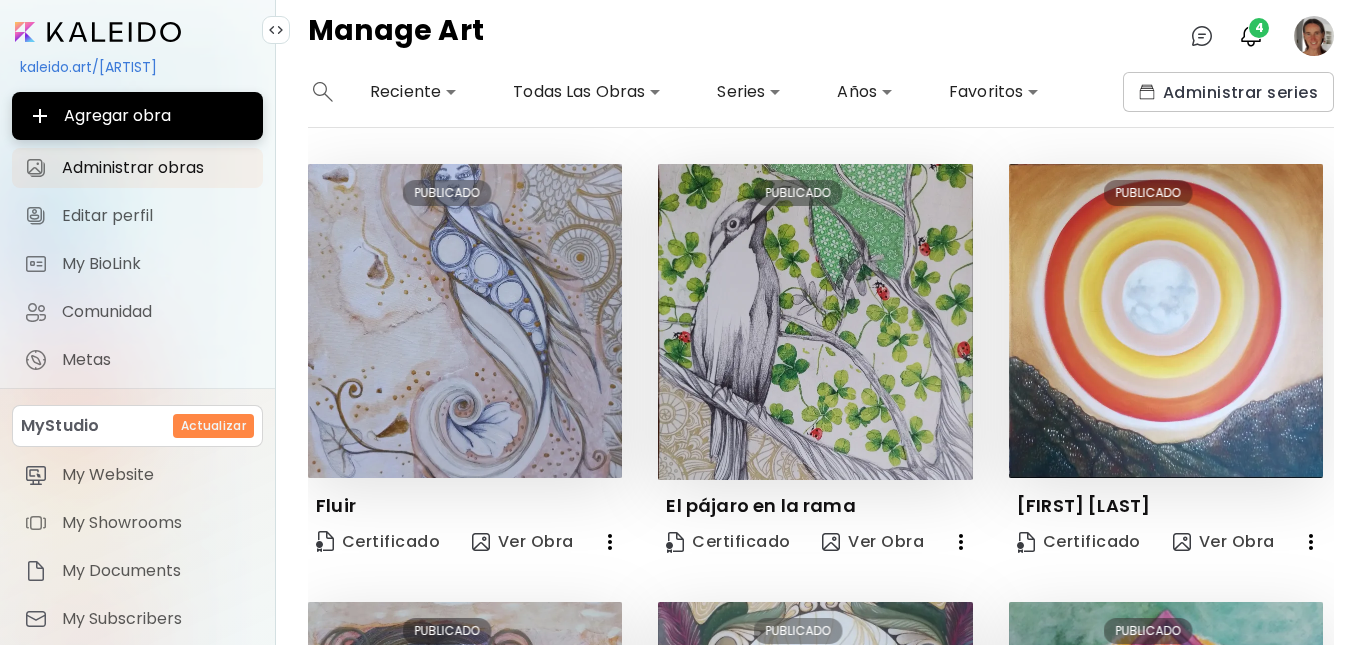 click on "kaleido.art/cecilynch" at bounding box center [137, 67] 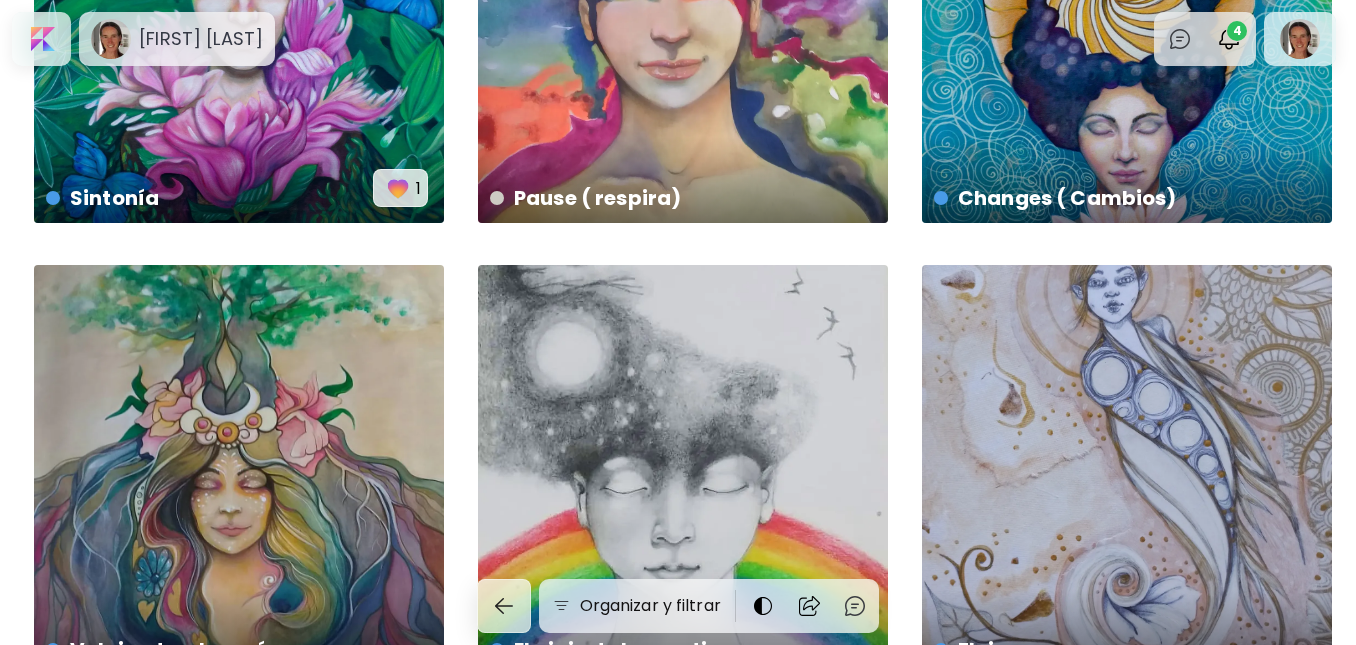 scroll, scrollTop: 725, scrollLeft: 0, axis: vertical 